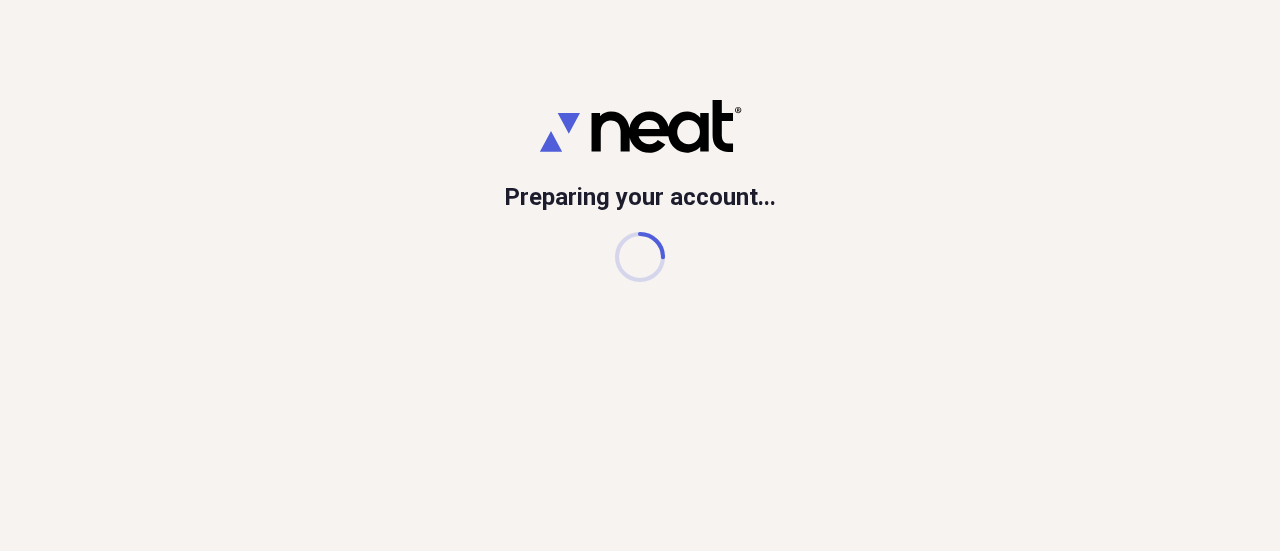 scroll, scrollTop: 0, scrollLeft: 0, axis: both 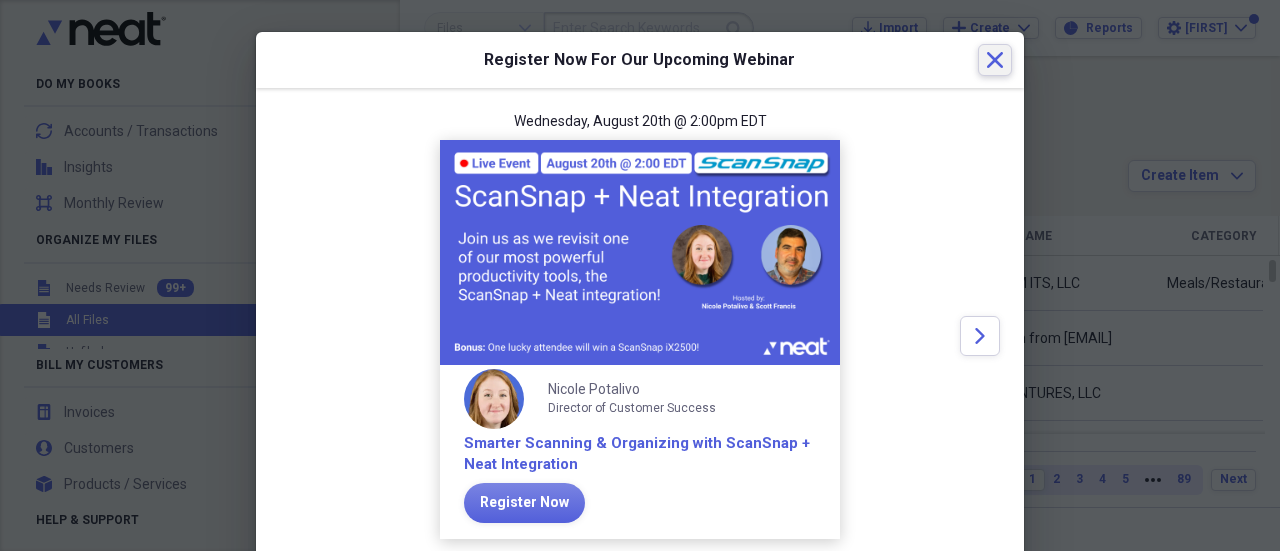 click on "Close" at bounding box center (995, 60) 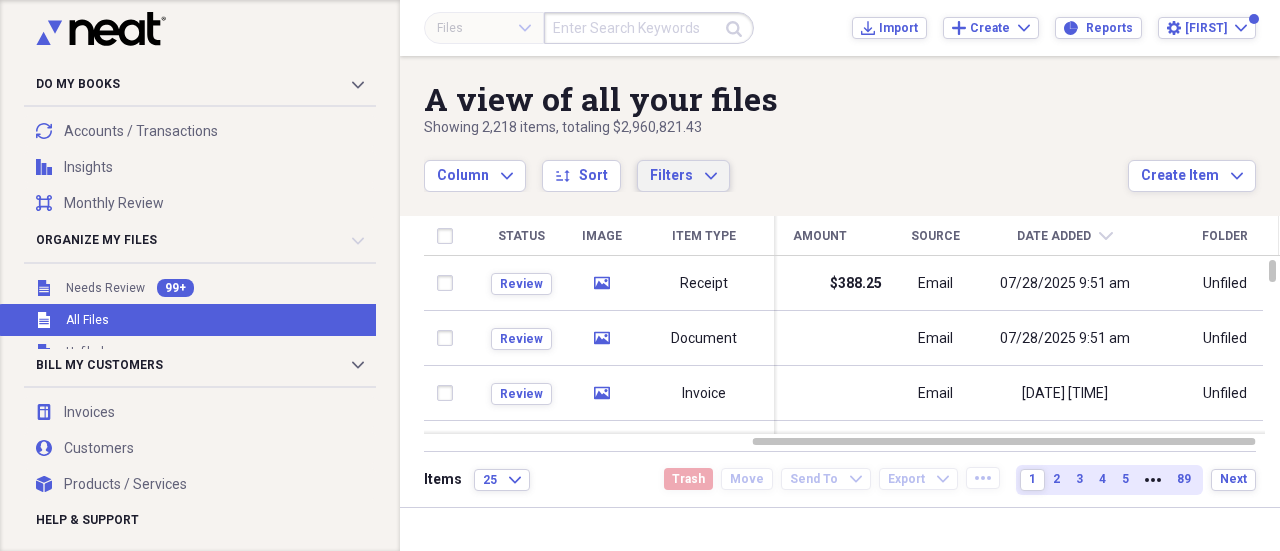 click on "Filters" at bounding box center (671, 175) 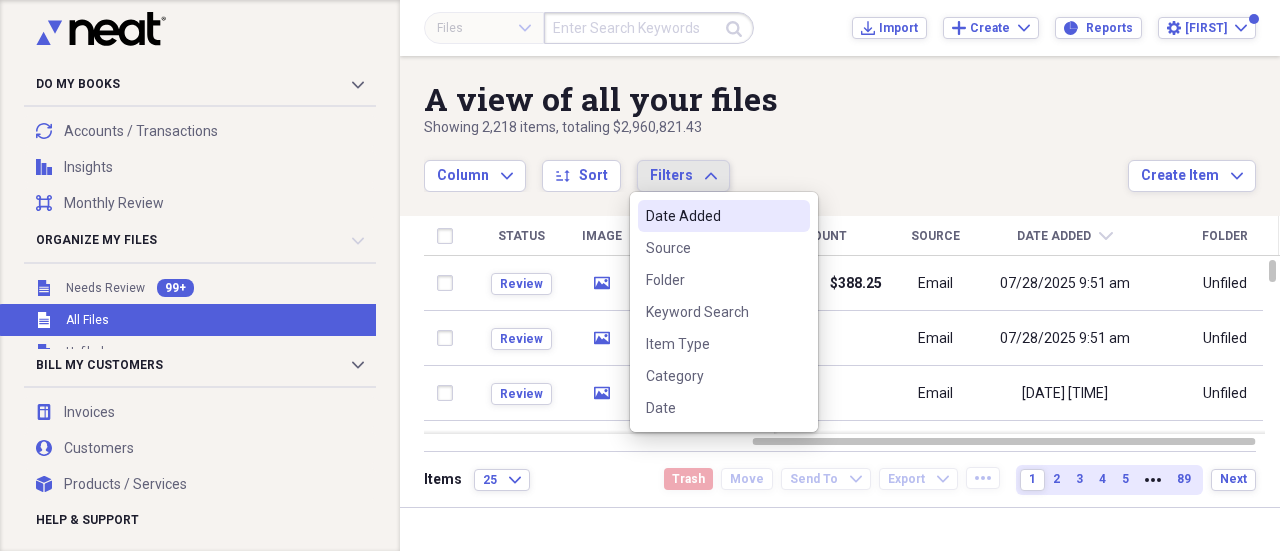 click on "Filters" at bounding box center [671, 175] 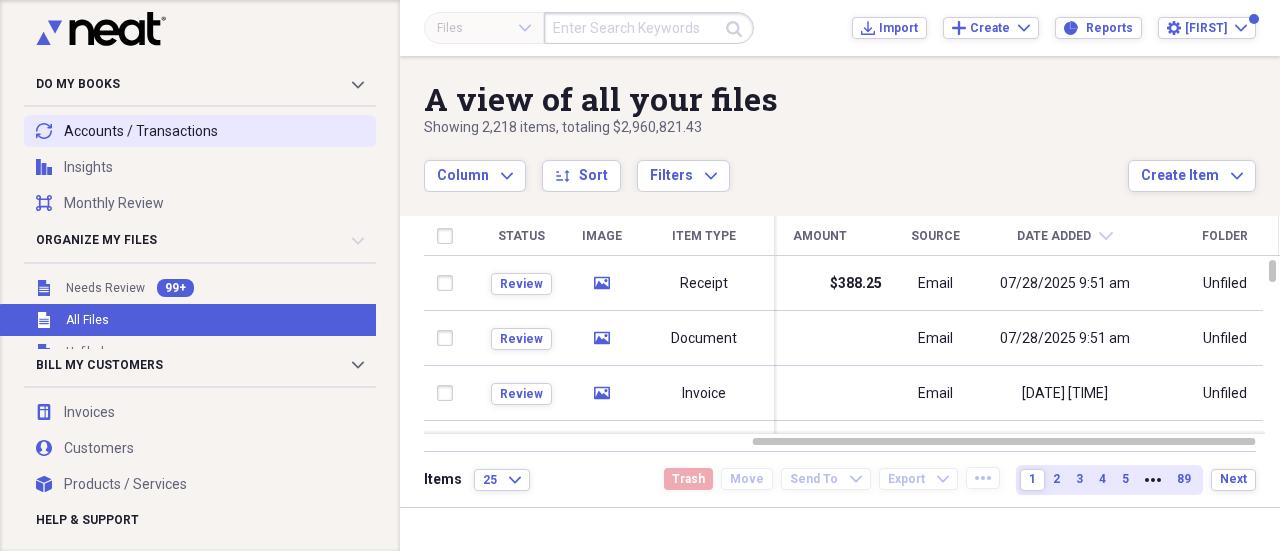 click on "transactions Accounts / Transactions" at bounding box center [200, 131] 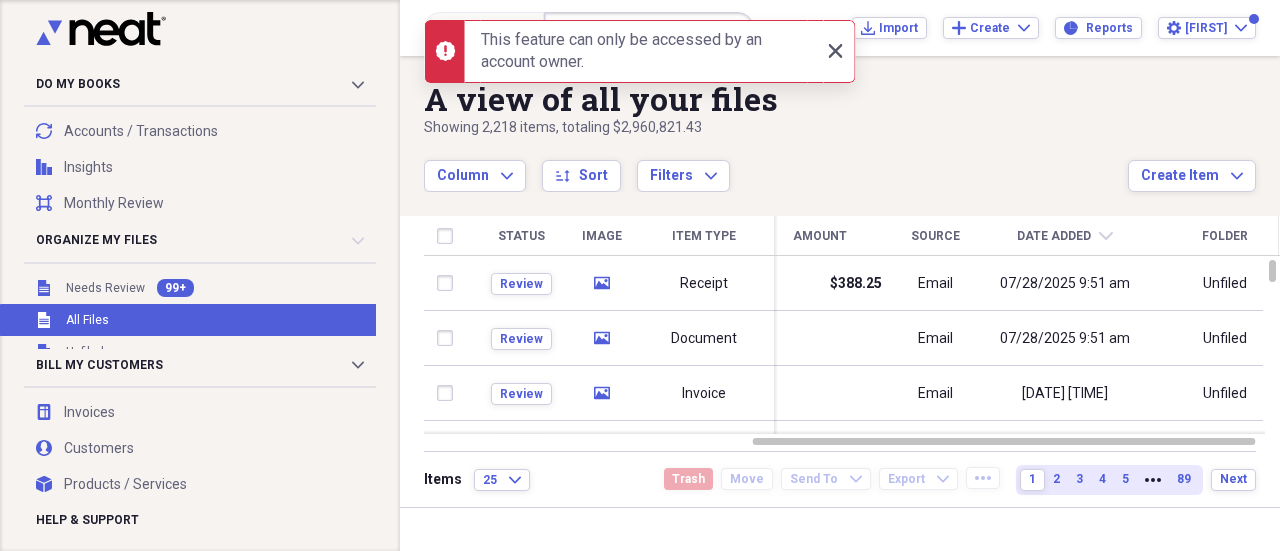 click on "Close" 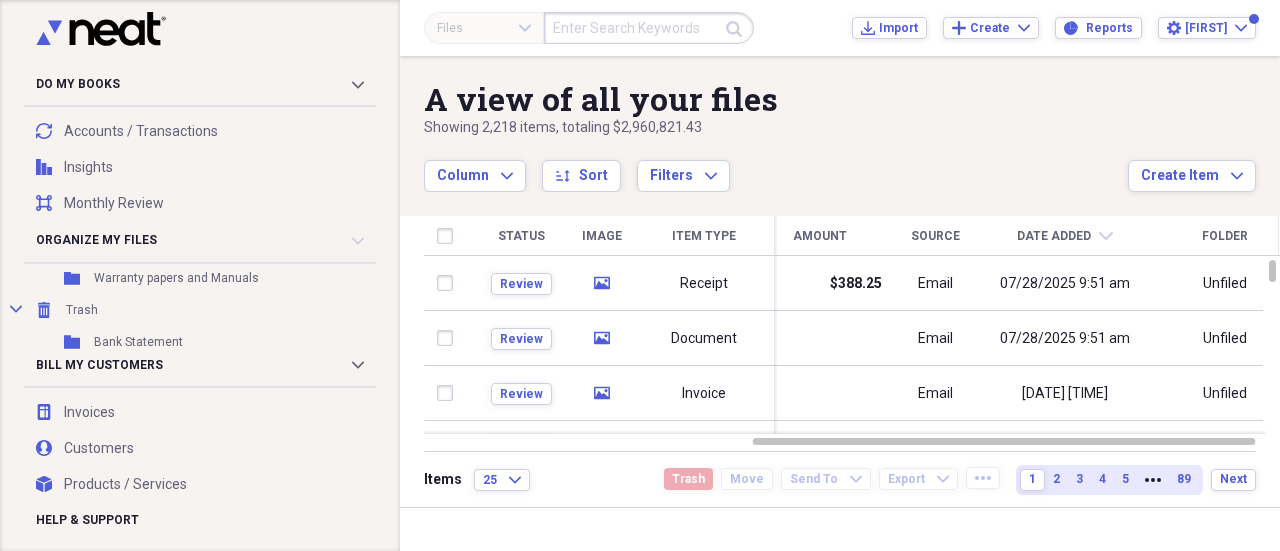 scroll, scrollTop: 474, scrollLeft: 0, axis: vertical 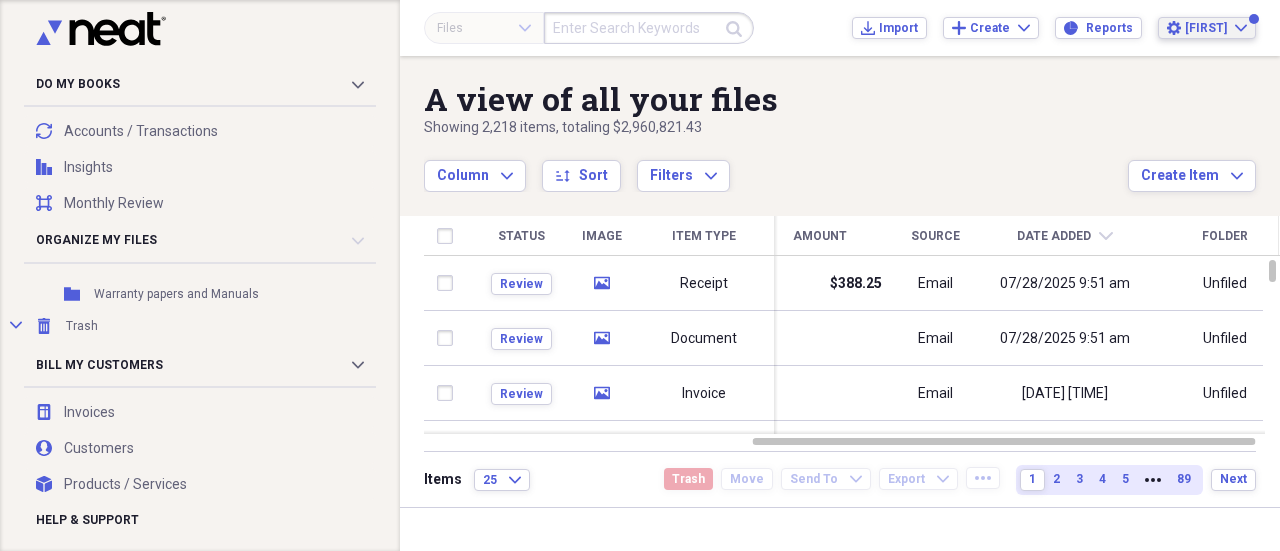 click on "Lauren Expand" at bounding box center (1216, 28) 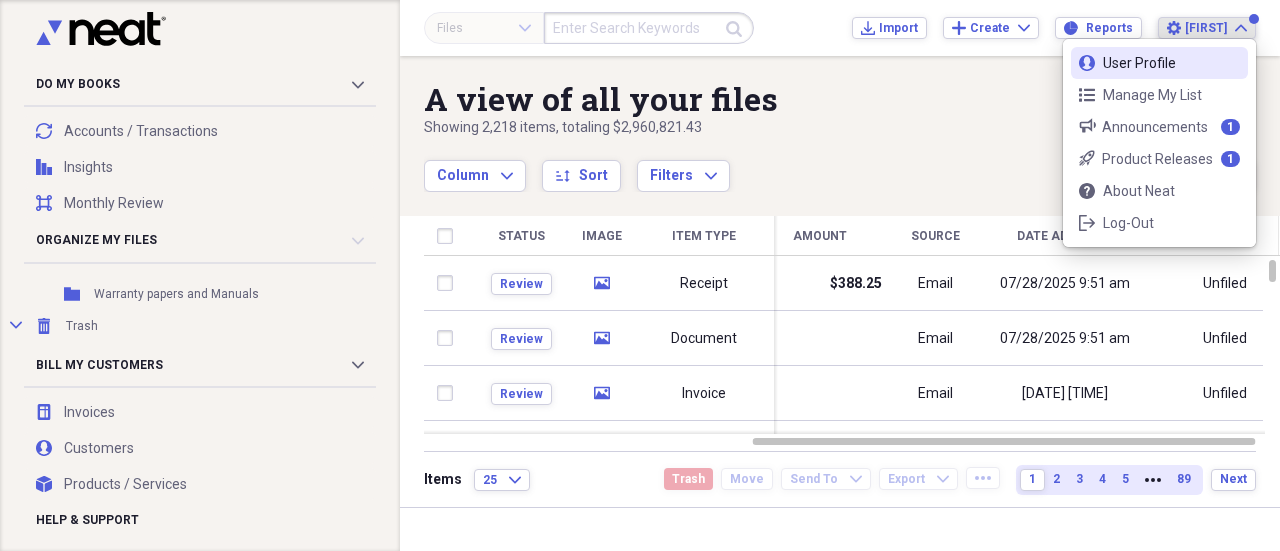 click on "Expand" 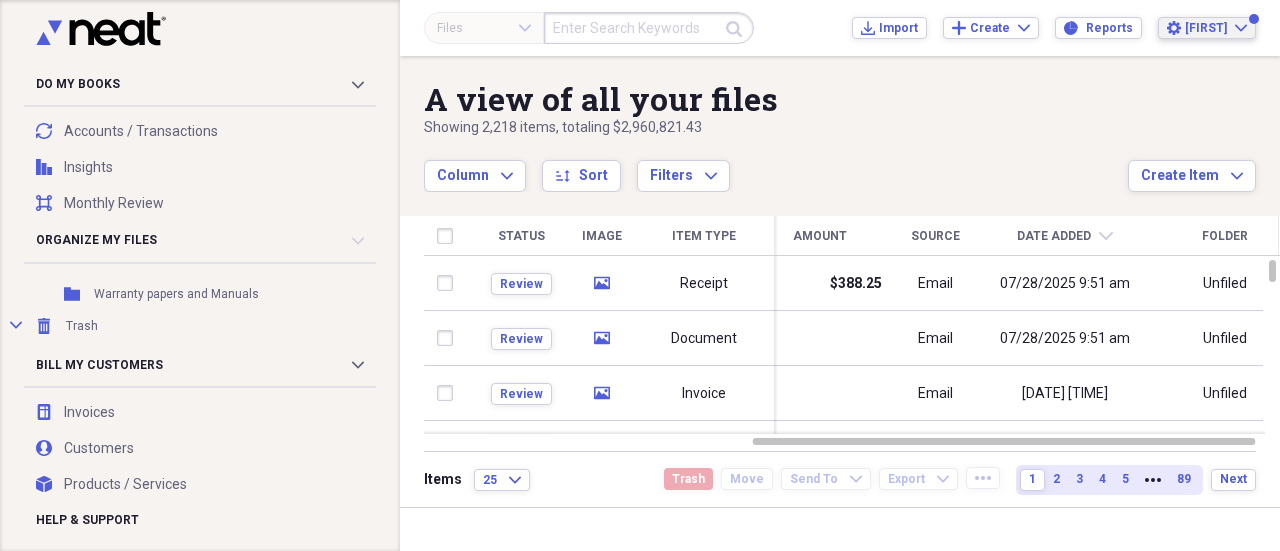click on "[PERSON]" at bounding box center [1206, 28] 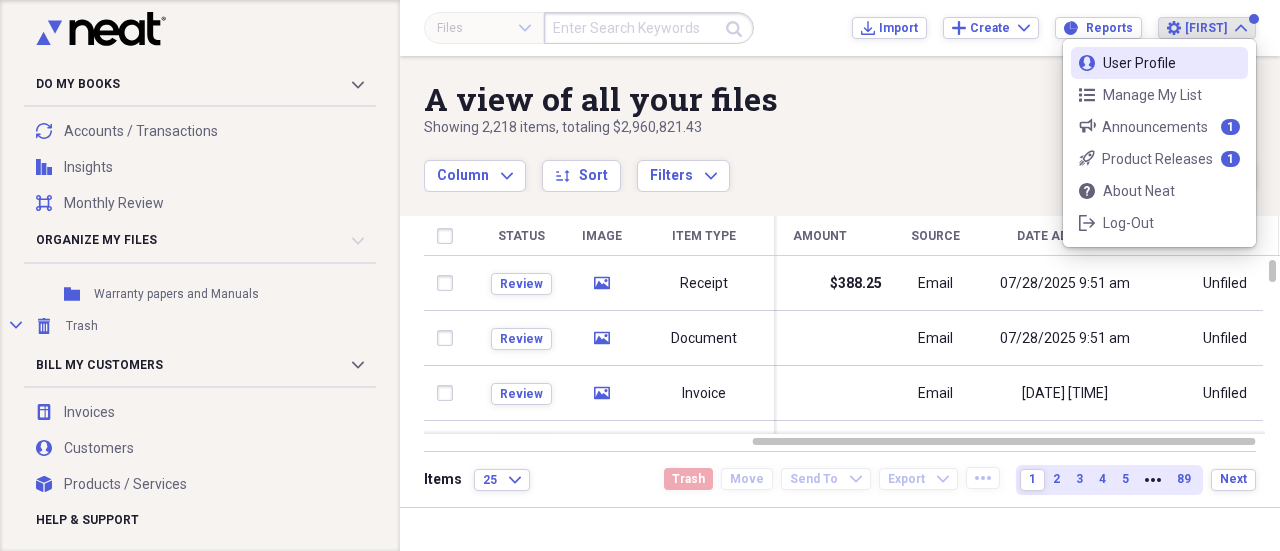 click on "User Profile" at bounding box center (1159, 63) 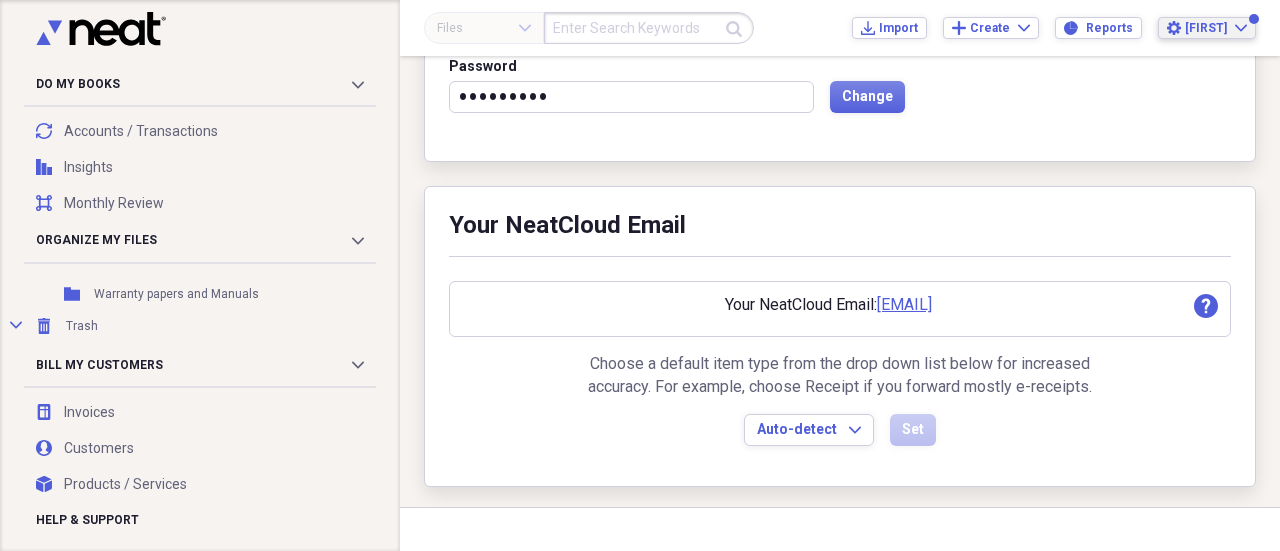 scroll, scrollTop: 0, scrollLeft: 0, axis: both 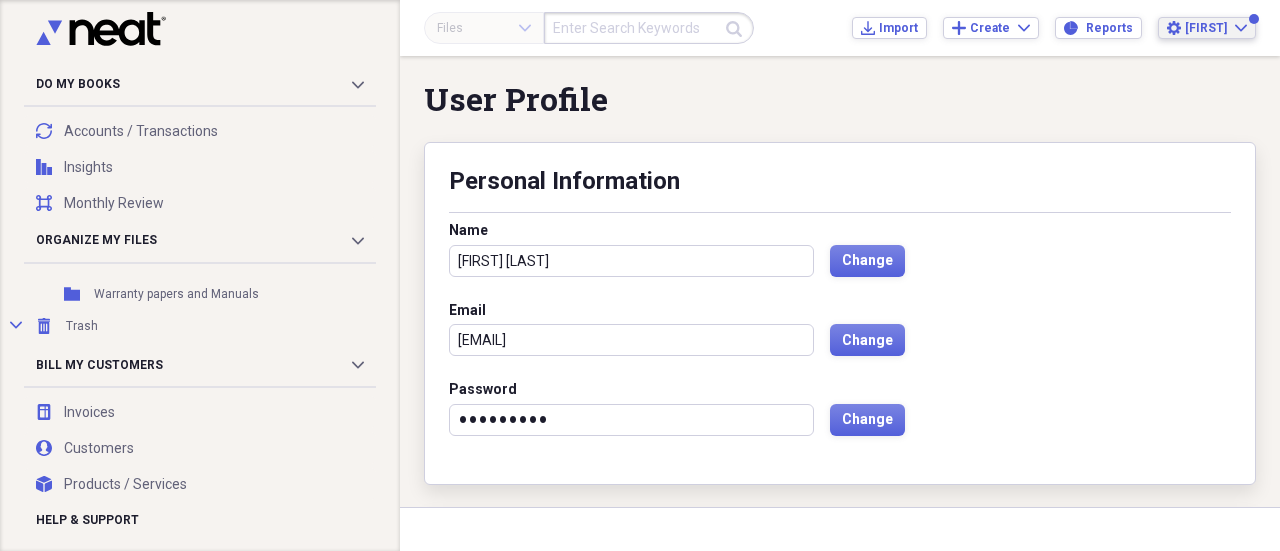 click on "[PERSON]" at bounding box center (1206, 28) 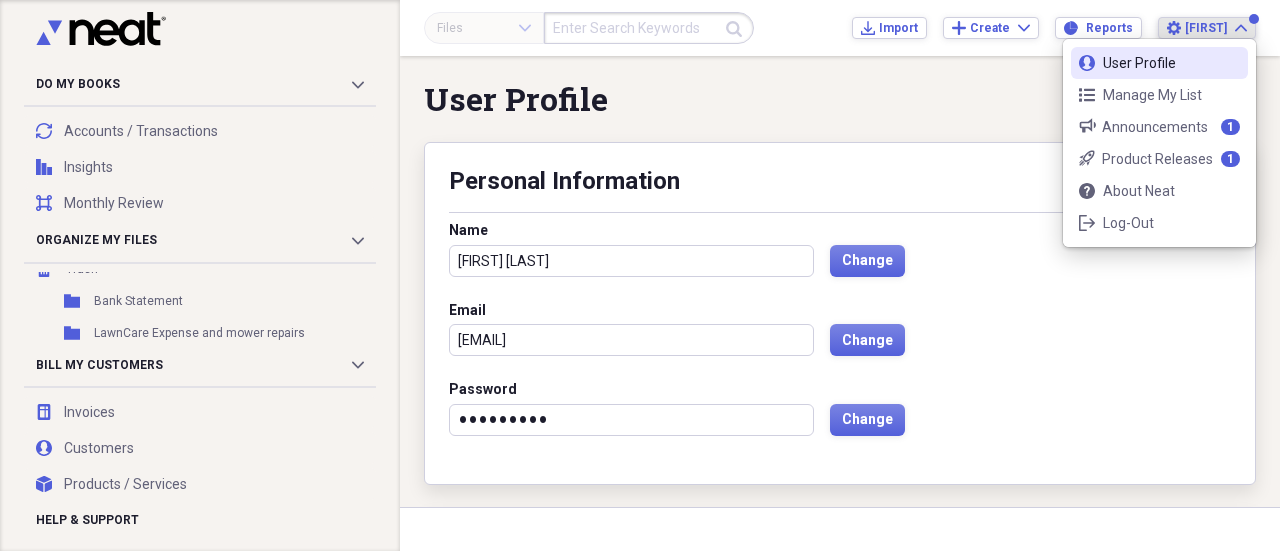 scroll, scrollTop: 542, scrollLeft: 0, axis: vertical 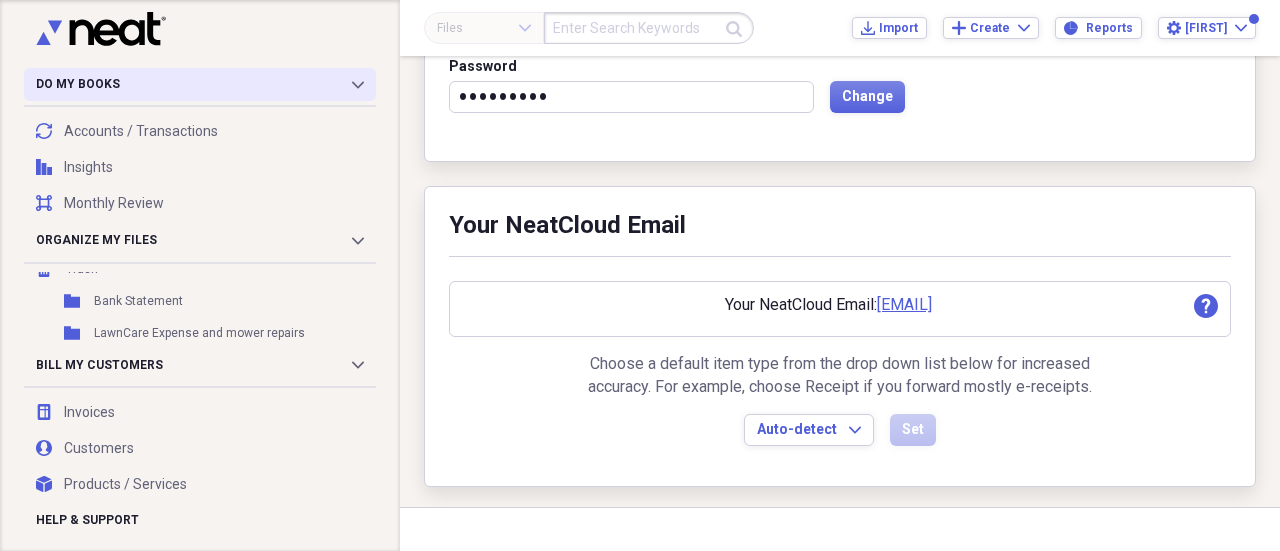 click on "Do My Books Collapse" at bounding box center (200, 84) 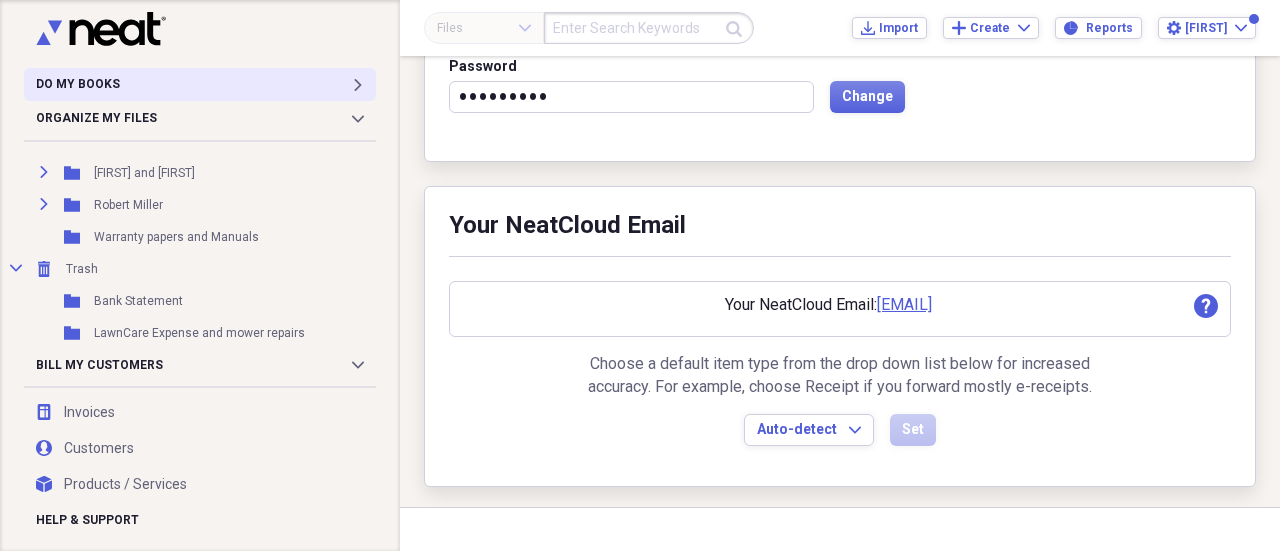 click on "Do My Books Expand" at bounding box center (200, 84) 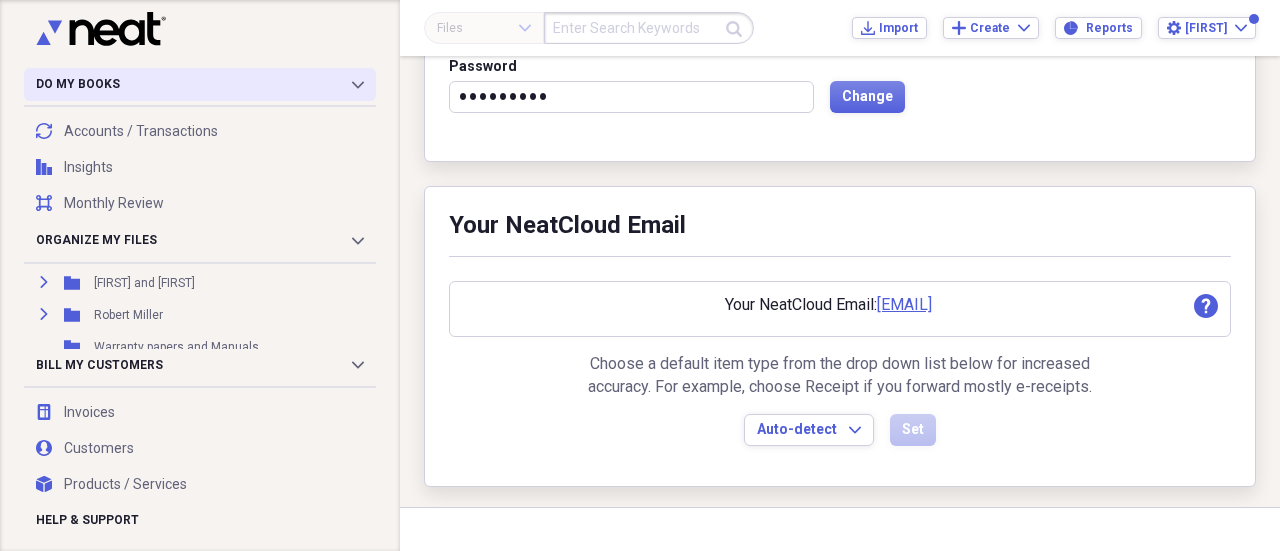 scroll, scrollTop: 542, scrollLeft: 0, axis: vertical 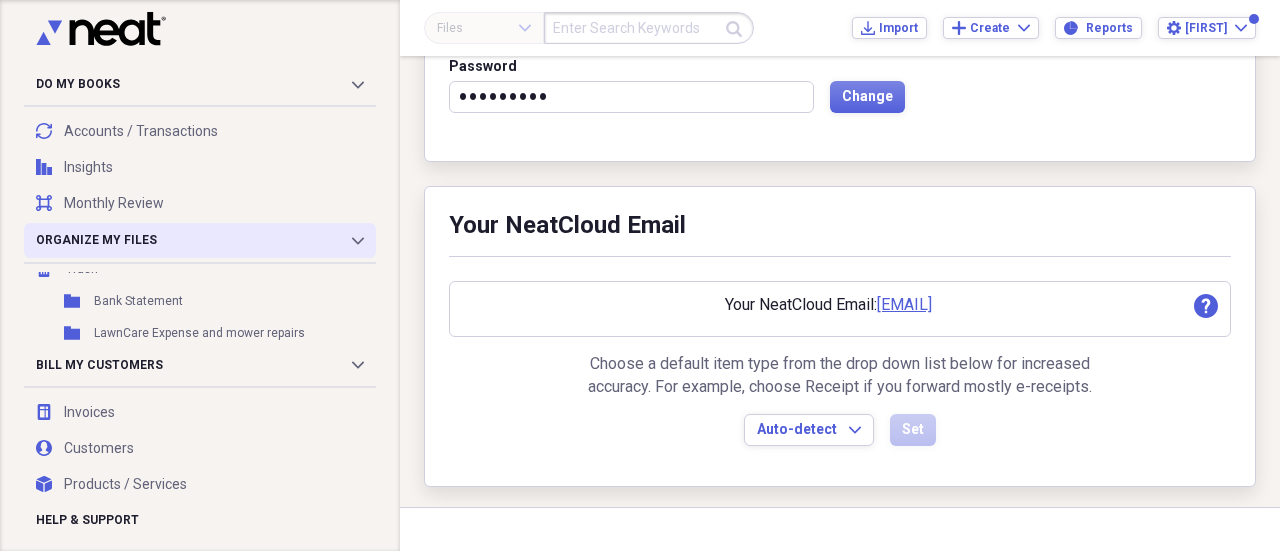 click on "Organize My Files 99+ Collapse" at bounding box center (200, 240) 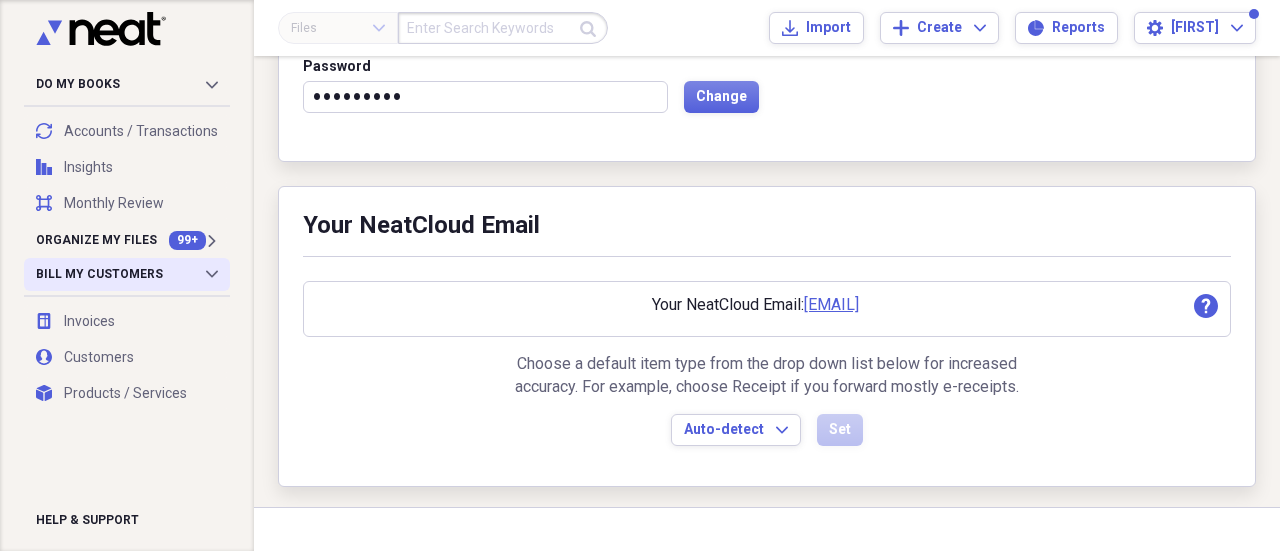 click on "Bill My Customers Collapse" at bounding box center (127, 274) 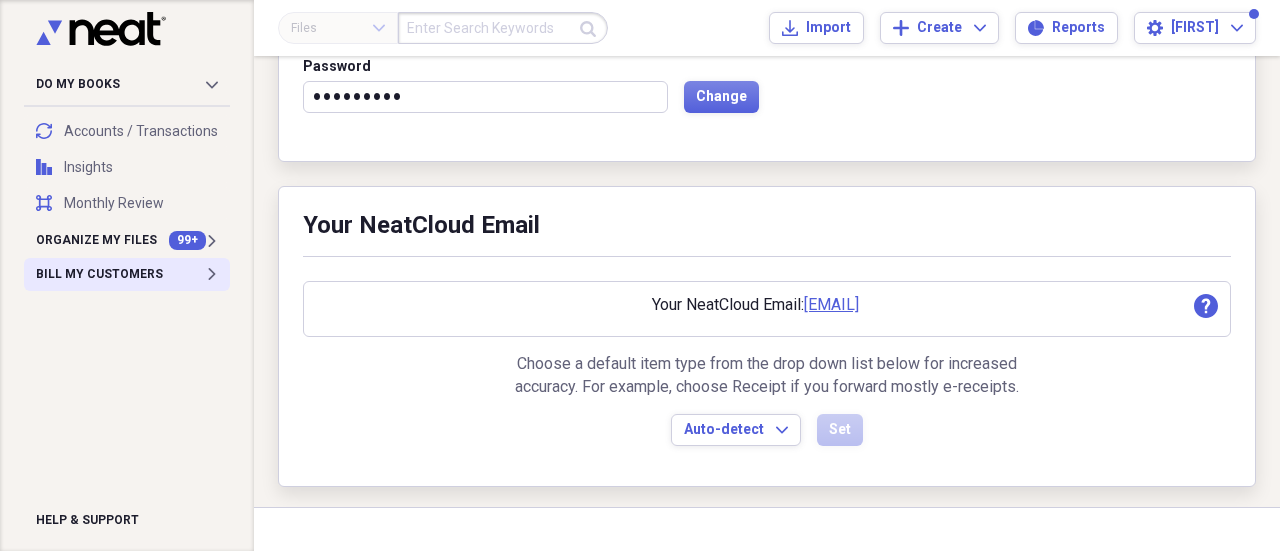 click on "Expand" 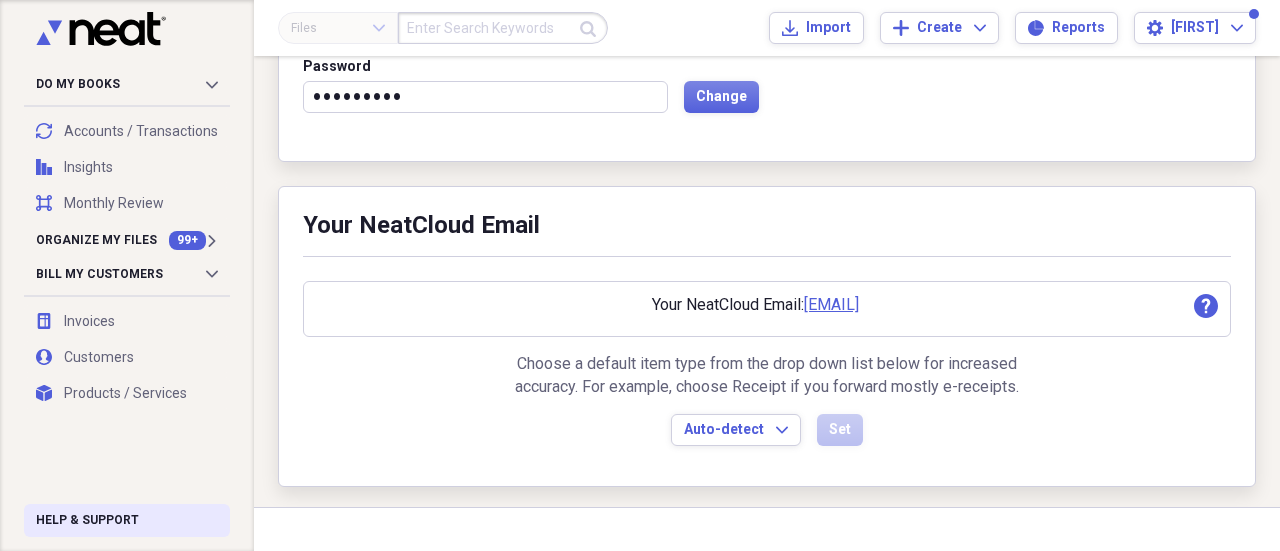 click on "Help & Support" at bounding box center [87, 520] 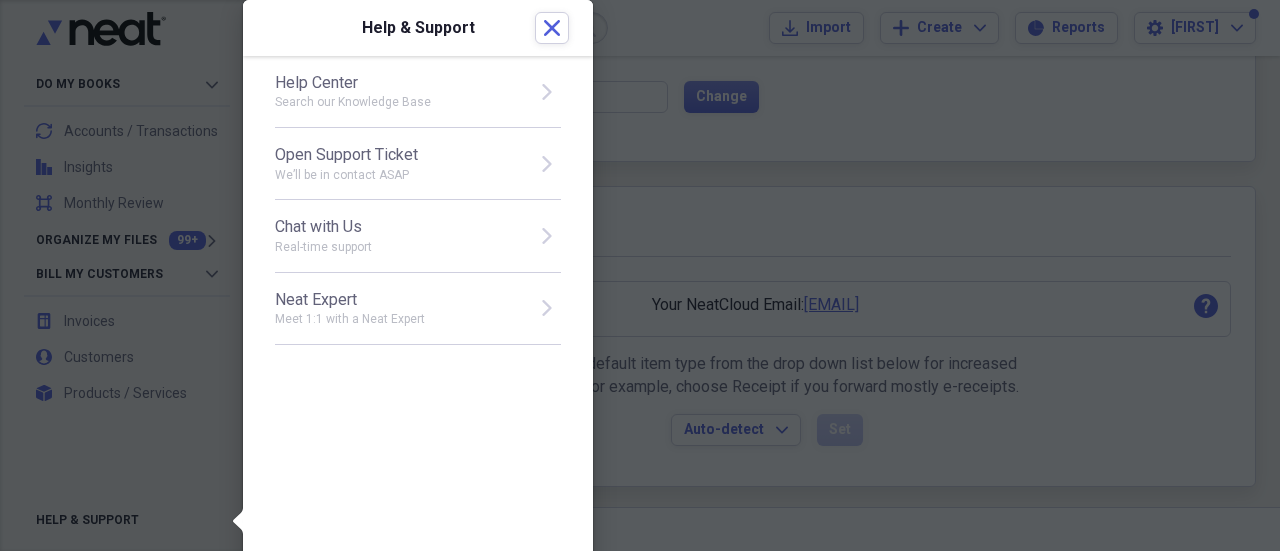 click at bounding box center [640, 275] 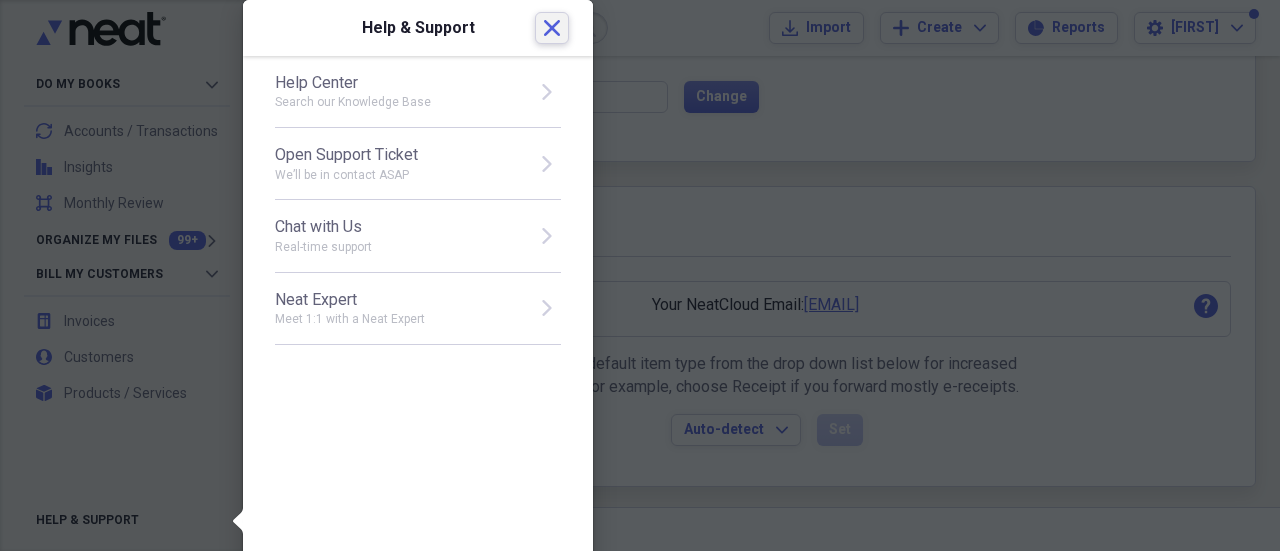 click on "Close" 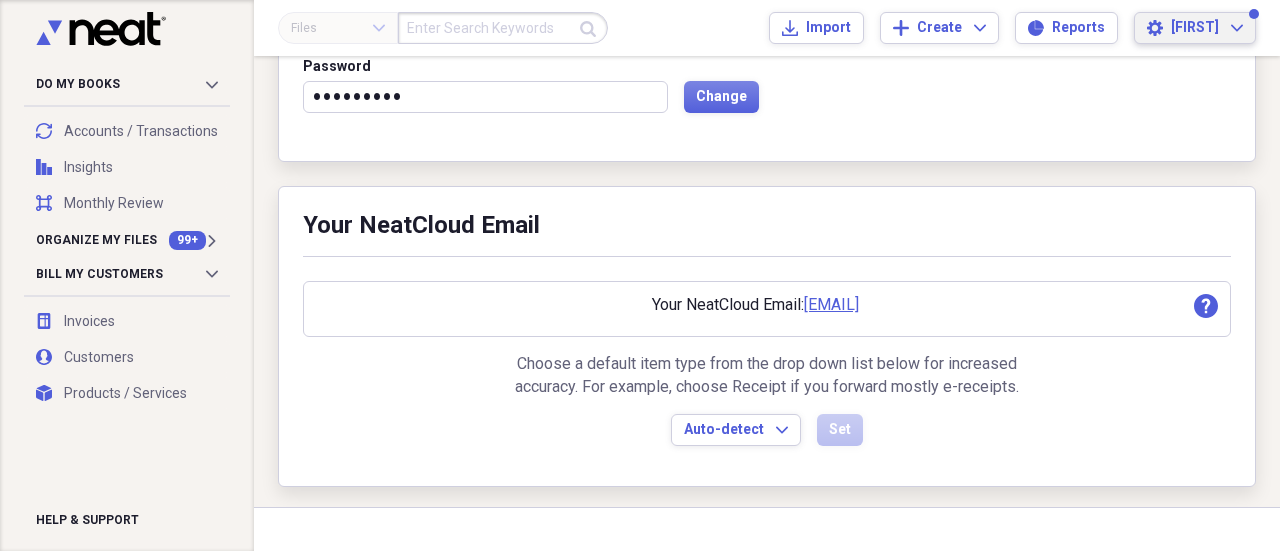 click on "Expand" 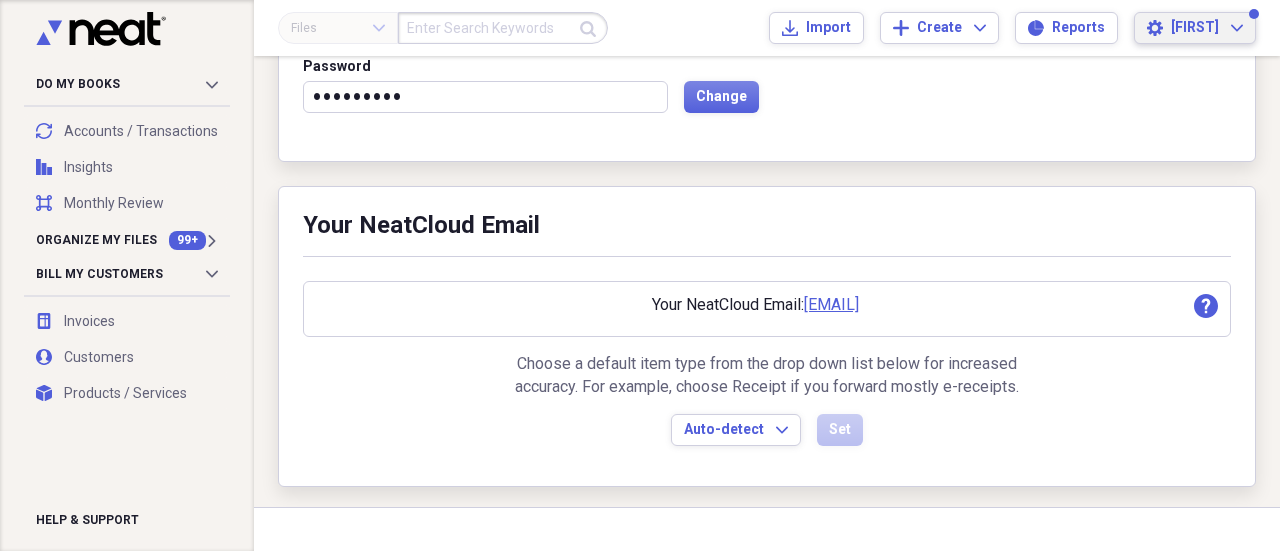 click on "Expand" 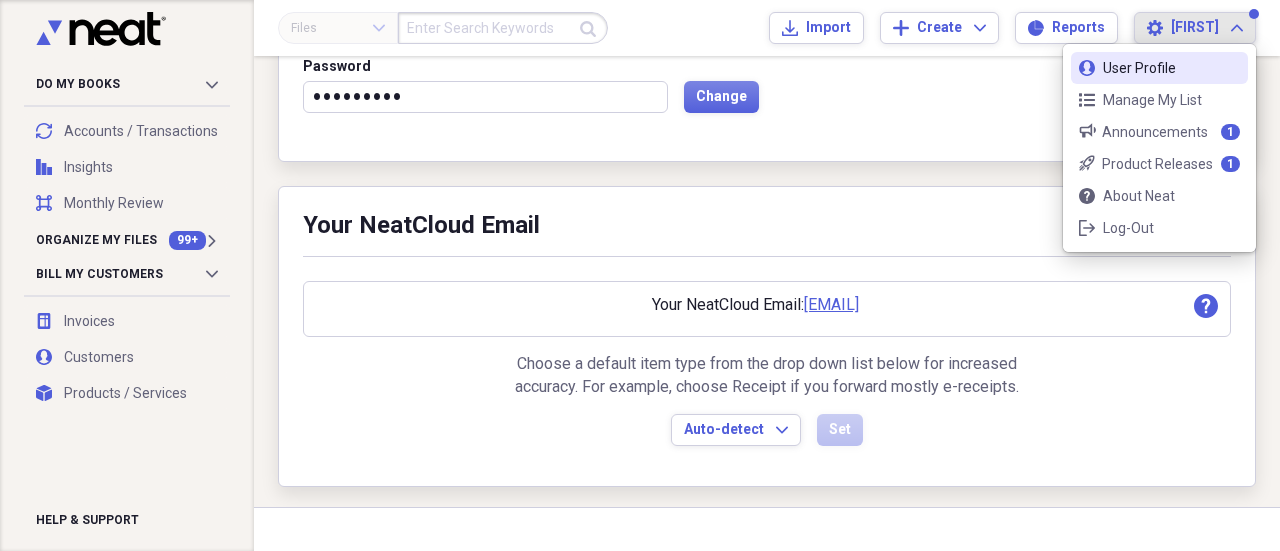 click on "Expand" 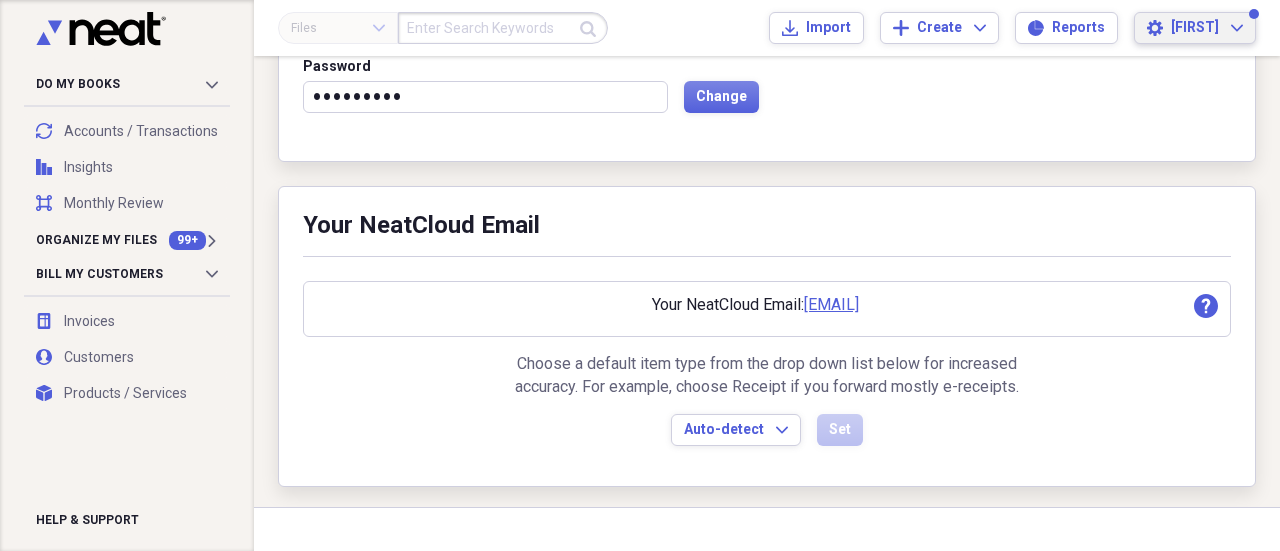 scroll, scrollTop: 0, scrollLeft: 0, axis: both 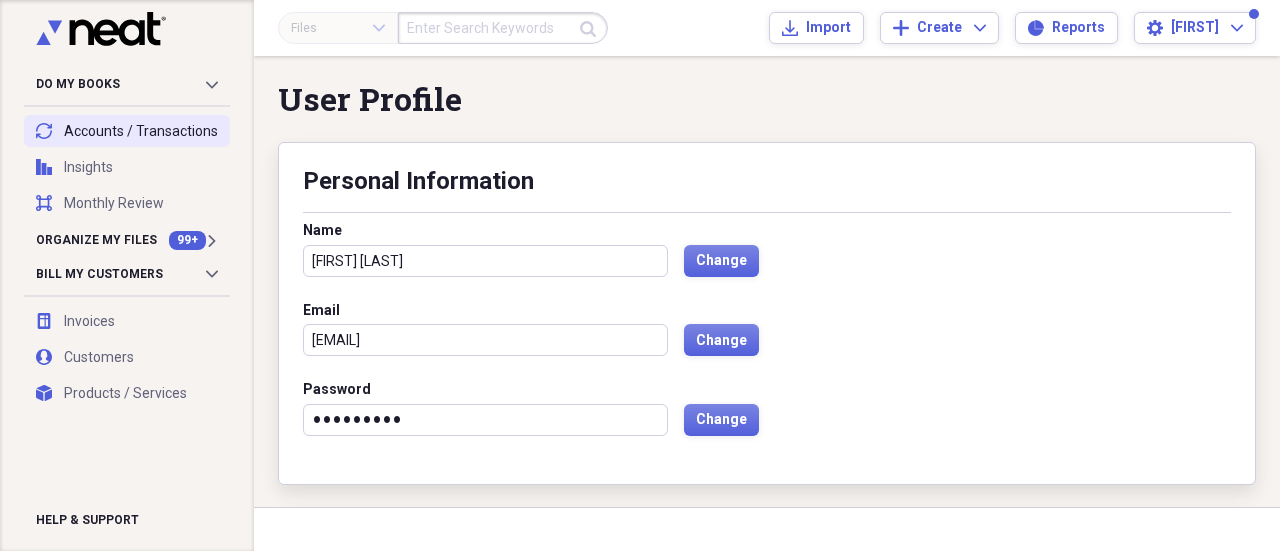 click on "transactions Accounts / Transactions" at bounding box center [127, 131] 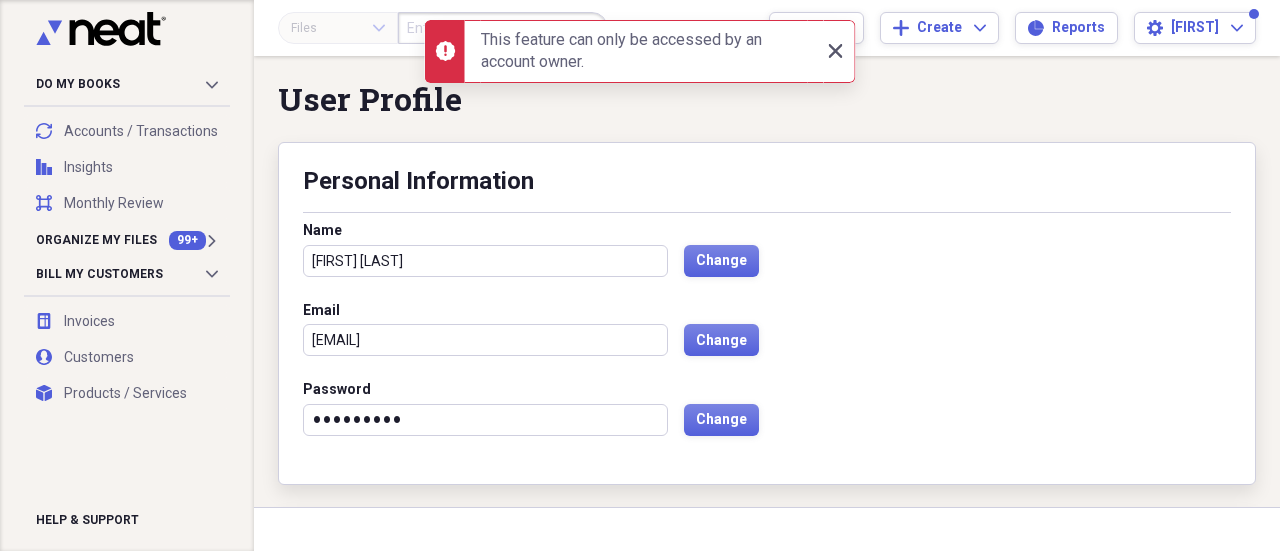click 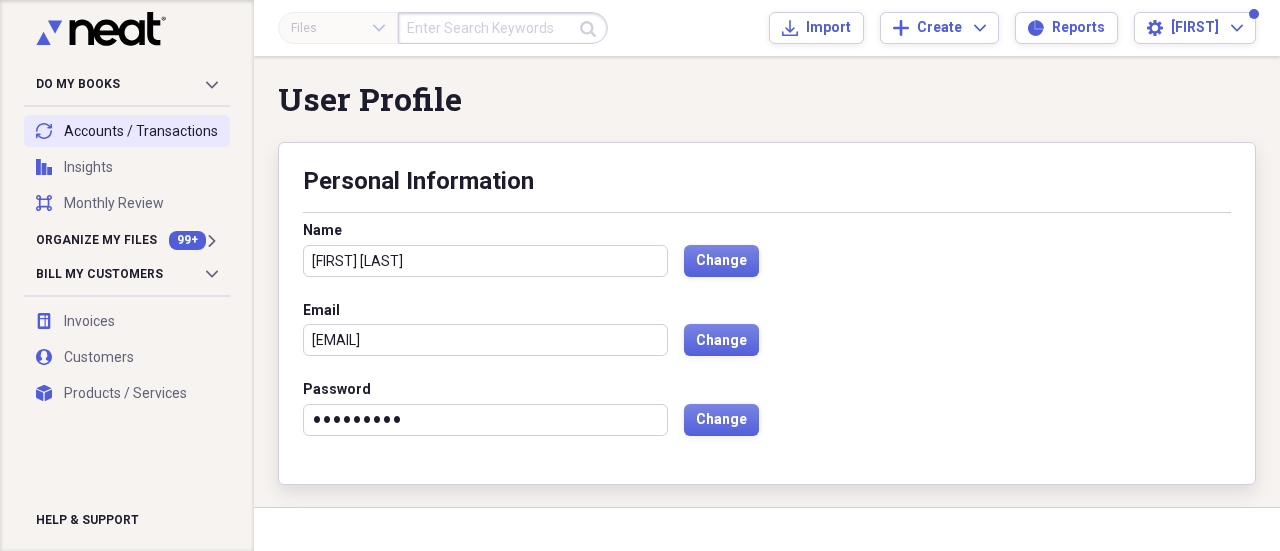 click on "transactions Accounts / Transactions" at bounding box center (127, 131) 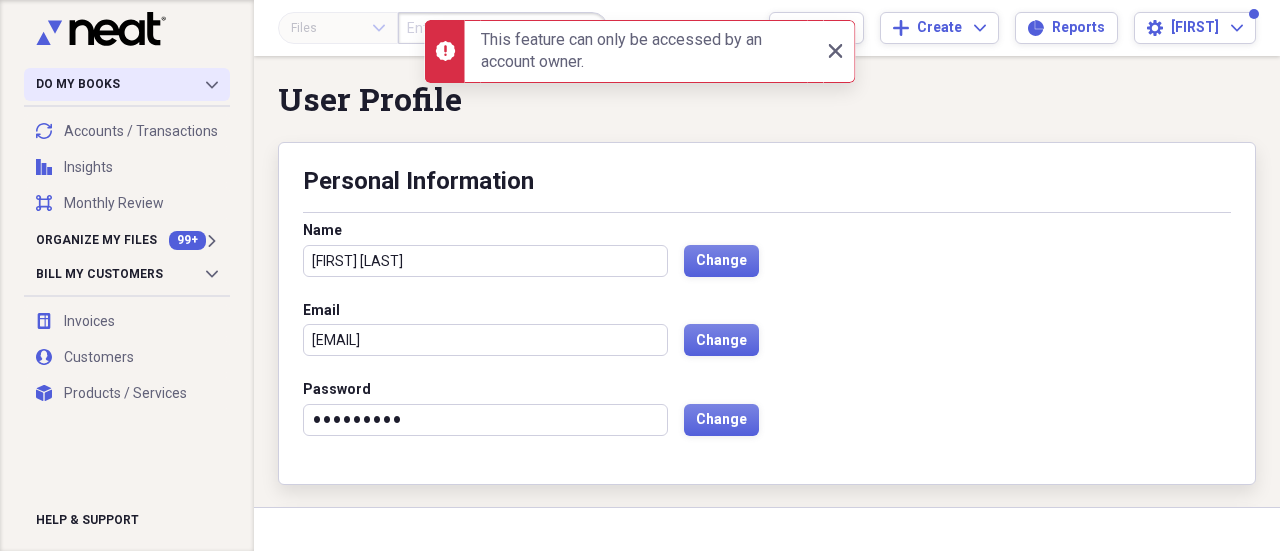 click on "Do My Books Collapse" at bounding box center [127, 84] 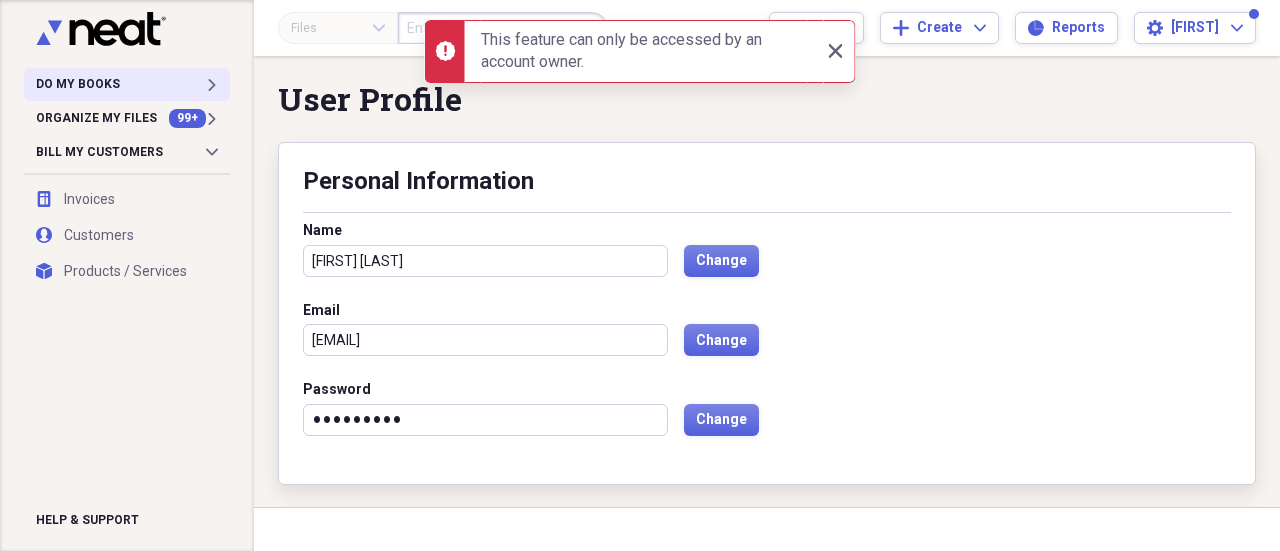 click on "Expand" 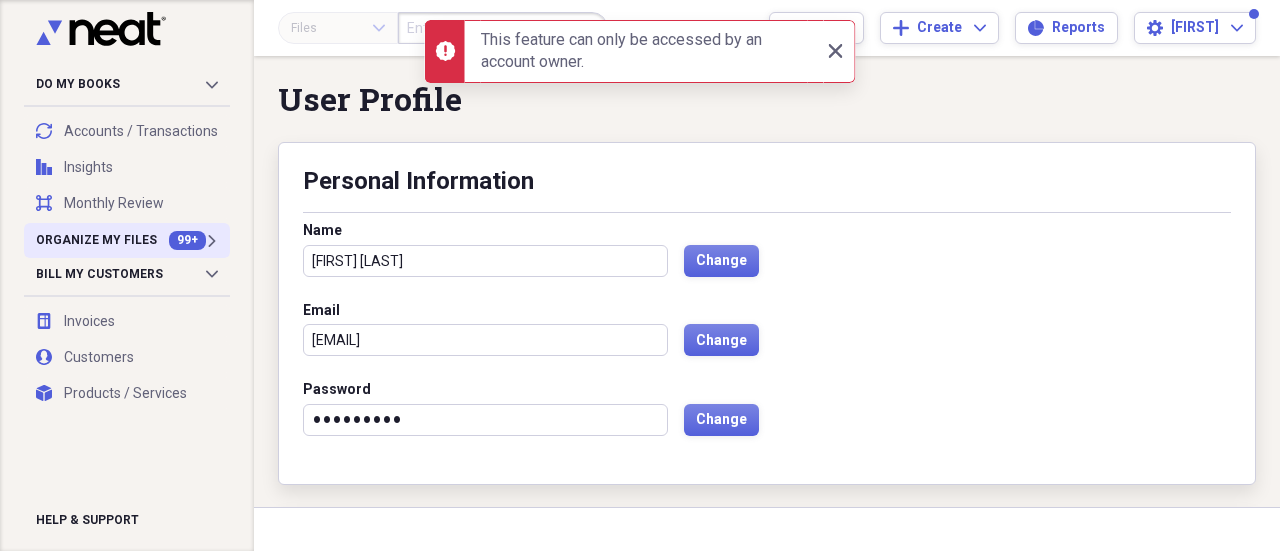 click on "Organize My Files 99+ Expand" at bounding box center (127, 240) 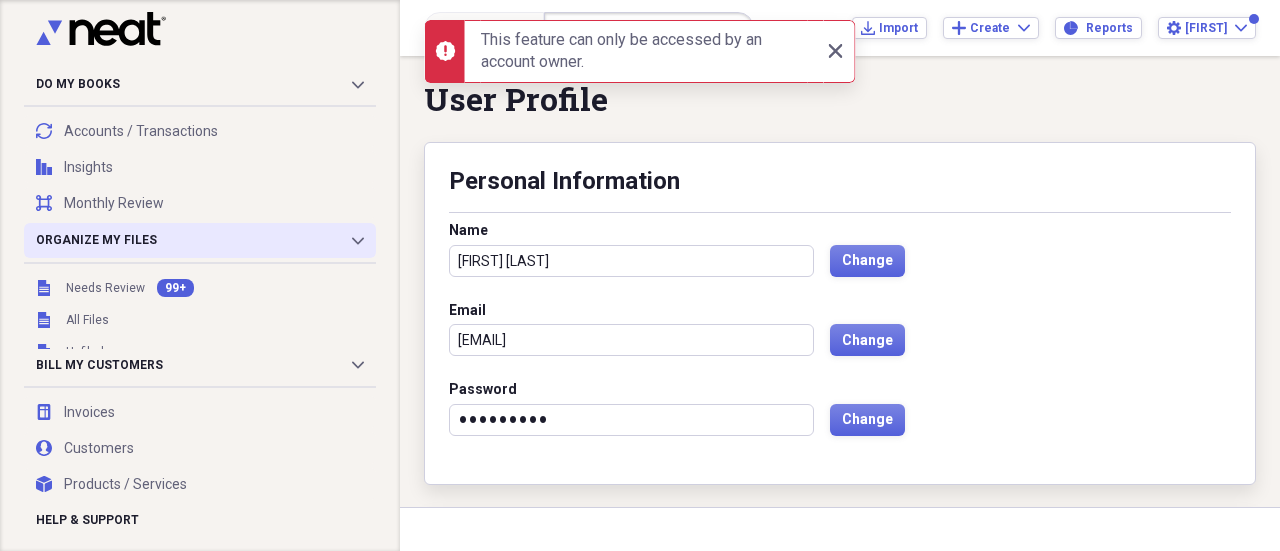 scroll, scrollTop: 542, scrollLeft: 0, axis: vertical 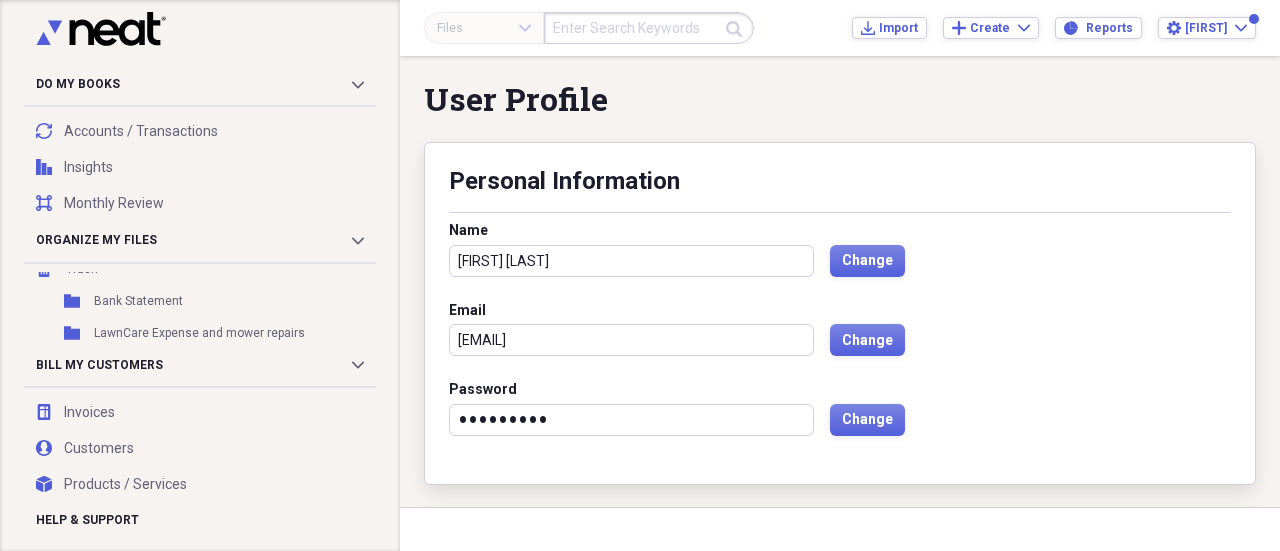 click 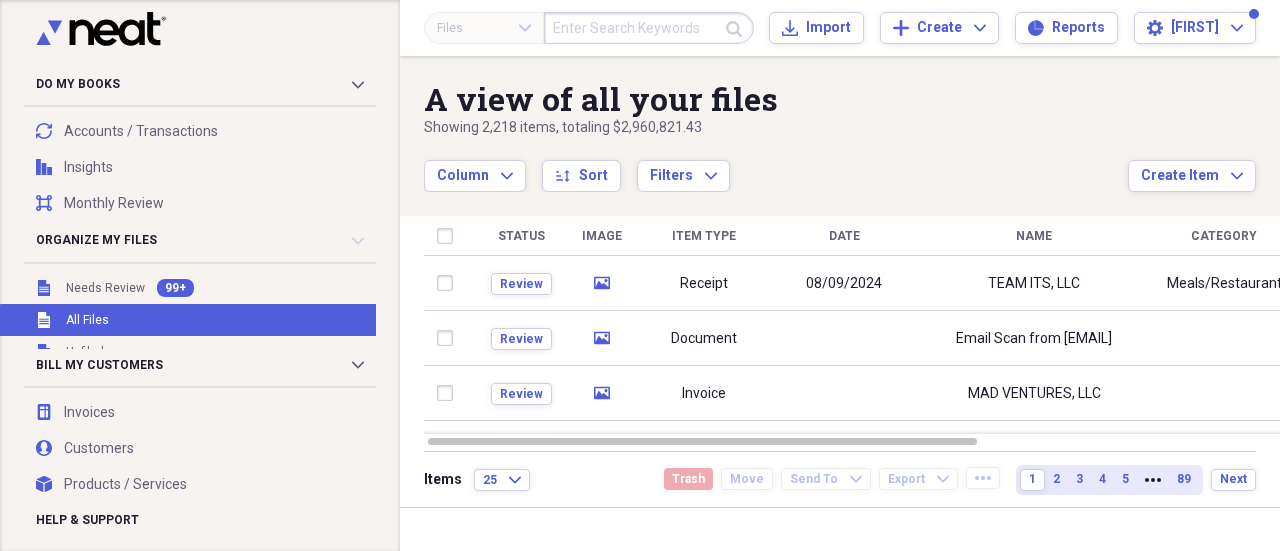 scroll, scrollTop: 62, scrollLeft: 0, axis: vertical 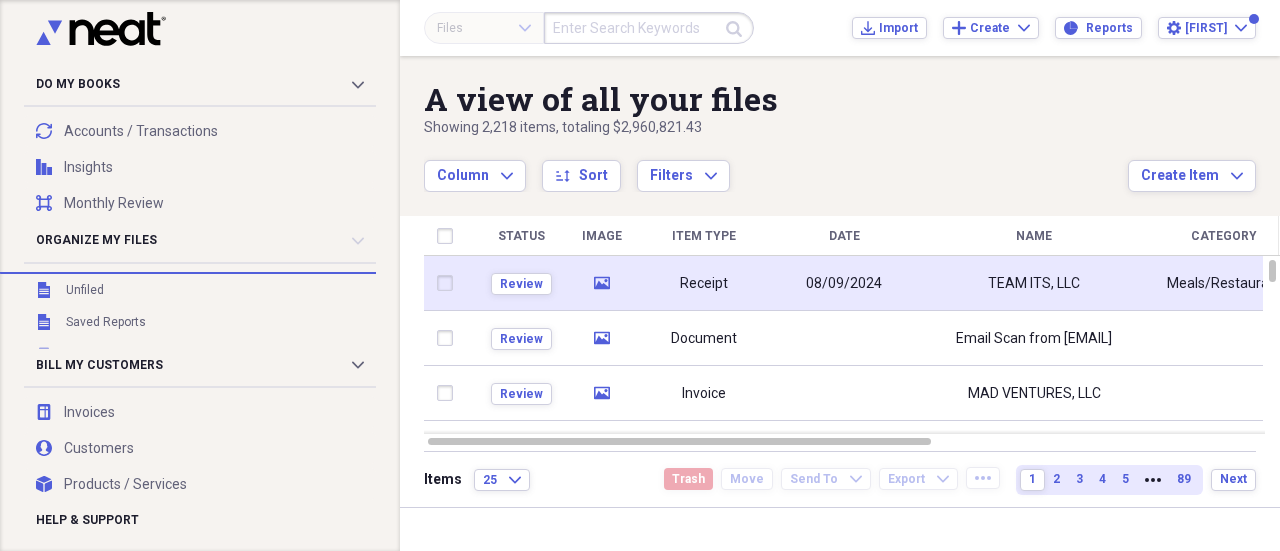 click at bounding box center (449, 283) 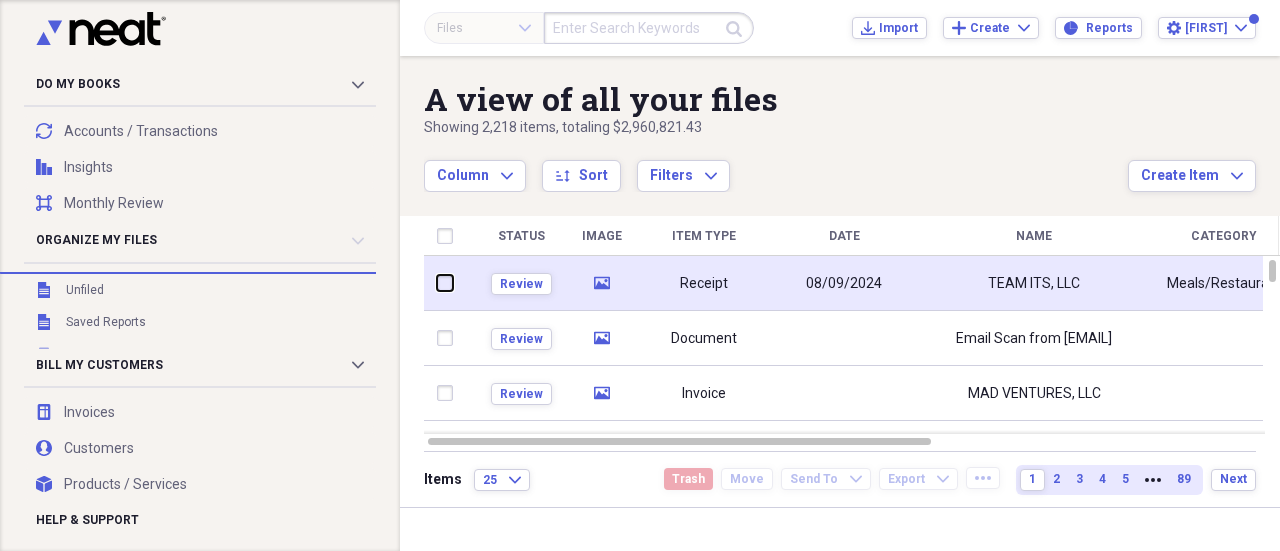 click at bounding box center [437, 283] 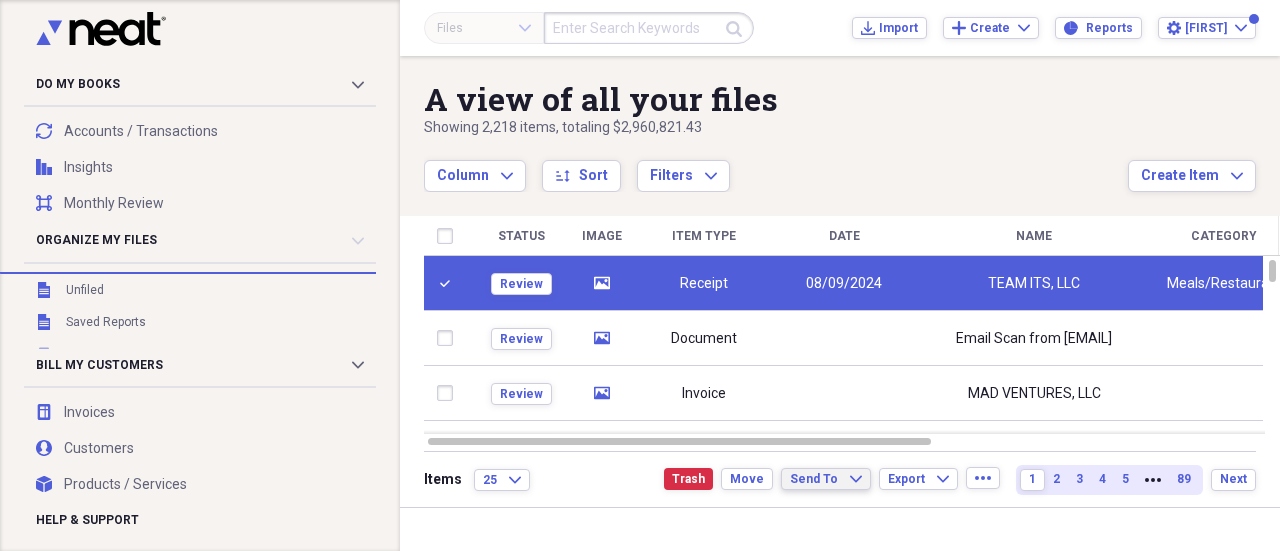 click on "Send To" at bounding box center [814, 479] 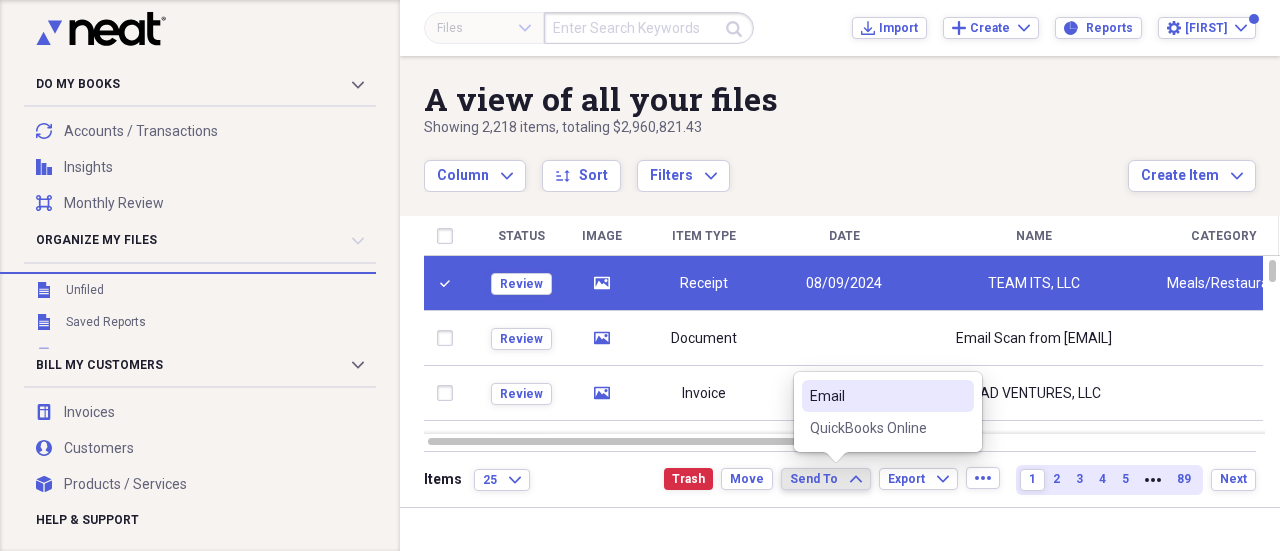 click on "Send To" at bounding box center (814, 479) 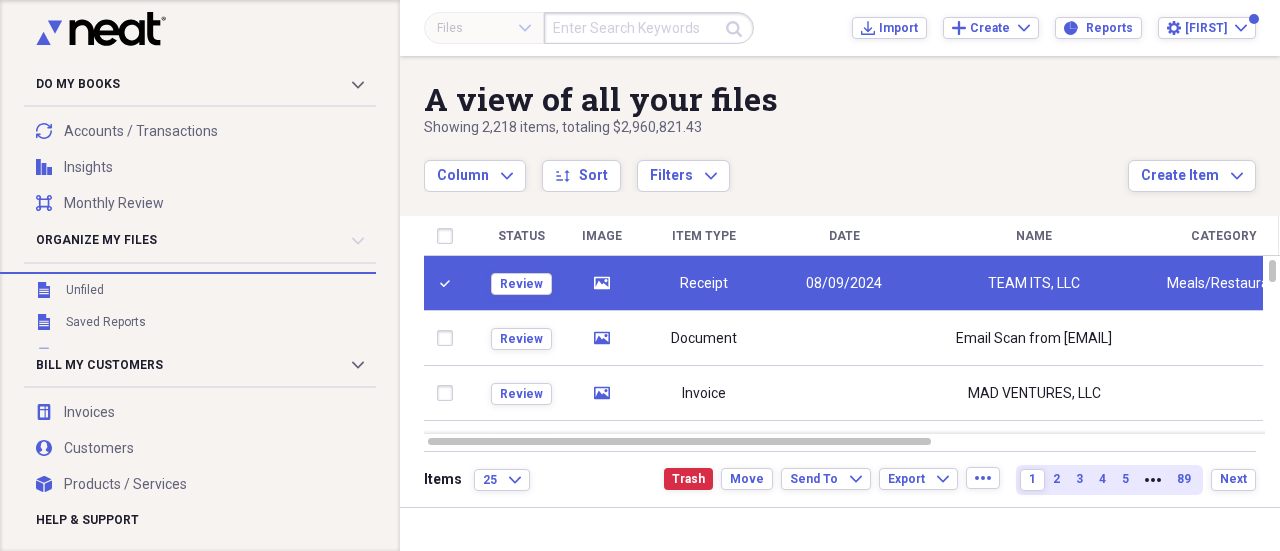 click at bounding box center (449, 283) 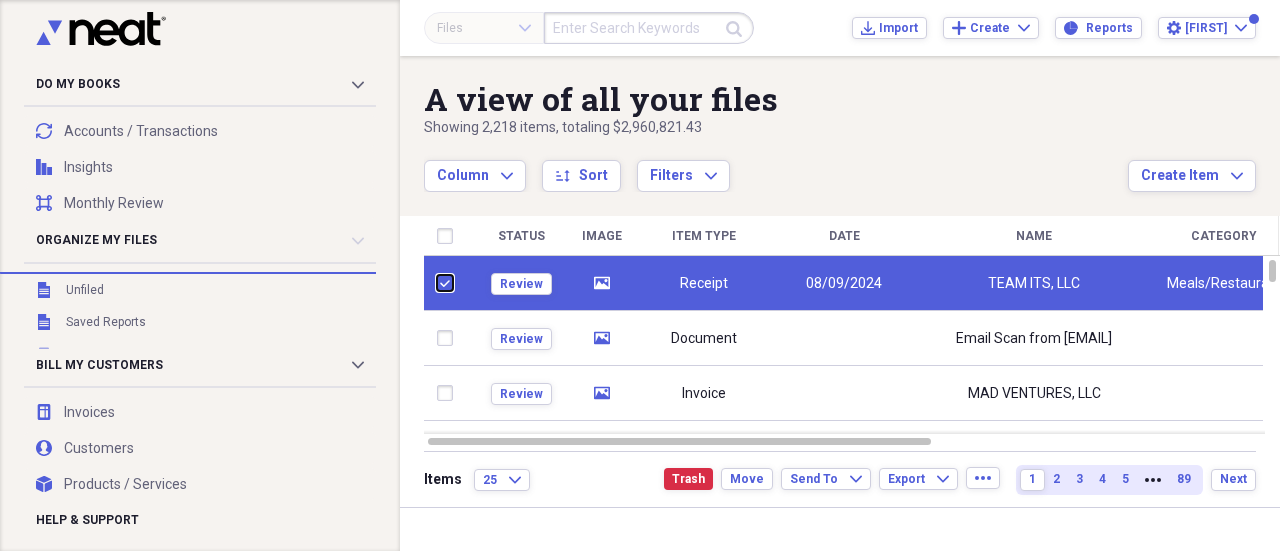 click at bounding box center [437, 283] 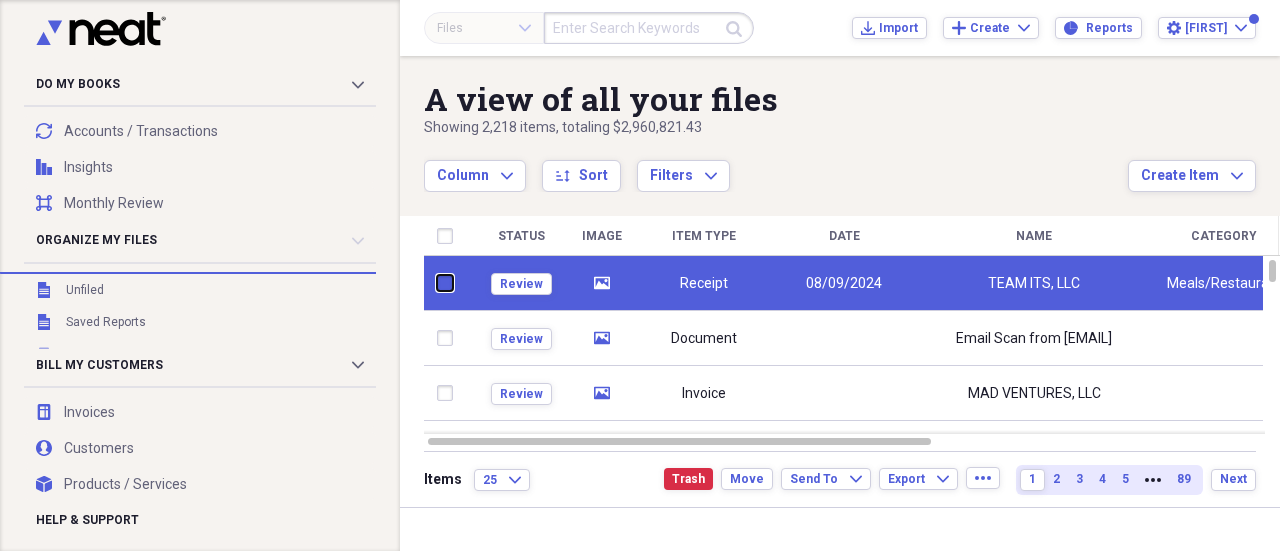 checkbox on "false" 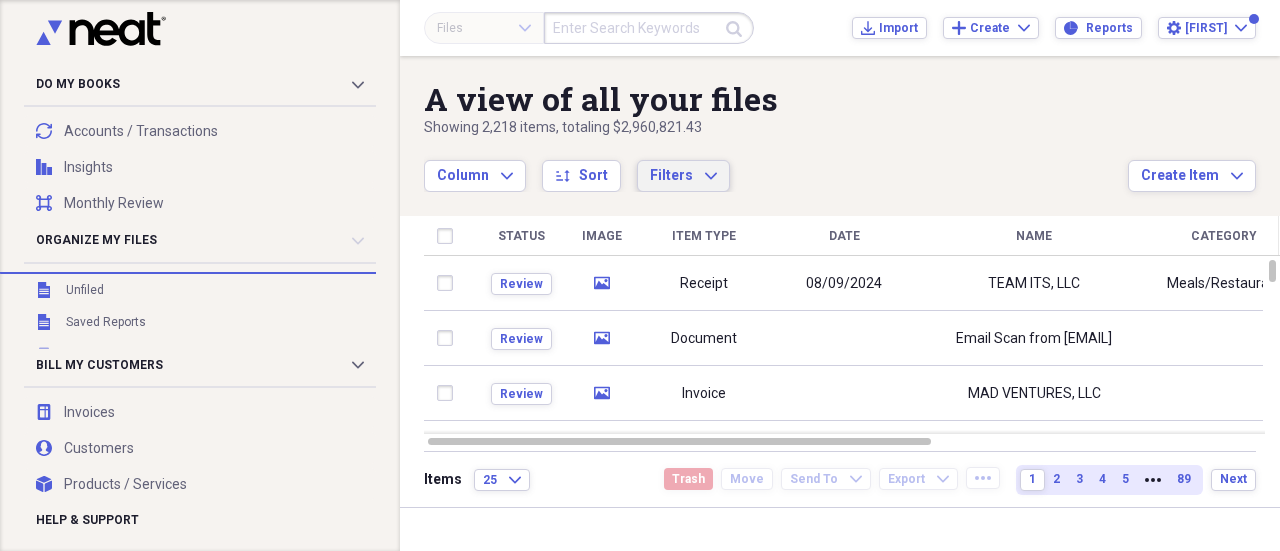 click on "Filters" at bounding box center (671, 175) 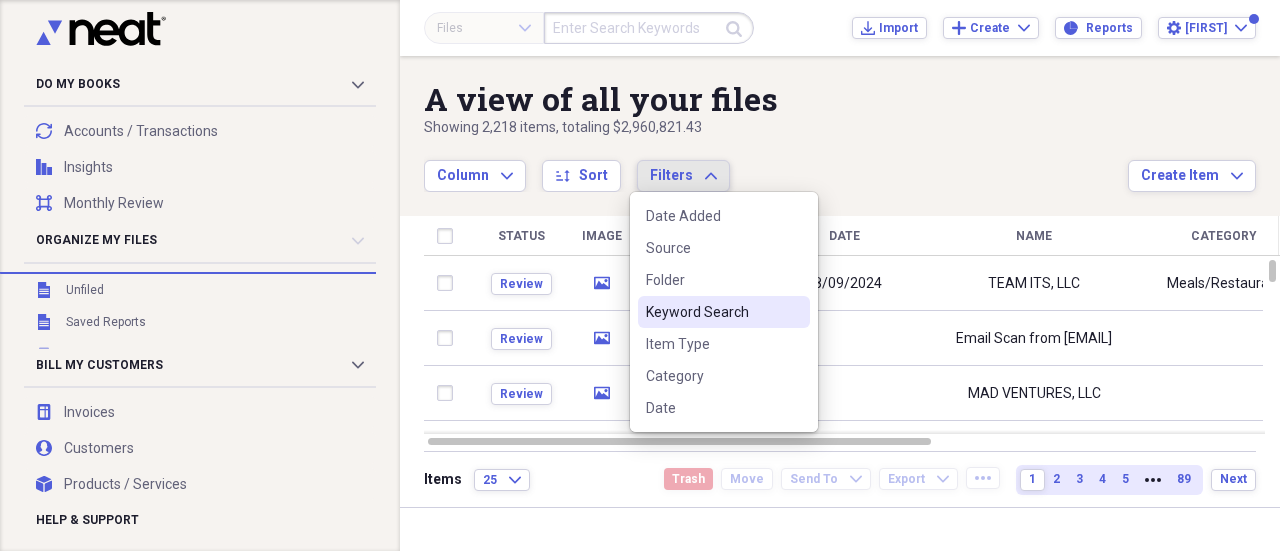 click on "Column Expand sort Sort Filters  Expand" at bounding box center [776, 165] 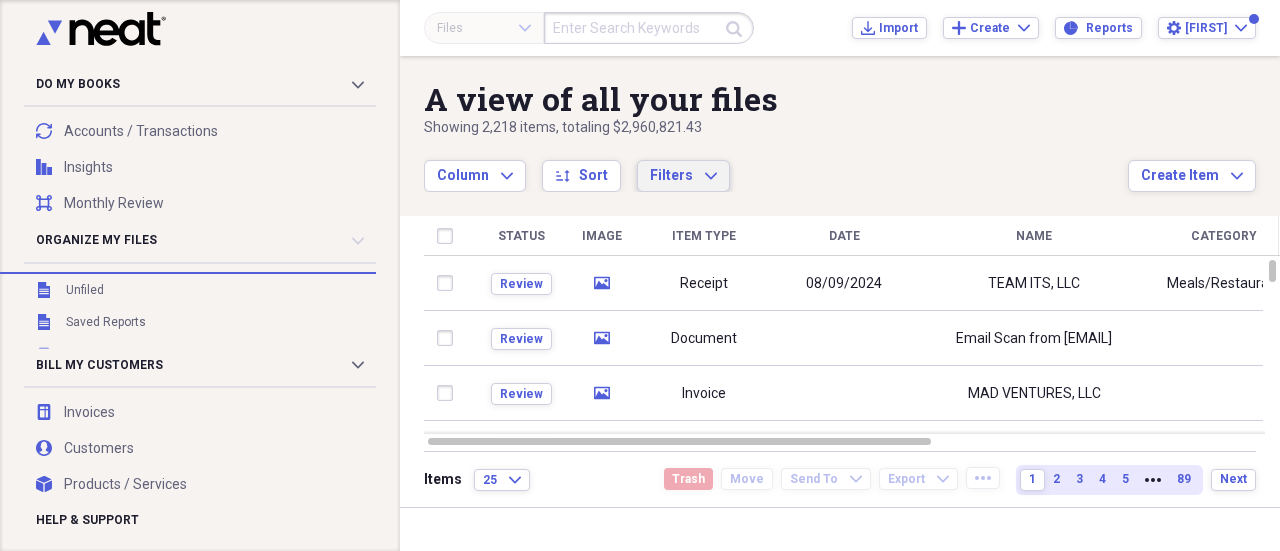 click on "Filters" at bounding box center (671, 175) 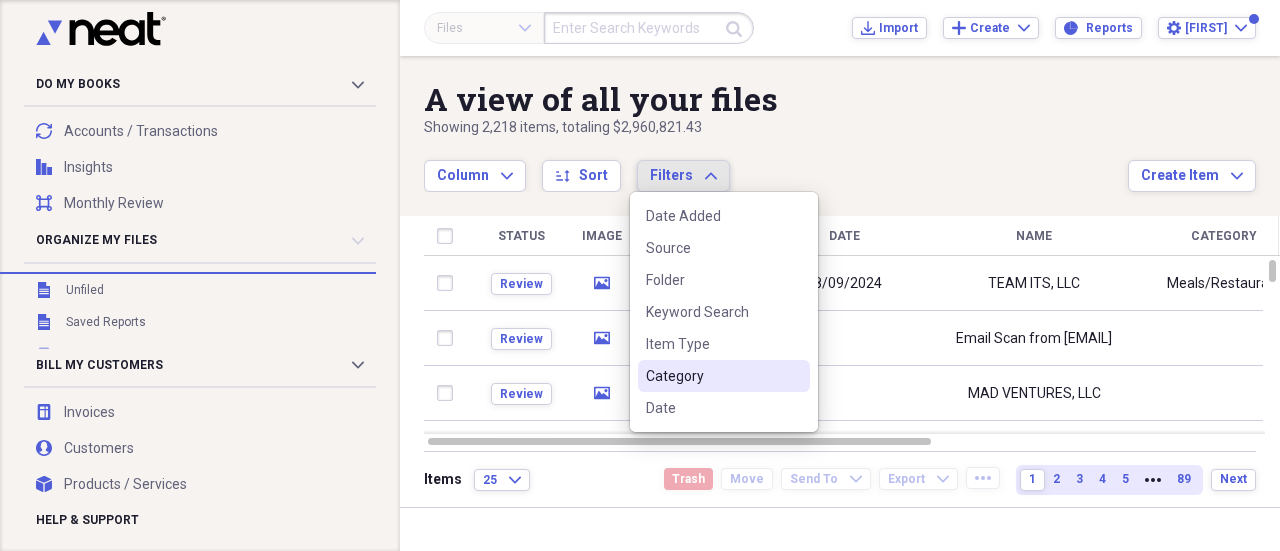 click on "Category" at bounding box center [724, 376] 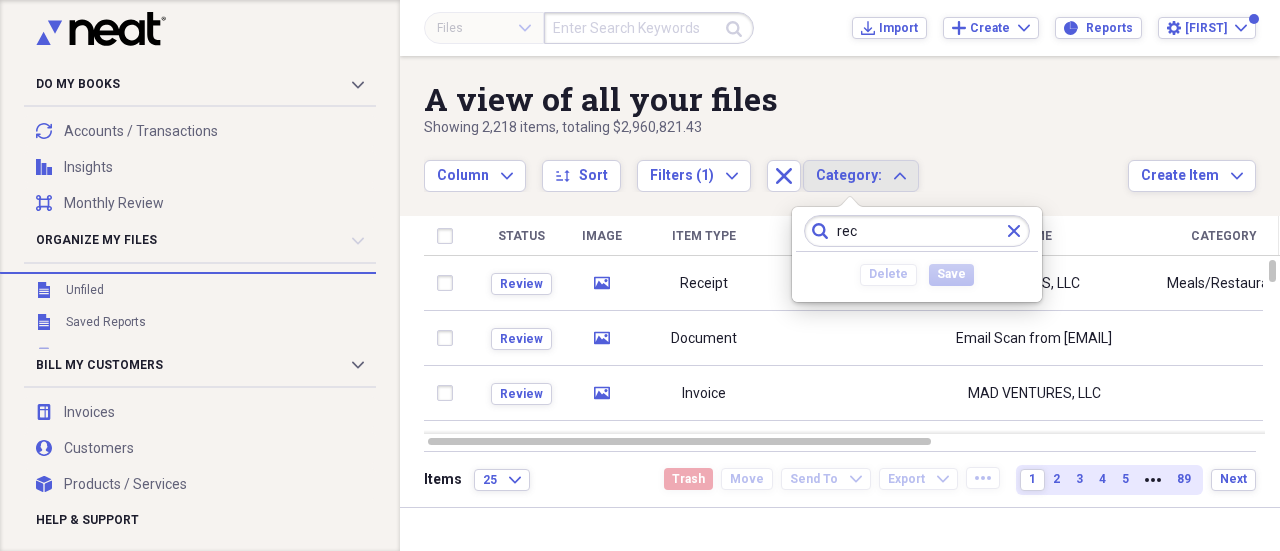 type on "rec" 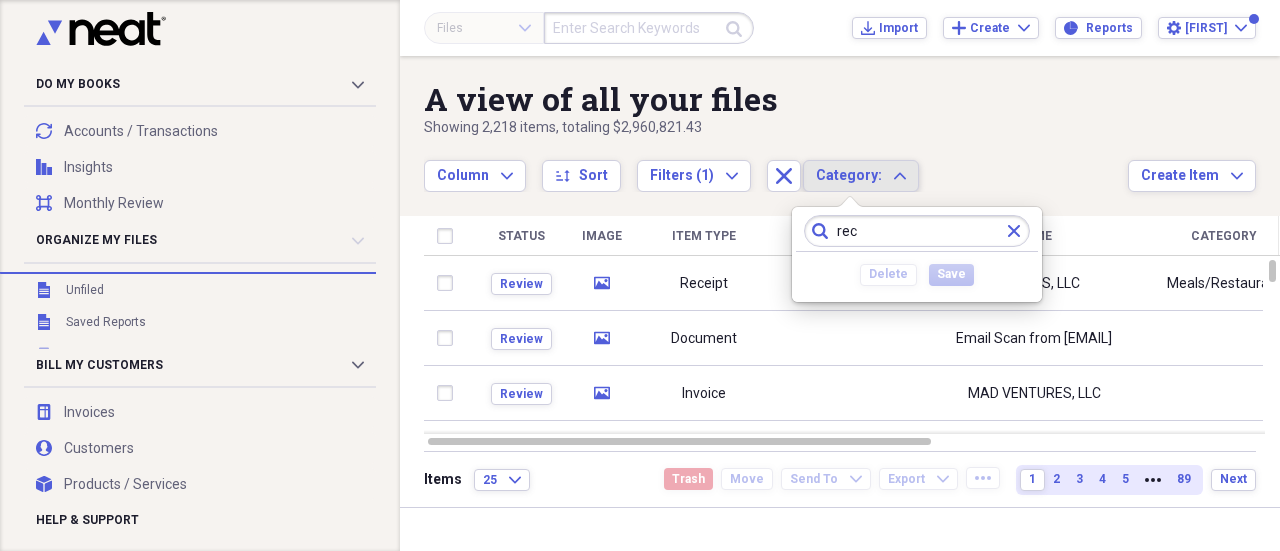 type 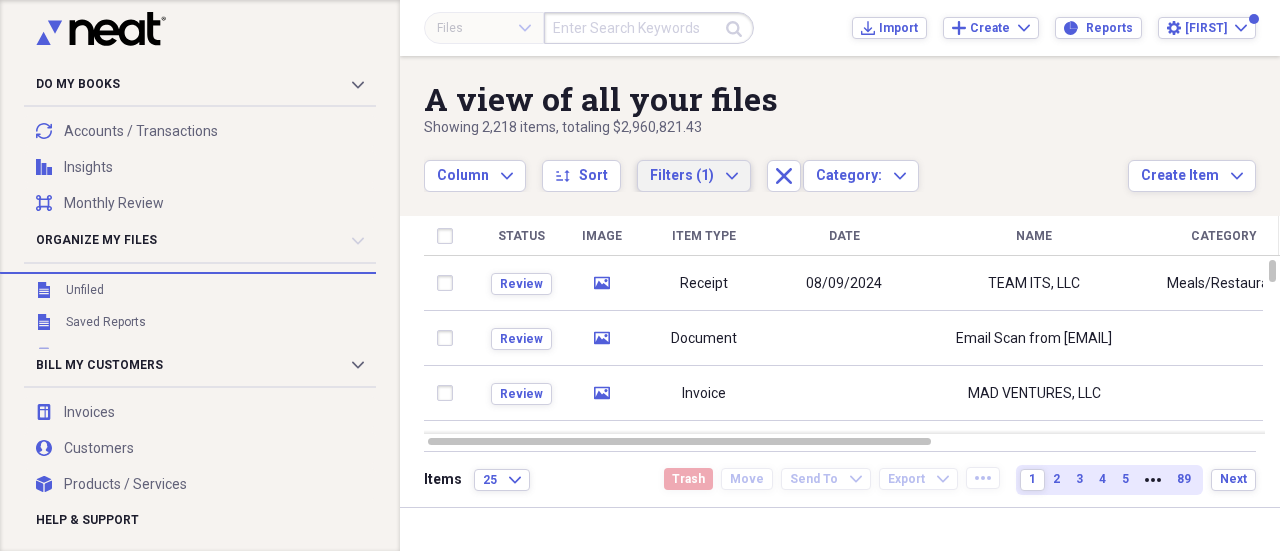click on "Filters (1)" at bounding box center (682, 175) 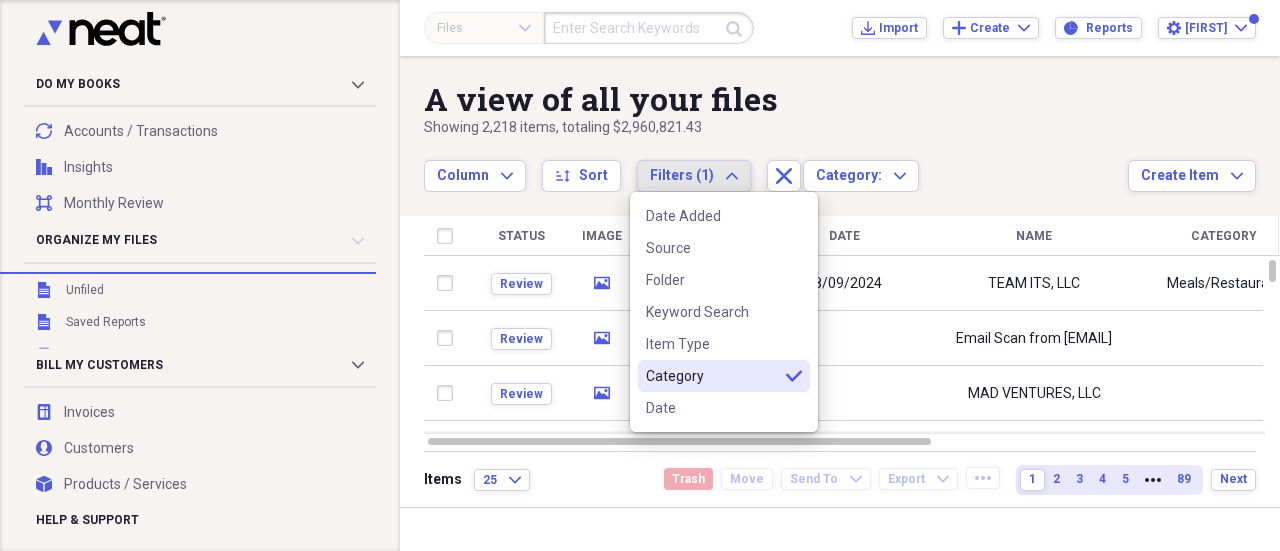 click on "Category" at bounding box center [712, 376] 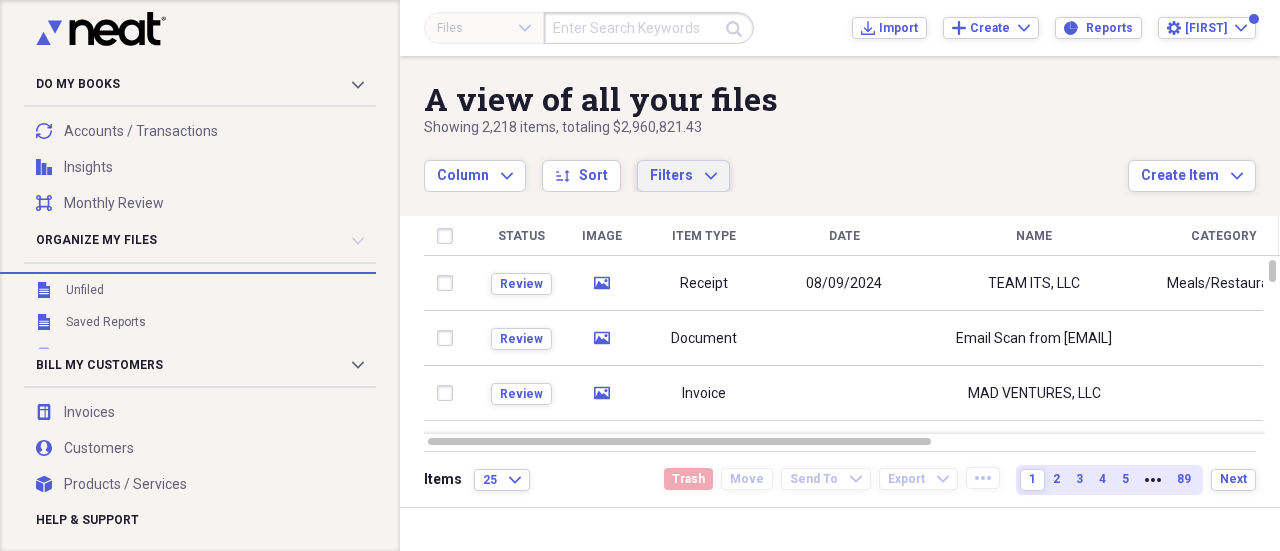 click on "Expand" 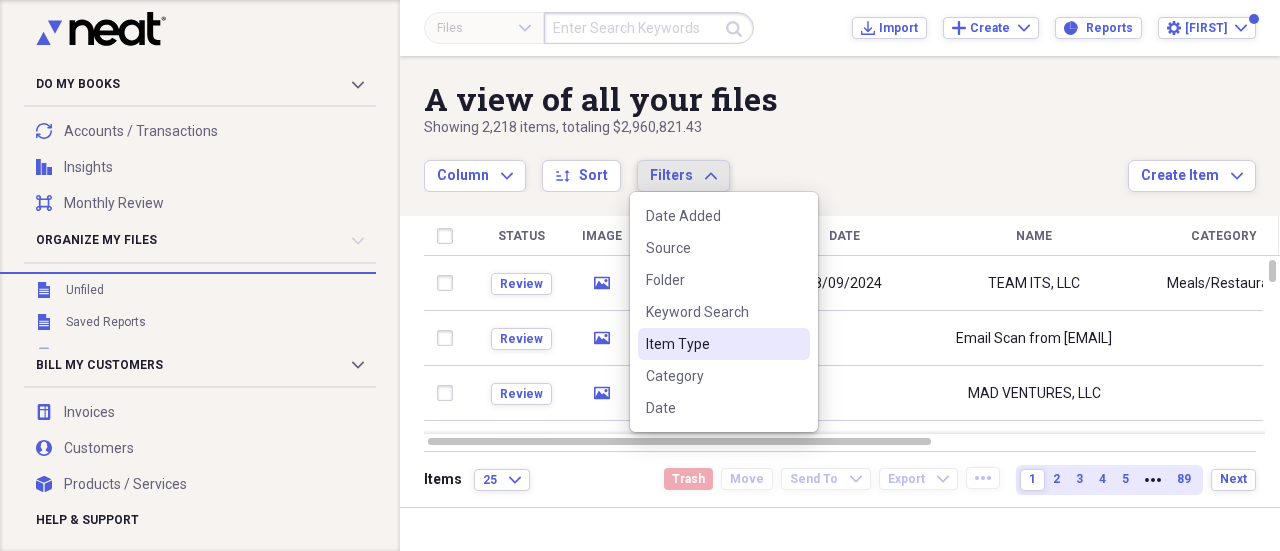click on "Item Type" at bounding box center [712, 344] 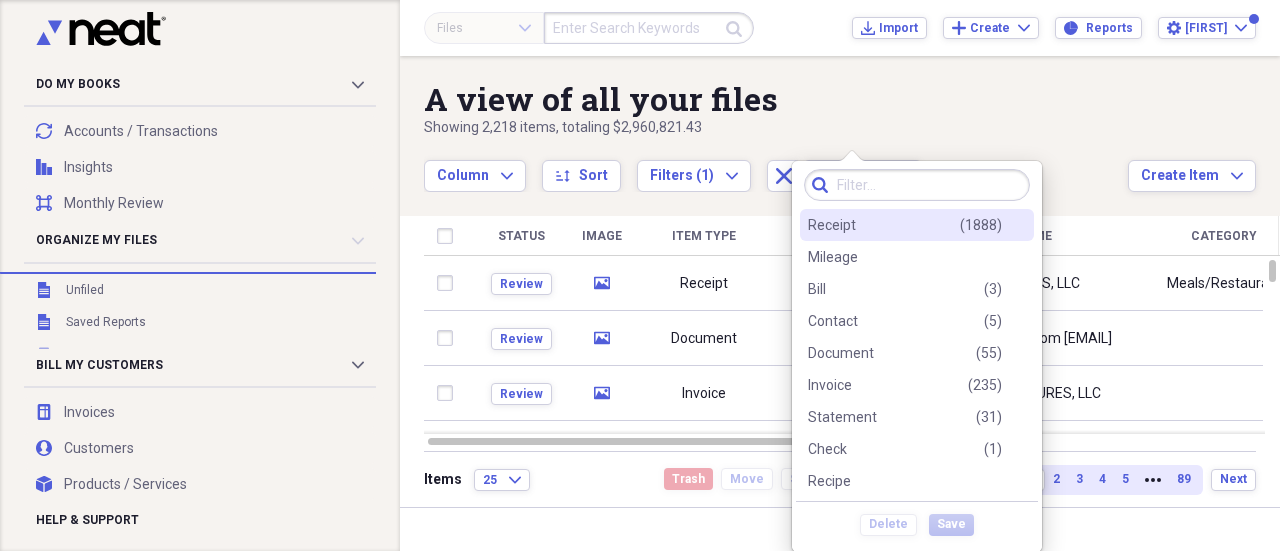drag, startPoint x: 846, startPoint y: 479, endPoint x: 942, endPoint y: 168, distance: 325.47964 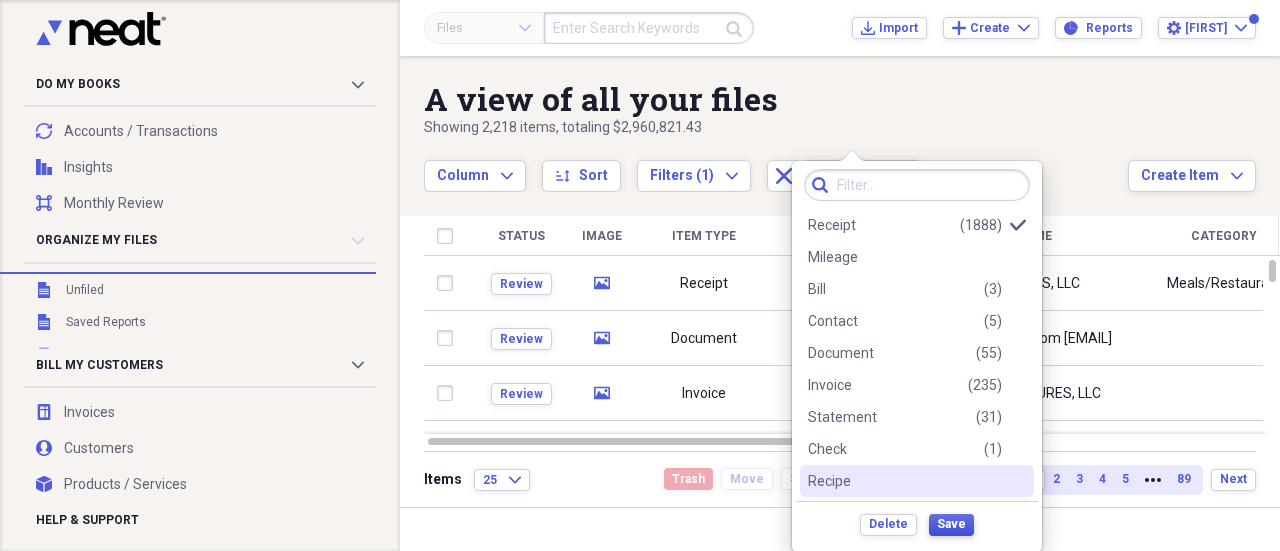 click on "Save" at bounding box center [951, 524] 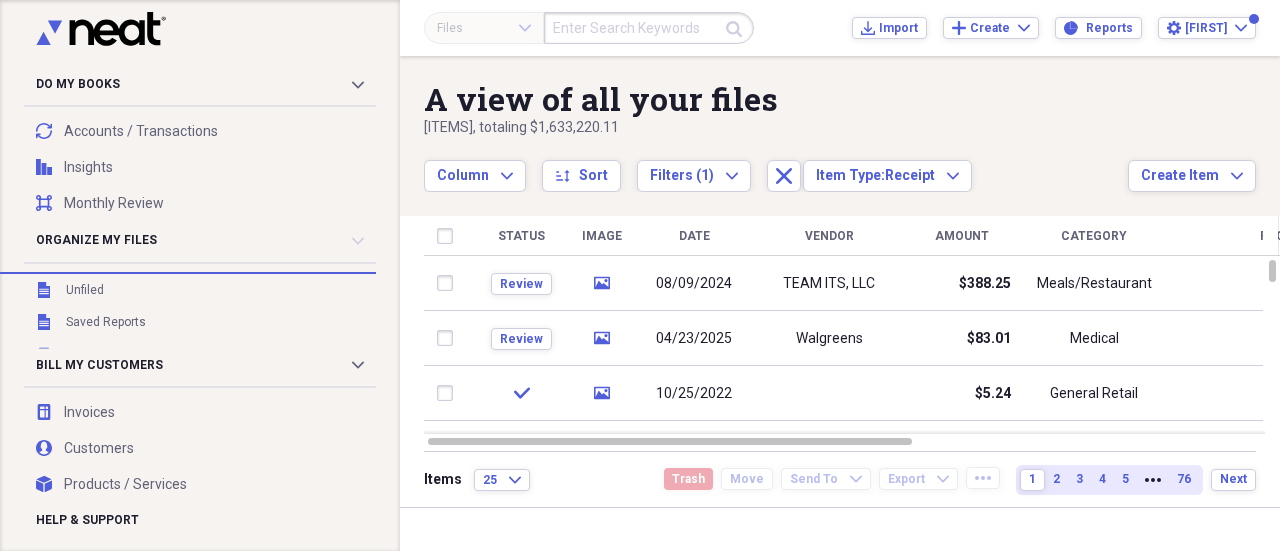 click on "Column Expand sort Sort Filters (1) Expand Close Item Type:  Receipt Expand" at bounding box center [776, 165] 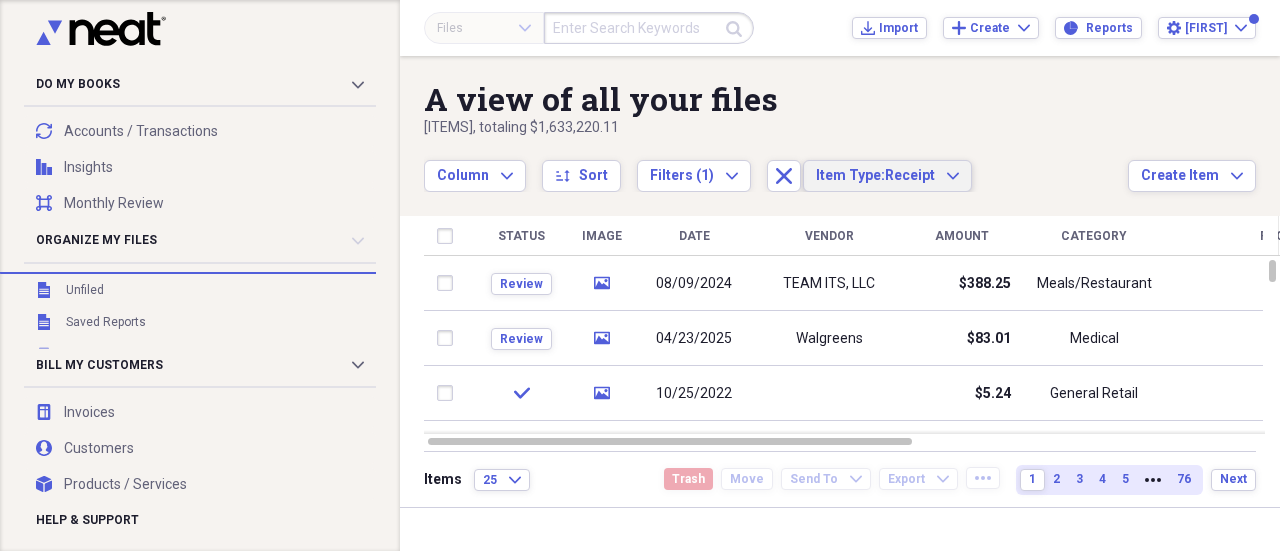 click on "Item Type:  Receipt" at bounding box center (875, 176) 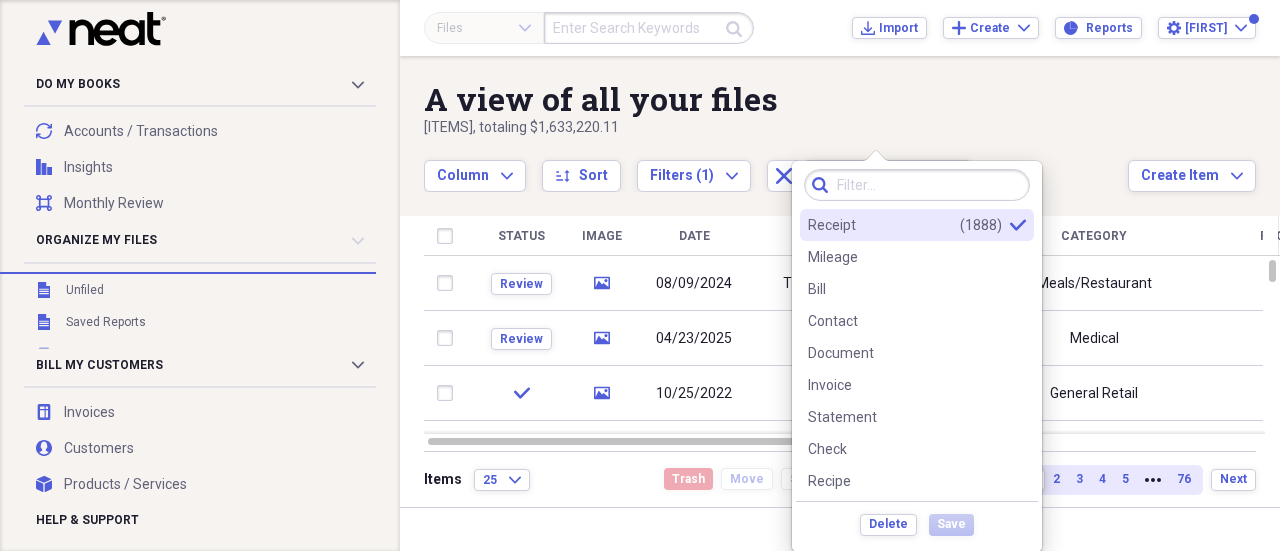 click on "A view of all your files" at bounding box center [776, 99] 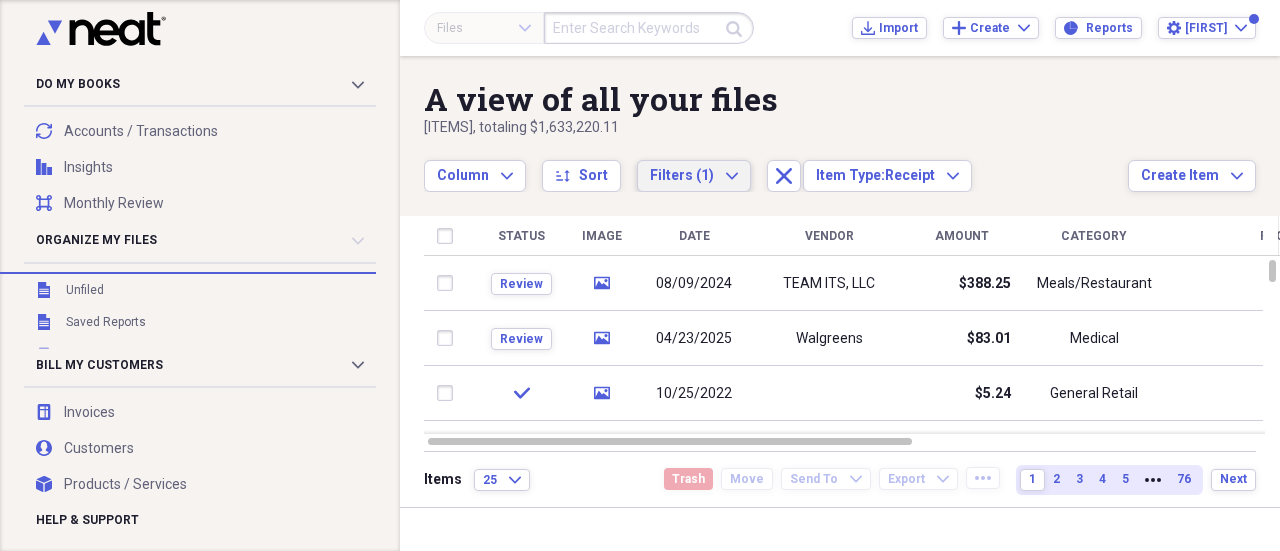 click on "Expand" 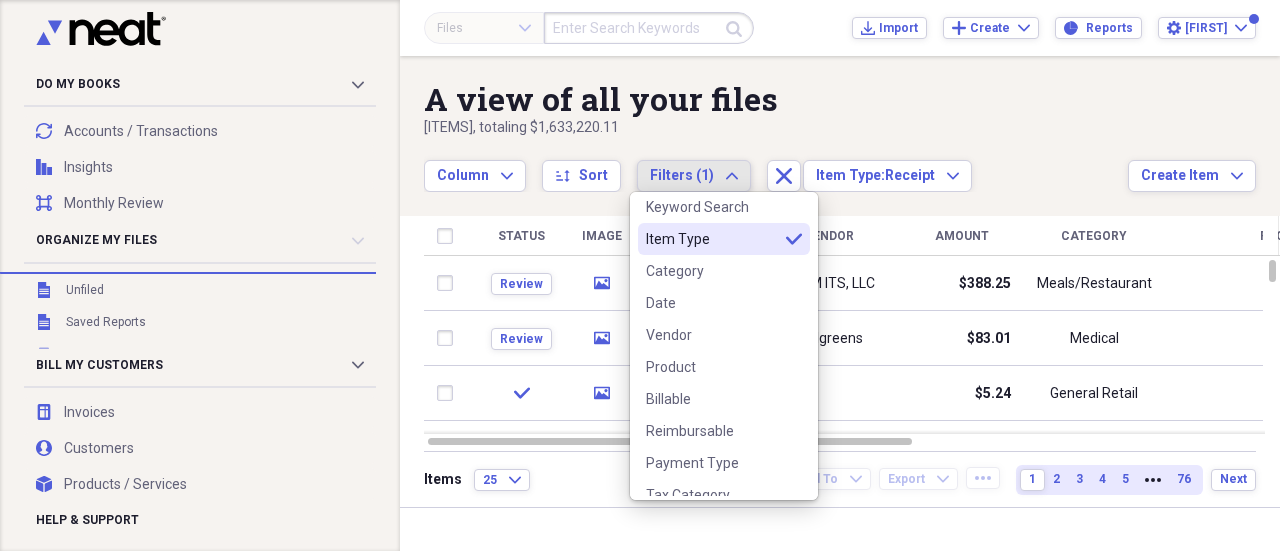scroll, scrollTop: 114, scrollLeft: 0, axis: vertical 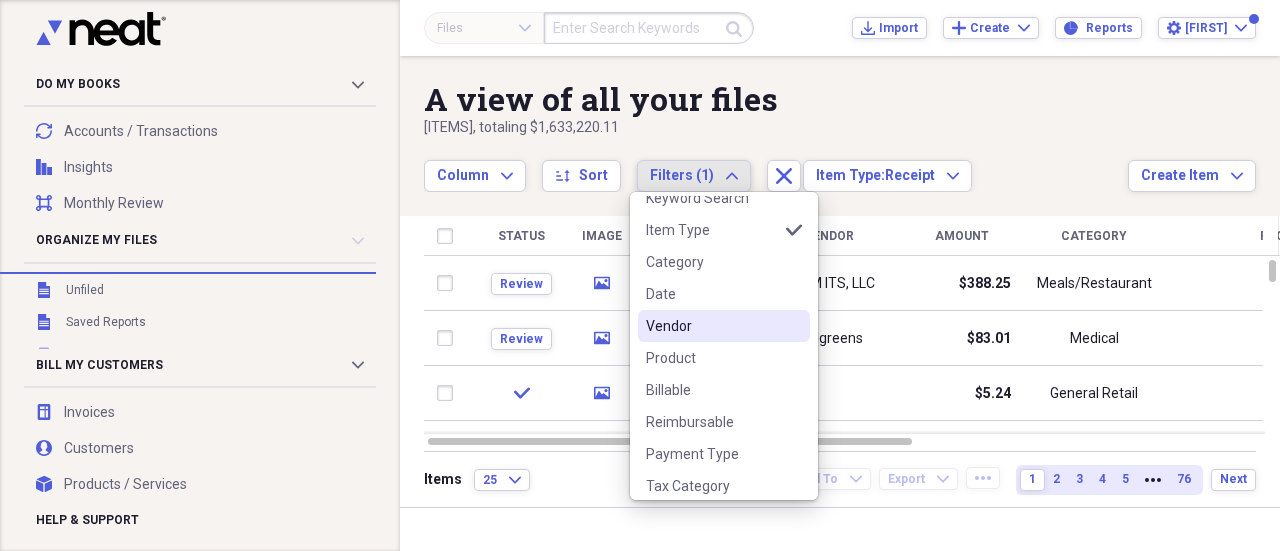 click on "Vendor" at bounding box center (724, 326) 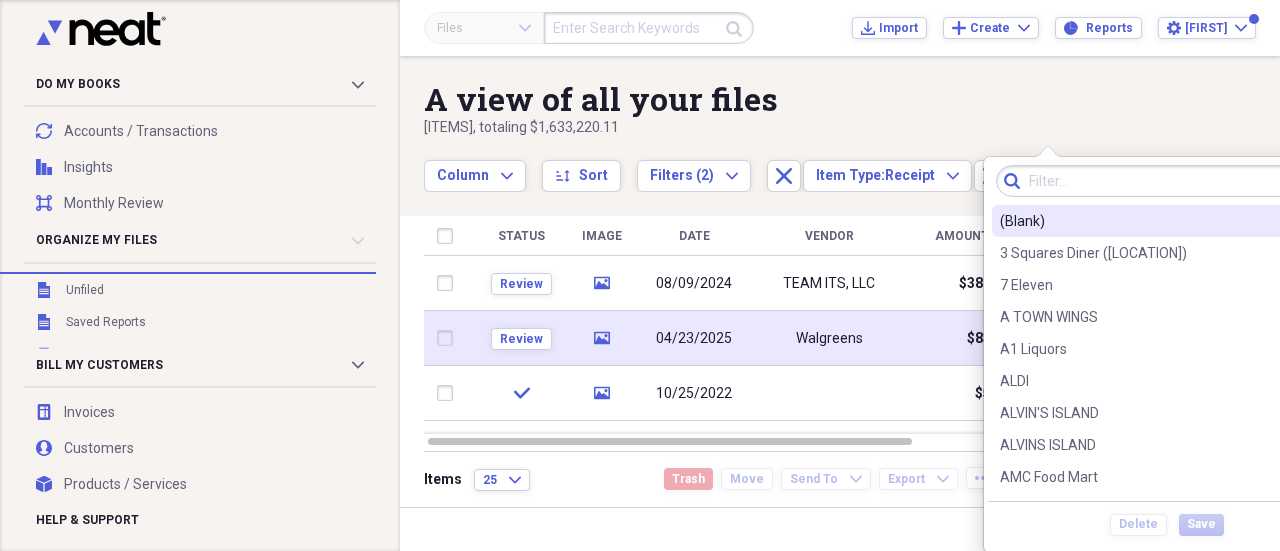 scroll, scrollTop: 0, scrollLeft: 77, axis: horizontal 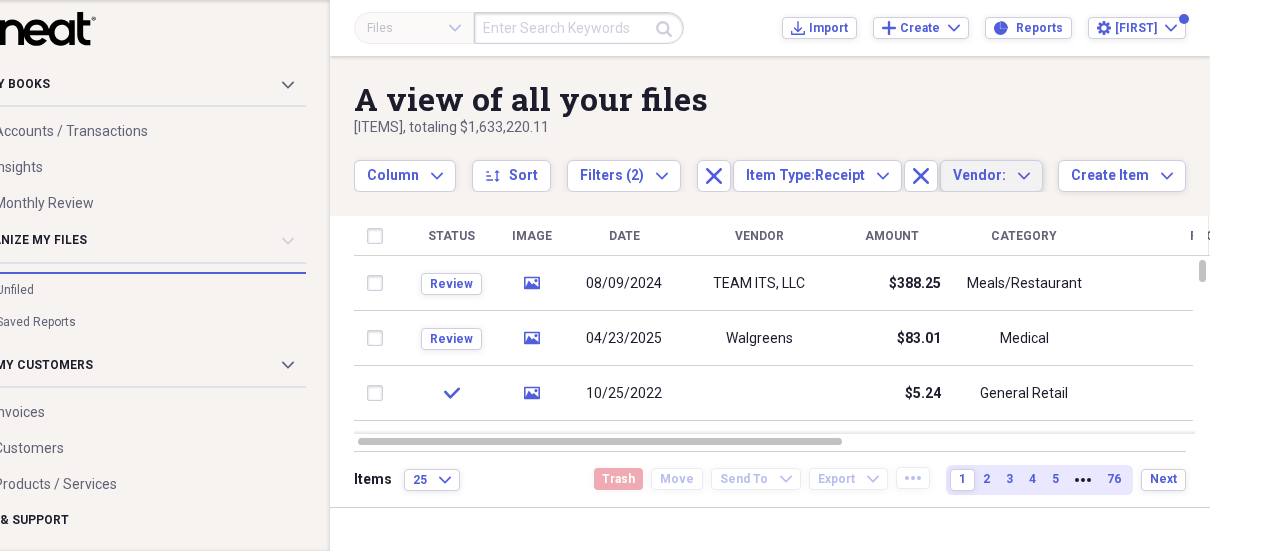 click on "A view of all your files Showing 1,888 items , totaling $1,633,220.11 Column Expand sort Sort Filters (2) Expand Close Item Type:  Receipt Expand Close Vendor:  Expand Create Item Expand" at bounding box center [770, 124] 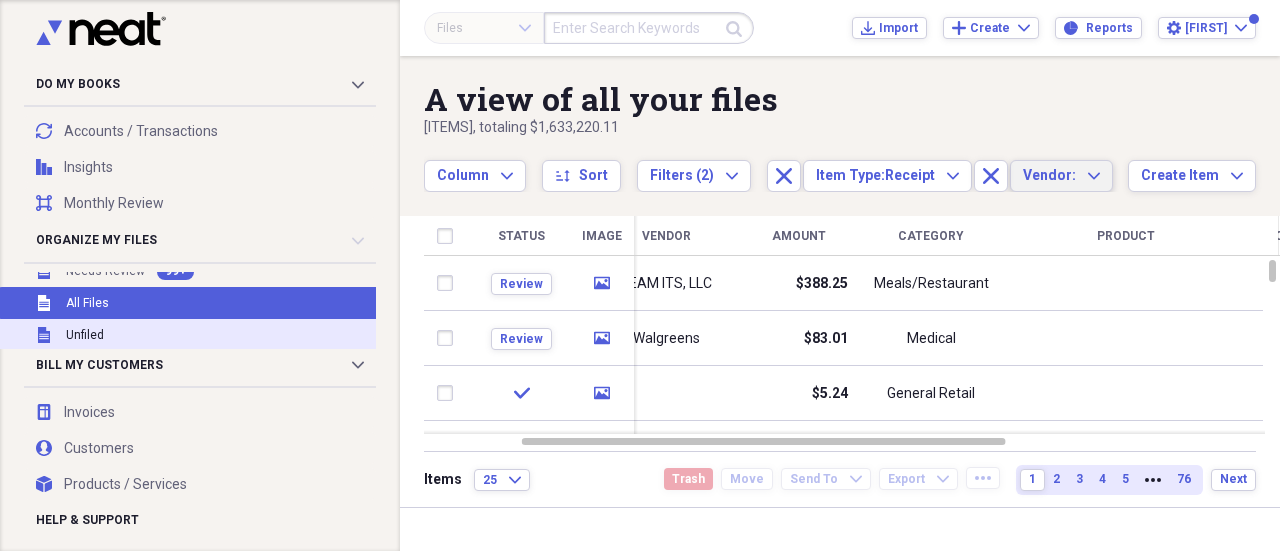 scroll, scrollTop: 0, scrollLeft: 0, axis: both 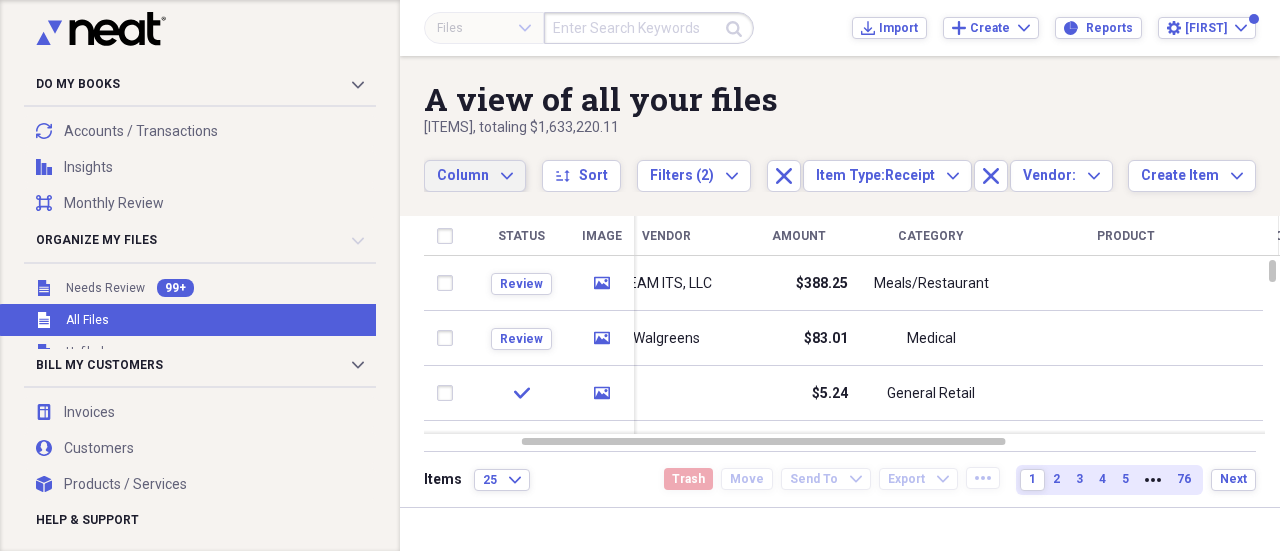 click on "Column Expand" at bounding box center (475, 176) 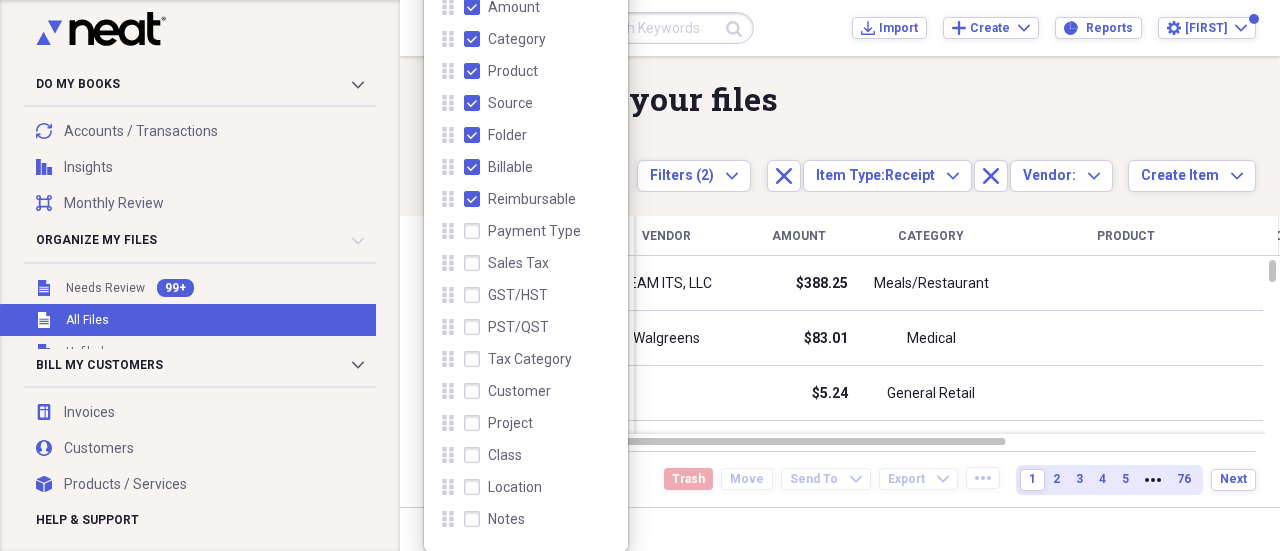 click on "Customer" at bounding box center (507, 391) 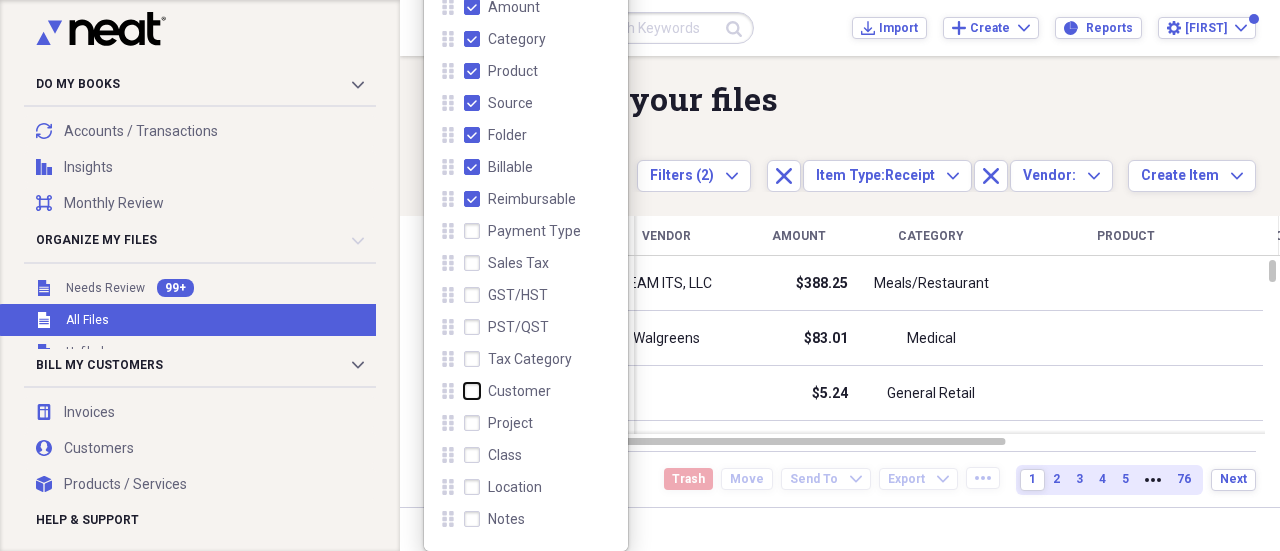 click on "Customer" at bounding box center (464, 391) 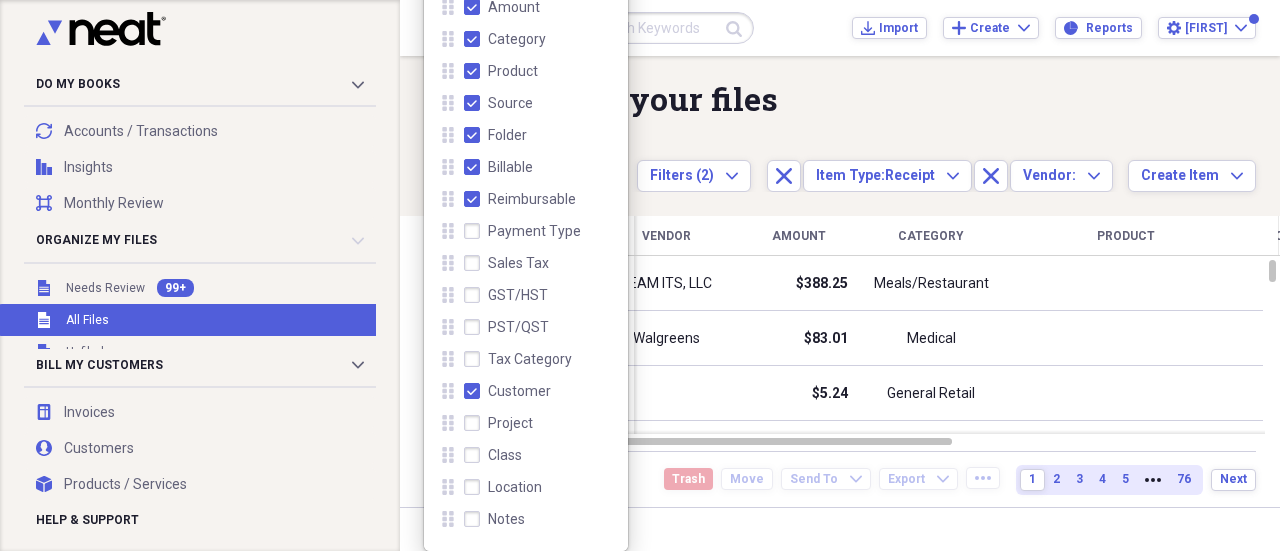 click on "Project" at bounding box center (498, 423) 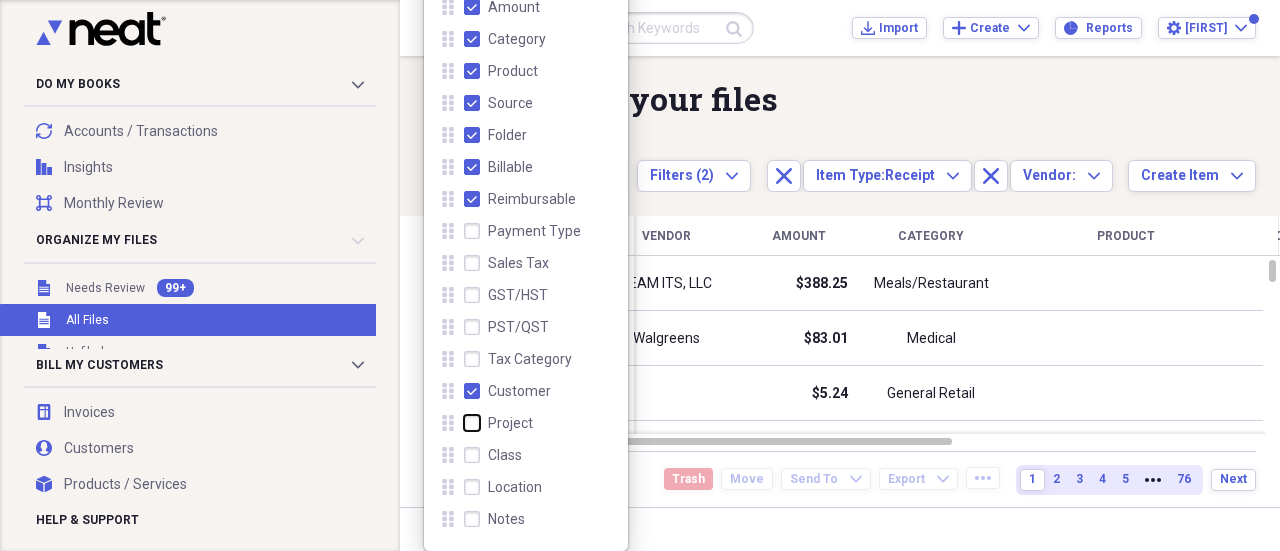 click on "Project" at bounding box center [464, 423] 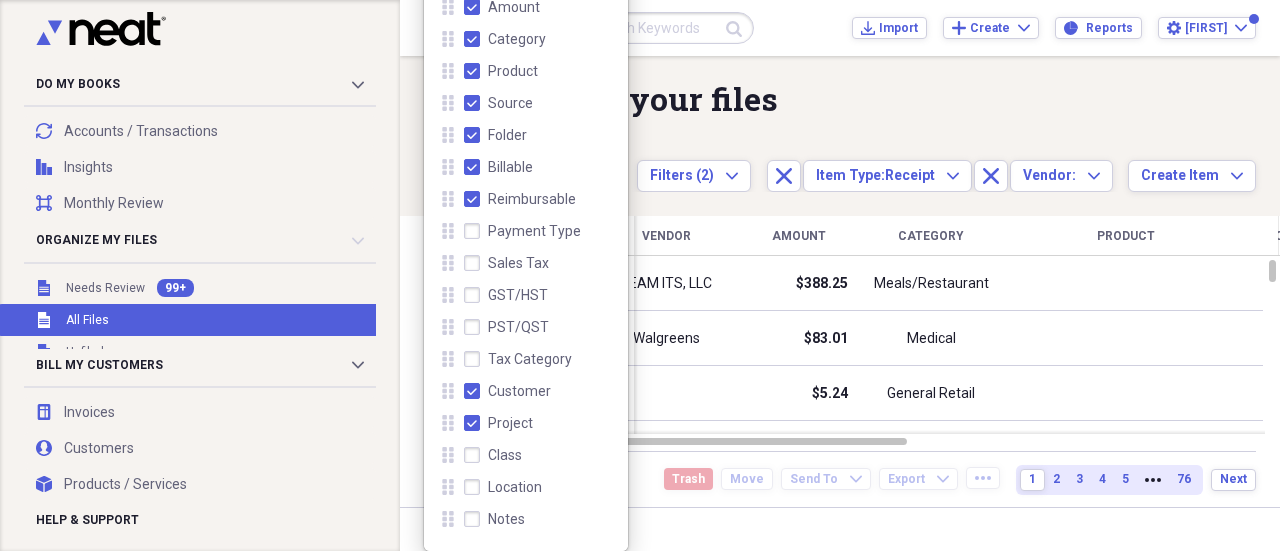 click on "Class" at bounding box center (493, 455) 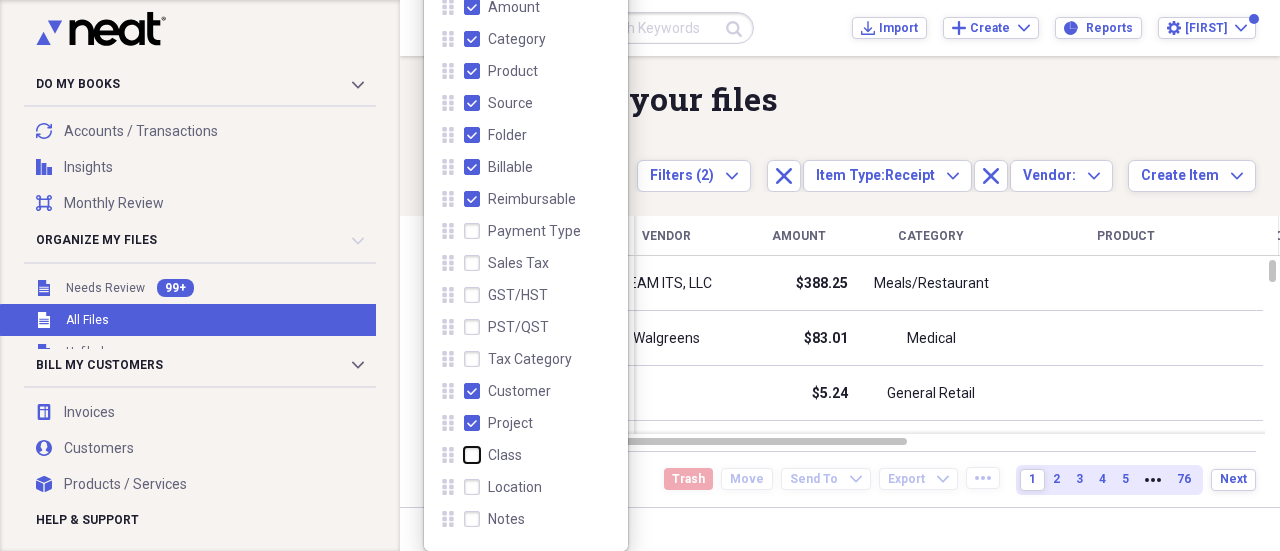 click on "Class" at bounding box center (464, 455) 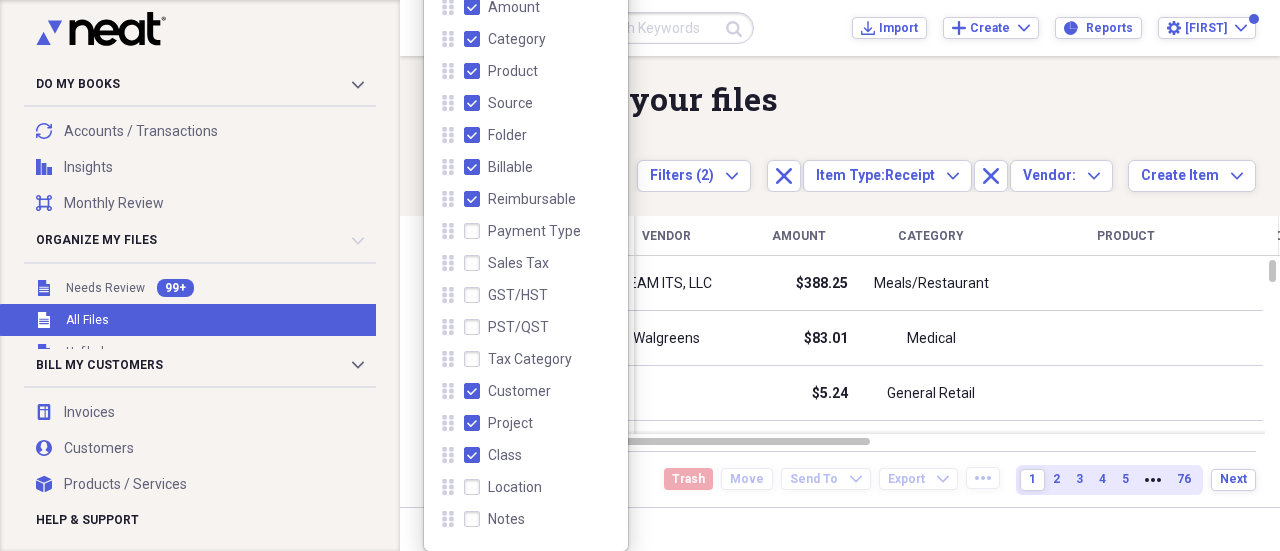 click on "Notes" at bounding box center (494, 519) 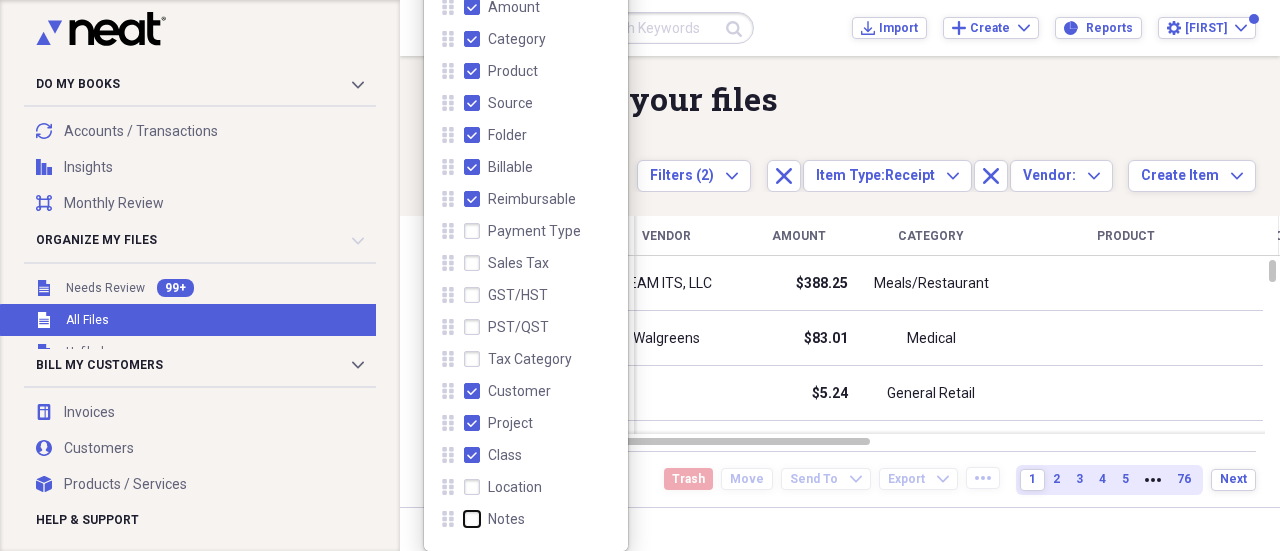 click on "Notes" at bounding box center (464, 519) 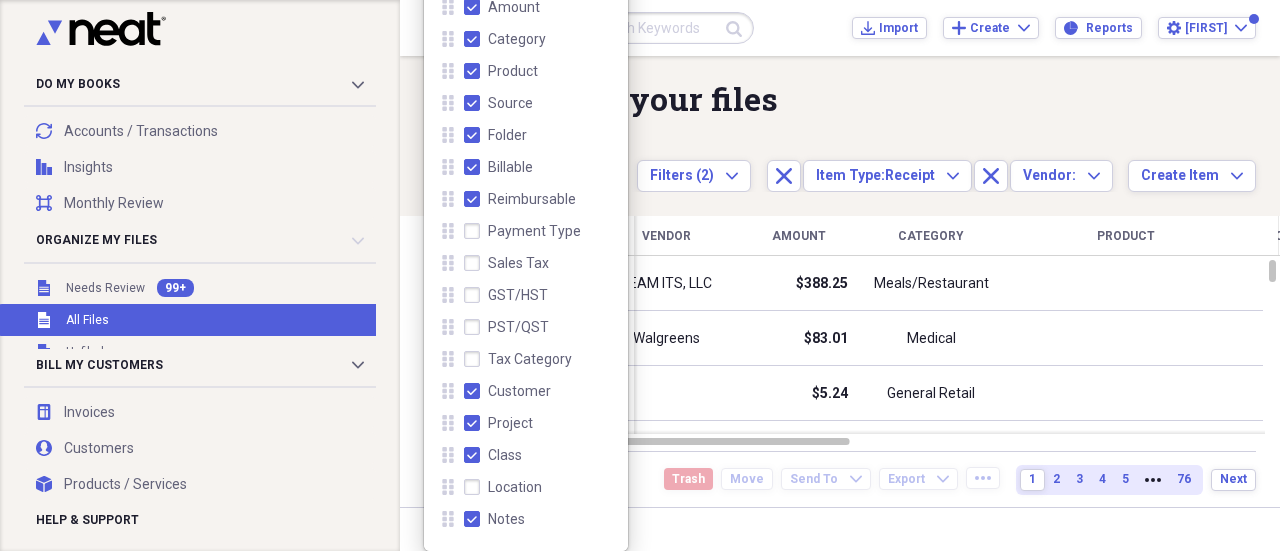 click on "Product" at bounding box center [501, 71] 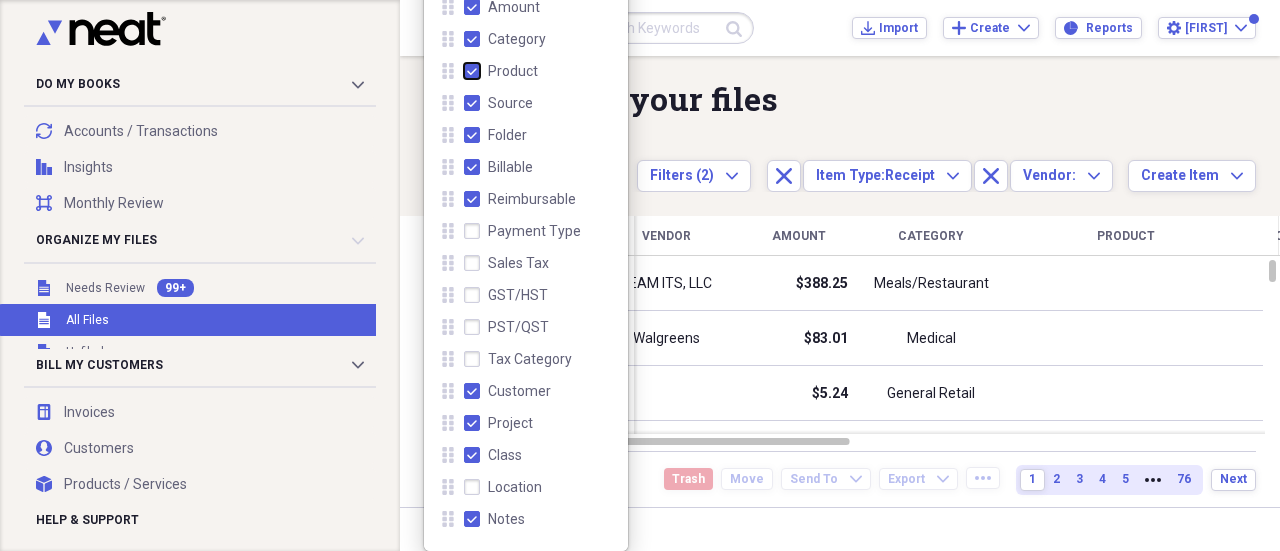 click on "Product" at bounding box center (464, 71) 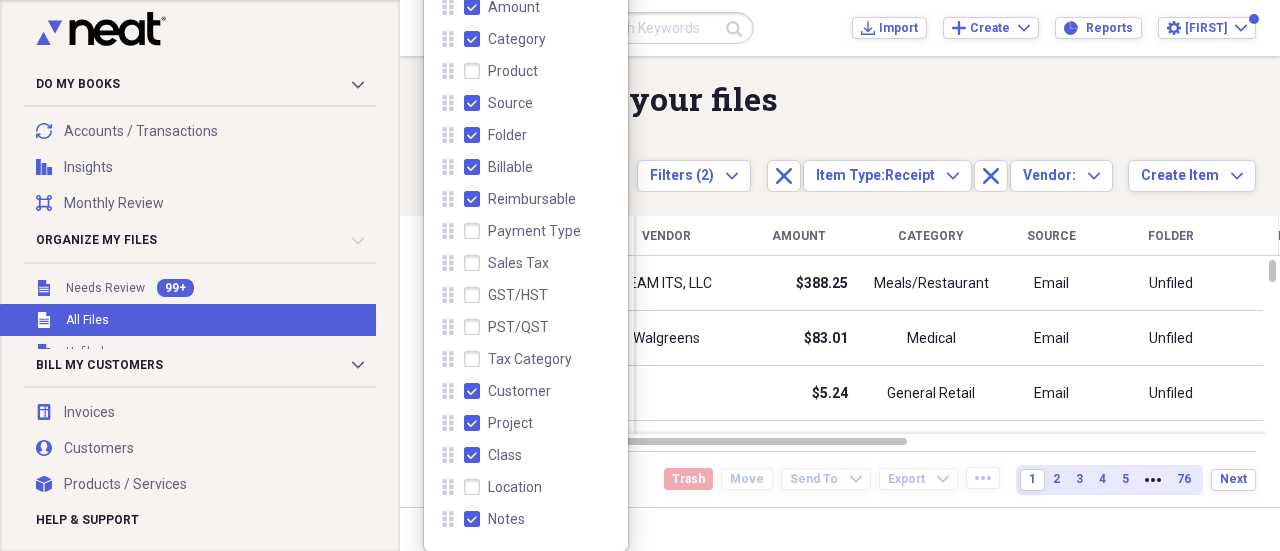 click on "Source" at bounding box center (498, 103) 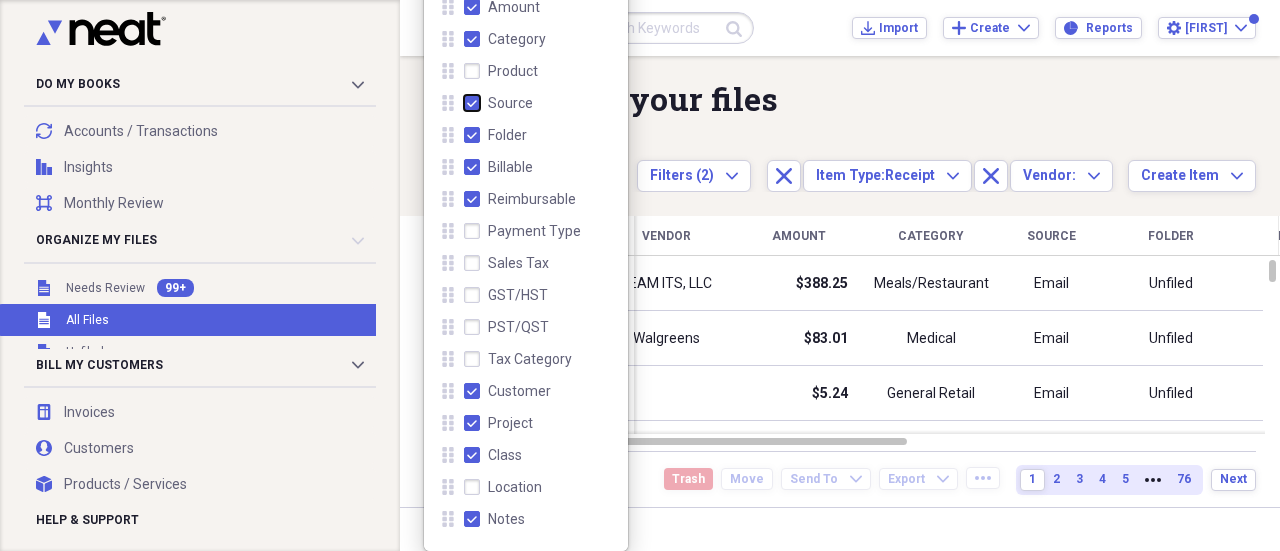 click on "Source" at bounding box center [464, 103] 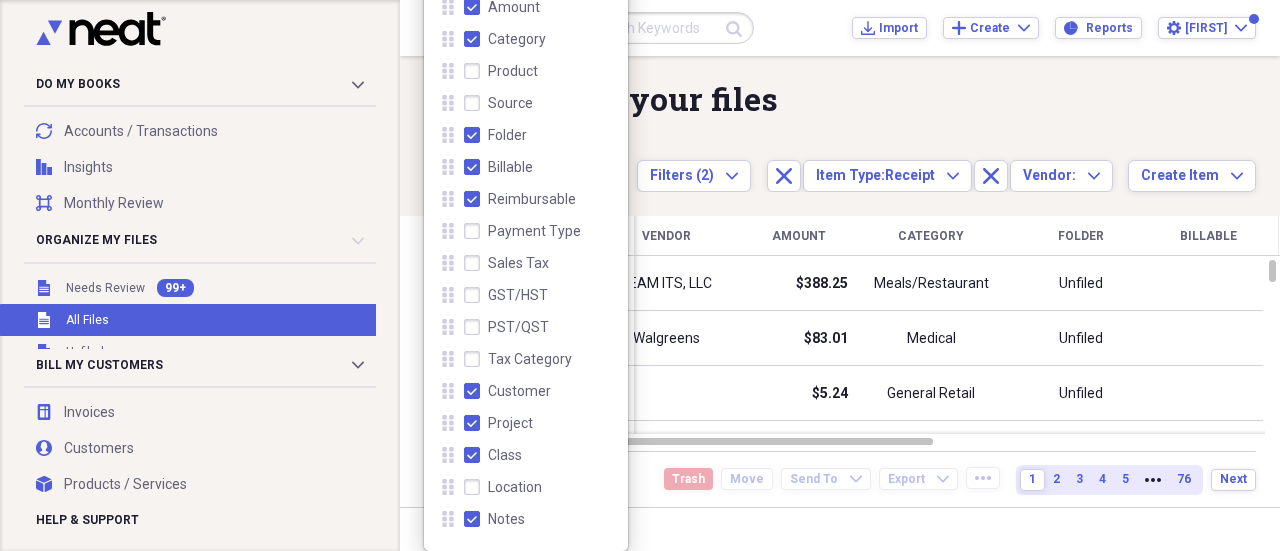 click on "Folder" at bounding box center [495, 135] 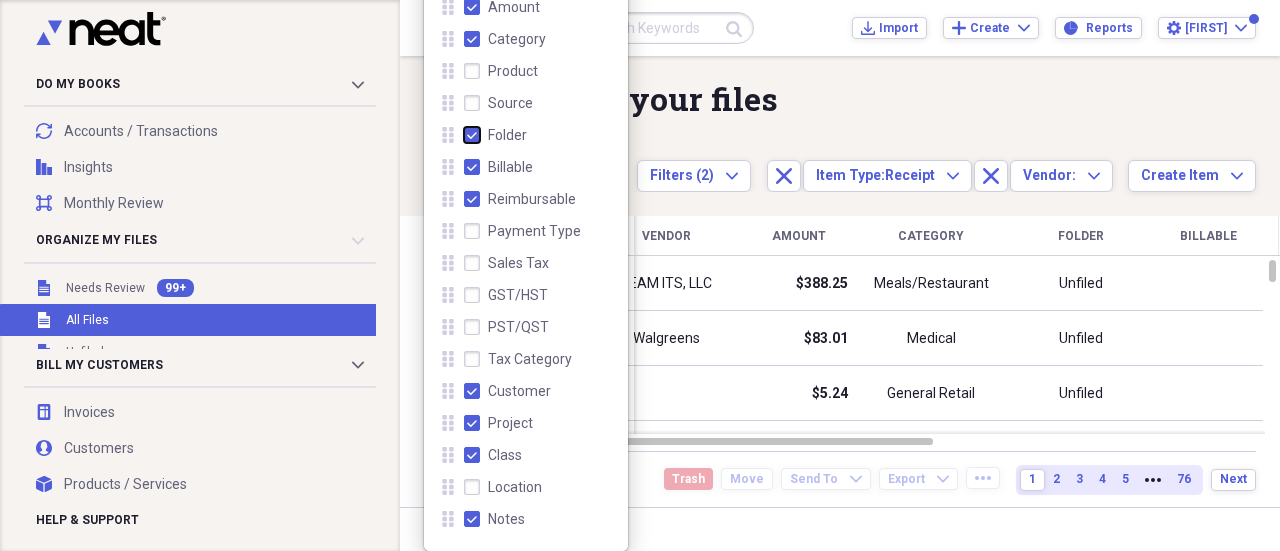 click on "Folder" at bounding box center (464, 135) 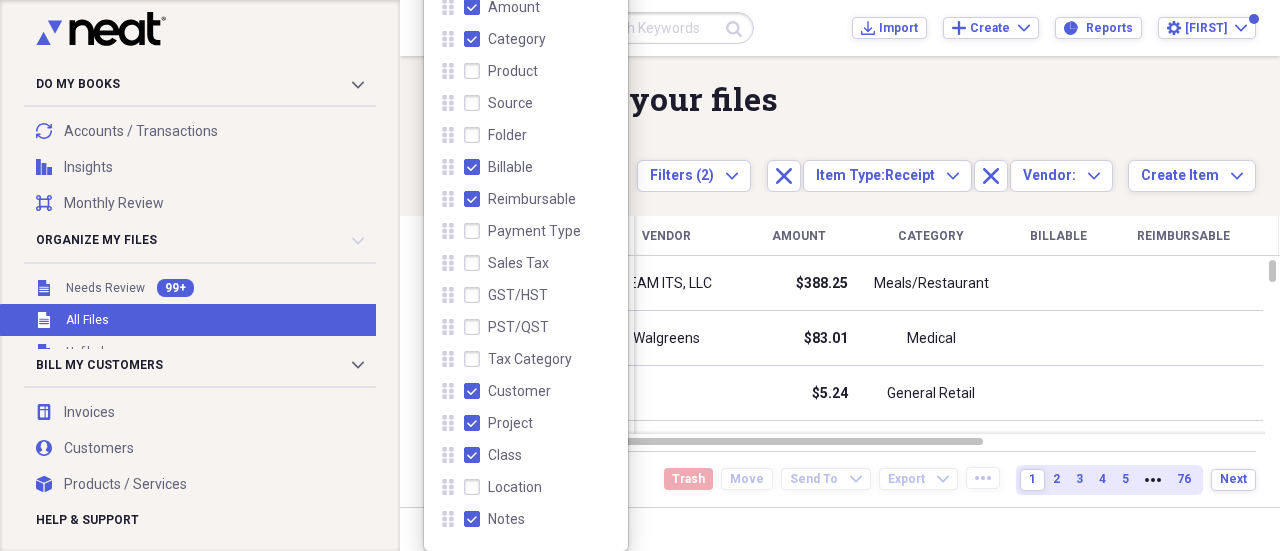 click on "Billable" at bounding box center (498, 167) 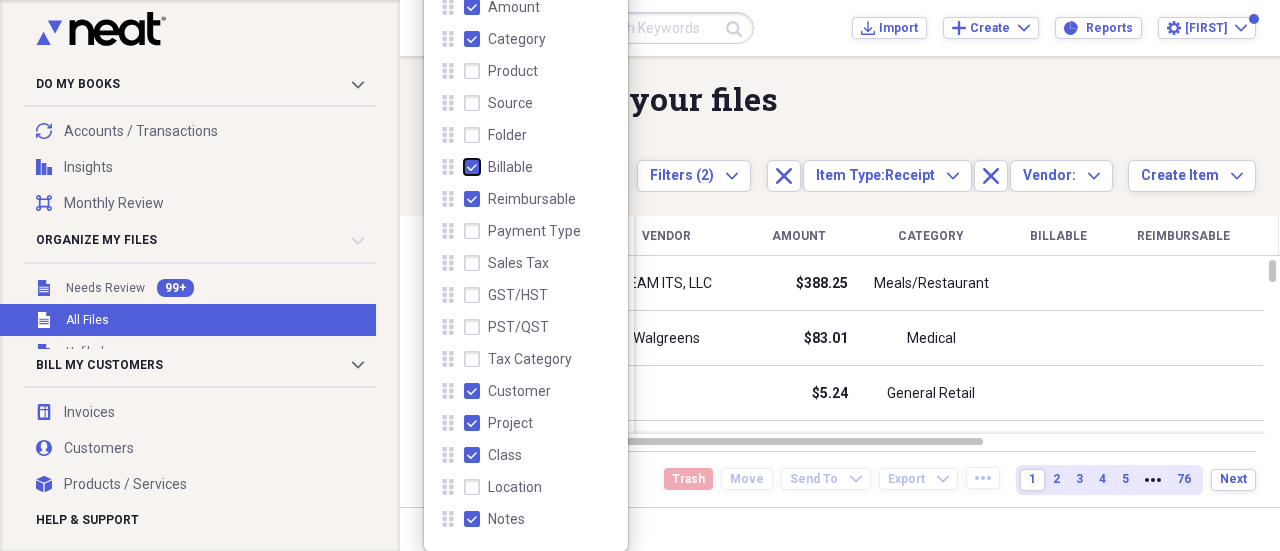 click on "Billable" at bounding box center [464, 167] 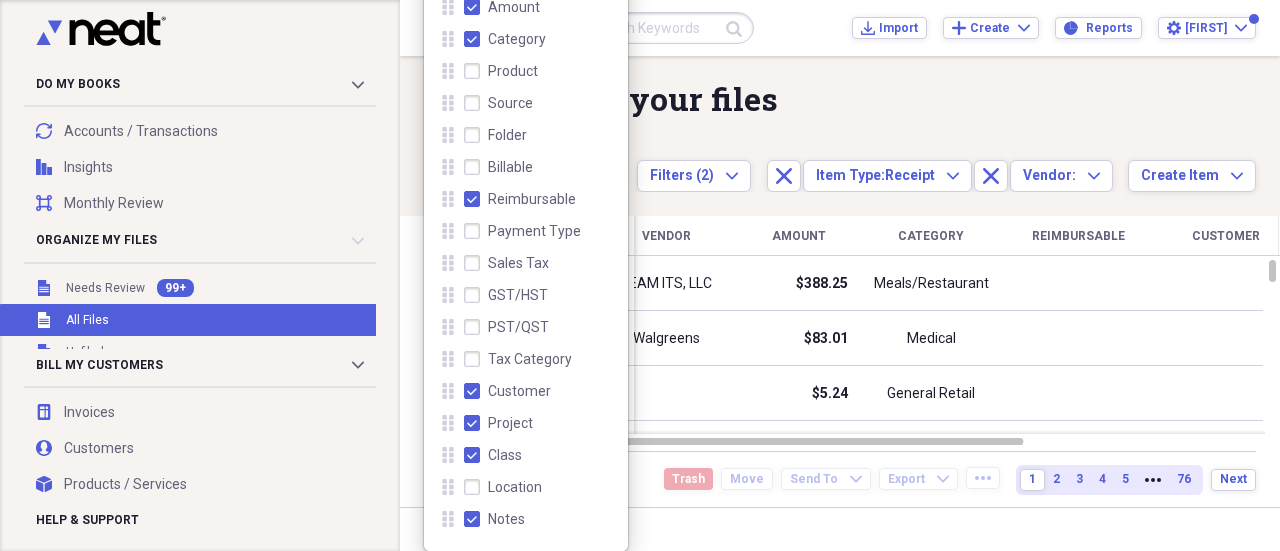 click on "Reimbursable" at bounding box center [520, 199] 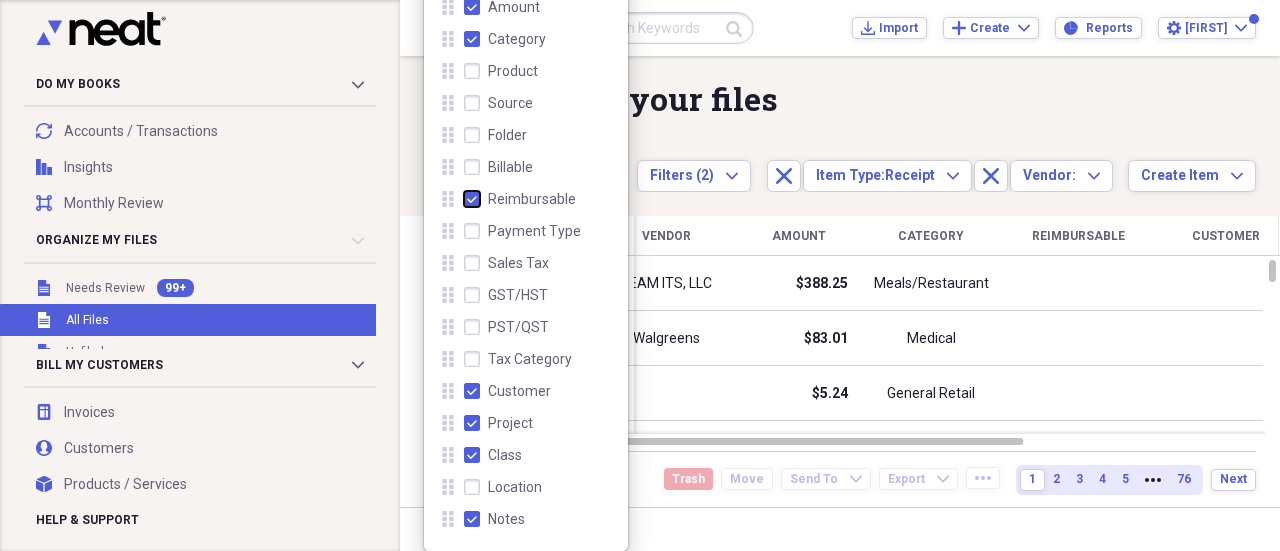 click on "Reimbursable" at bounding box center (464, 199) 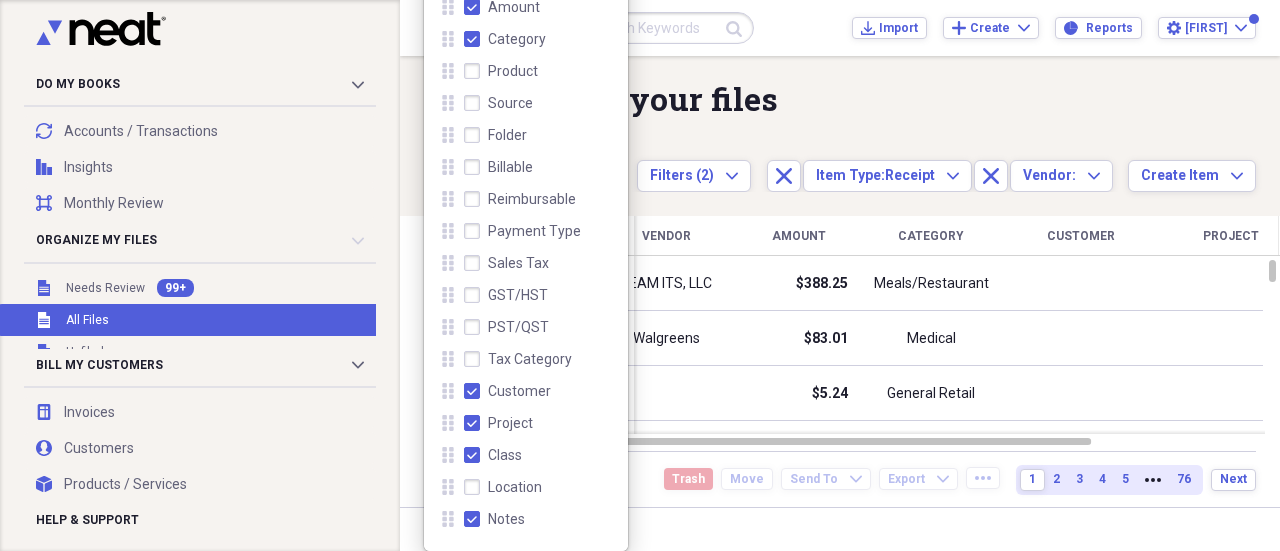 click on "Customer" at bounding box center [507, 391] 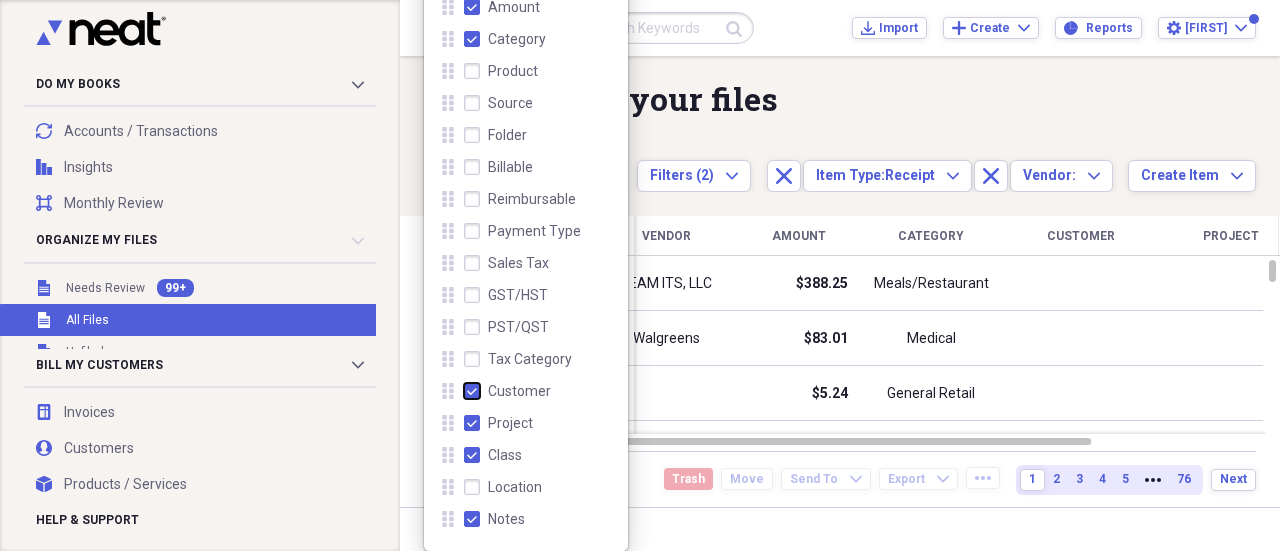 click on "Customer" at bounding box center (464, 391) 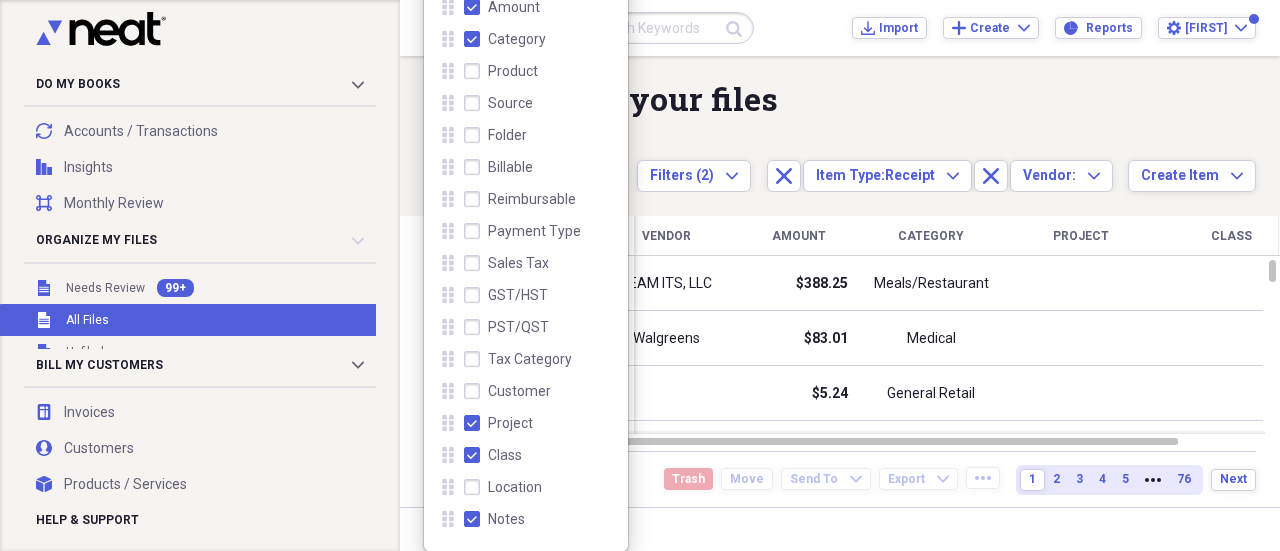 click on "Project" at bounding box center [498, 423] 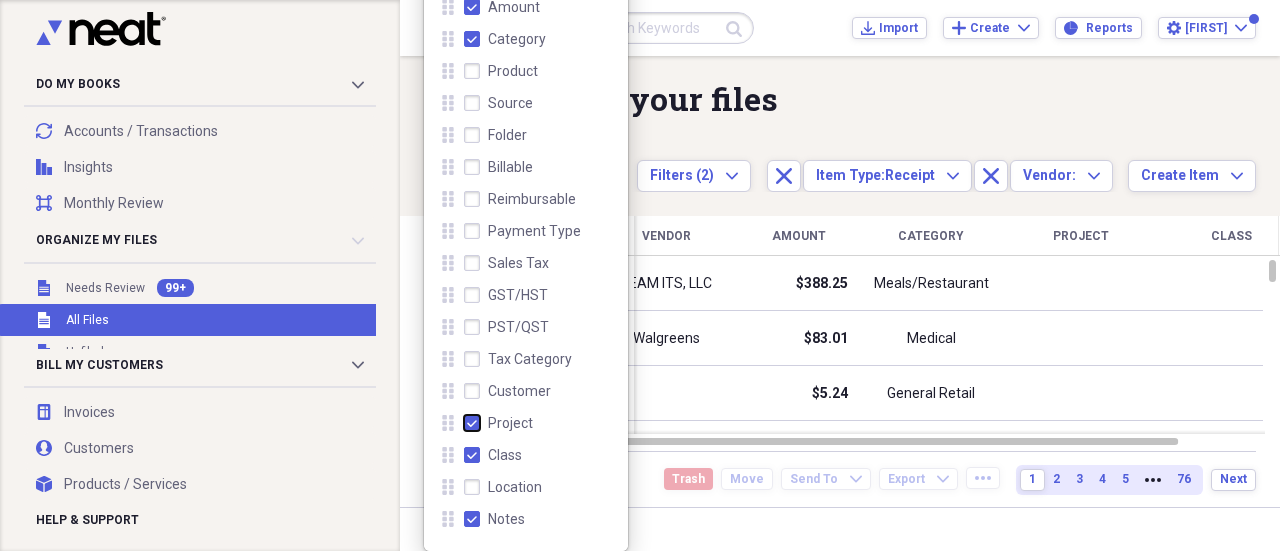 click on "Project" at bounding box center (464, 423) 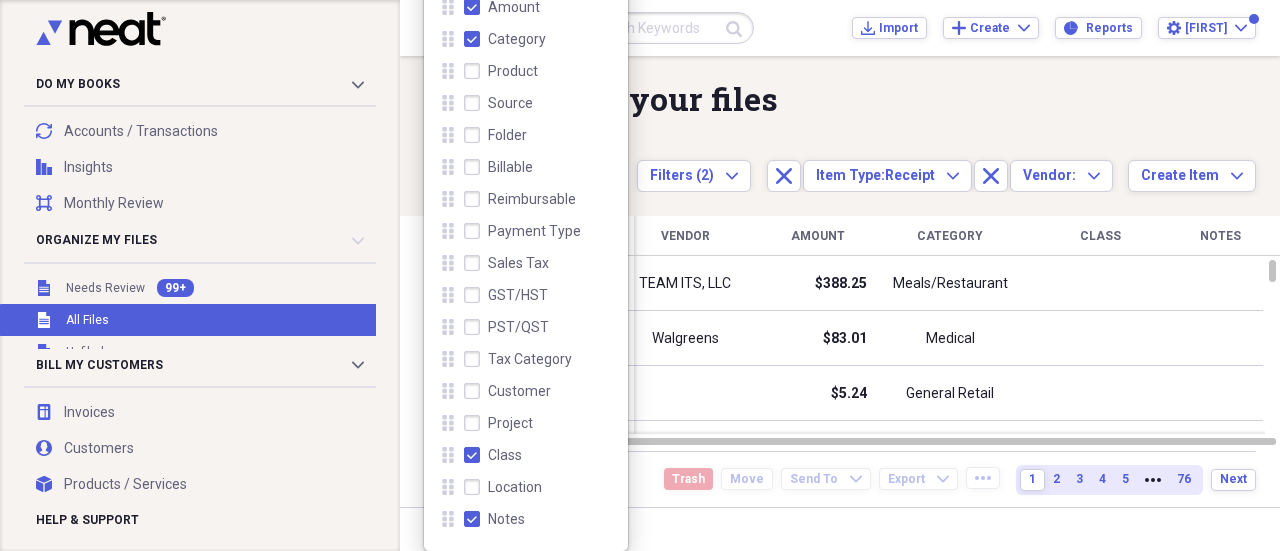 click on "Class" at bounding box center (493, 455) 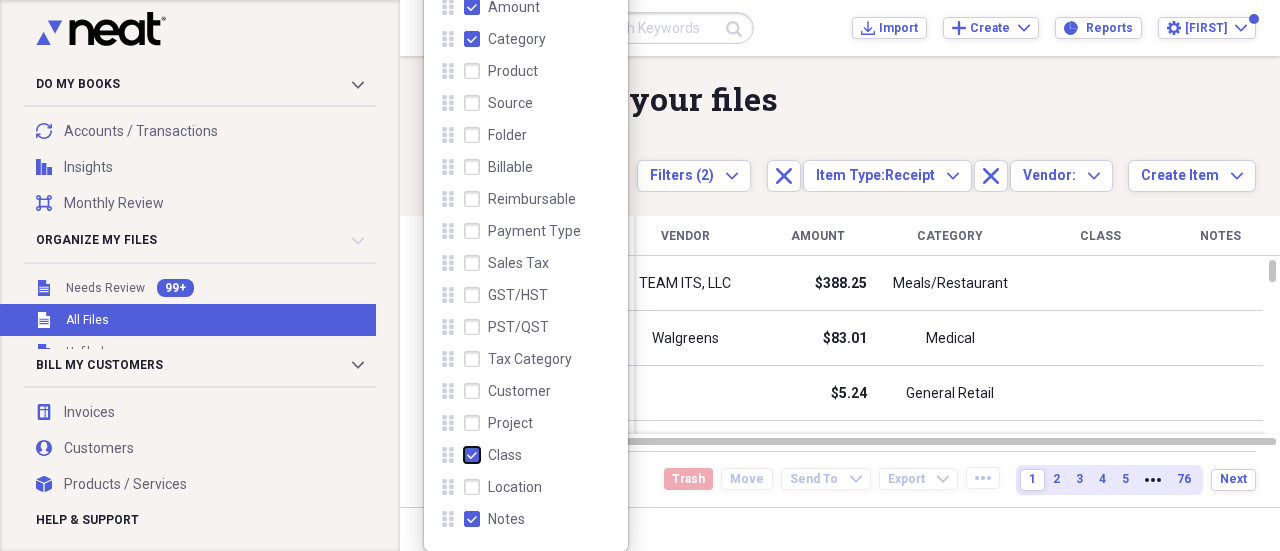 click on "Class" at bounding box center (464, 455) 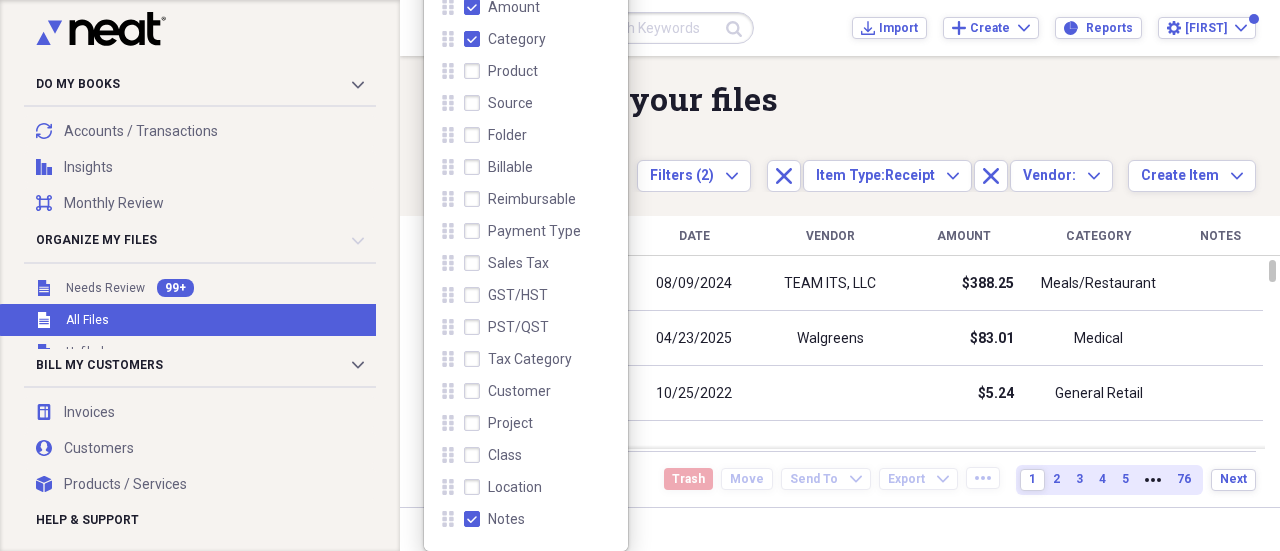 click on "Notes" at bounding box center [494, 519] 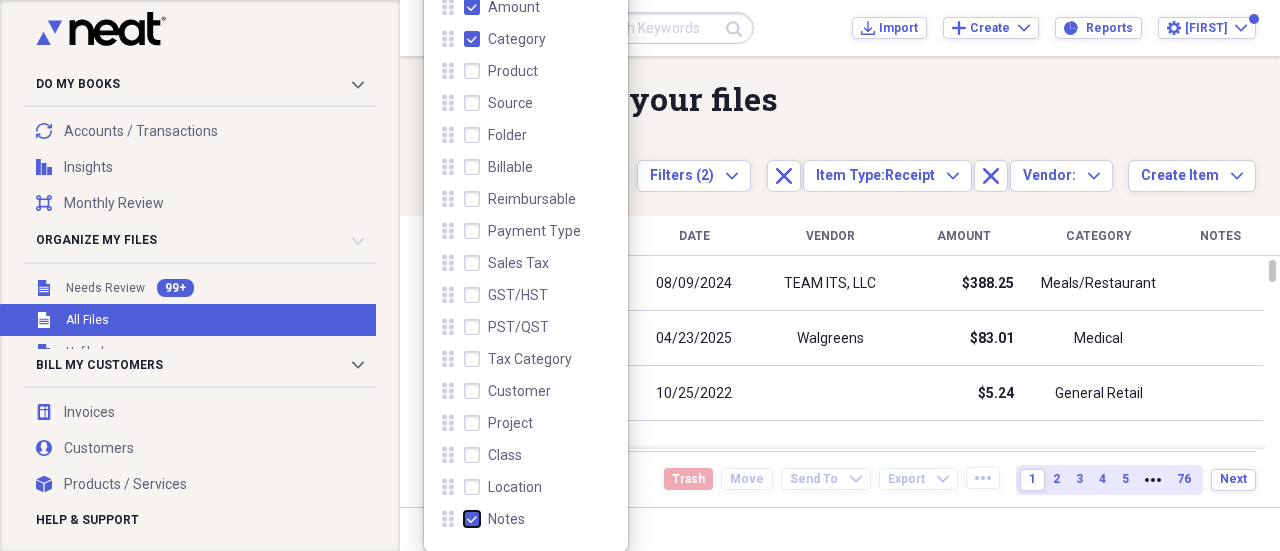 click on "Notes" at bounding box center [464, 519] 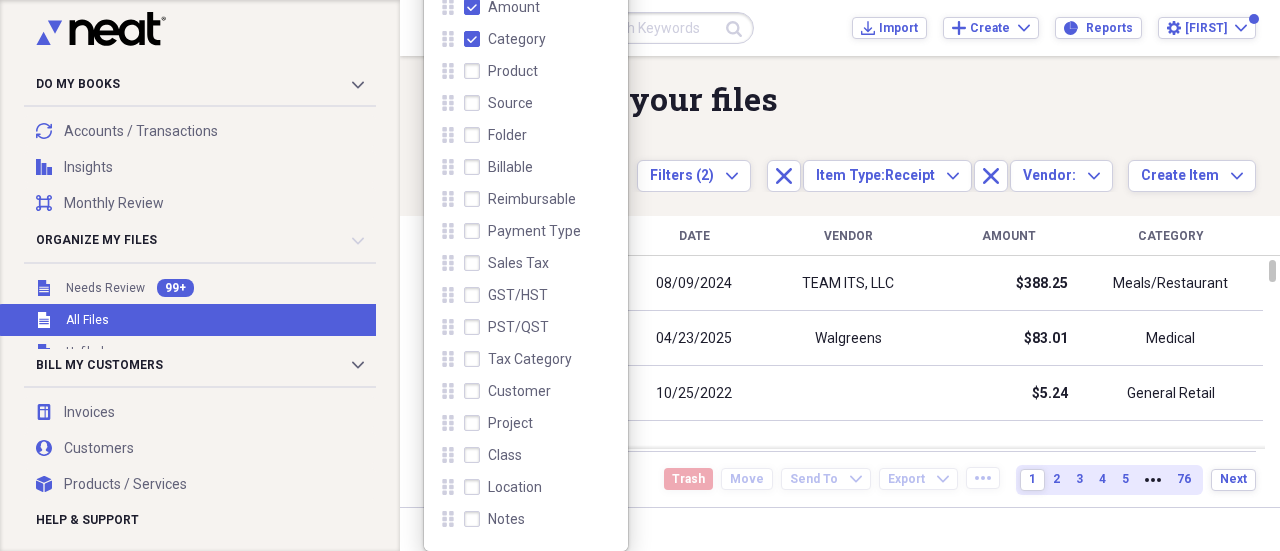click on "Showing 1,888 items , totaling $1,633,220.11" at bounding box center [776, 128] 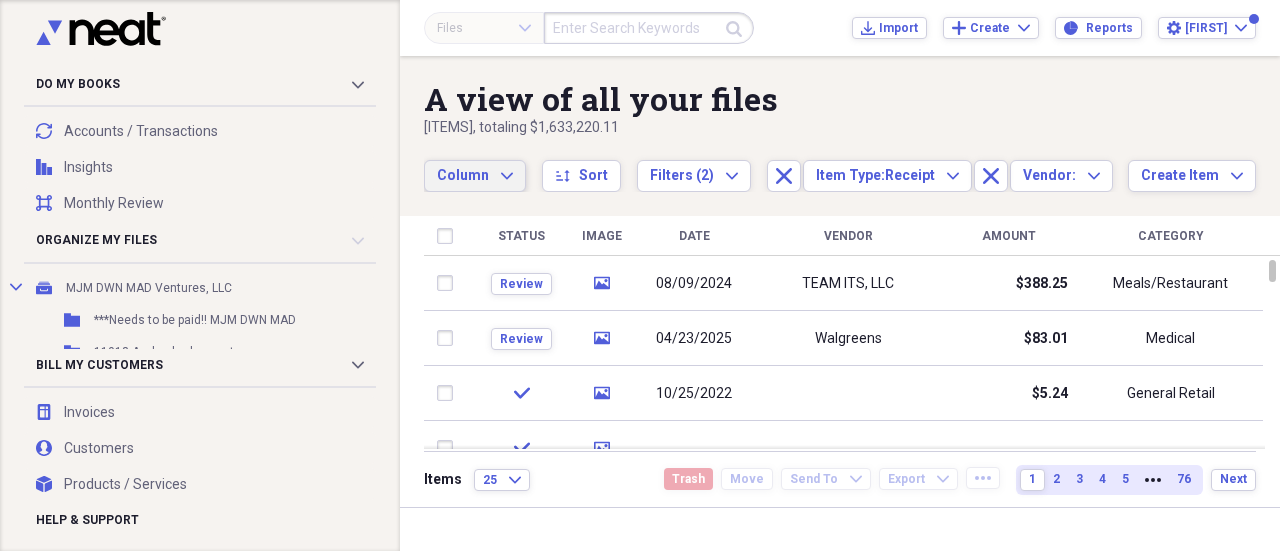 scroll, scrollTop: 129, scrollLeft: 0, axis: vertical 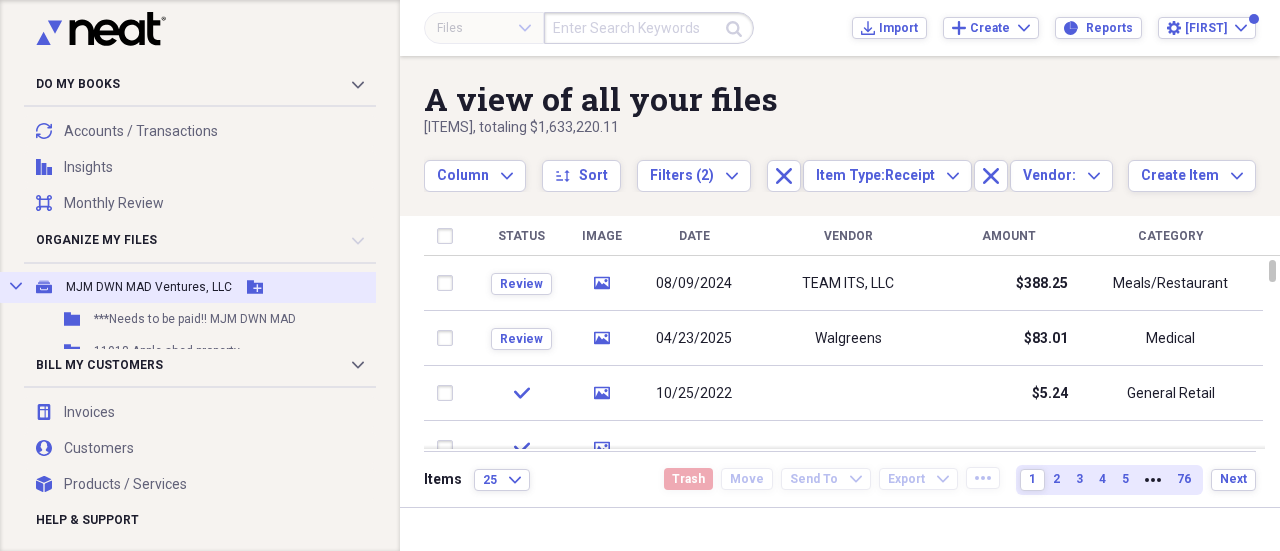 click on "MJM DWN MAD Ventures, LLC" at bounding box center [149, 287] 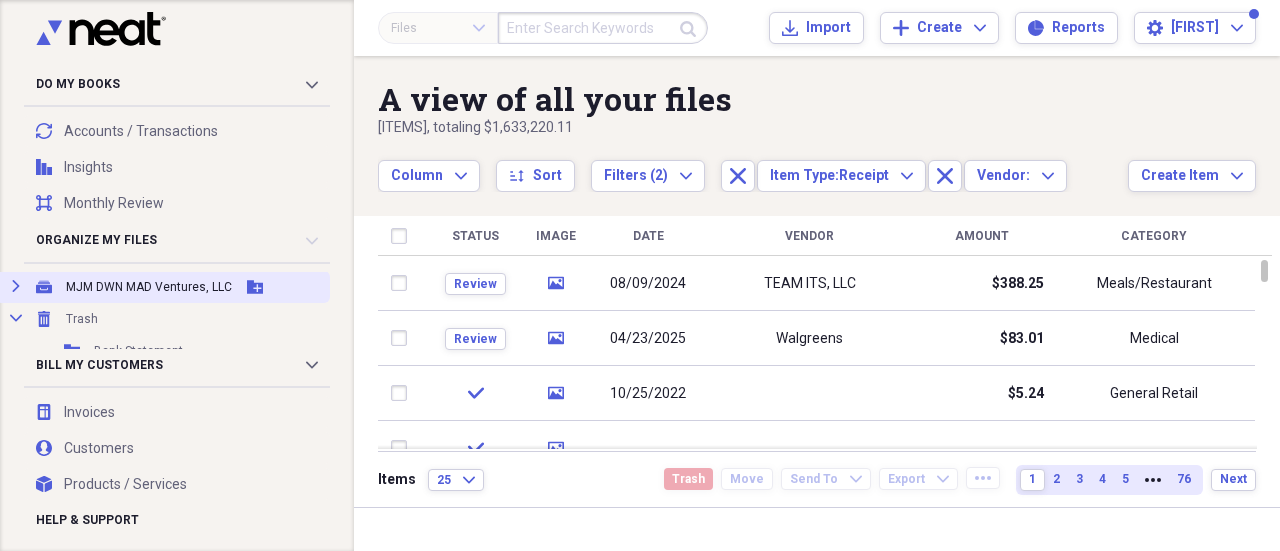 click on "MJM DWN MAD Ventures, LLC" at bounding box center (149, 287) 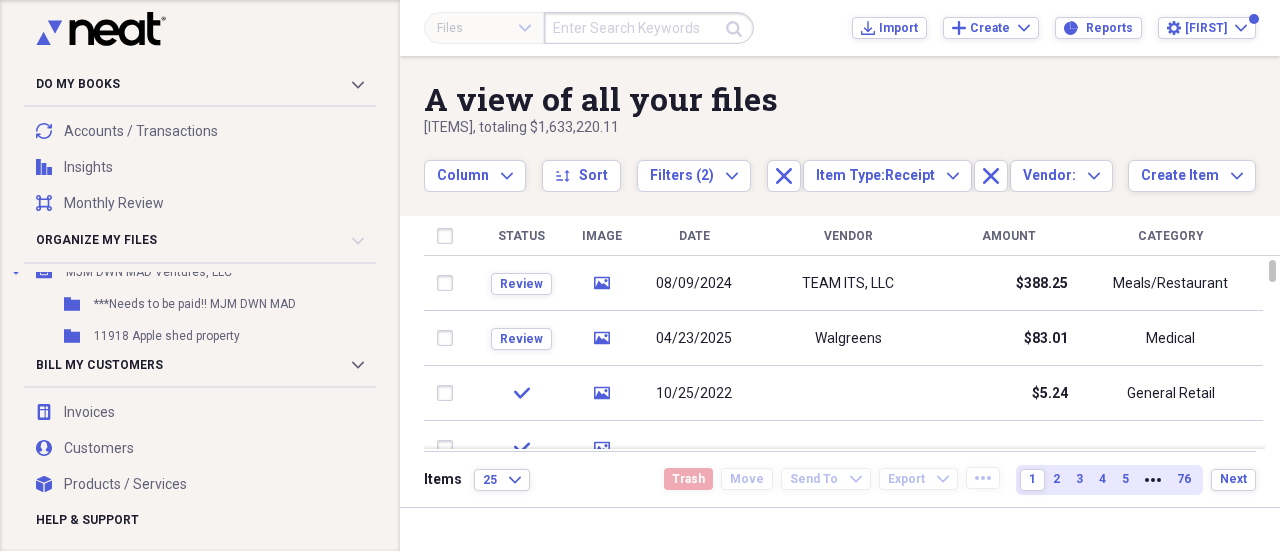 scroll, scrollTop: 146, scrollLeft: 0, axis: vertical 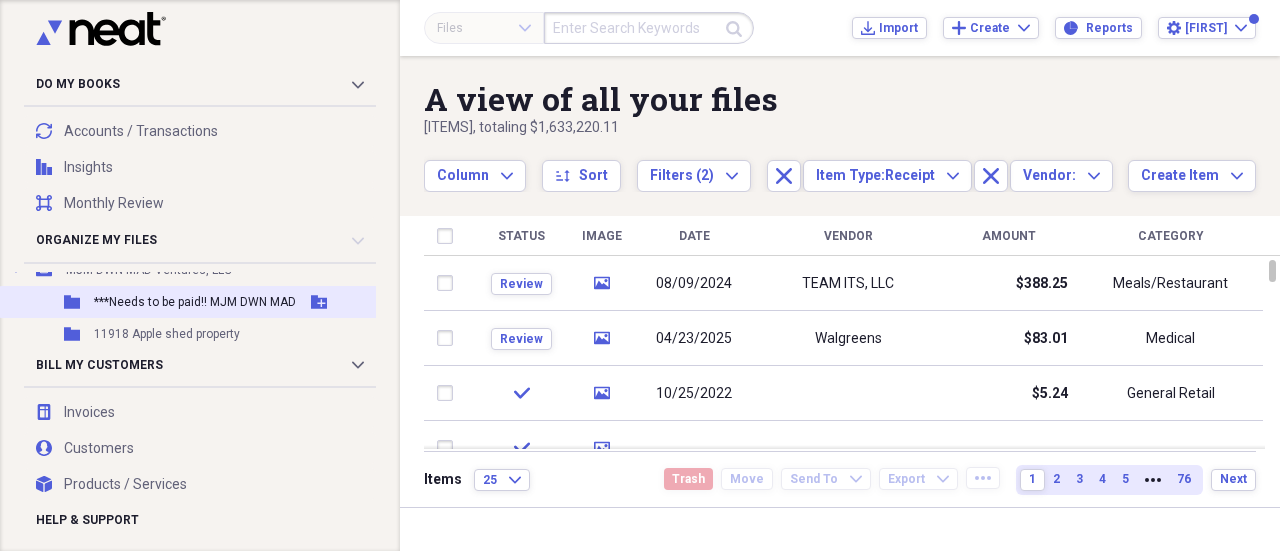 click on "***Needs to be paid!! MJM DWN MAD" at bounding box center (195, 302) 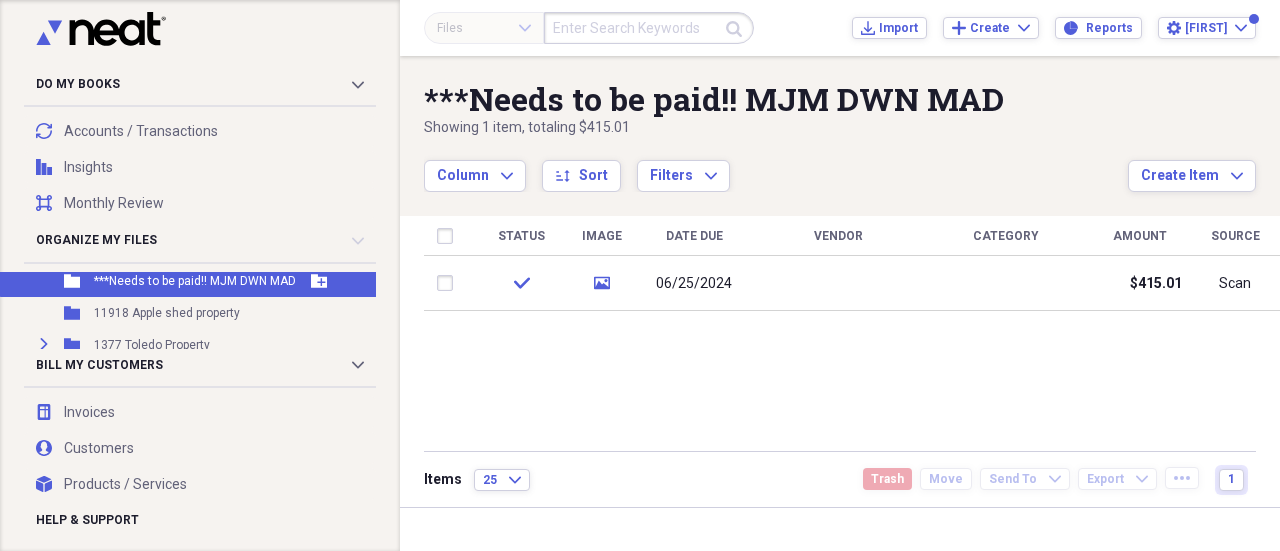 scroll, scrollTop: 170, scrollLeft: 0, axis: vertical 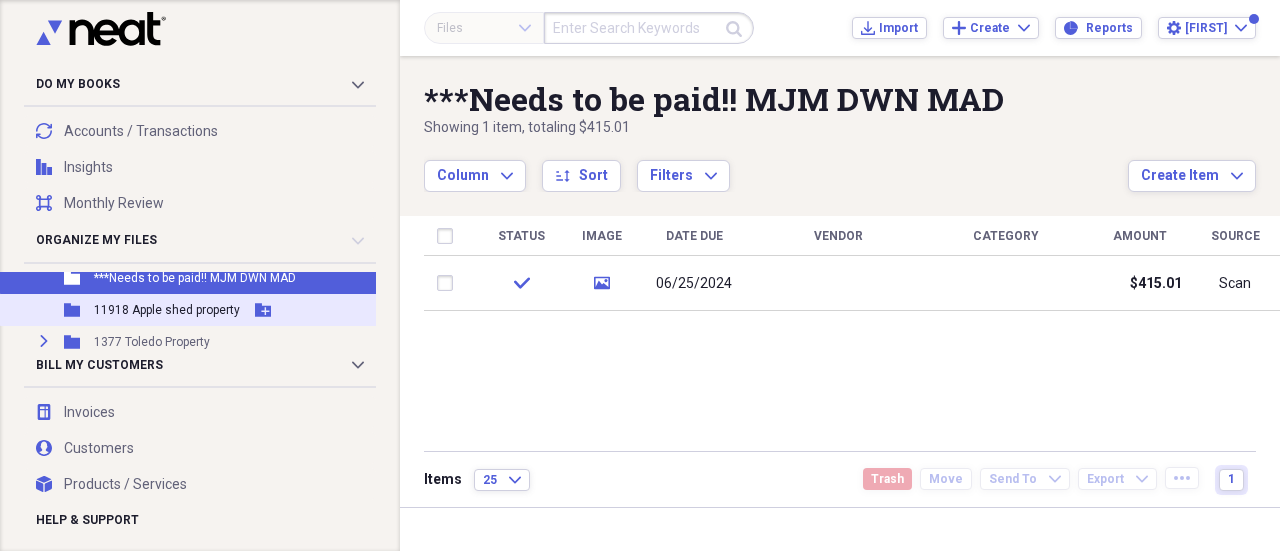 click on "11918 Apple shed property" at bounding box center (167, 310) 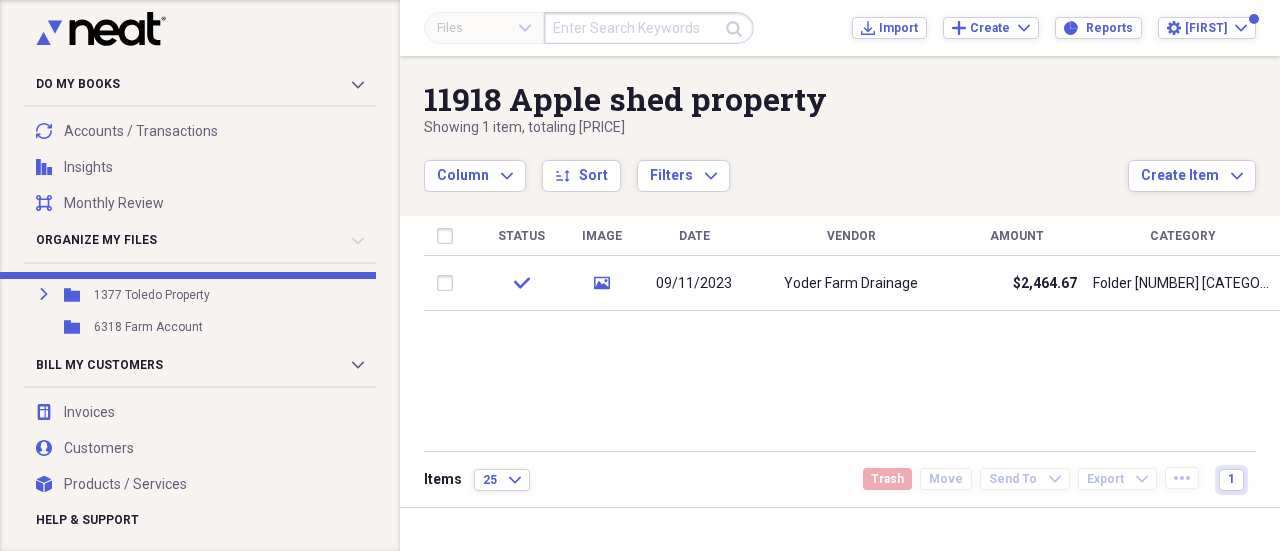 scroll, scrollTop: 218, scrollLeft: 0, axis: vertical 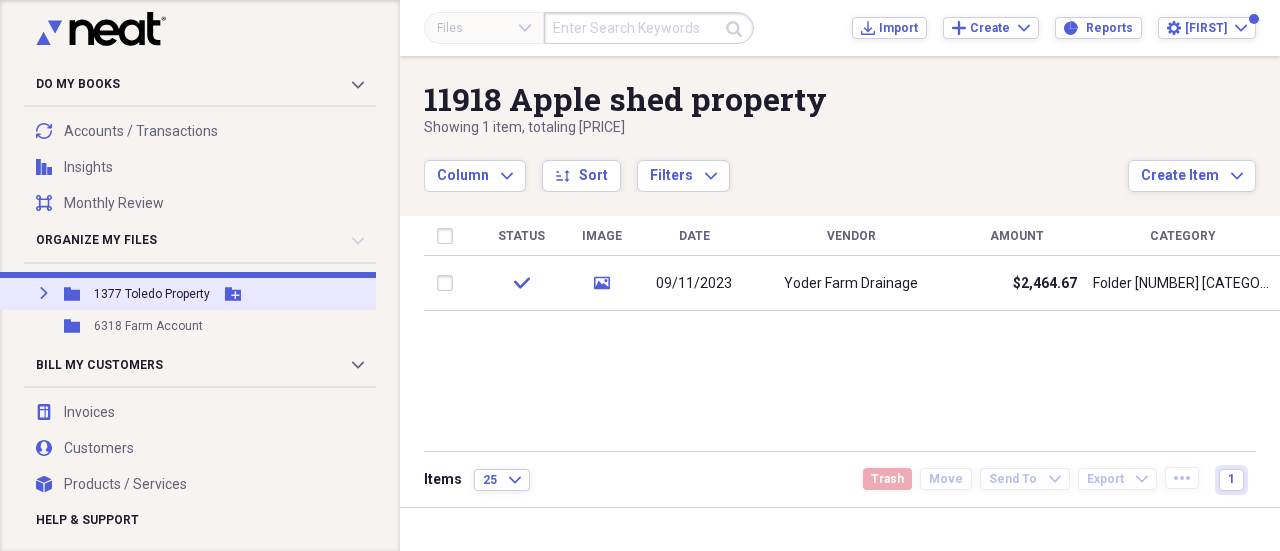 click on "Expand Folder 1377 Toledo Property Add Folder" at bounding box center [270, 294] 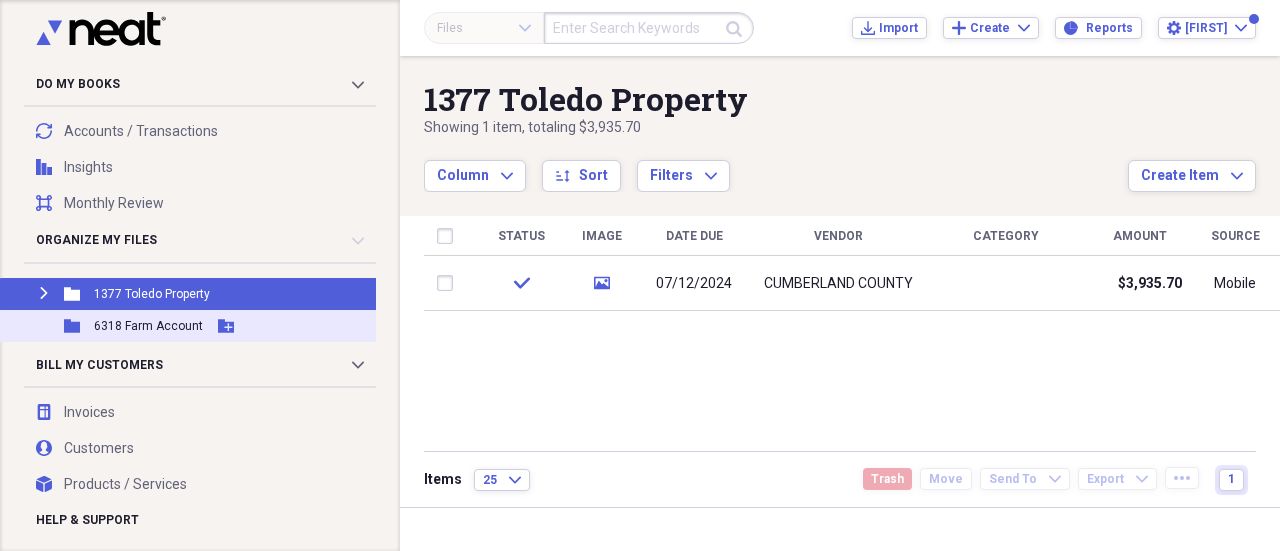 click on "6318 Farm Account" at bounding box center (148, 326) 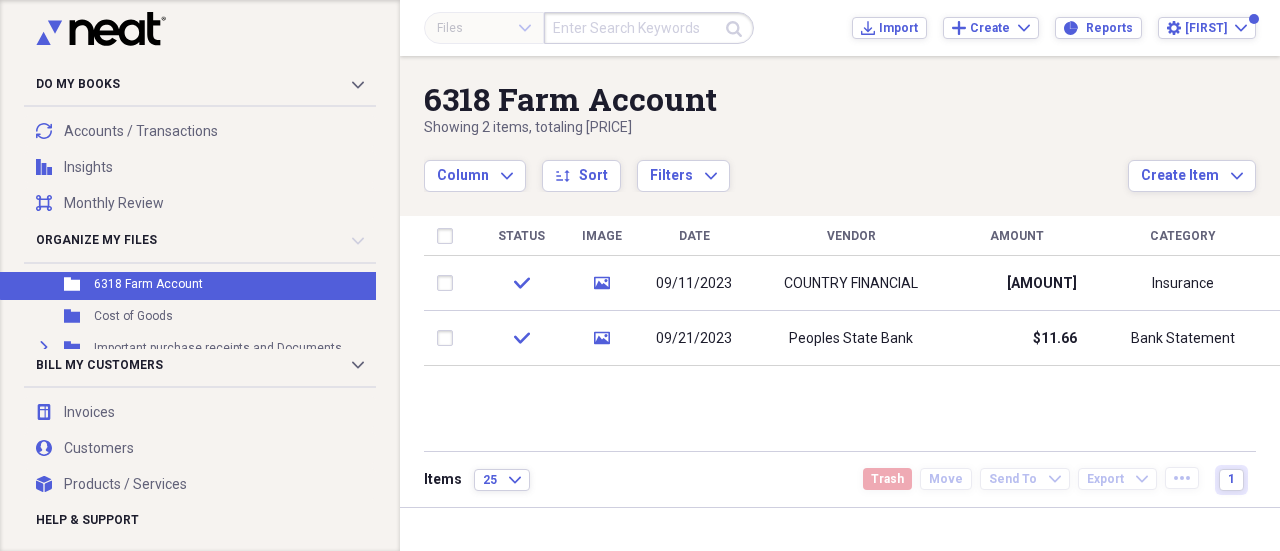 scroll, scrollTop: 308, scrollLeft: 0, axis: vertical 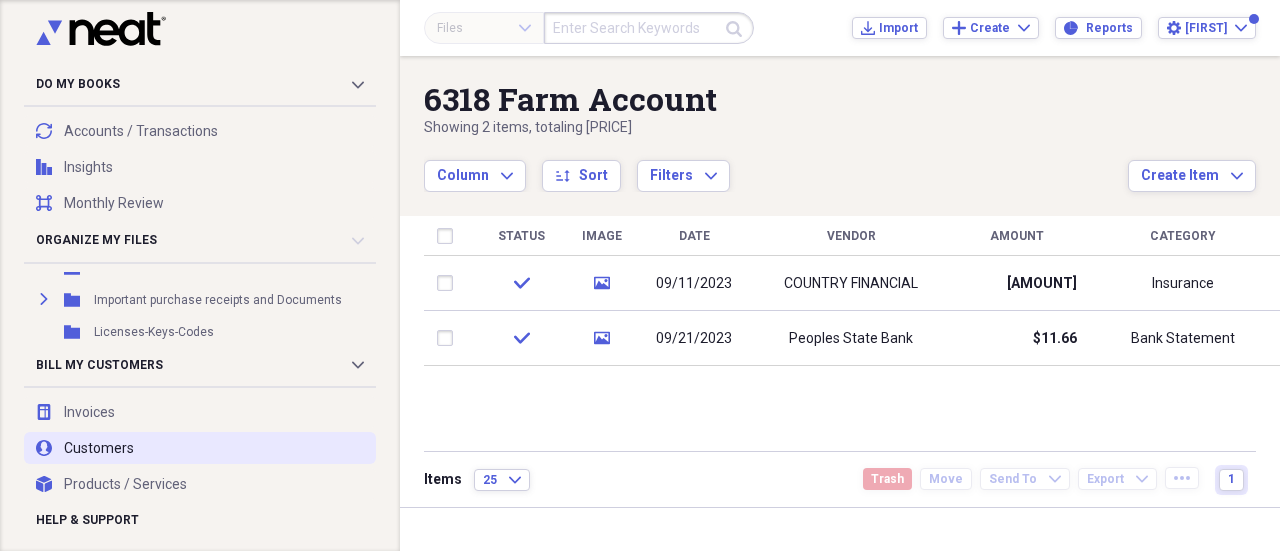 click on "user Customers" at bounding box center (200, 448) 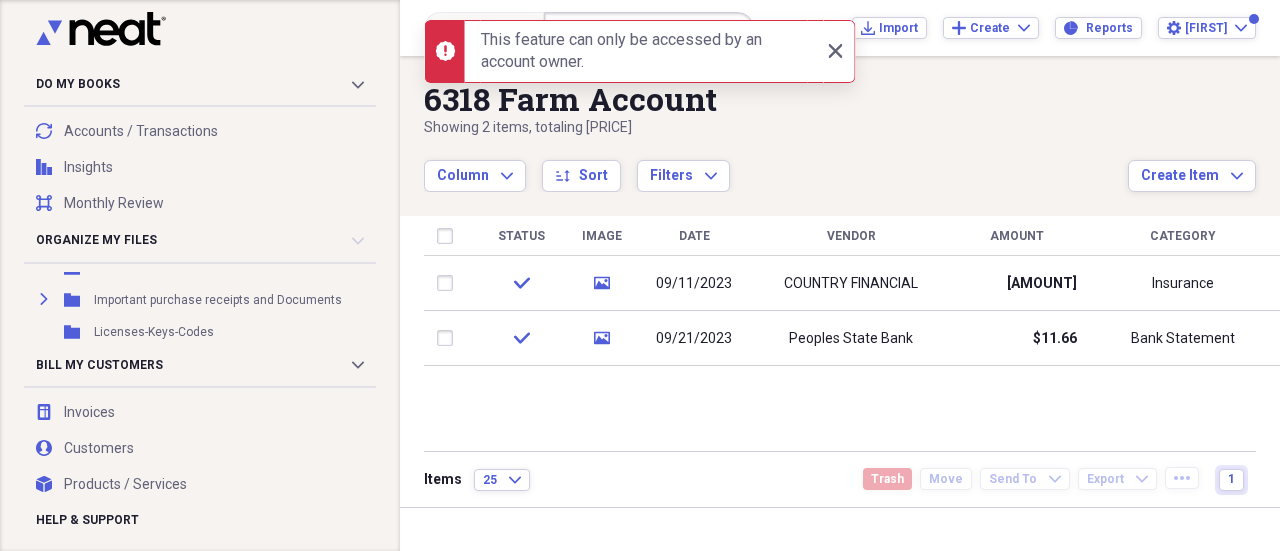 click on "Column Expand sort Sort Filters  Expand" at bounding box center (776, 165) 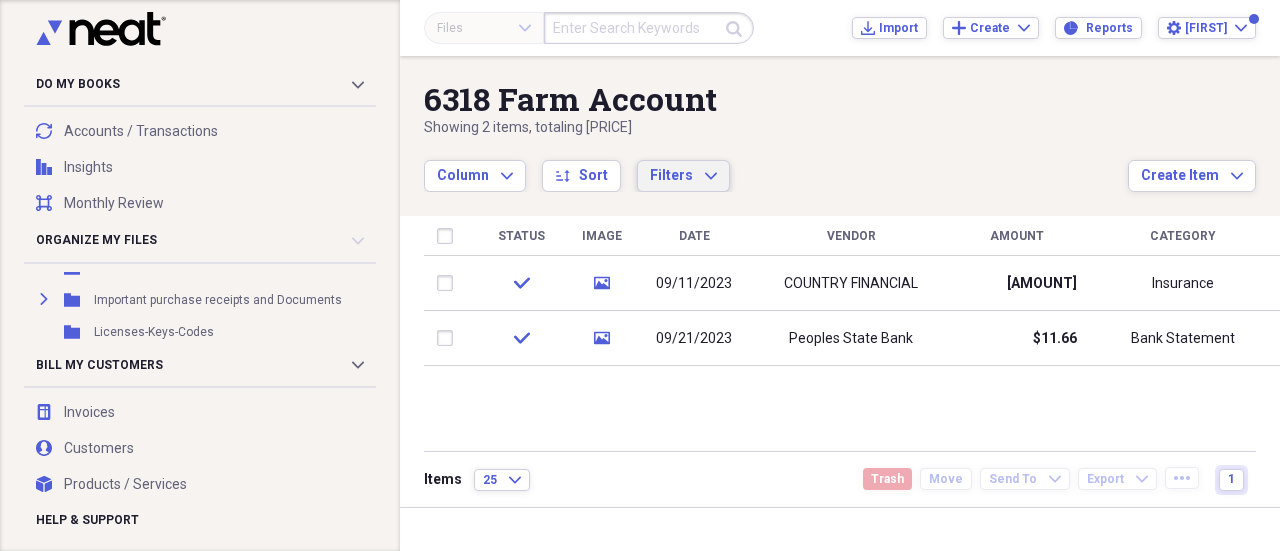 click on "Filters  Expand" at bounding box center (683, 176) 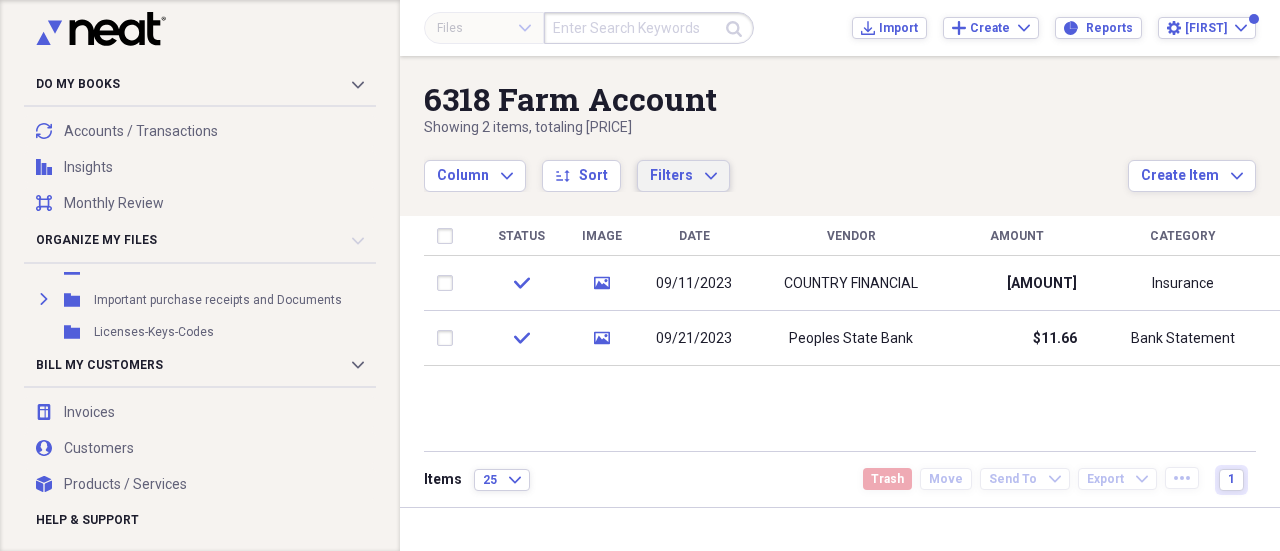 click on "Column Expand sort Sort Filters  Expand" at bounding box center [776, 165] 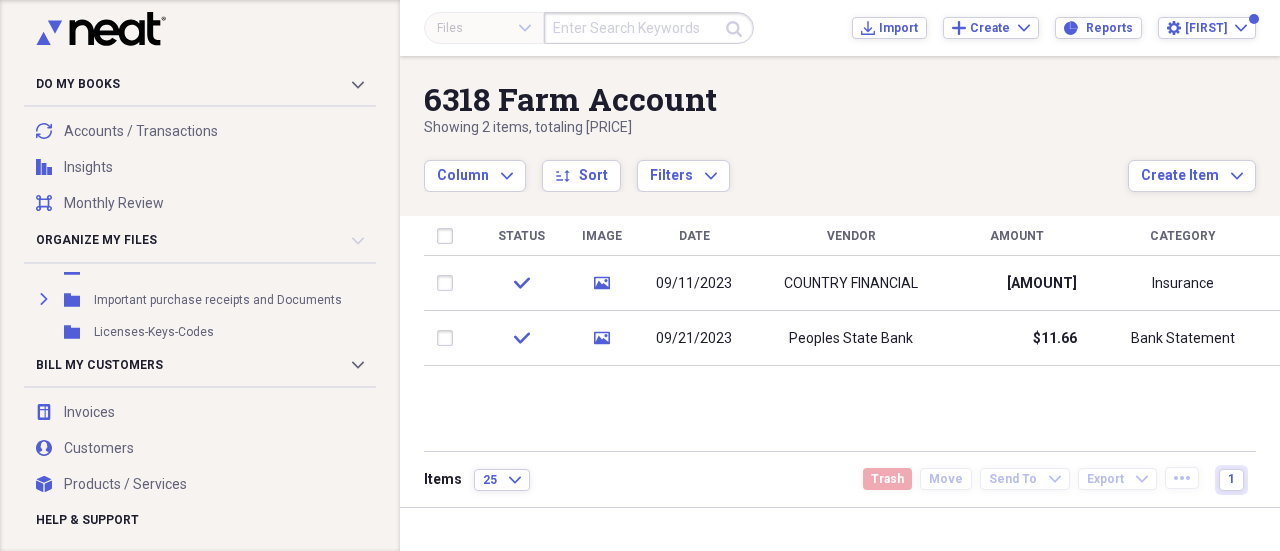 click on "6318 Farm Account Showing 2 items , totaling $893.46 Column Expand sort Sort Filters  Expand Create Item Expand Status Image Date Vendor Amount Category check media 09/11/2023 COUNTRY FINANCIAL $881.80 Insurance check media 09/21/2023 Peoples State Bank $11.66 Bank Statement Items 25 Expand Trash Move Send To Expand Export Expand more 1" at bounding box center [840, 281] 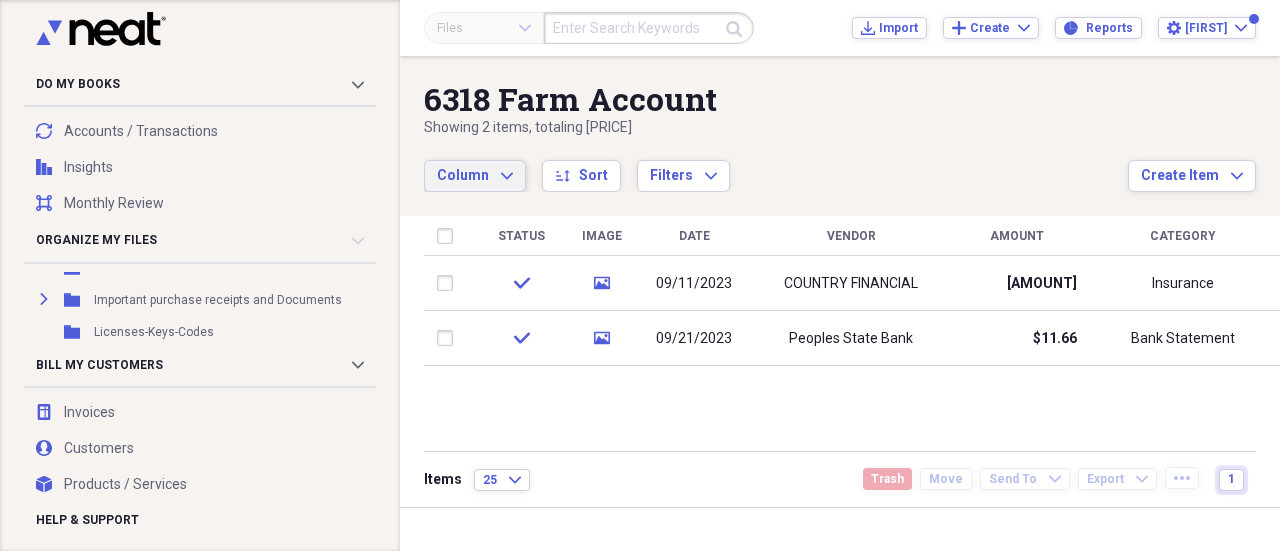 click on "Column" at bounding box center [463, 176] 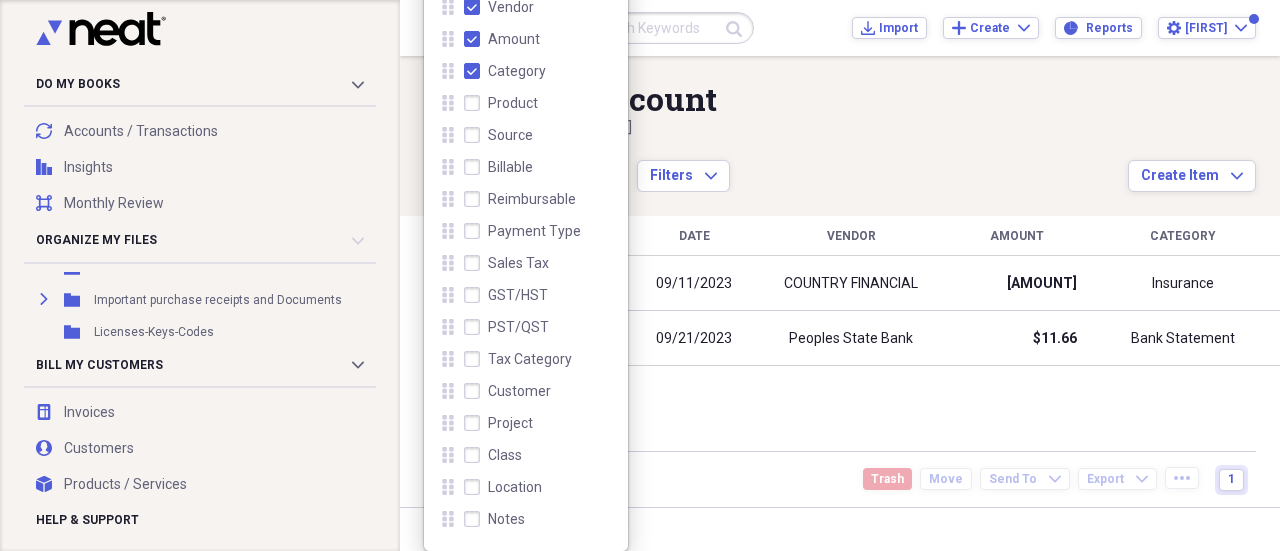 click on "Project" at bounding box center [498, 423] 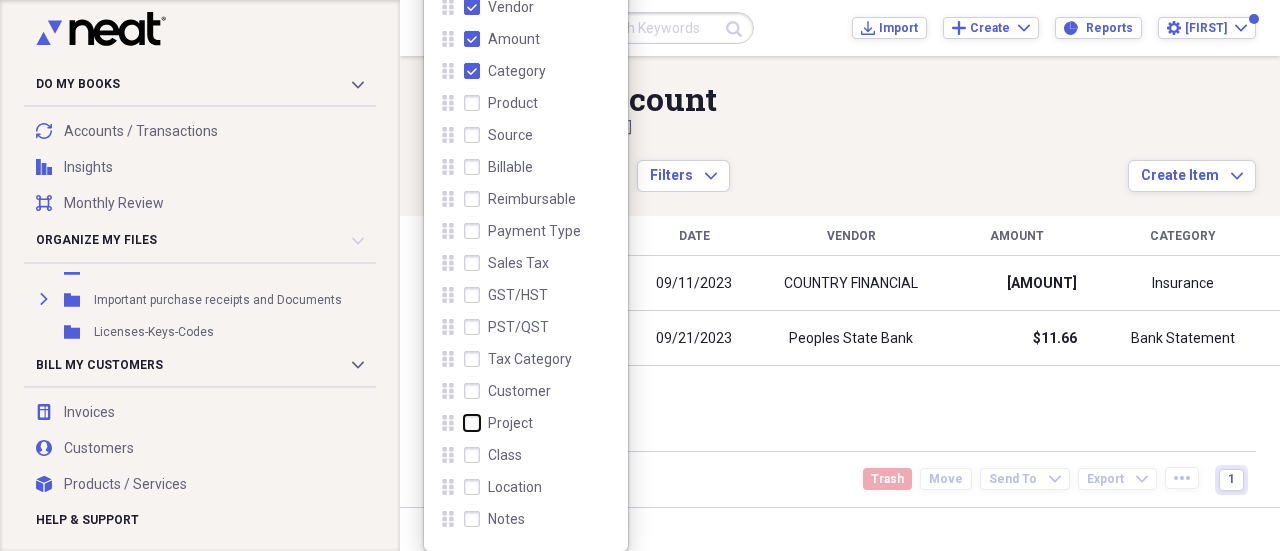 click on "Project" at bounding box center [464, 423] 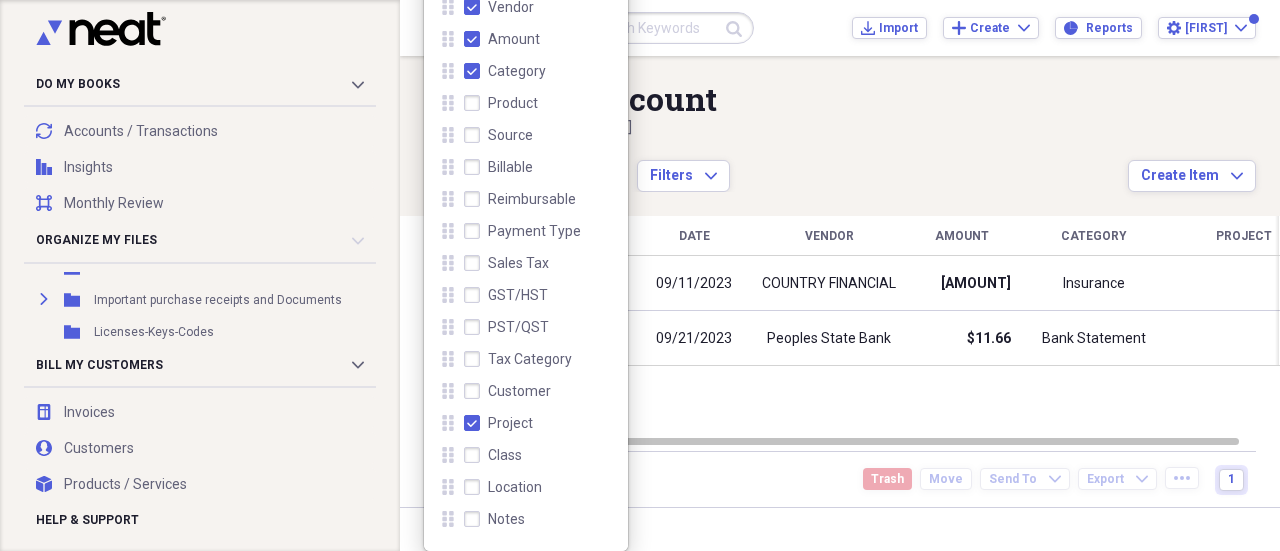 click on "Showing 2 items , totaling $893.46" at bounding box center (776, 128) 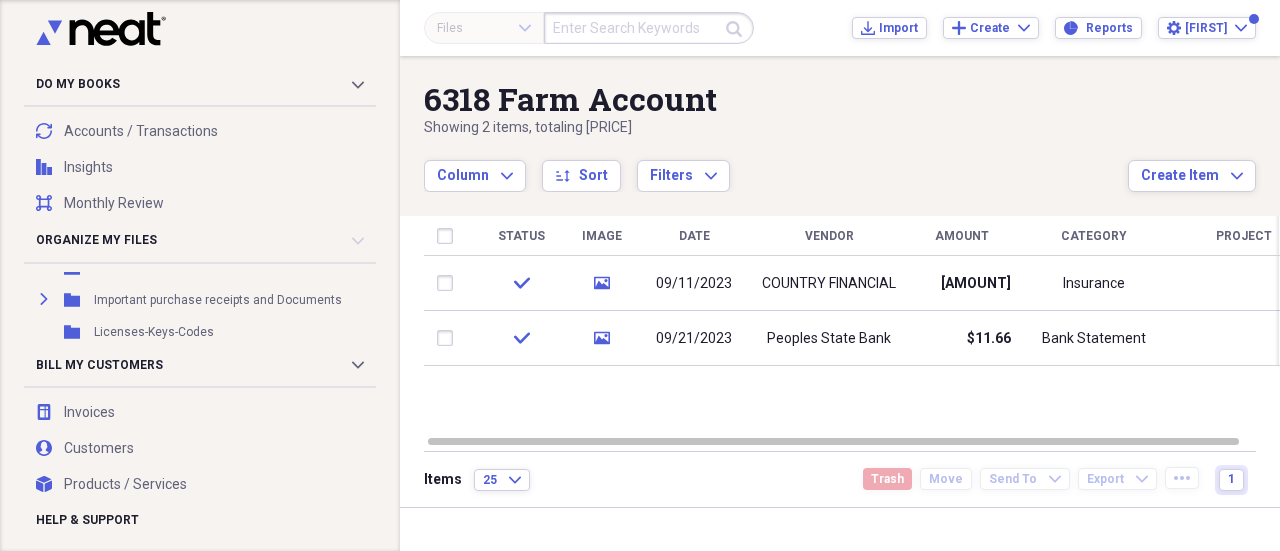click at bounding box center [649, 28] 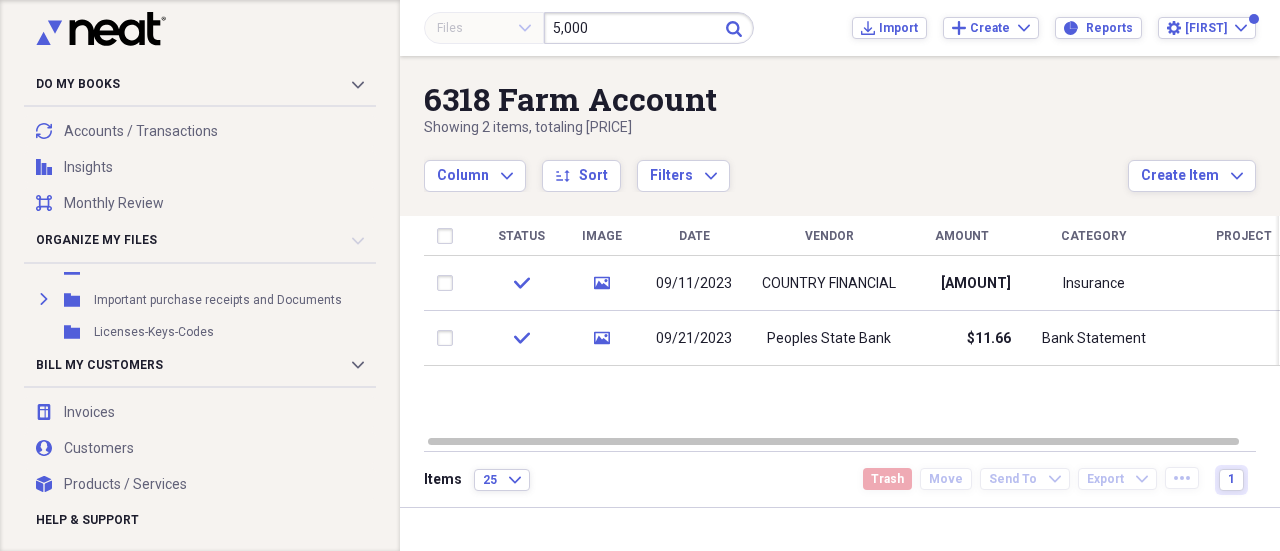 type on "5,000" 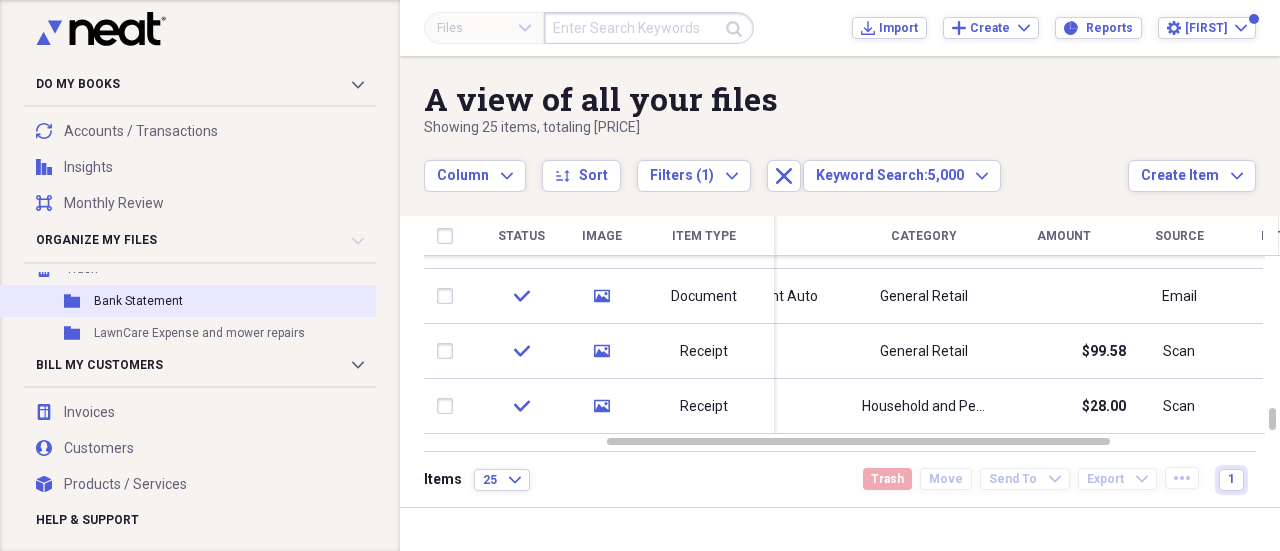 scroll, scrollTop: 540, scrollLeft: 0, axis: vertical 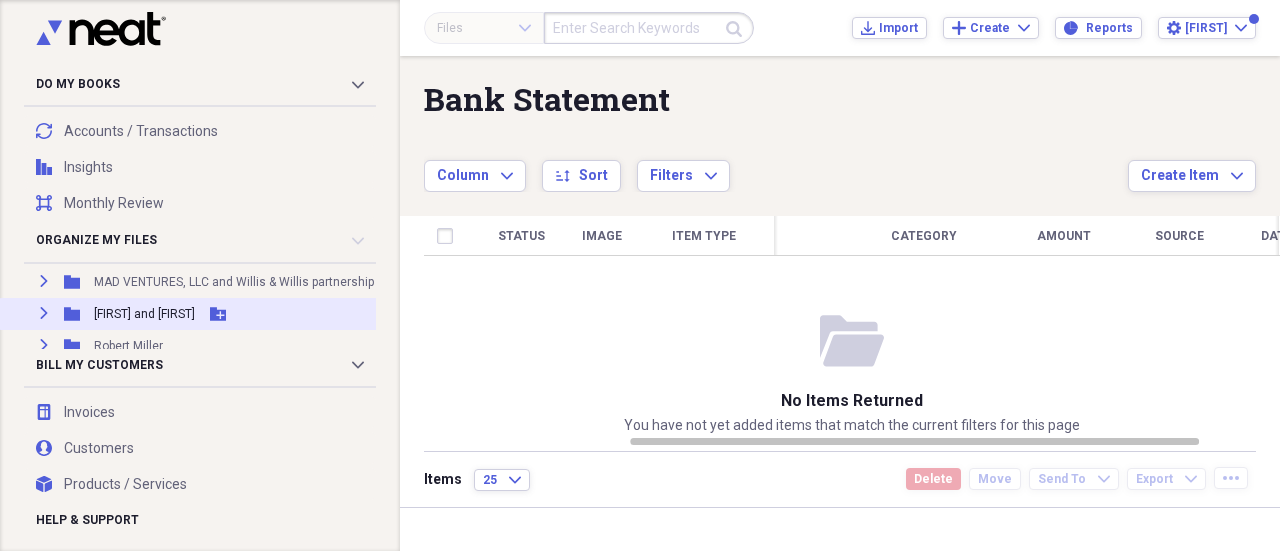 click 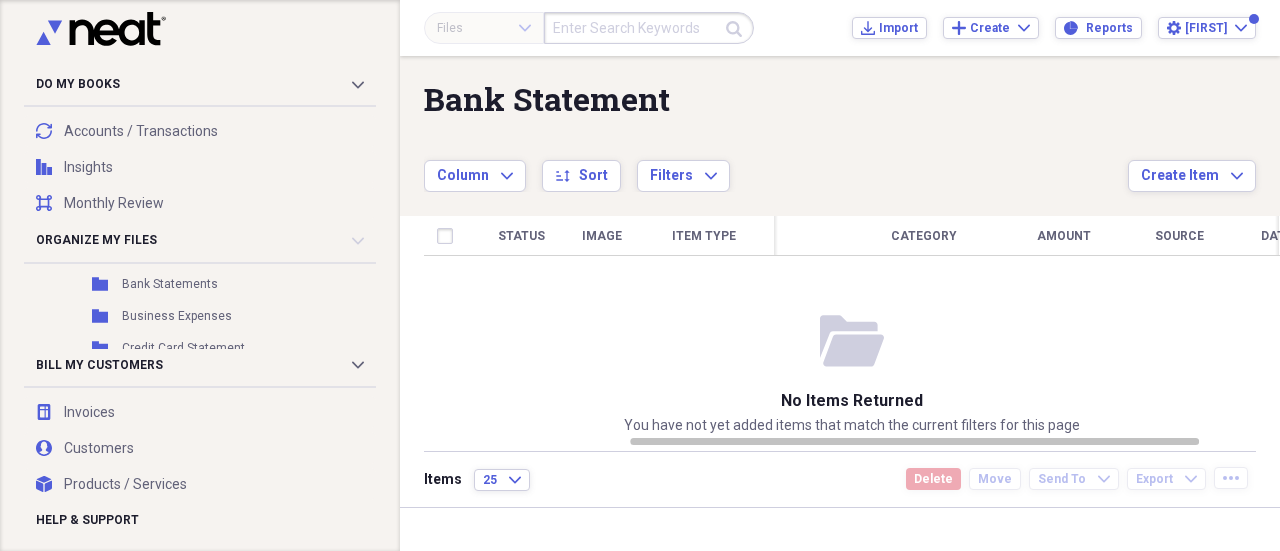 scroll, scrollTop: 486, scrollLeft: 0, axis: vertical 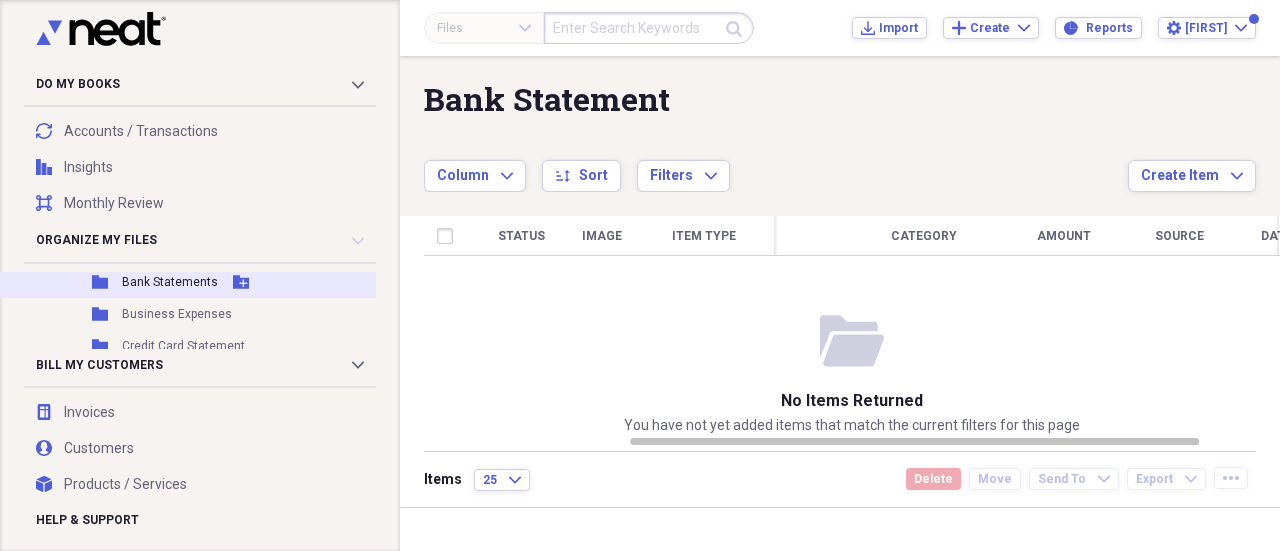 click on "Bank Statements" at bounding box center [170, 282] 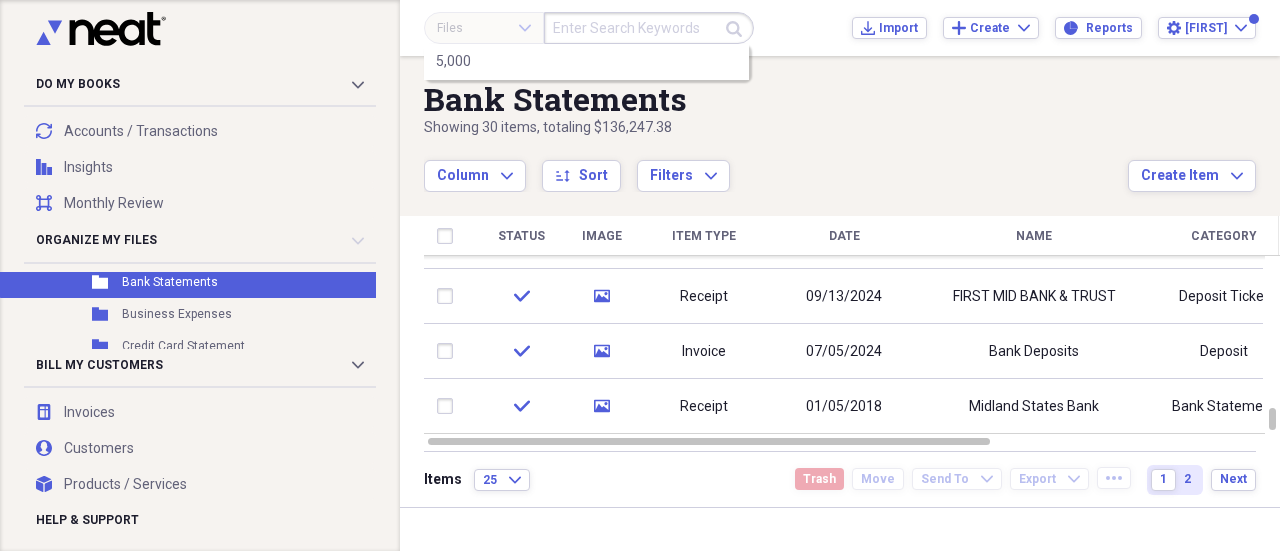 click at bounding box center [649, 28] 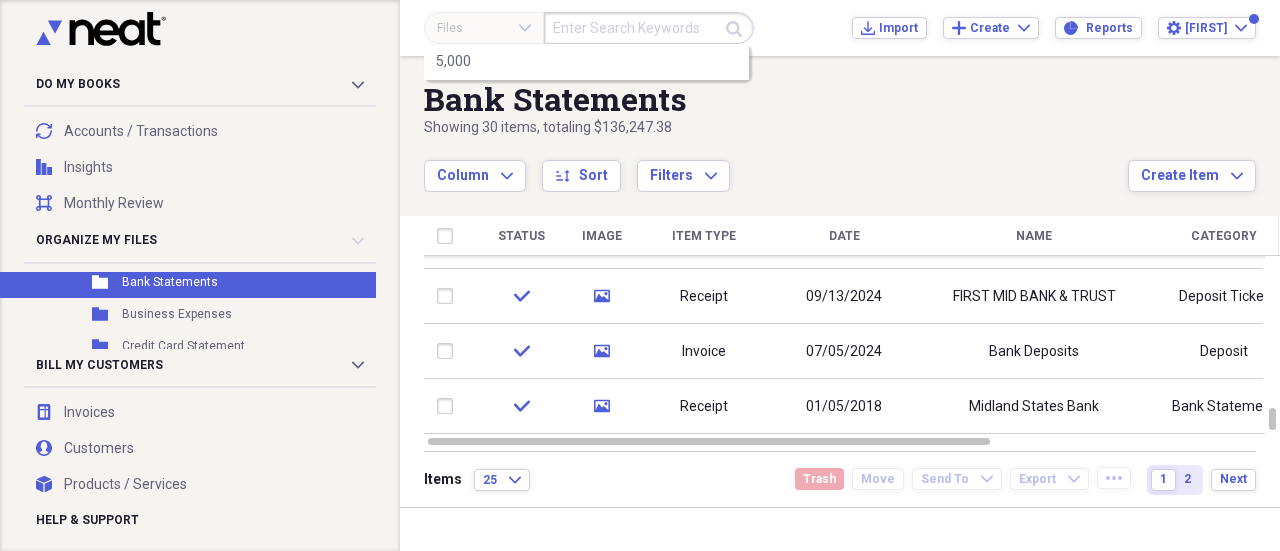 click at bounding box center [649, 28] 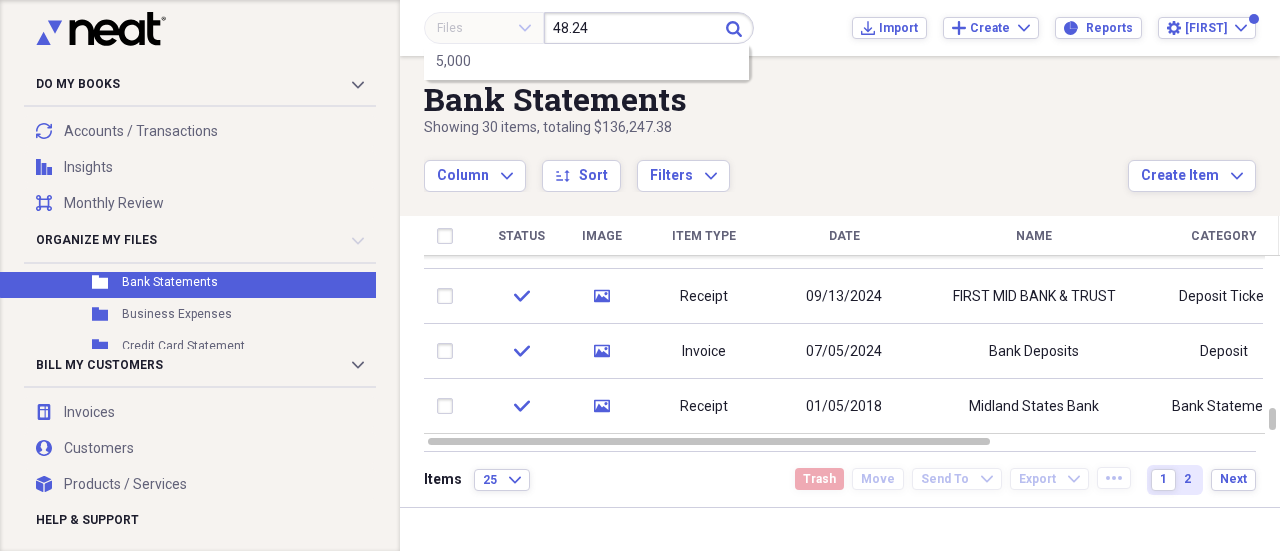 type on "48.24" 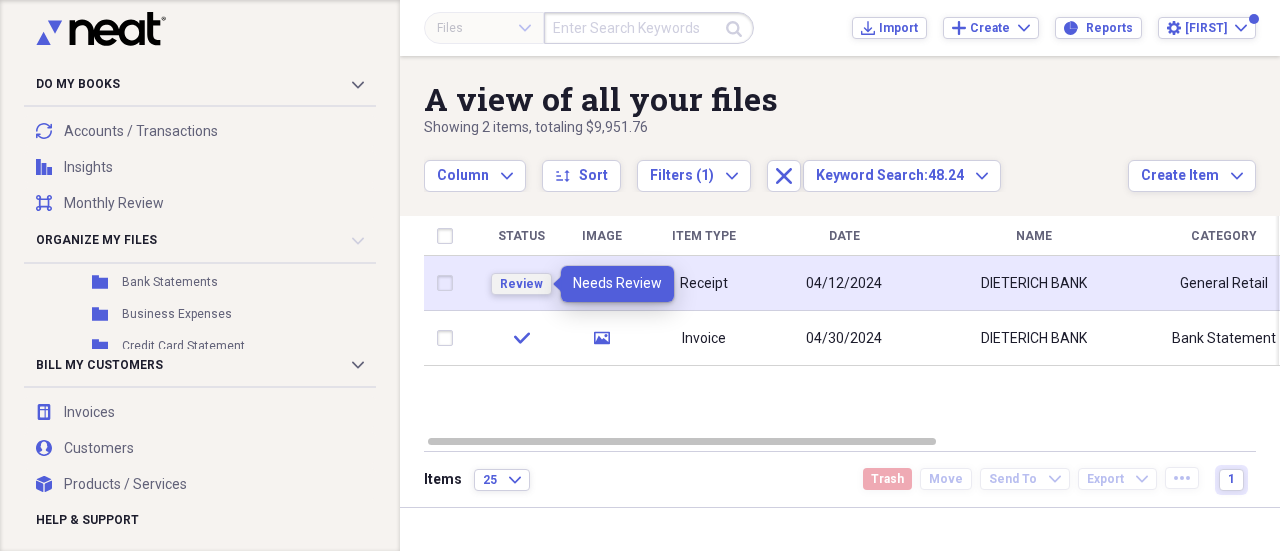 click on "Review" at bounding box center [521, 284] 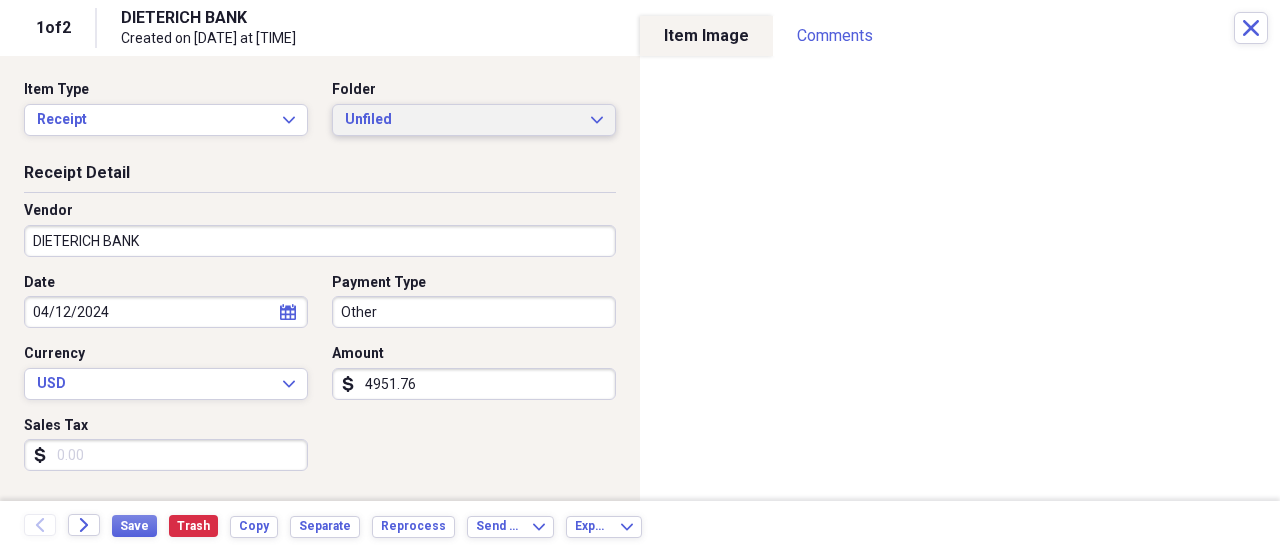 click on "Unfiled Expand" at bounding box center (474, 120) 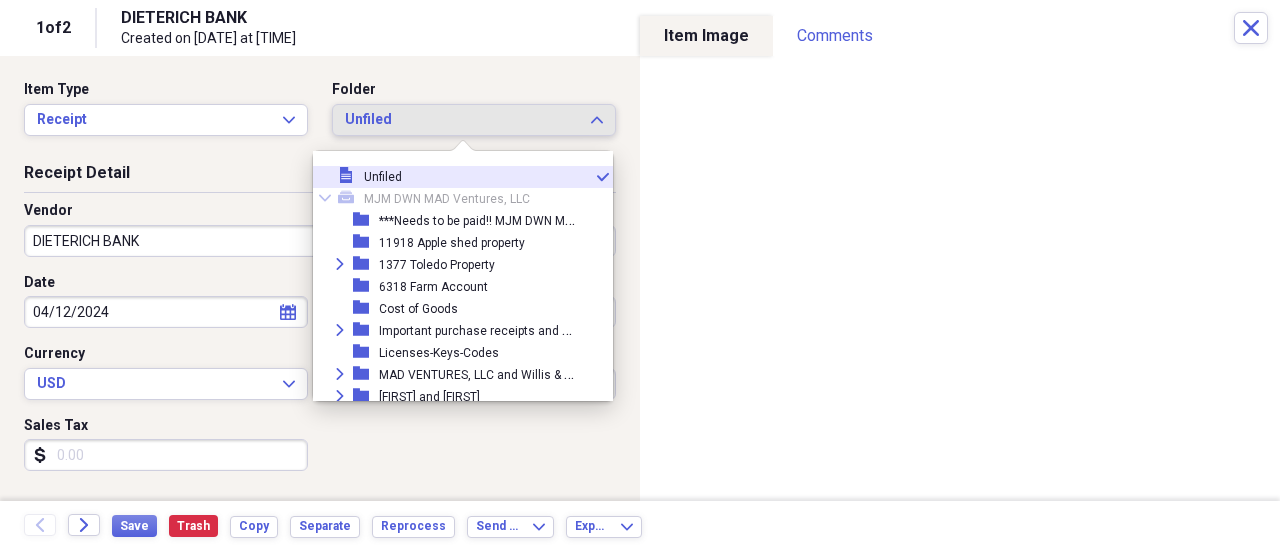 click on "Unfiled Expand" at bounding box center [474, 120] 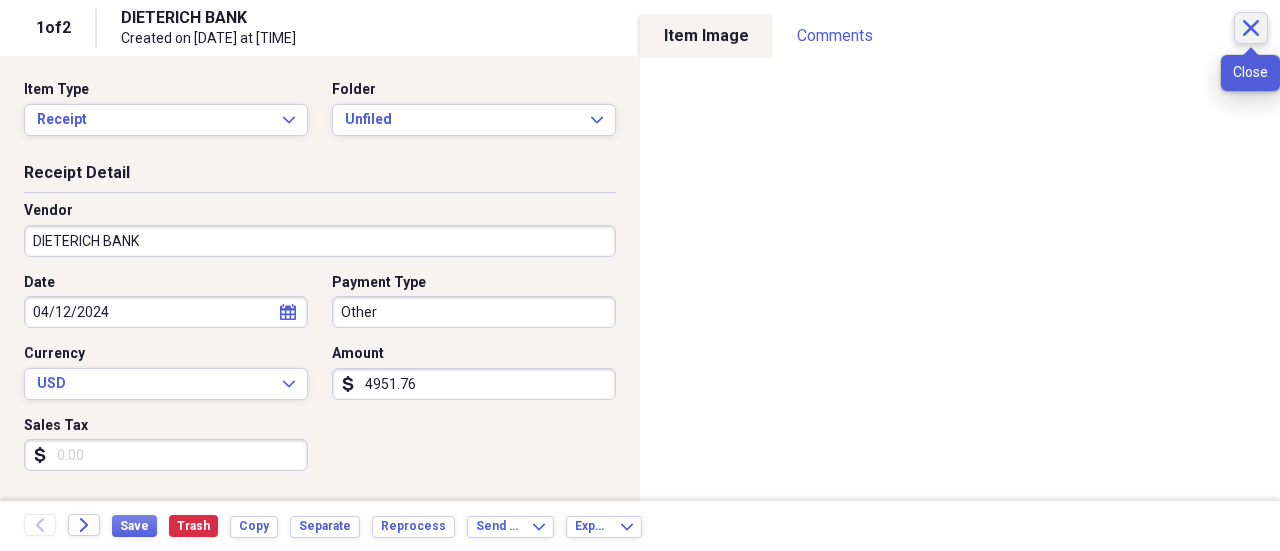 click on "Close" at bounding box center (1251, 28) 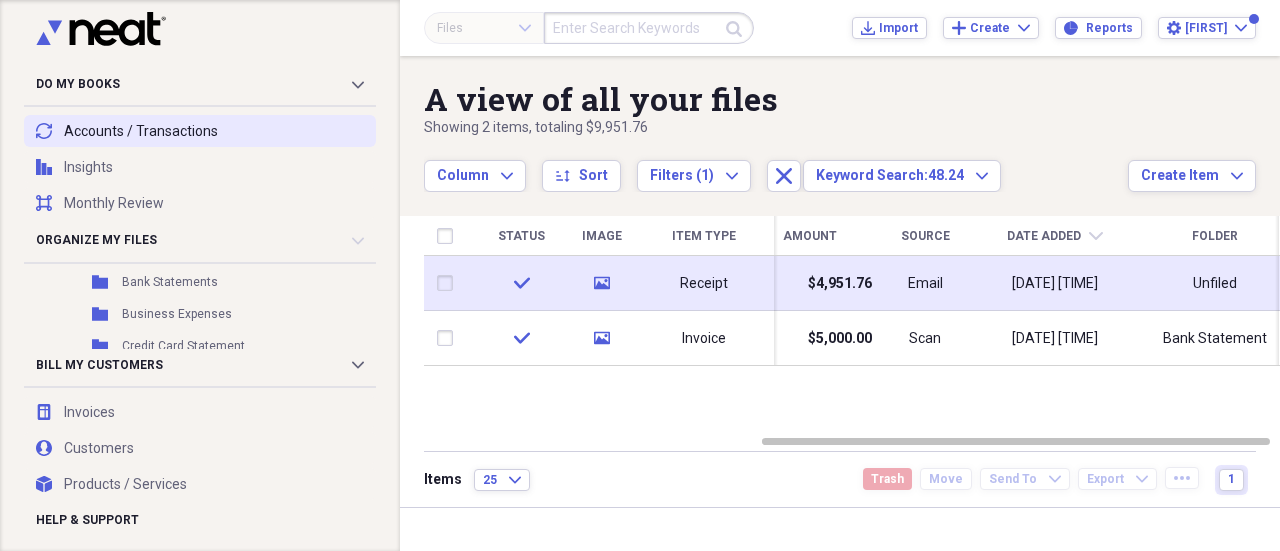 click on "transactions Accounts / Transactions" at bounding box center [200, 131] 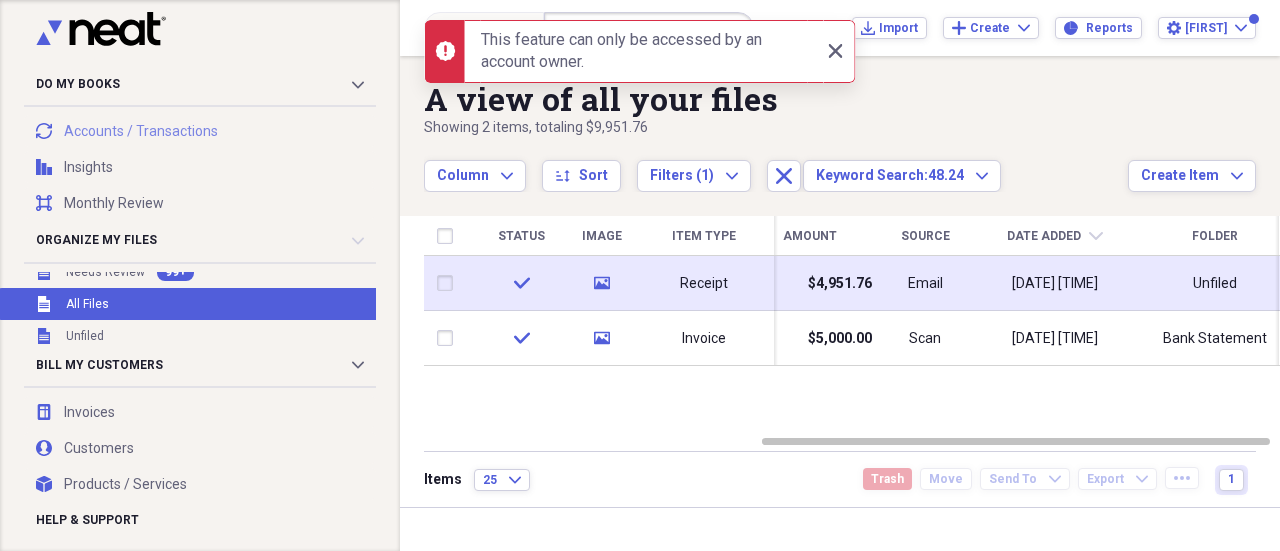 scroll, scrollTop: 0, scrollLeft: 0, axis: both 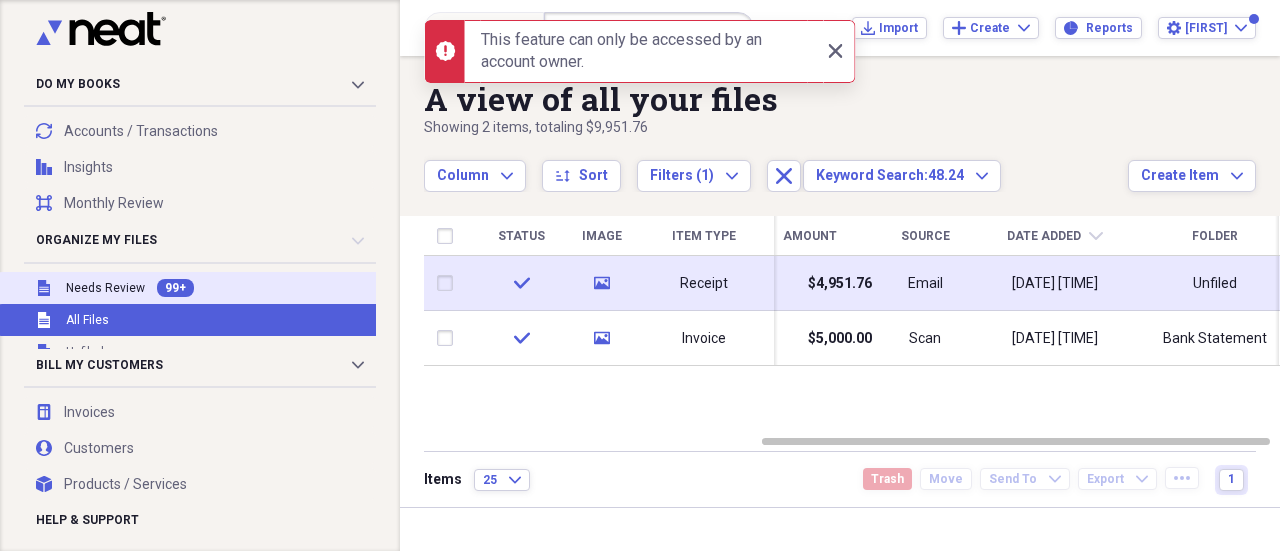 click on "Unfiled Needs Review 99+" at bounding box center [270, 288] 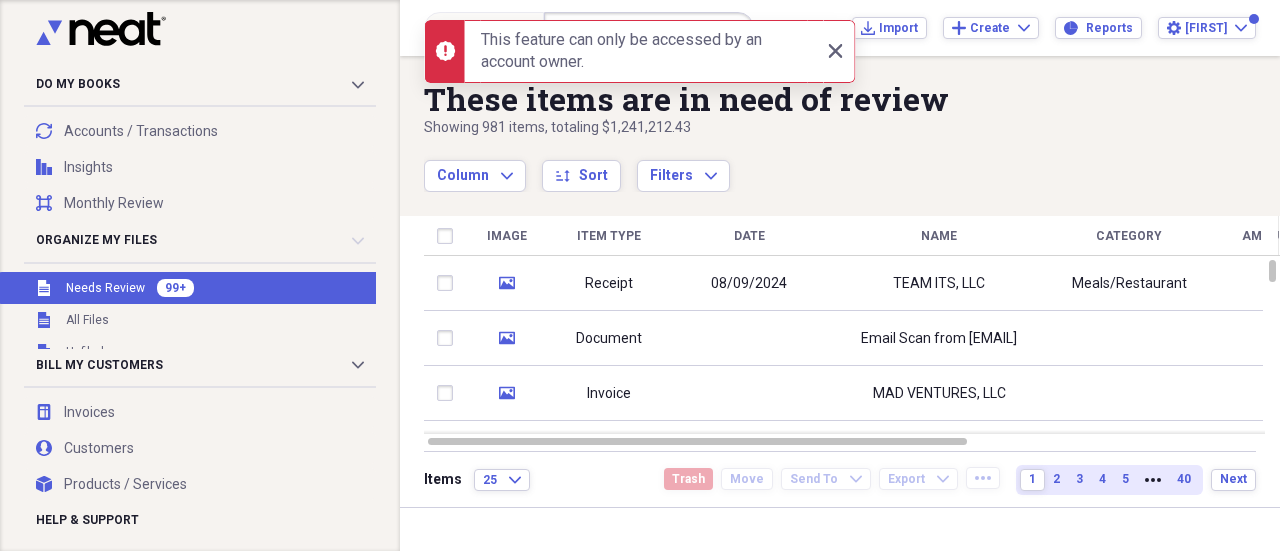 click on "Column Expand sort Sort Filters  Expand" at bounding box center (776, 165) 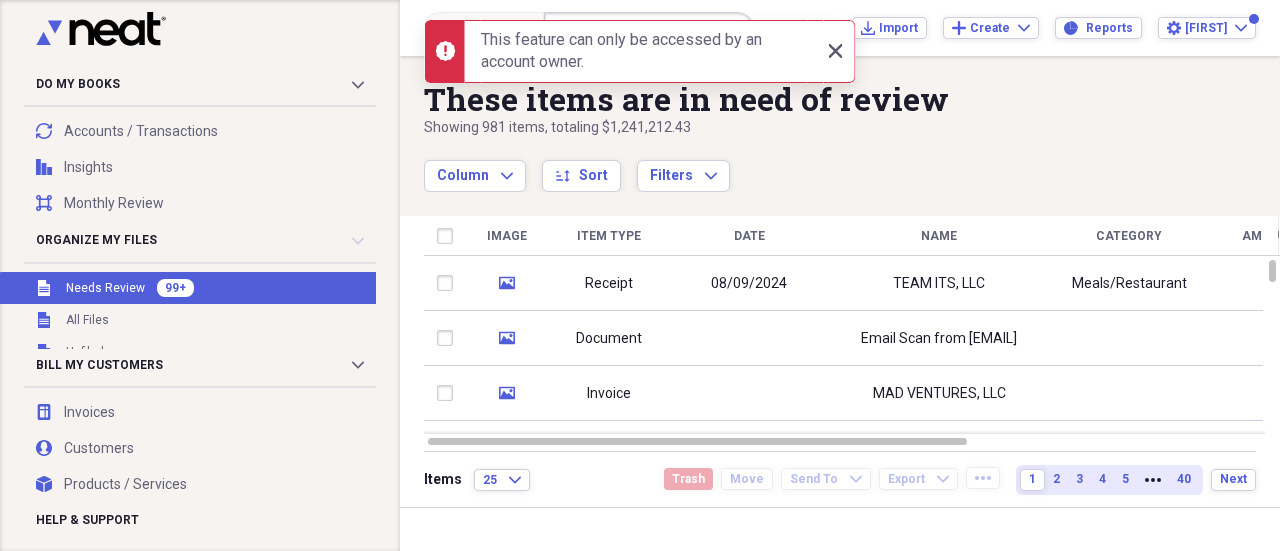 click on "Close Close" at bounding box center (835, 51) 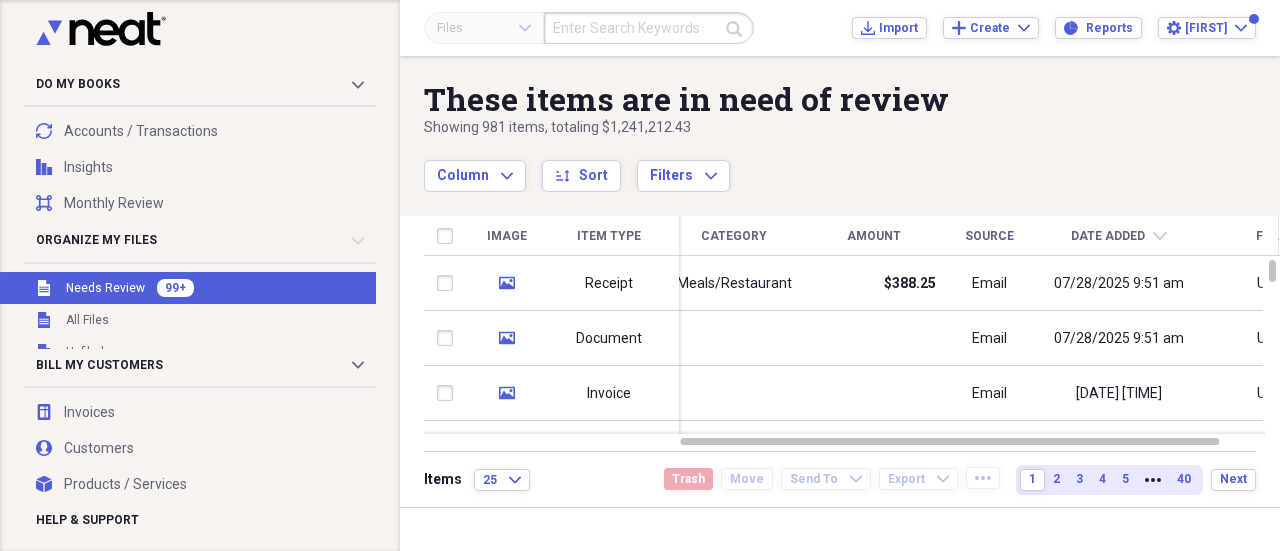 click on "Amount" at bounding box center [874, 236] 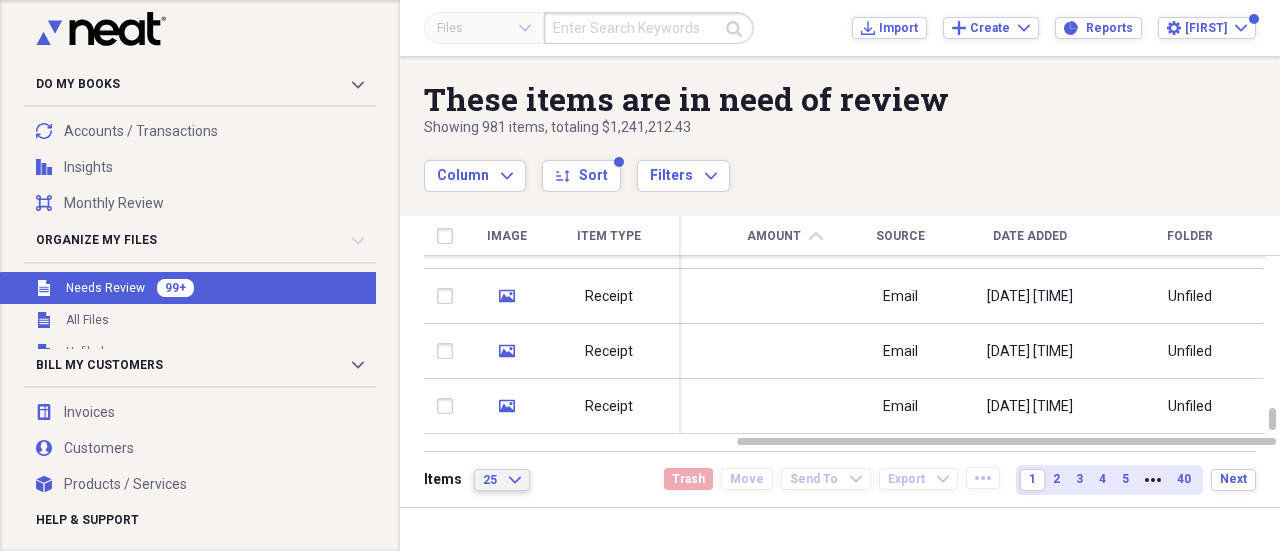 click on "25 Expand" at bounding box center (502, 480) 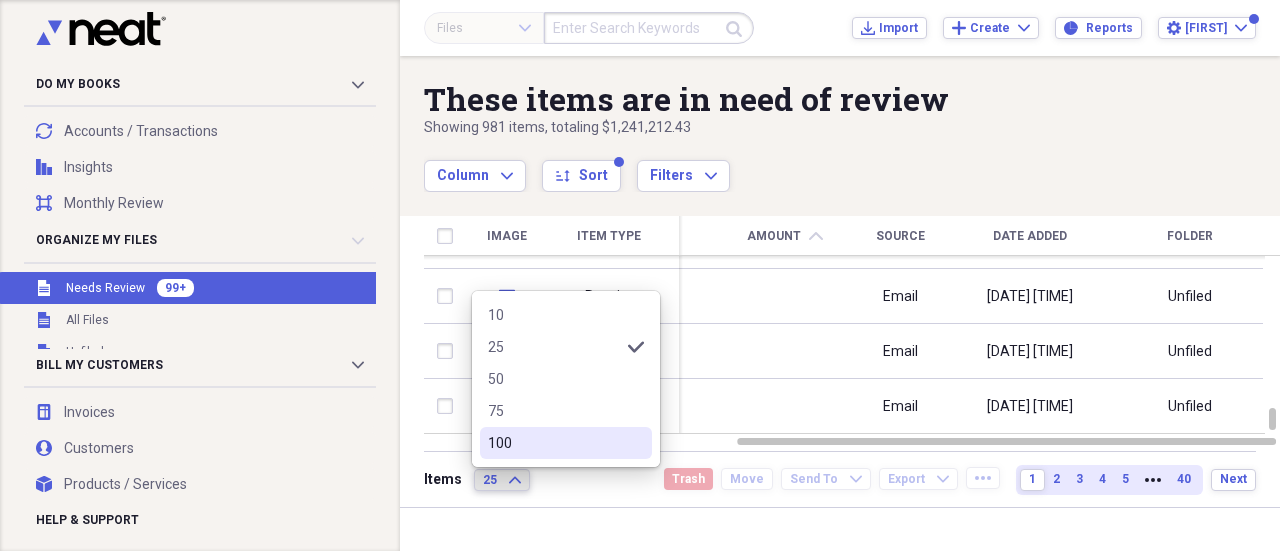 click on "100" at bounding box center (554, 443) 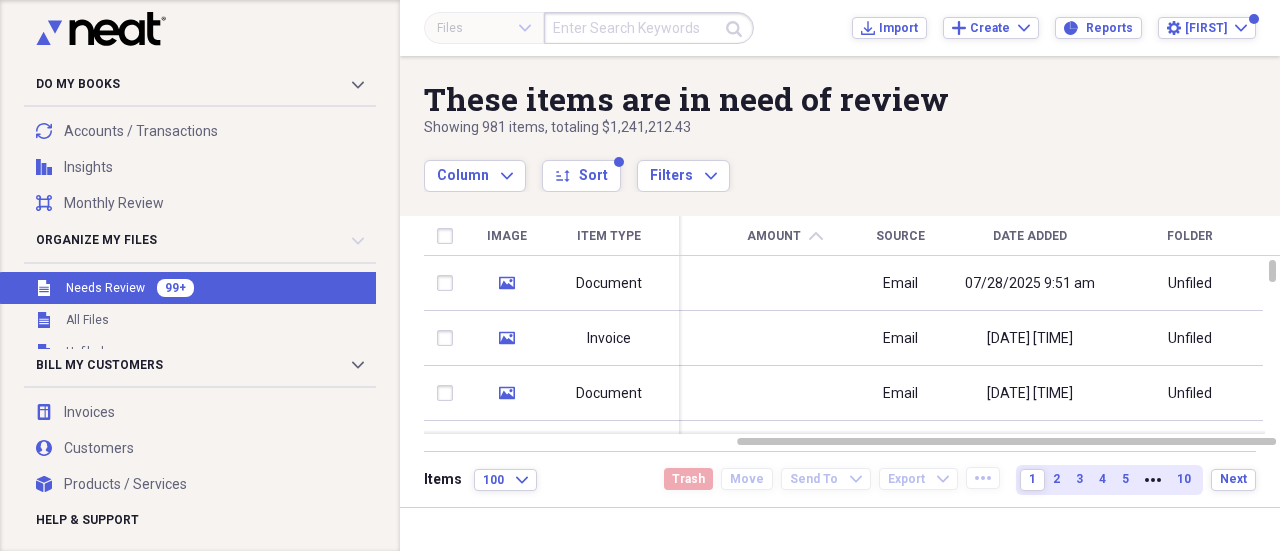 click on "Column Expand sort Sort Filters  Expand" at bounding box center (776, 165) 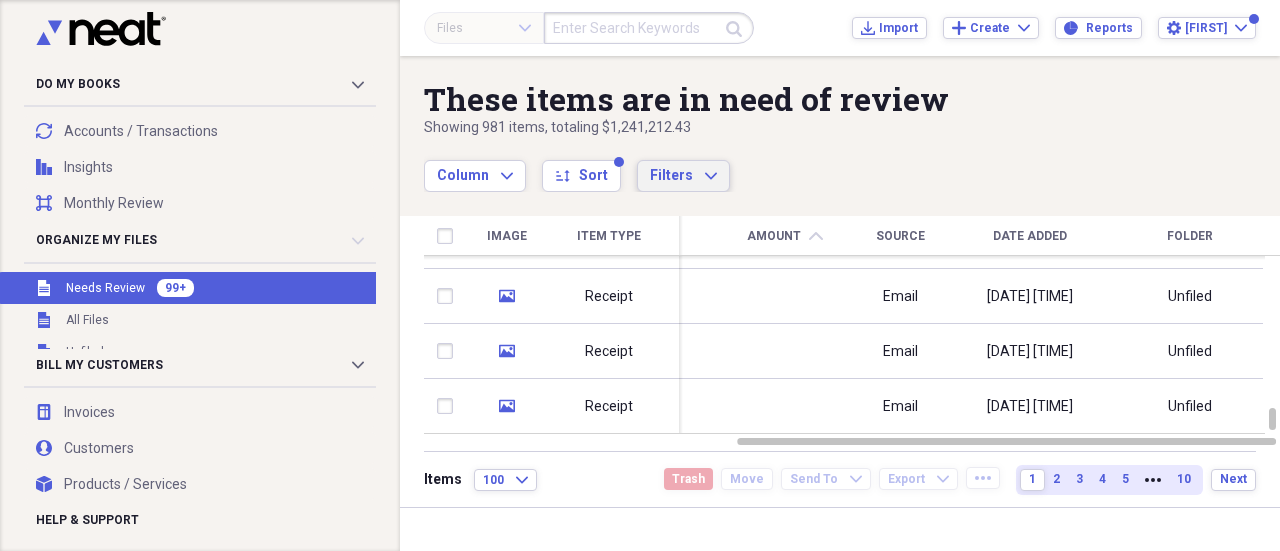 click on "Filters" at bounding box center [671, 175] 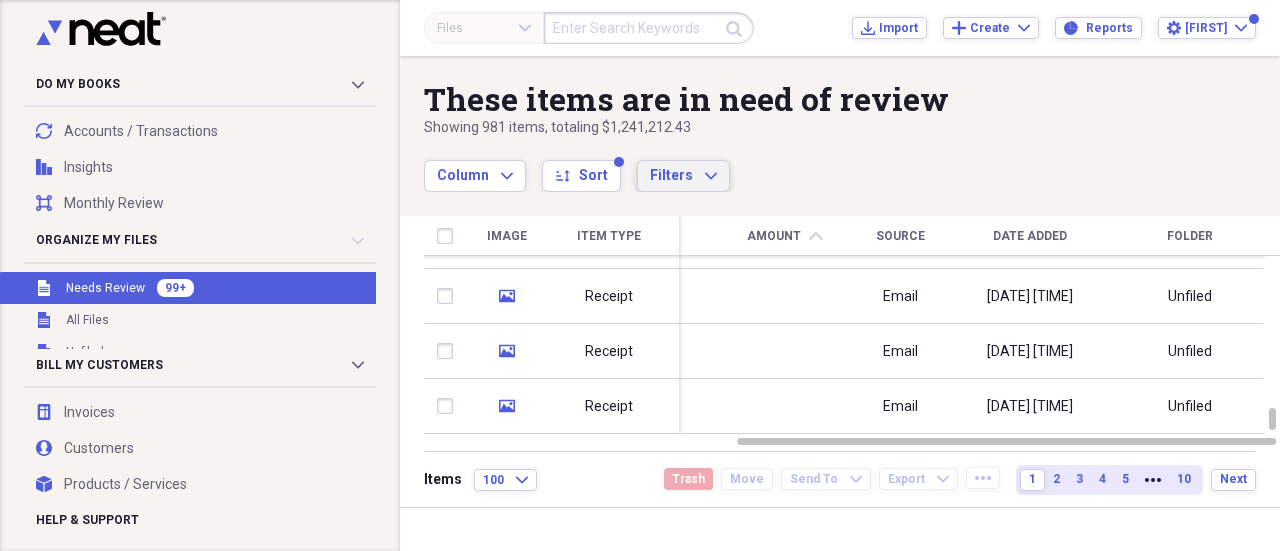 click on "Column Expand sort Sort Filters  Expand" at bounding box center [776, 165] 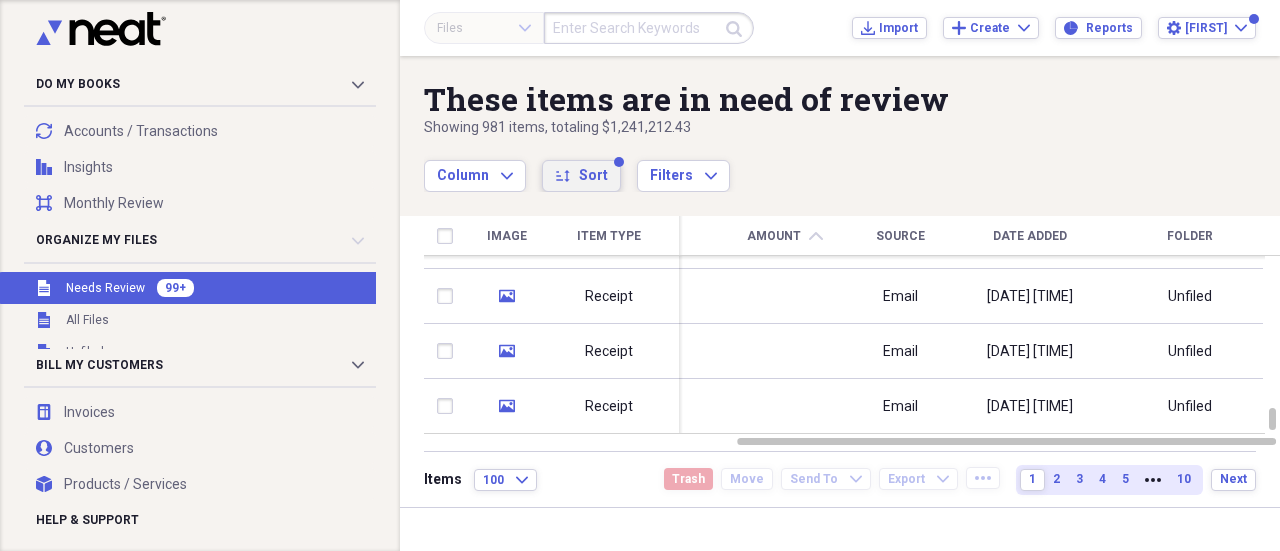 click on "sort" 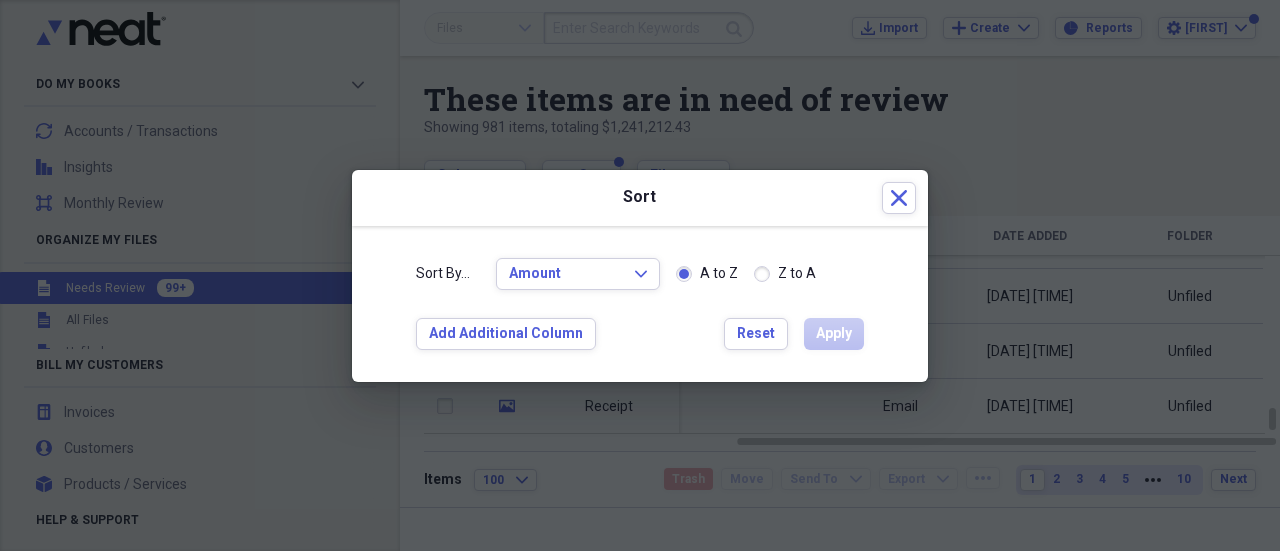 click on "A to Z Z to A" at bounding box center (746, 274) 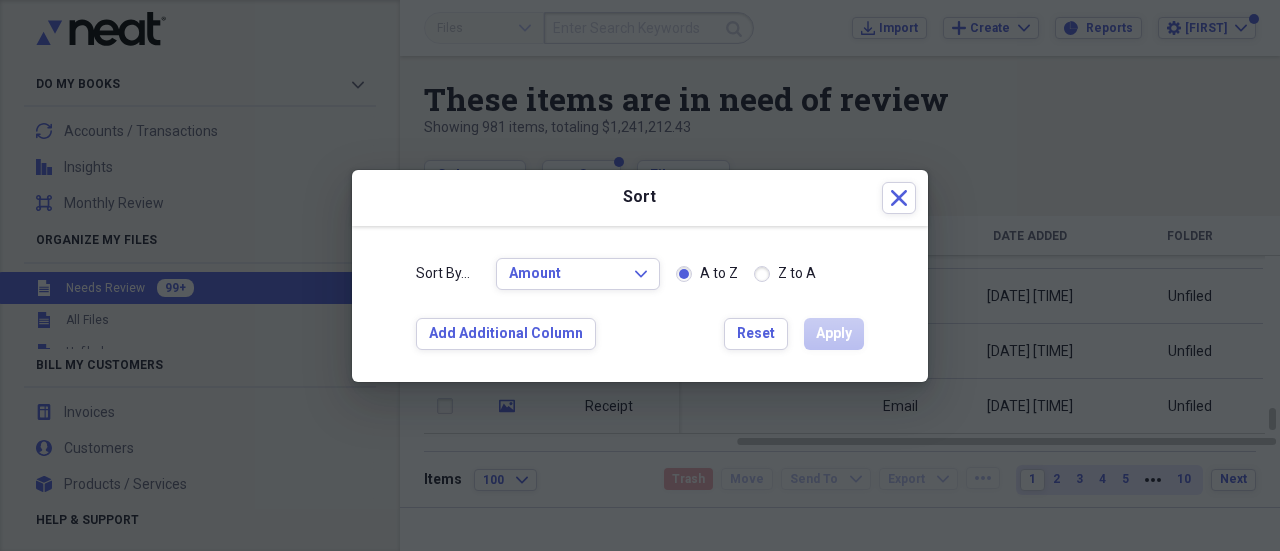 radio on "true" 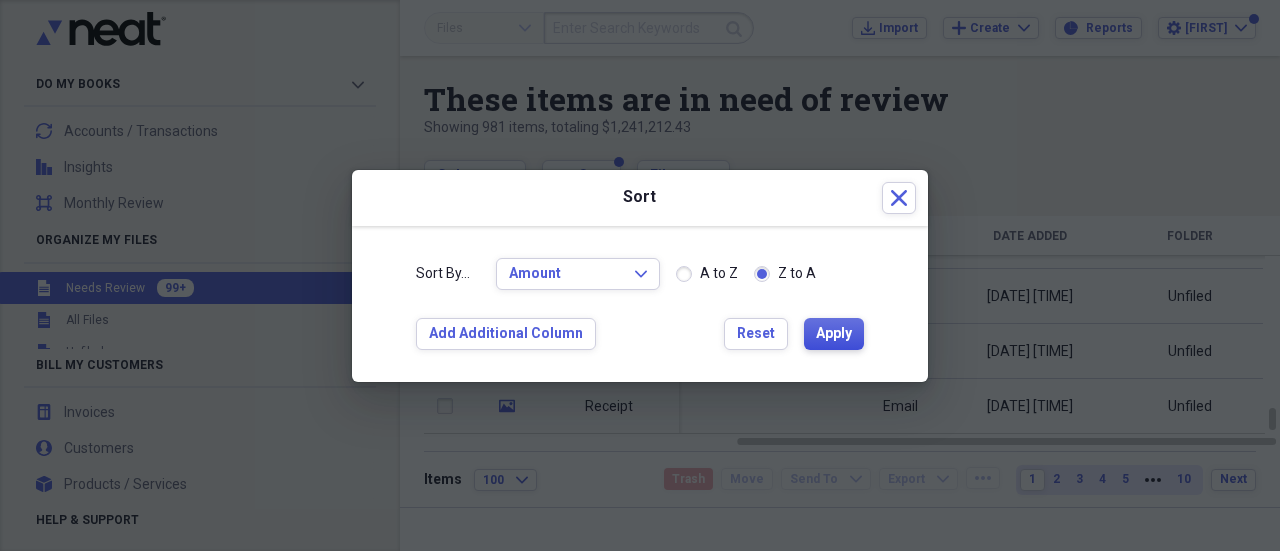 click on "Apply" at bounding box center [834, 334] 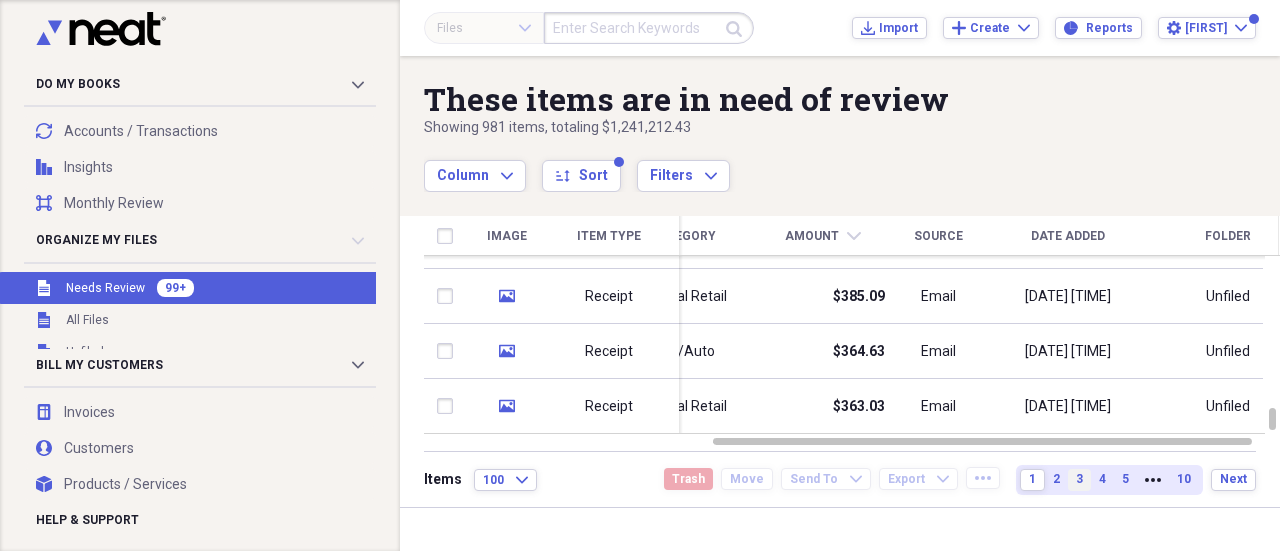 click on "3" at bounding box center [1079, 479] 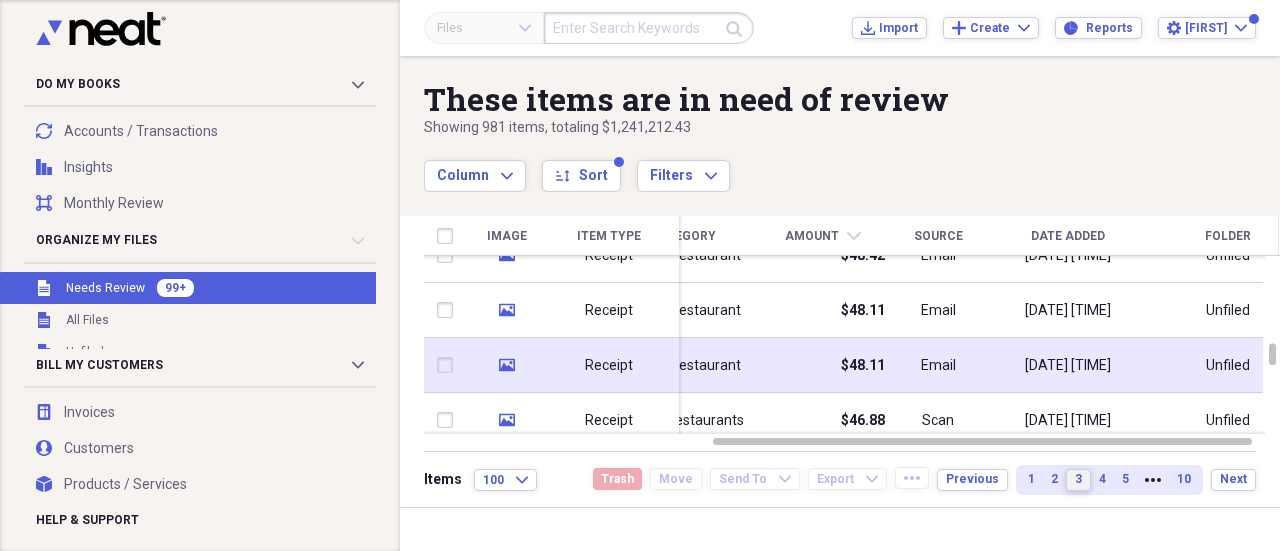 type 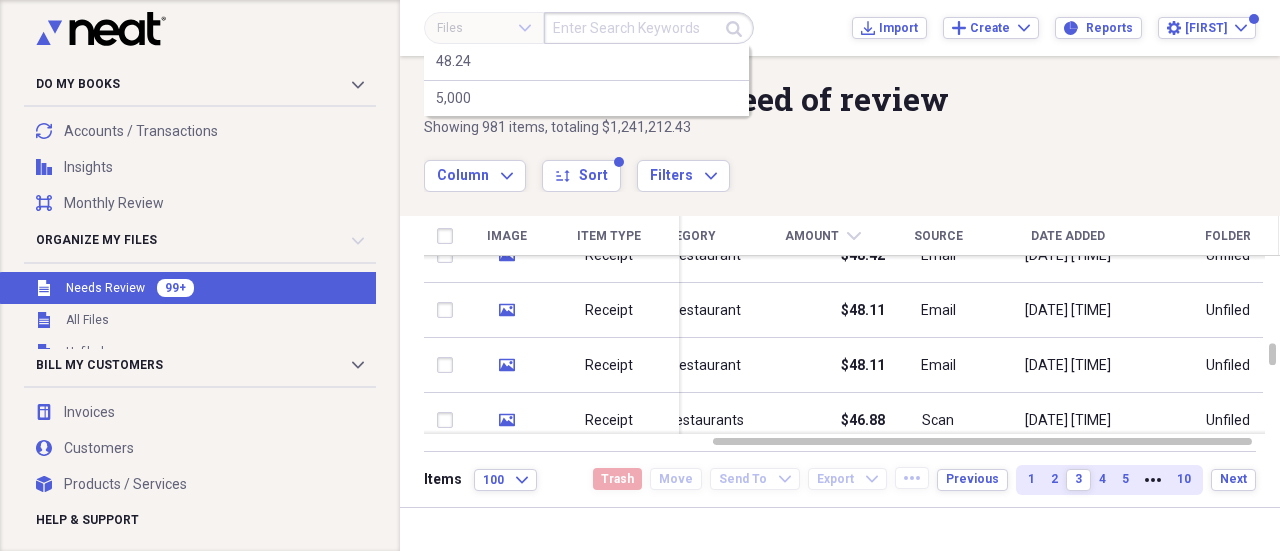click at bounding box center (649, 28) 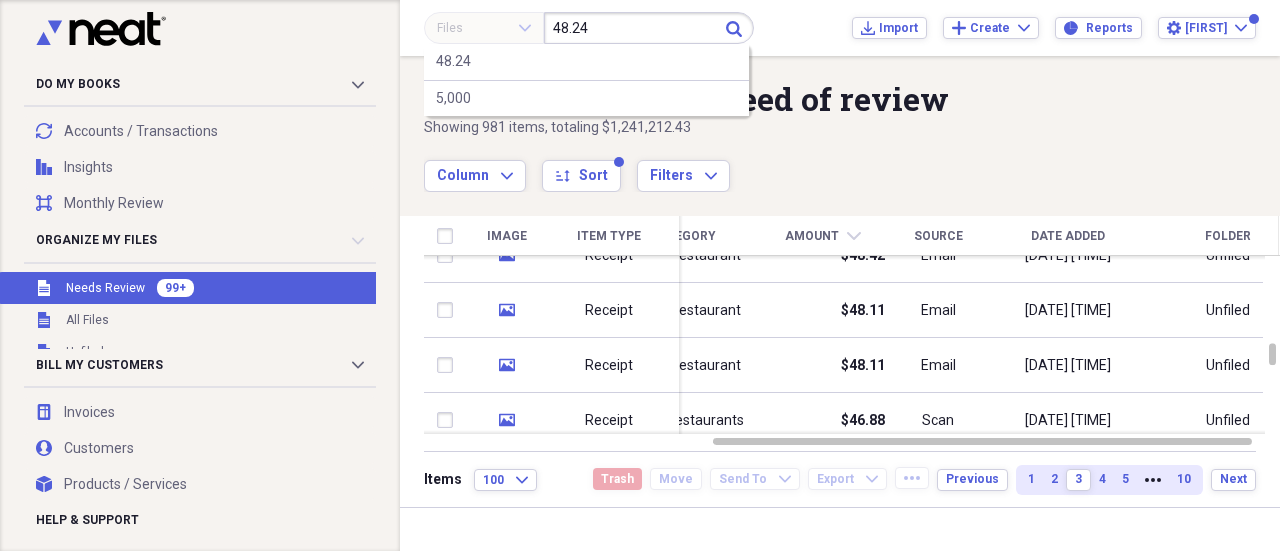 type on "48.24" 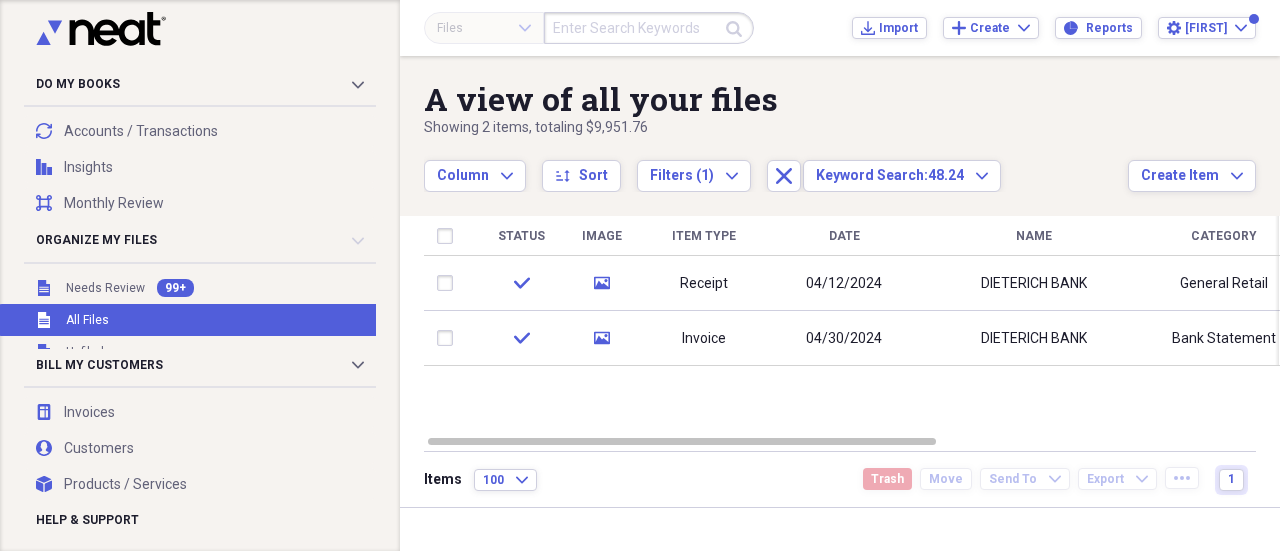 click at bounding box center [649, 28] 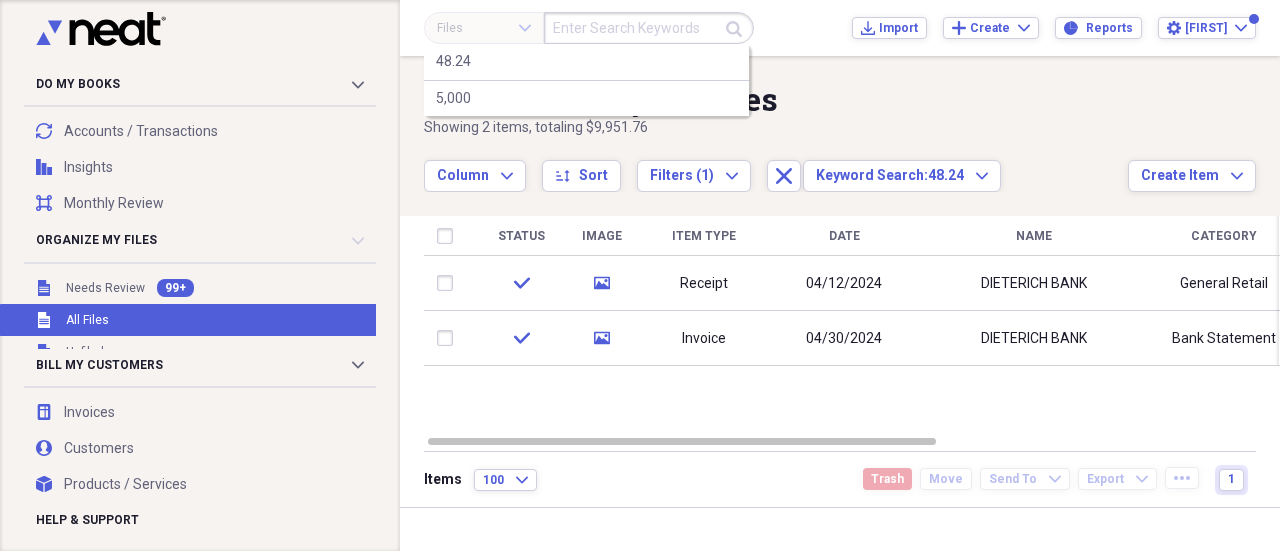 click at bounding box center [649, 28] 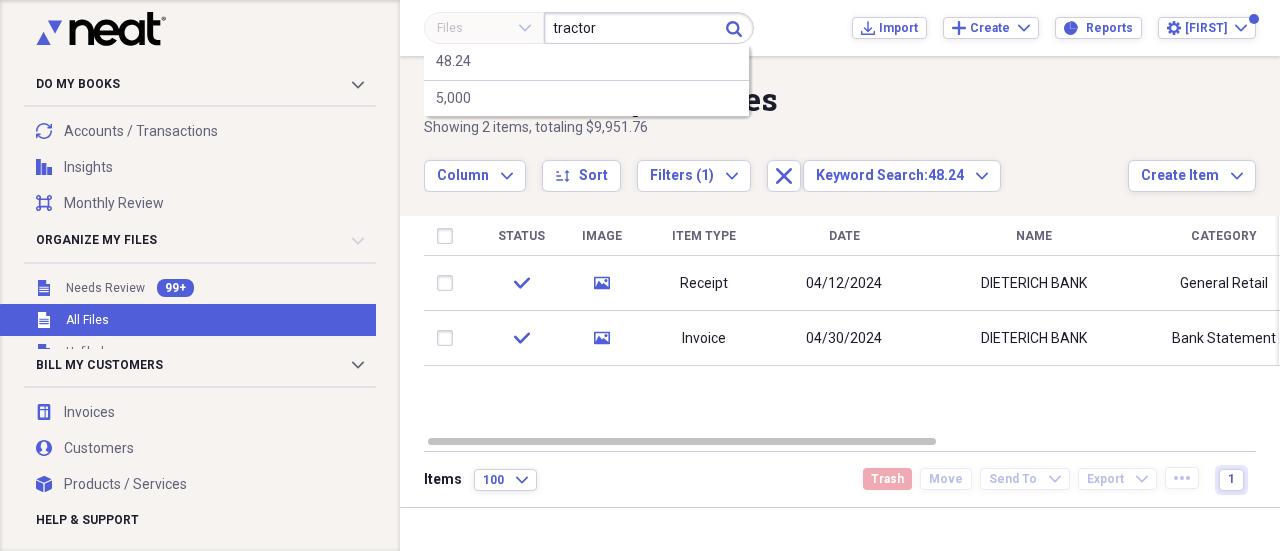 type on "tractor" 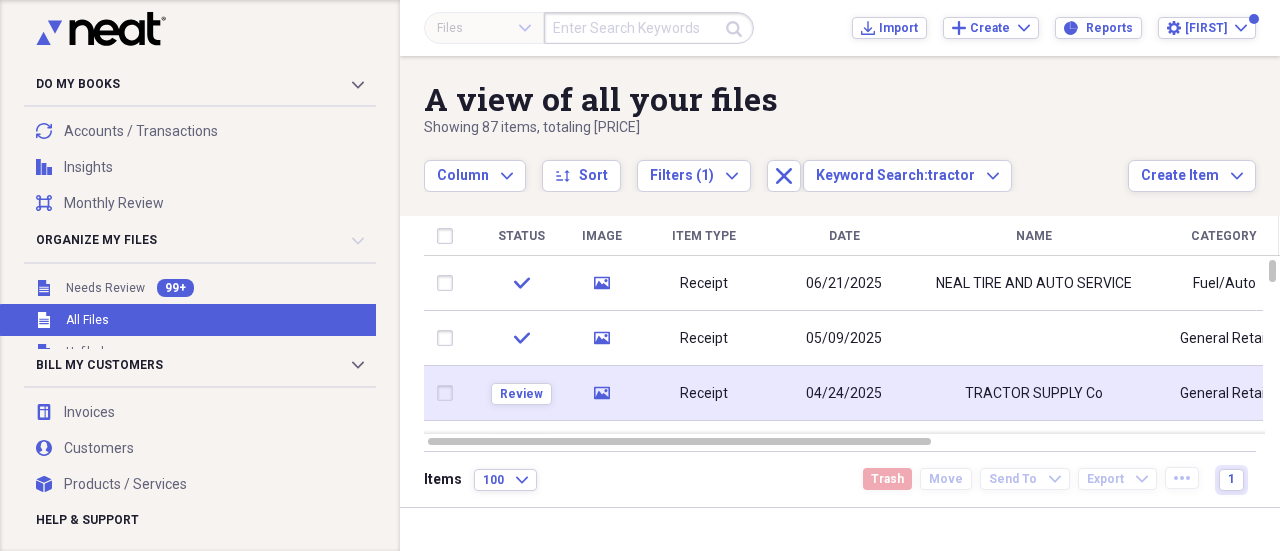 click 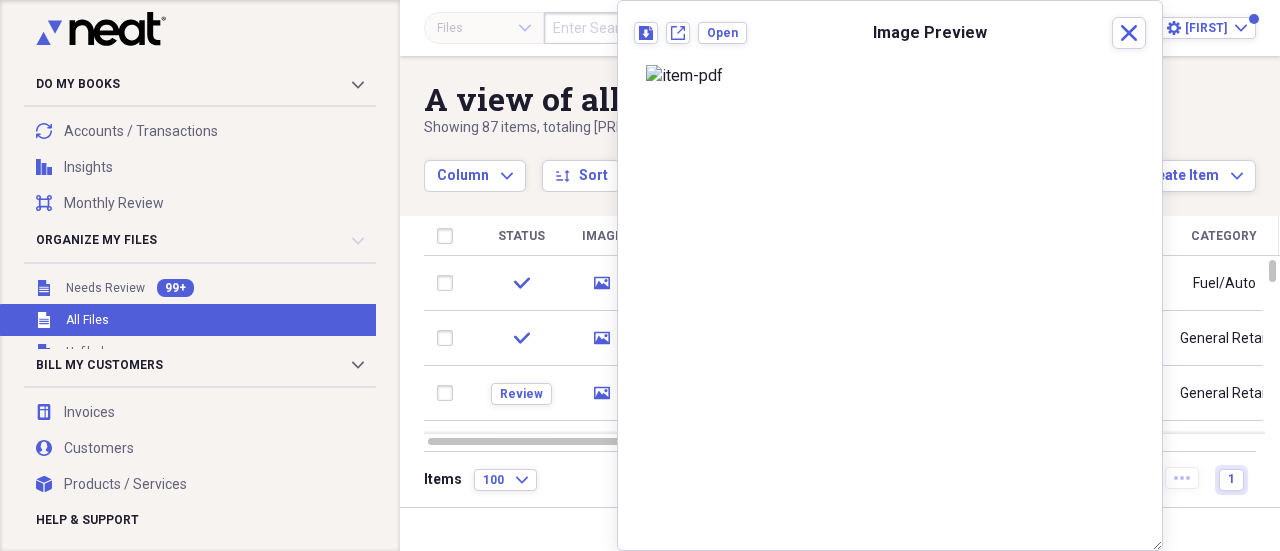 scroll, scrollTop: 1280, scrollLeft: 0, axis: vertical 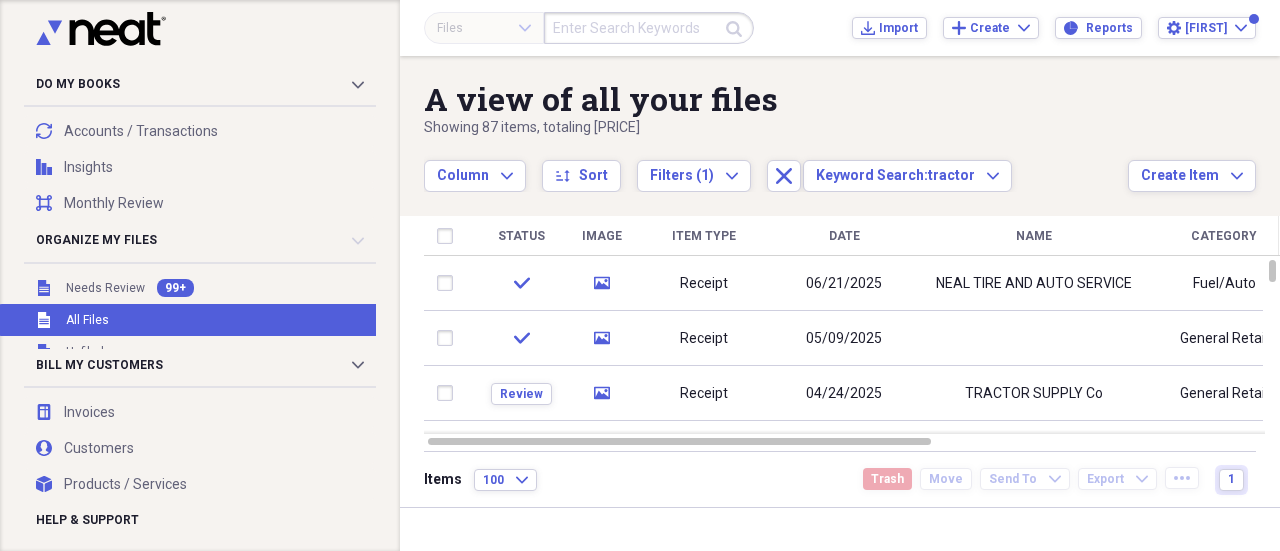 click on "Date" at bounding box center [844, 236] 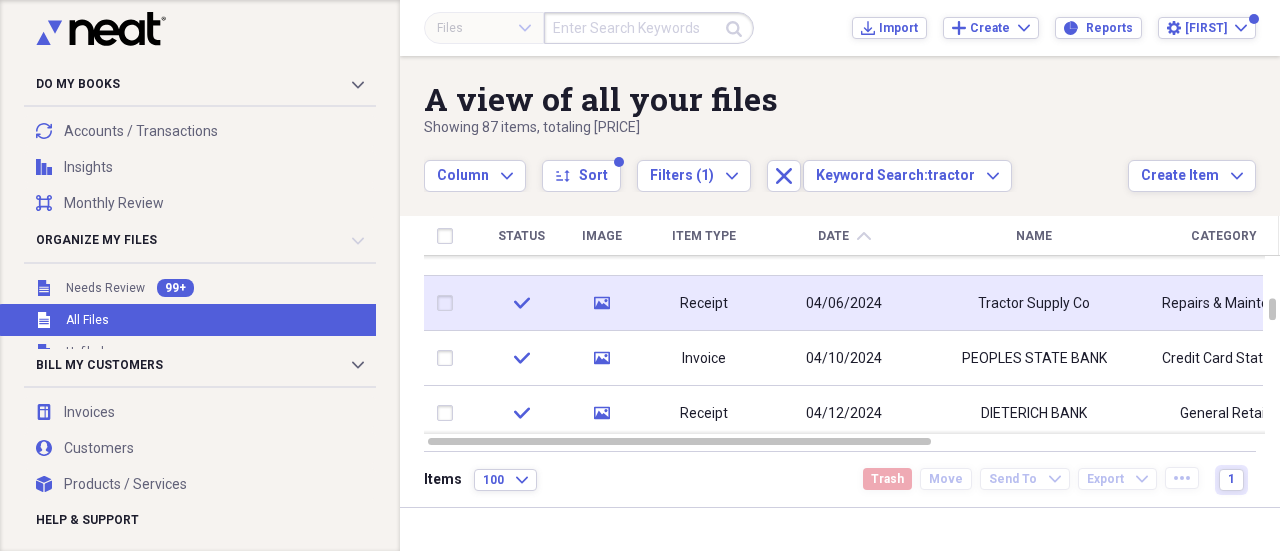 type 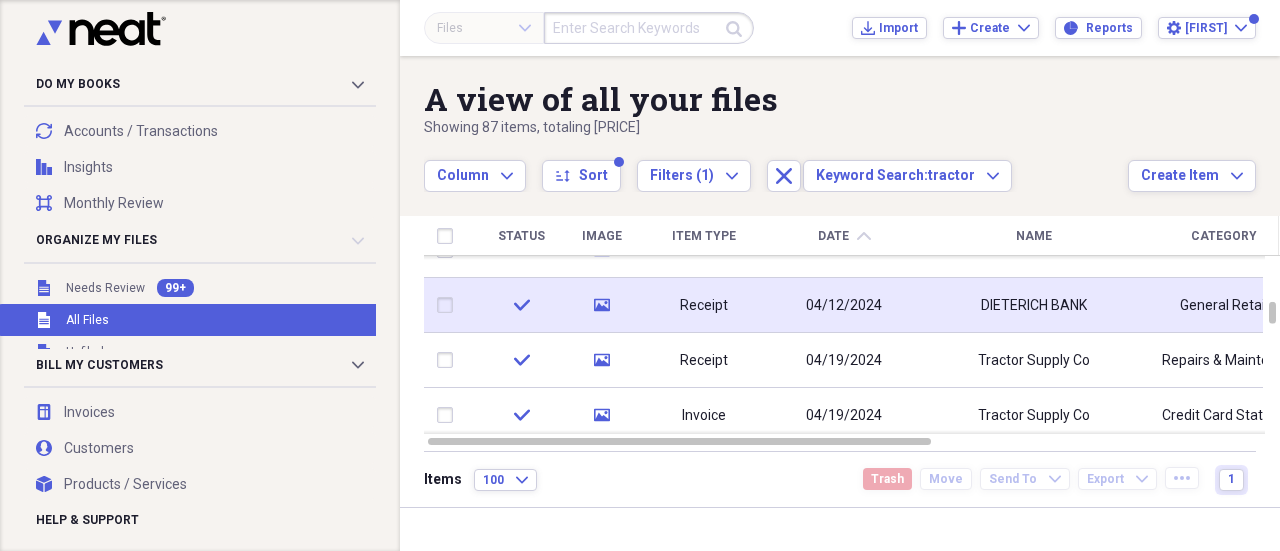 click on "media" 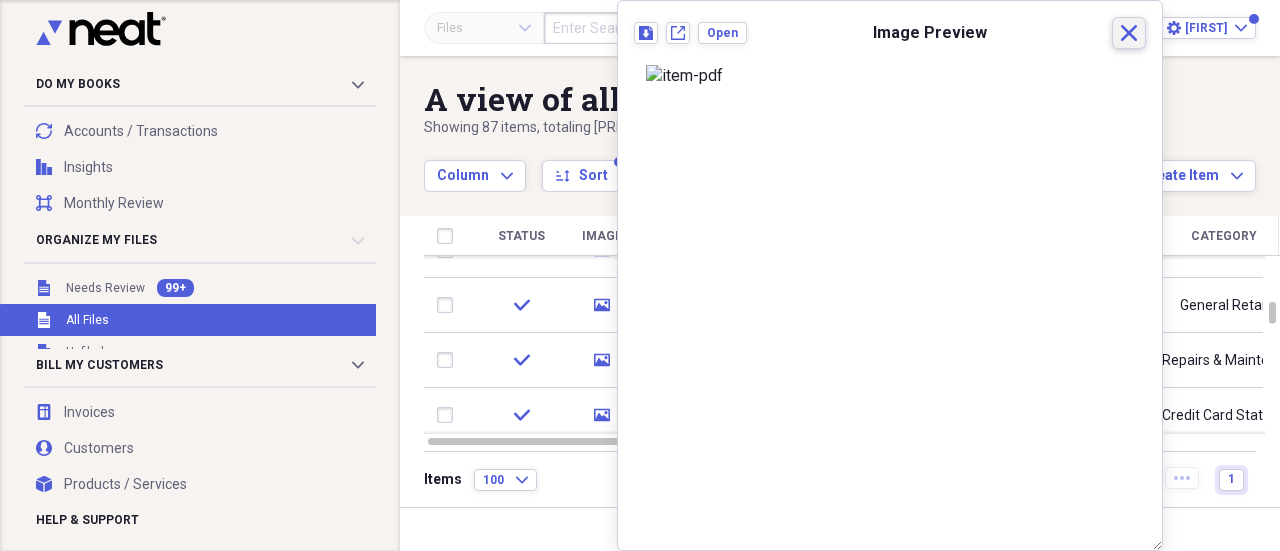 click 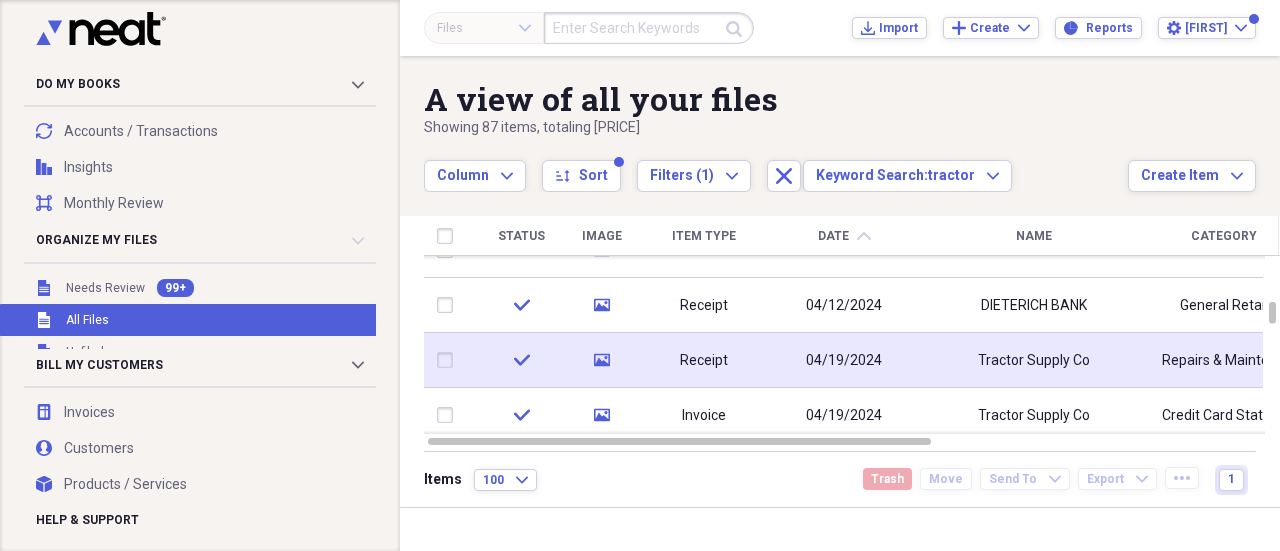 click on "media" 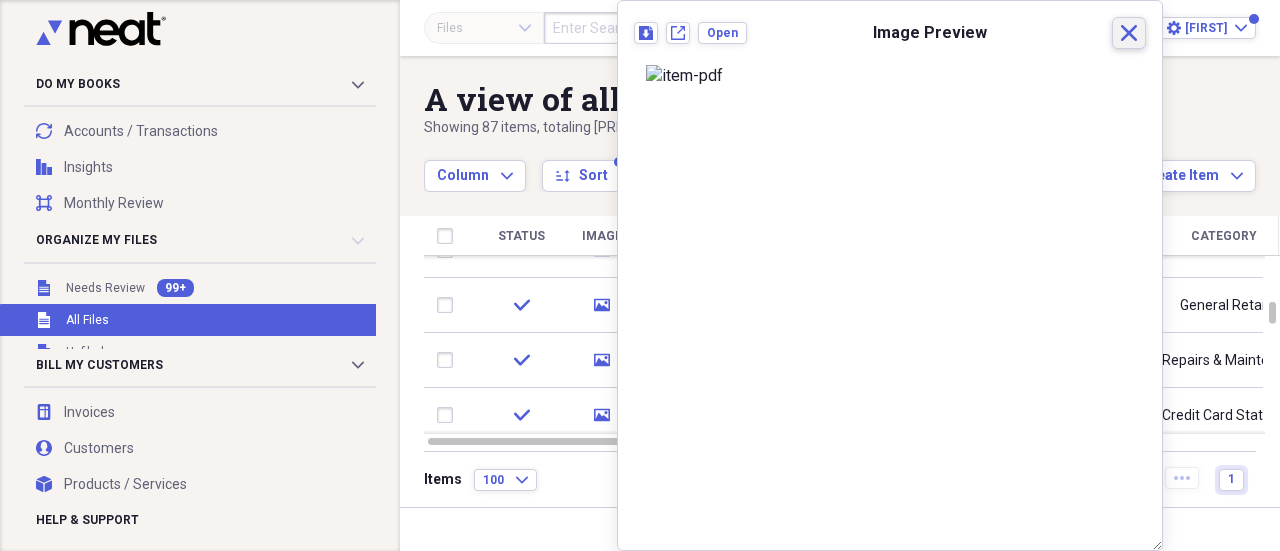 click 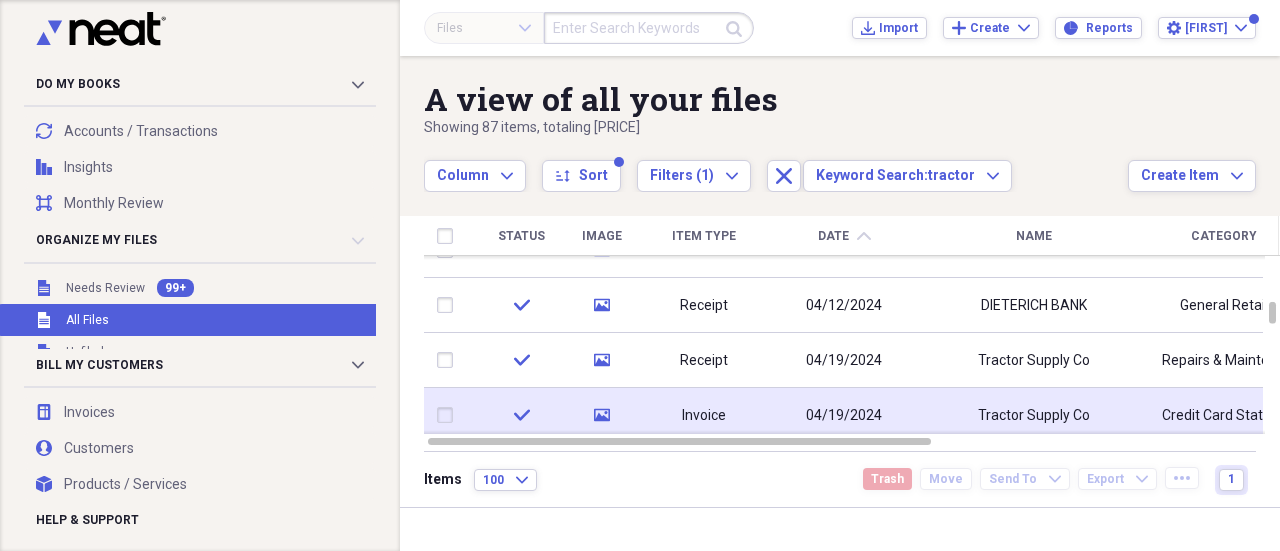 click on "media" 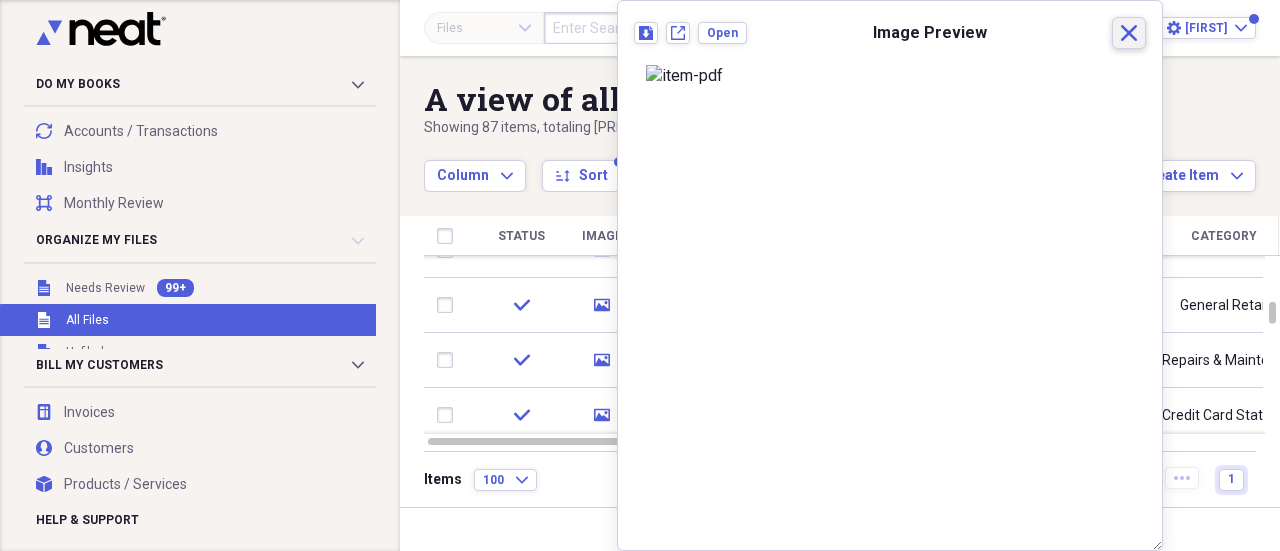 click on "Close" 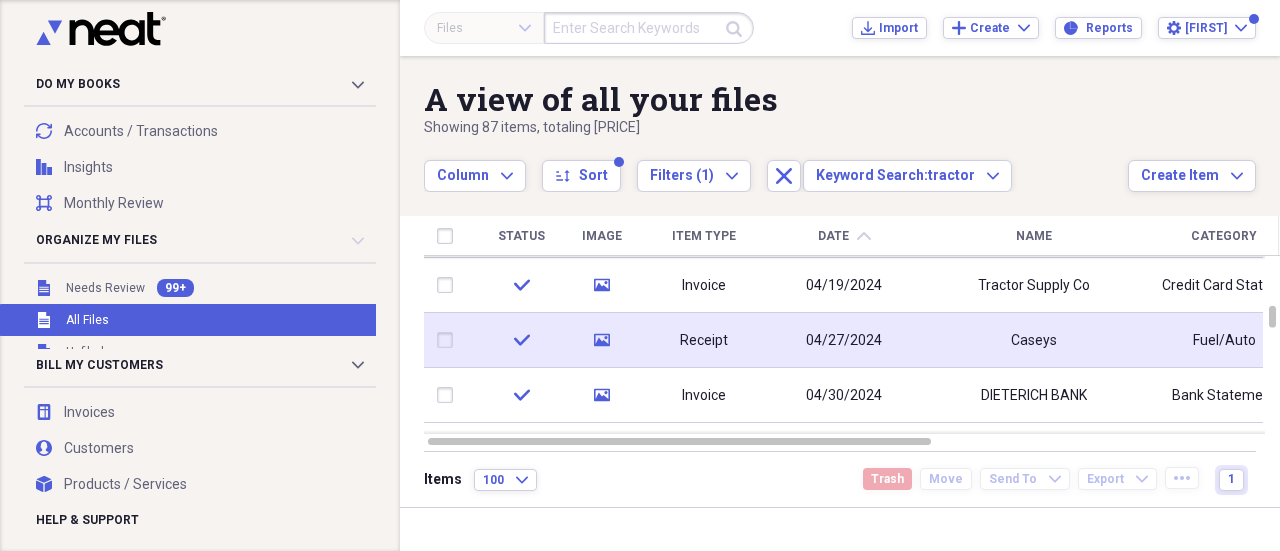 click on "media" 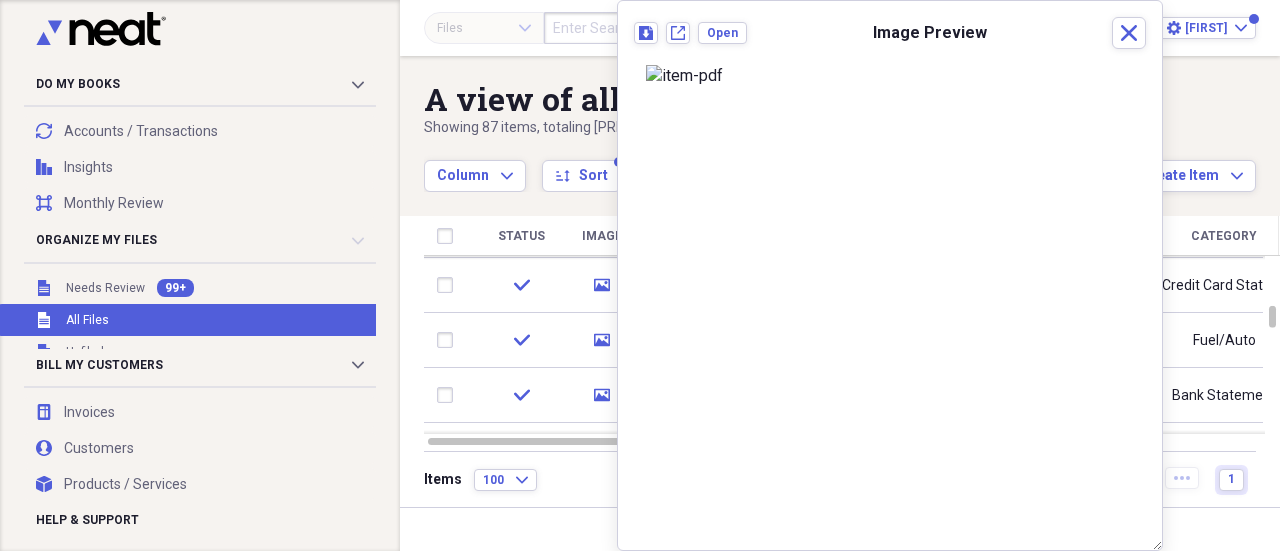scroll, scrollTop: 0, scrollLeft: 0, axis: both 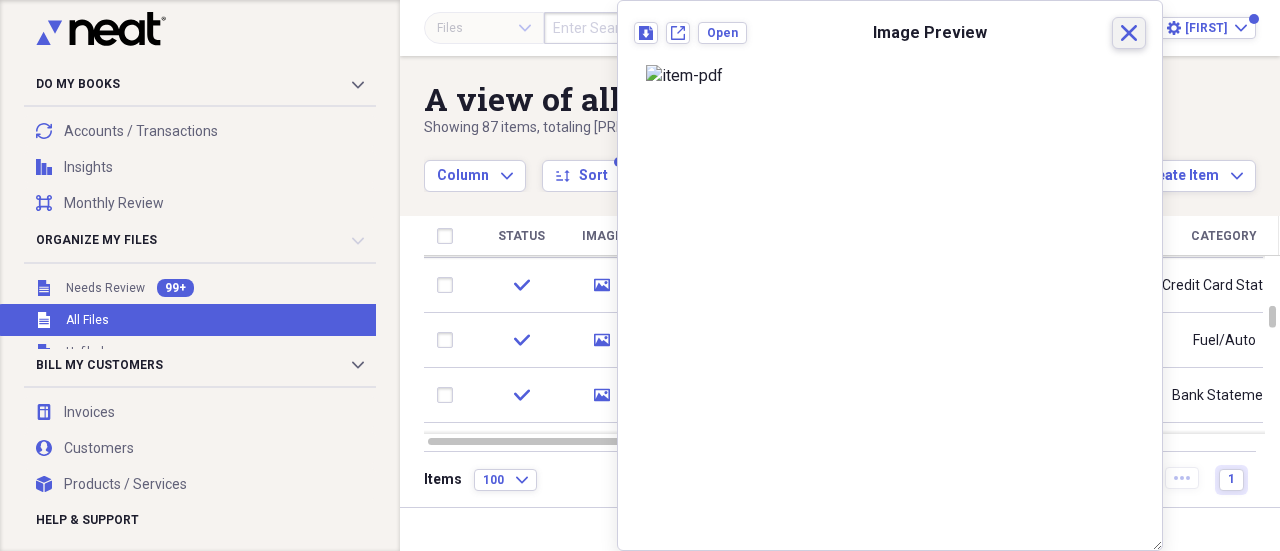 click on "Close" 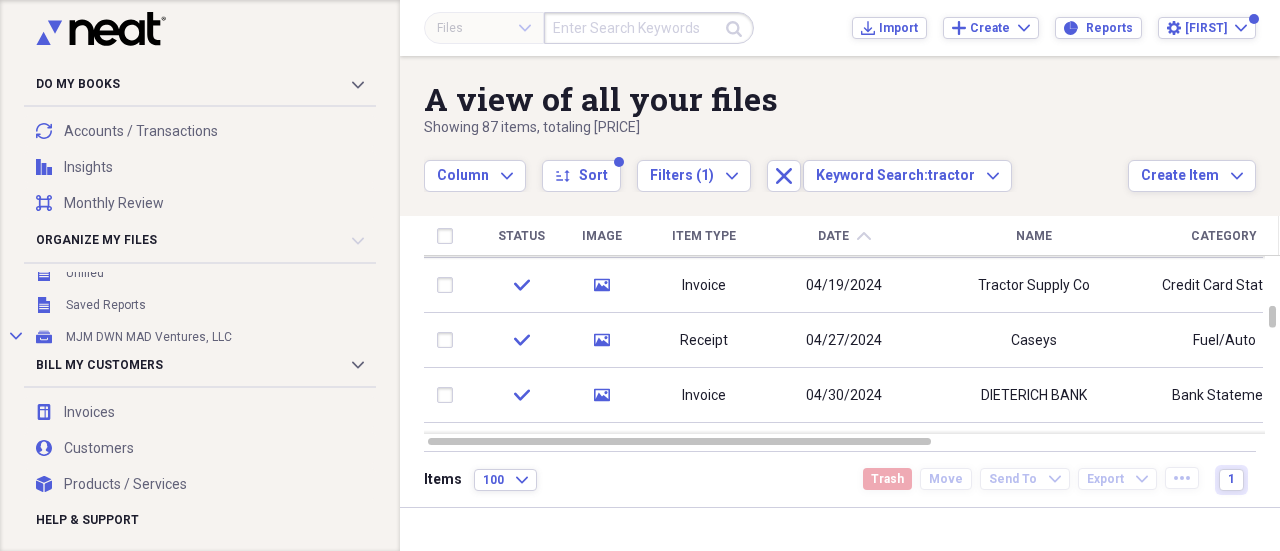 scroll, scrollTop: 32, scrollLeft: 0, axis: vertical 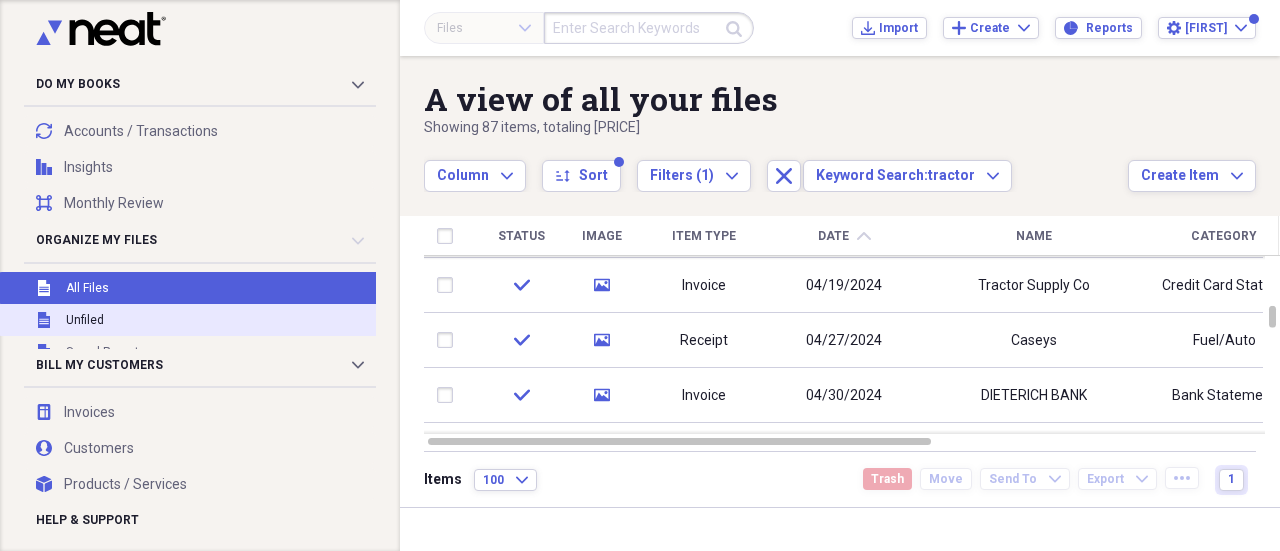 click on "Unfiled" at bounding box center (85, 320) 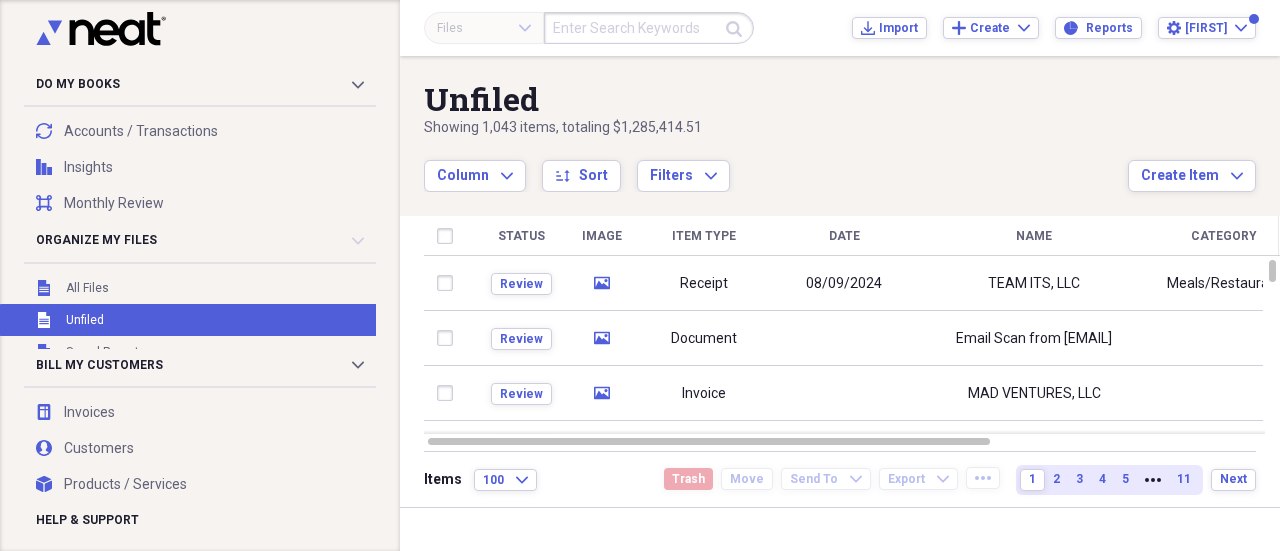 click at bounding box center [649, 28] 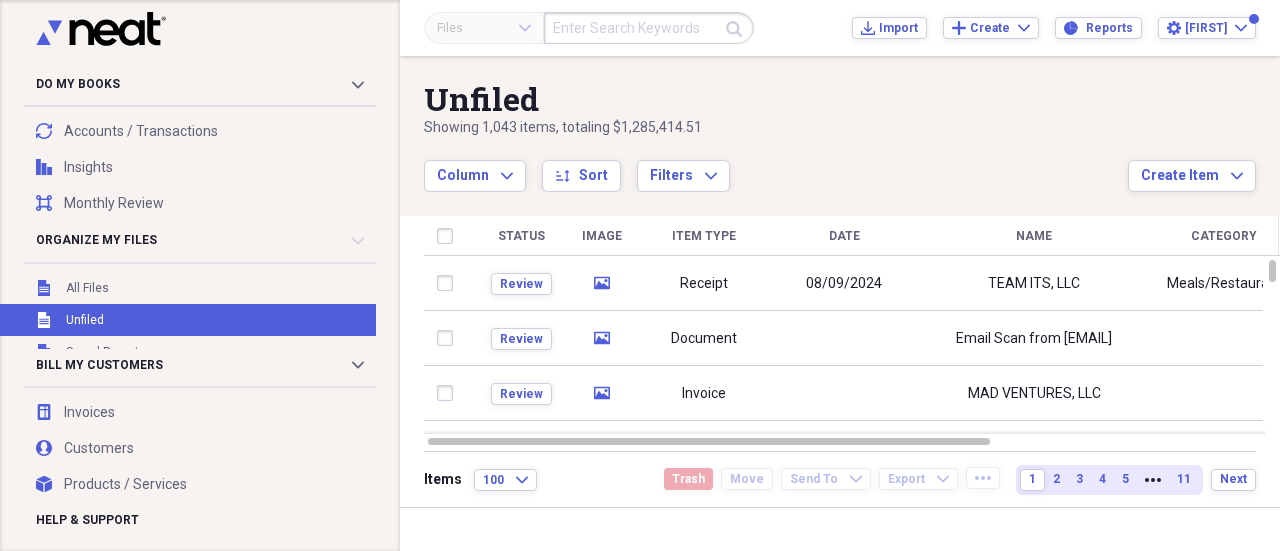 click on "Column Expand sort Sort Filters  Expand" at bounding box center [776, 165] 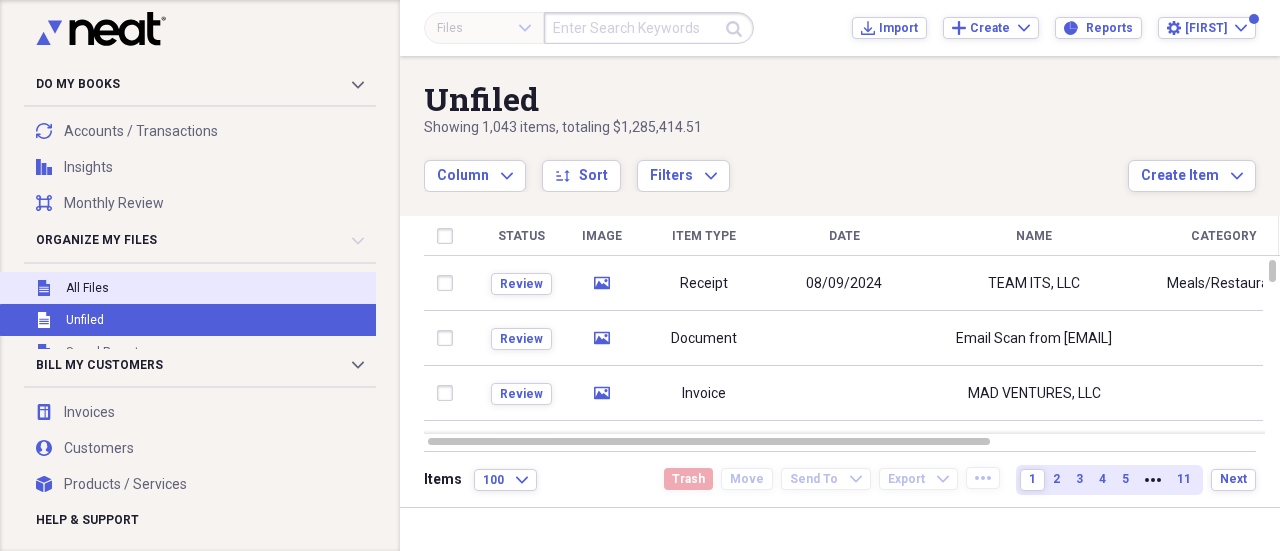 scroll, scrollTop: 0, scrollLeft: 0, axis: both 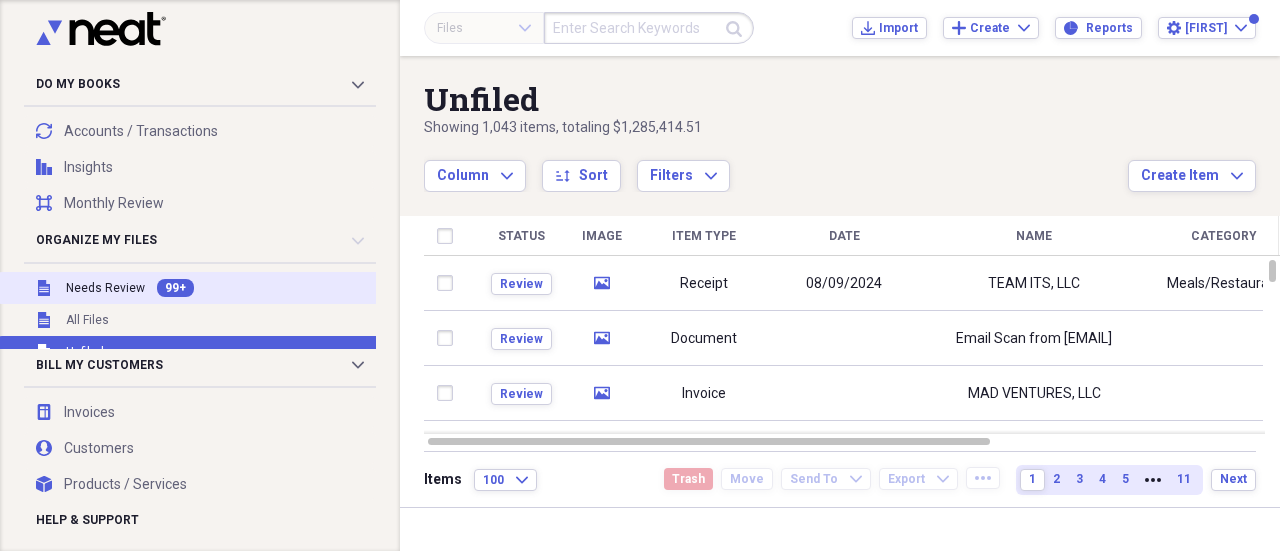 click on "Needs Review" at bounding box center [105, 288] 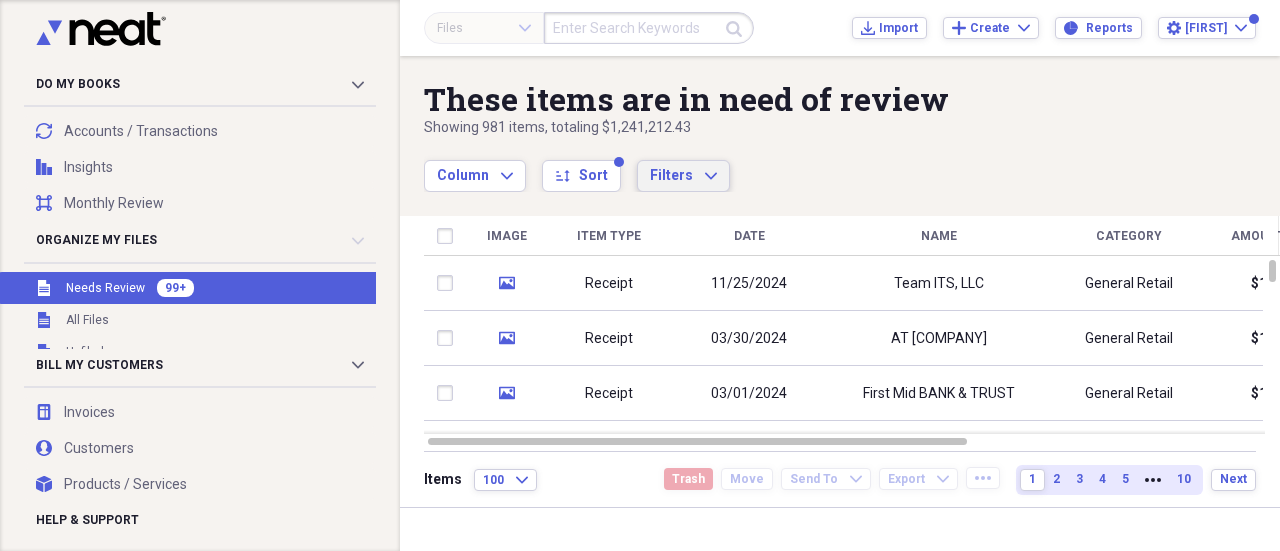 click on "Expand" 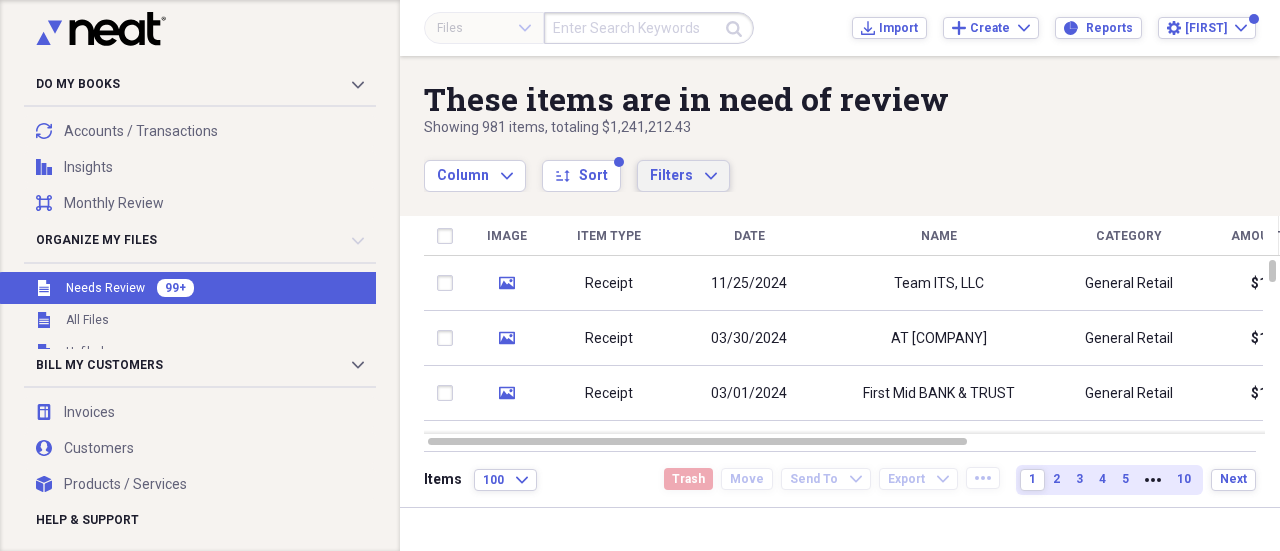 click on "Column Expand sort Sort Filters  Expand" at bounding box center (776, 165) 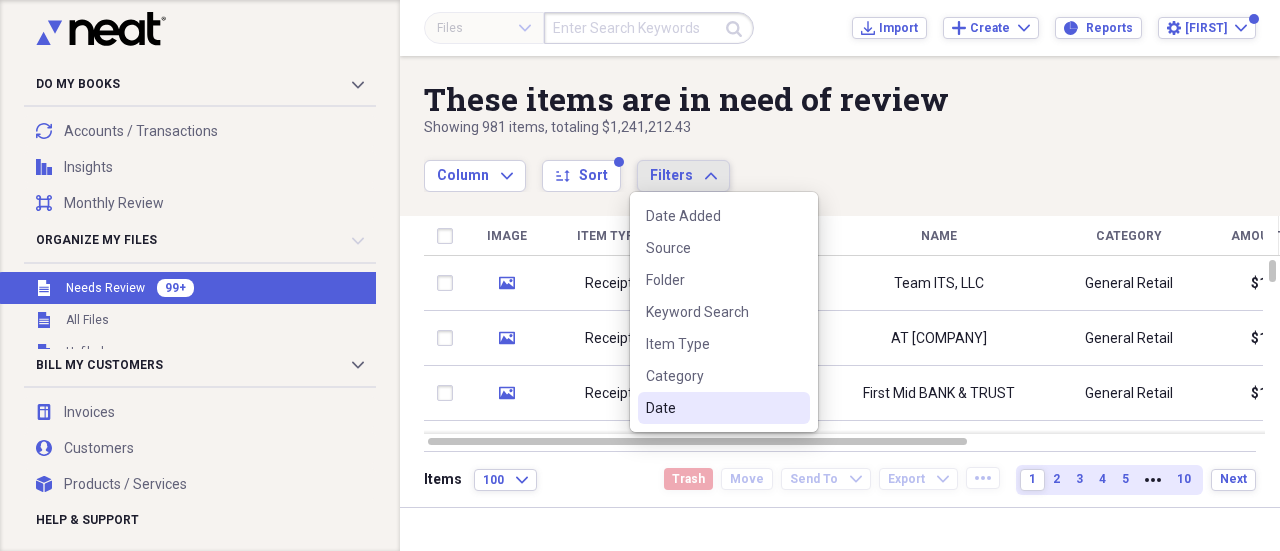 click on "Date" at bounding box center [712, 408] 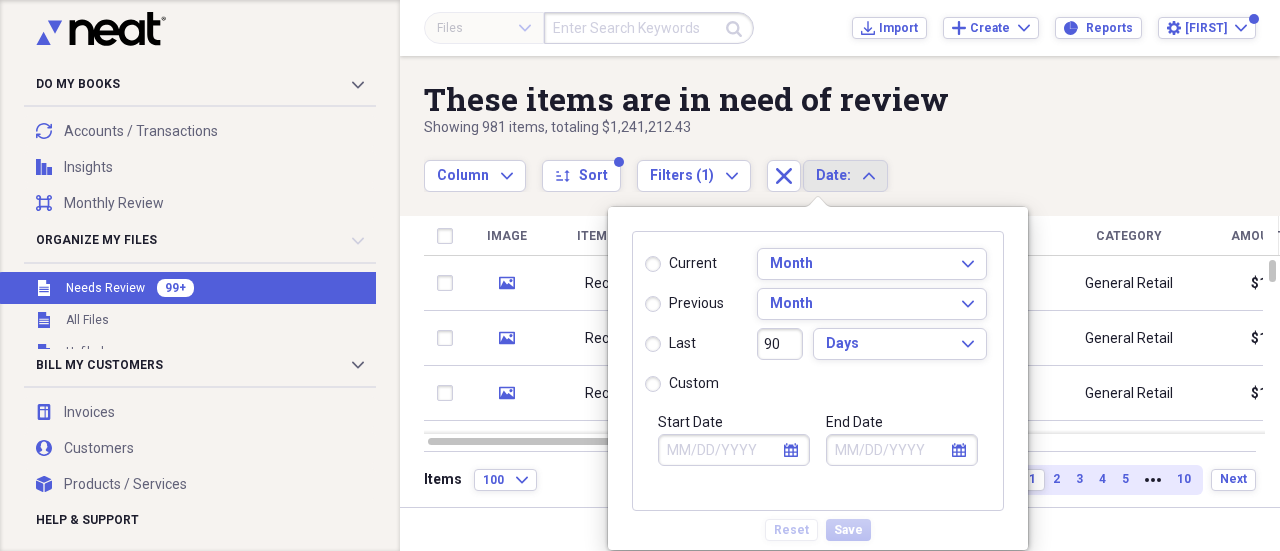 click on "custom" at bounding box center [682, 384] 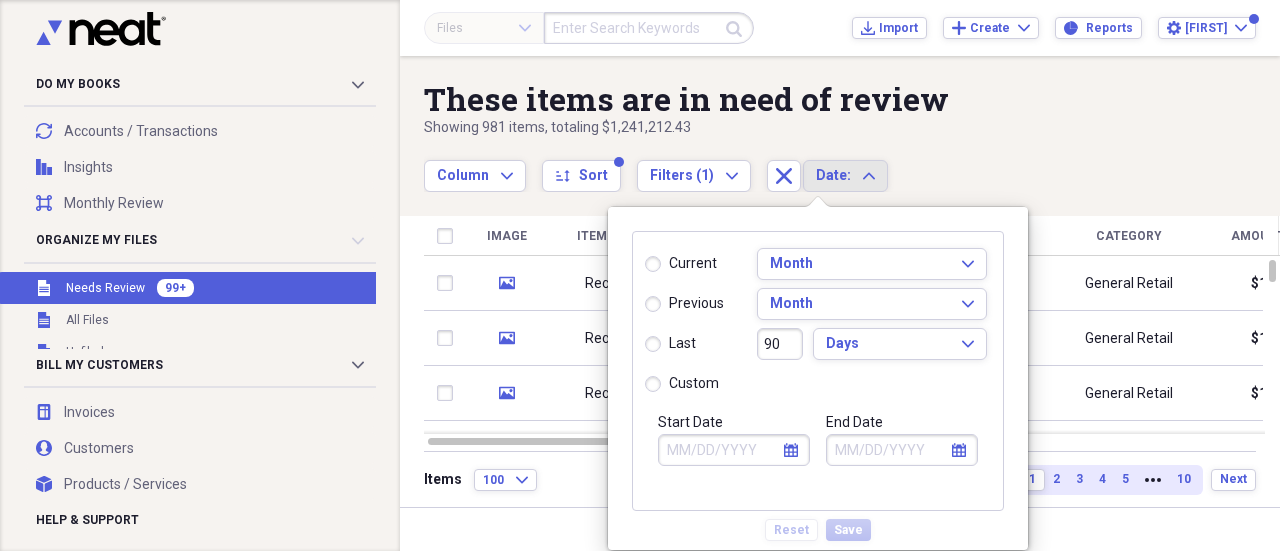 click on "custom" at bounding box center (645, 383) 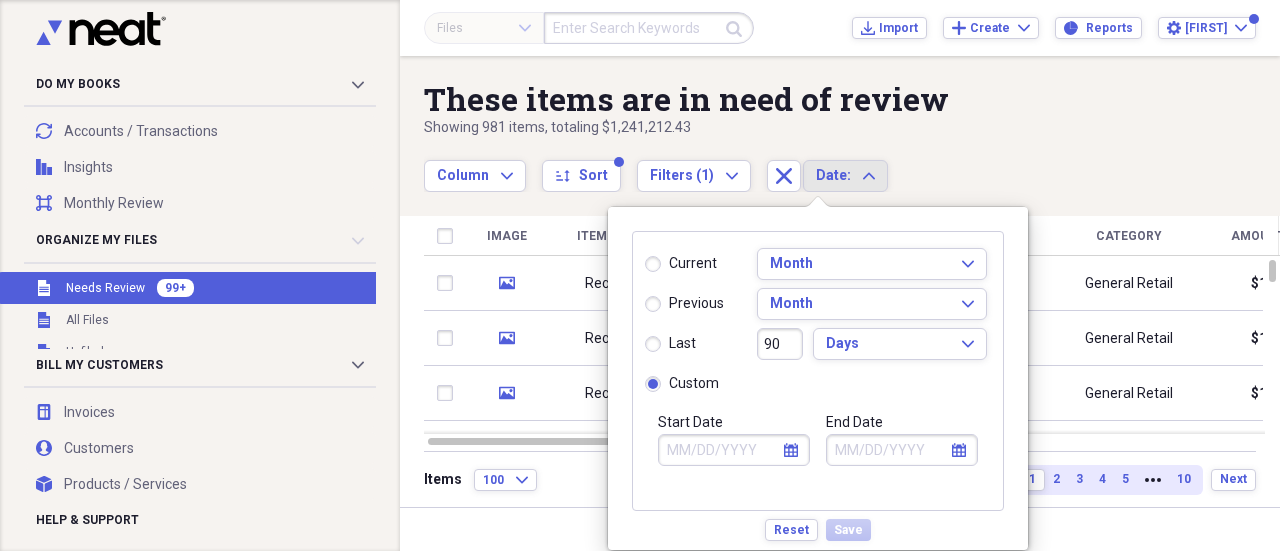 click on "Start Date" at bounding box center (734, 450) 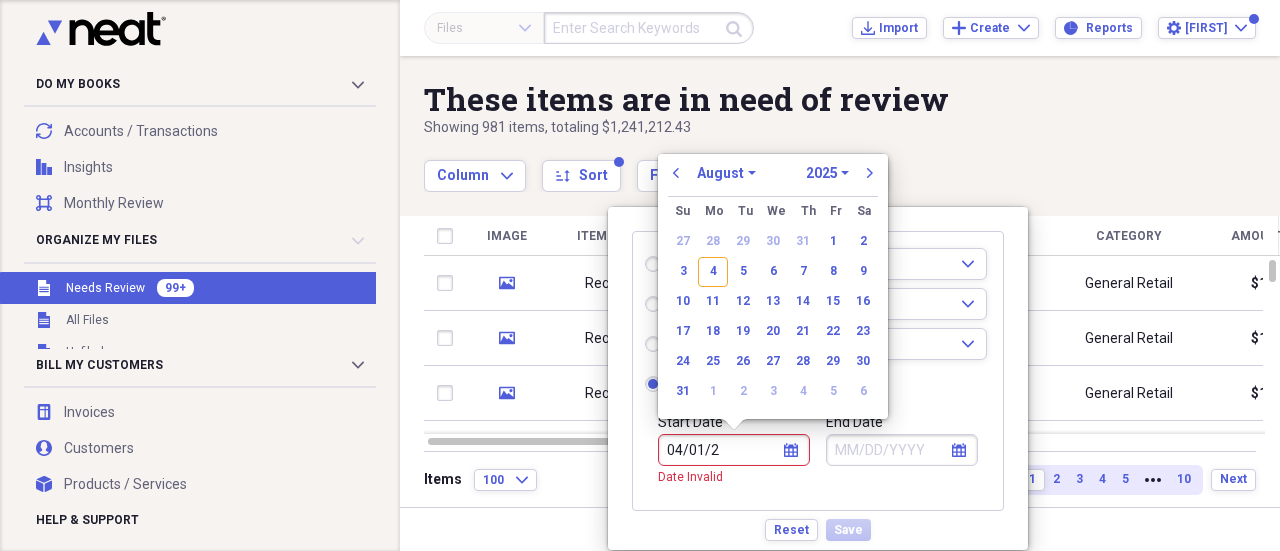 type on "04/01/20" 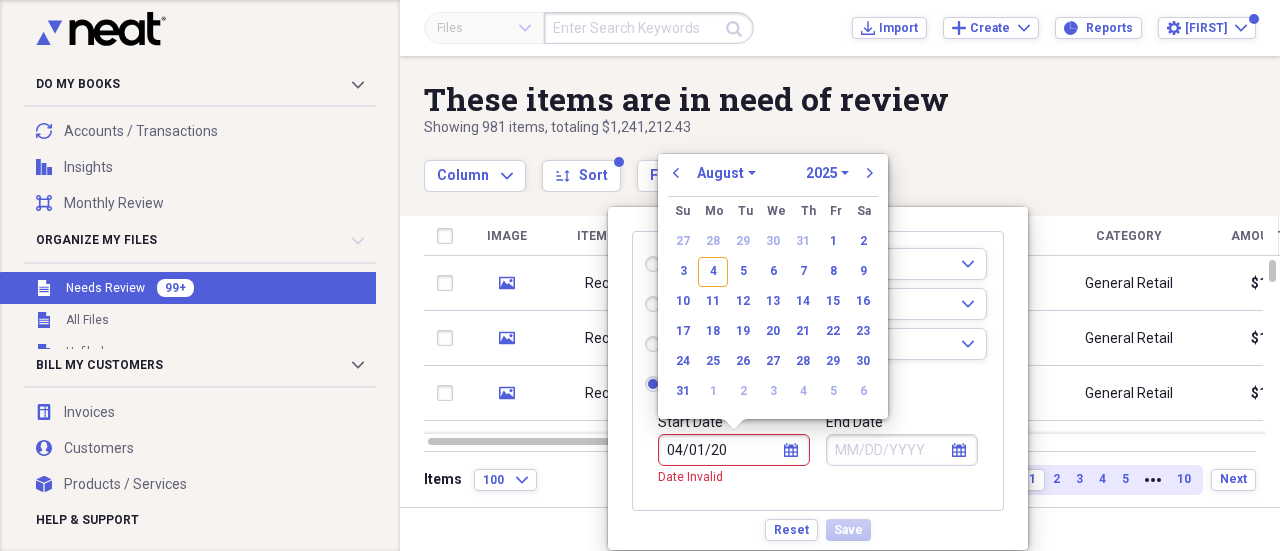select on "3" 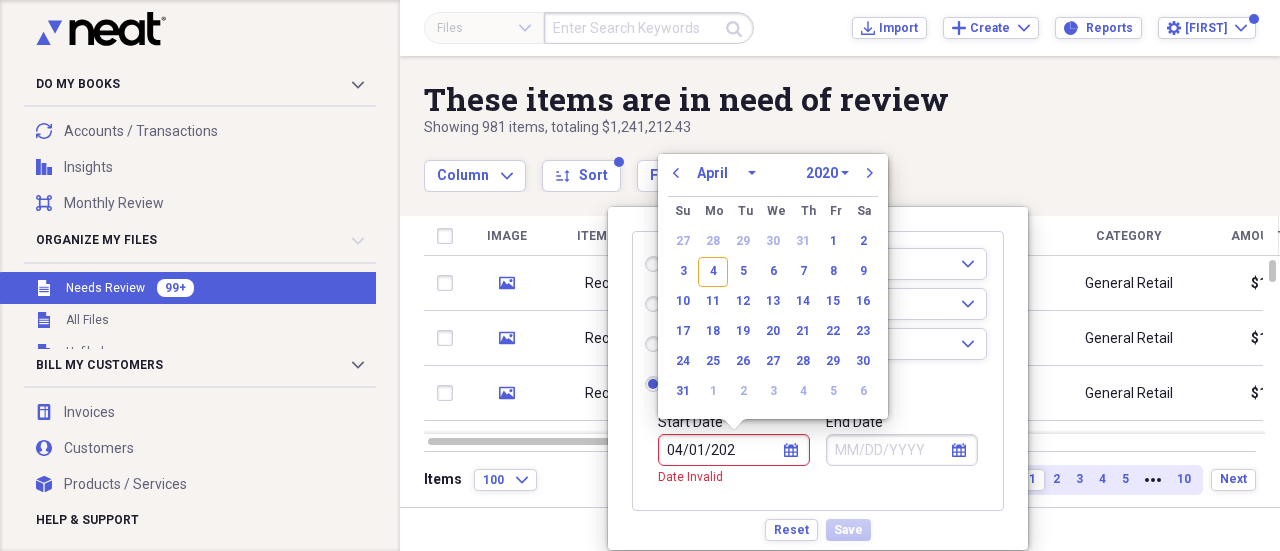 type on "04/01/2024" 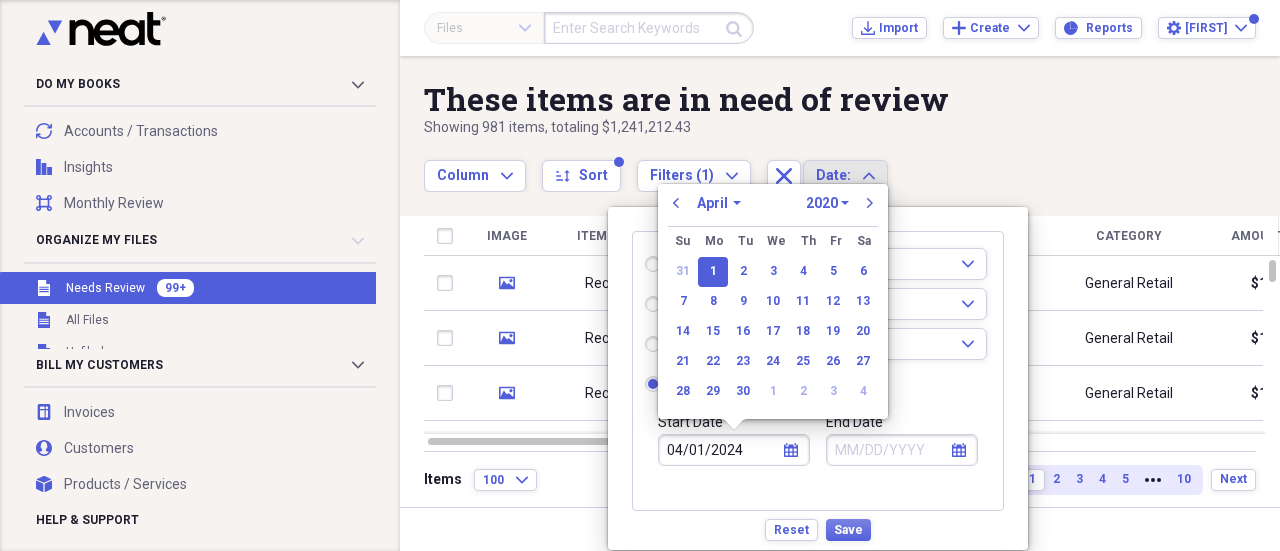select on "2024" 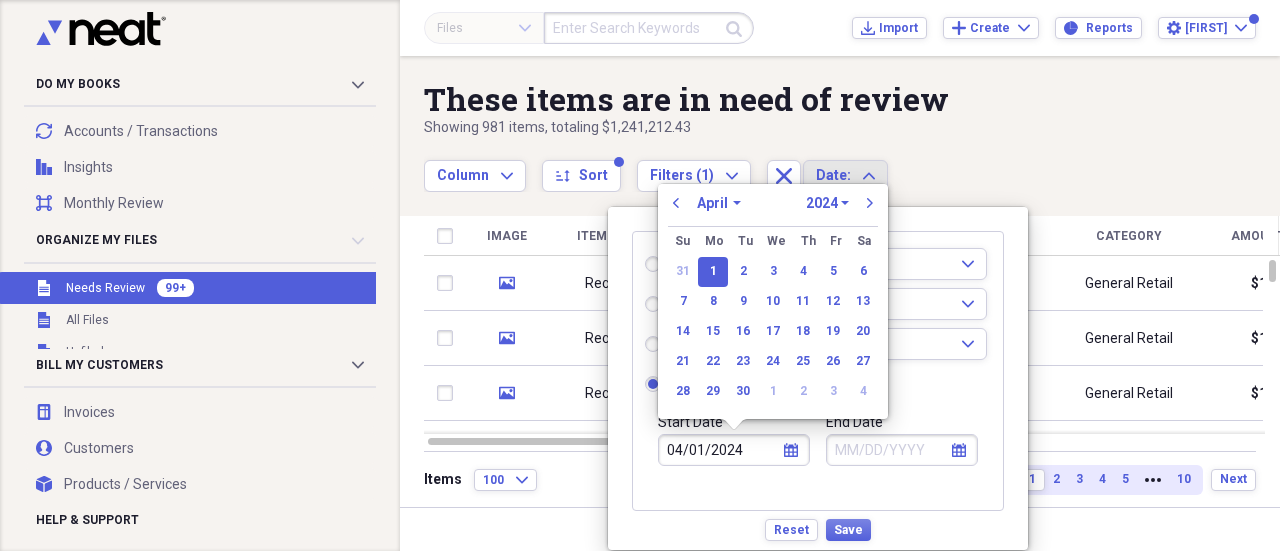 type on "04/01/2024" 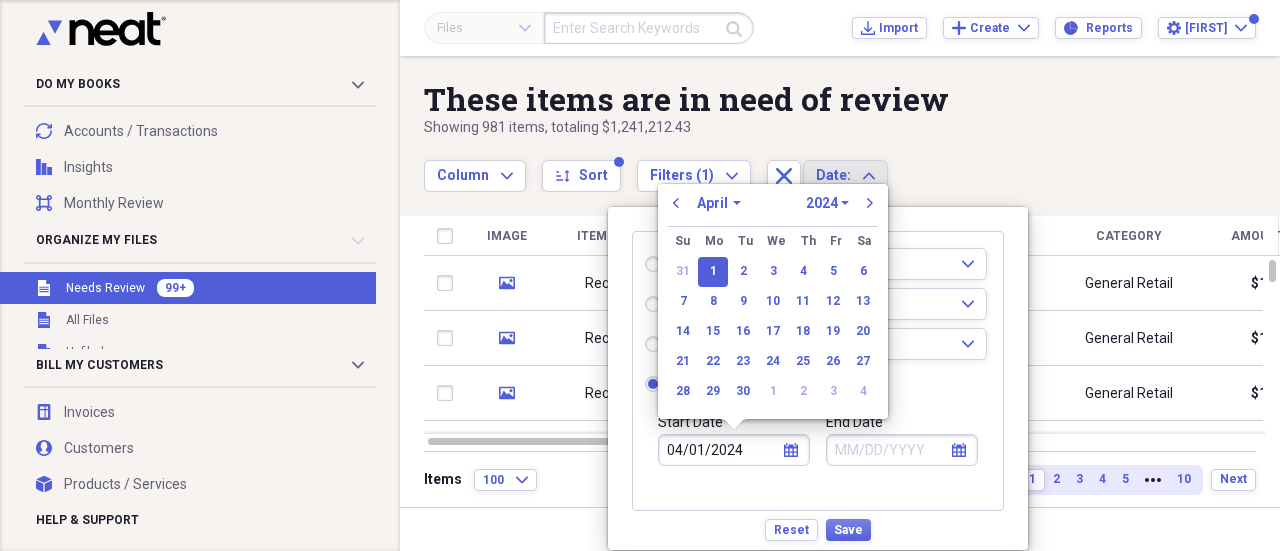 click on "End Date" at bounding box center [902, 450] 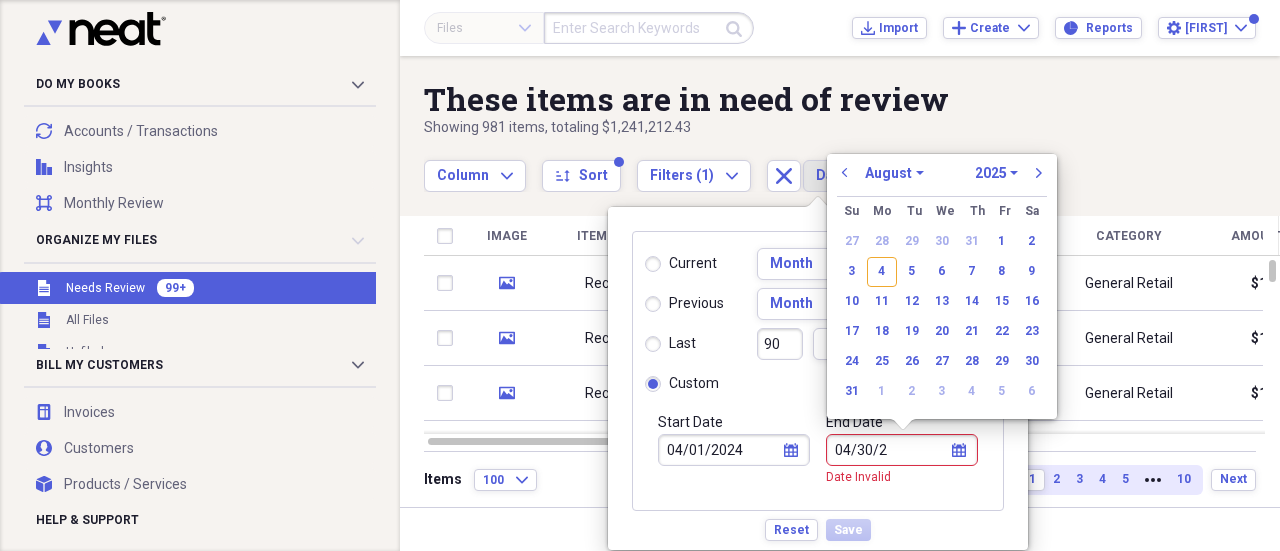 type on "04/30/20" 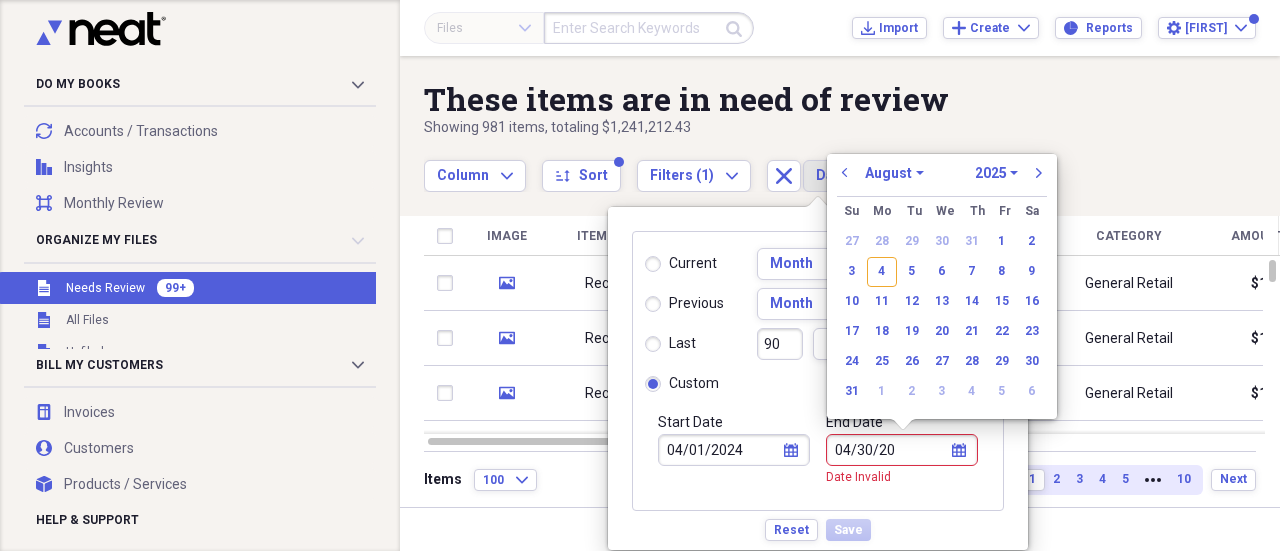 select on "3" 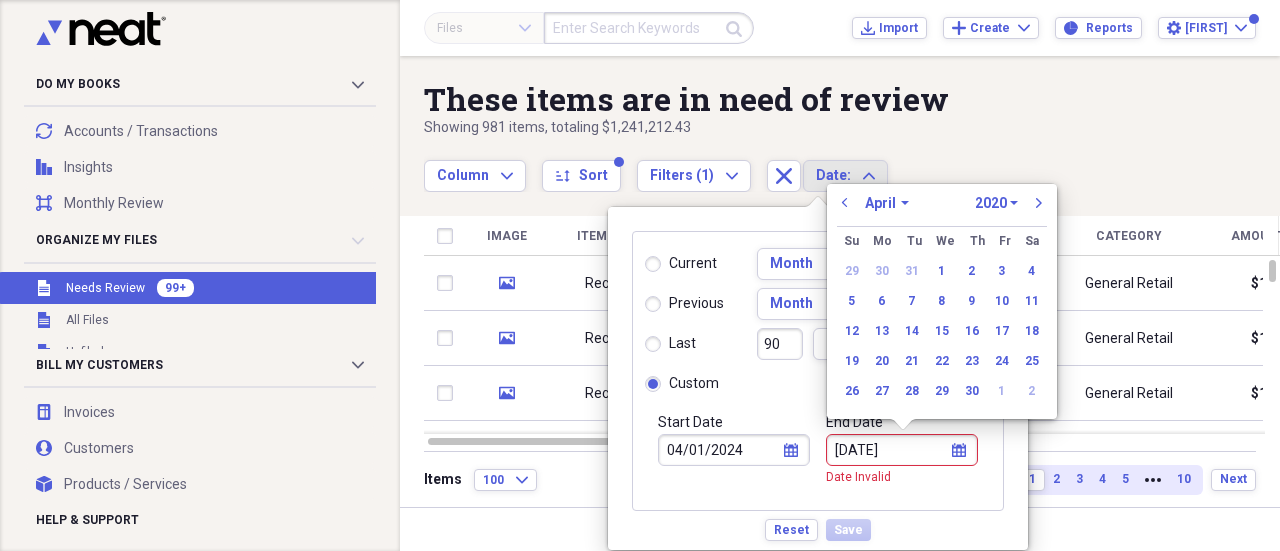 type on "04/30/2024" 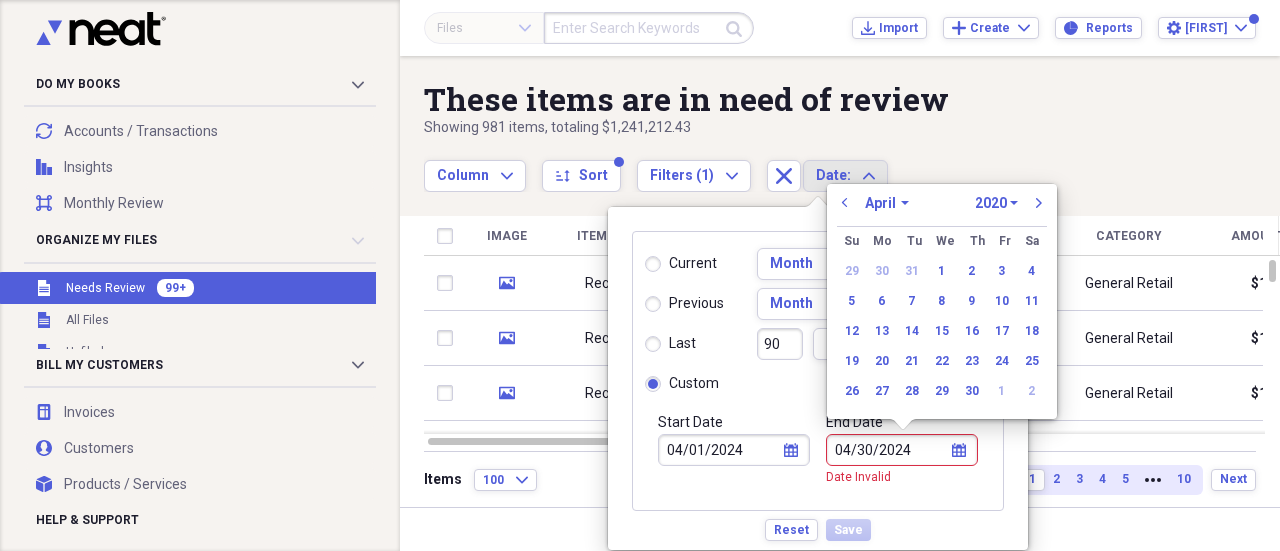 select on "2024" 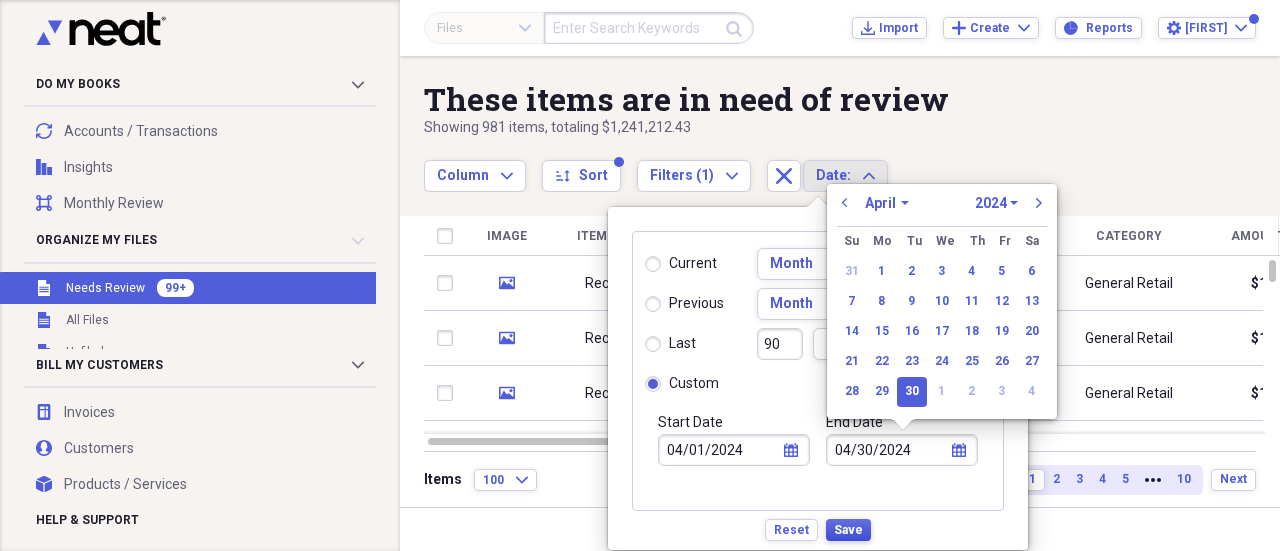 type on "04/30/2024" 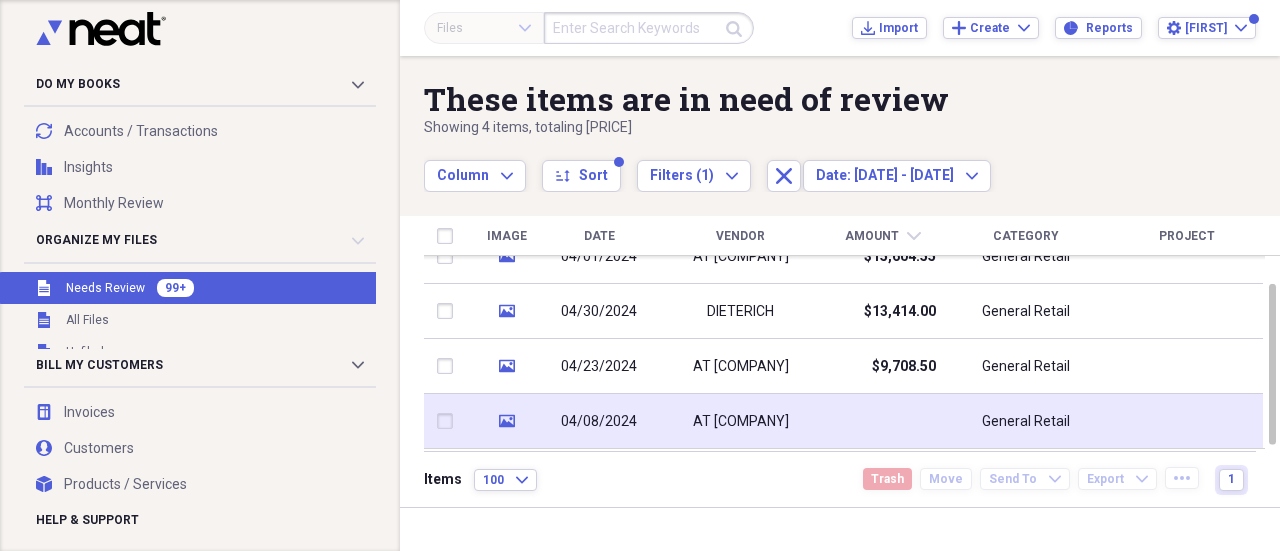 click on "AT First Mid BANK \u0026 TRUST" at bounding box center [741, 422] 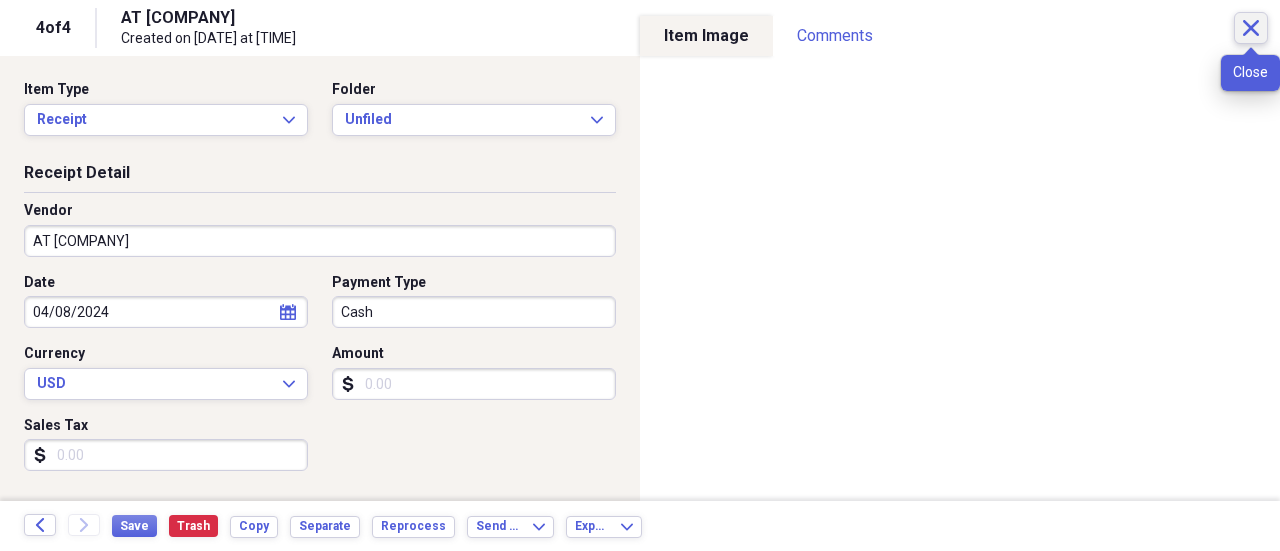 click 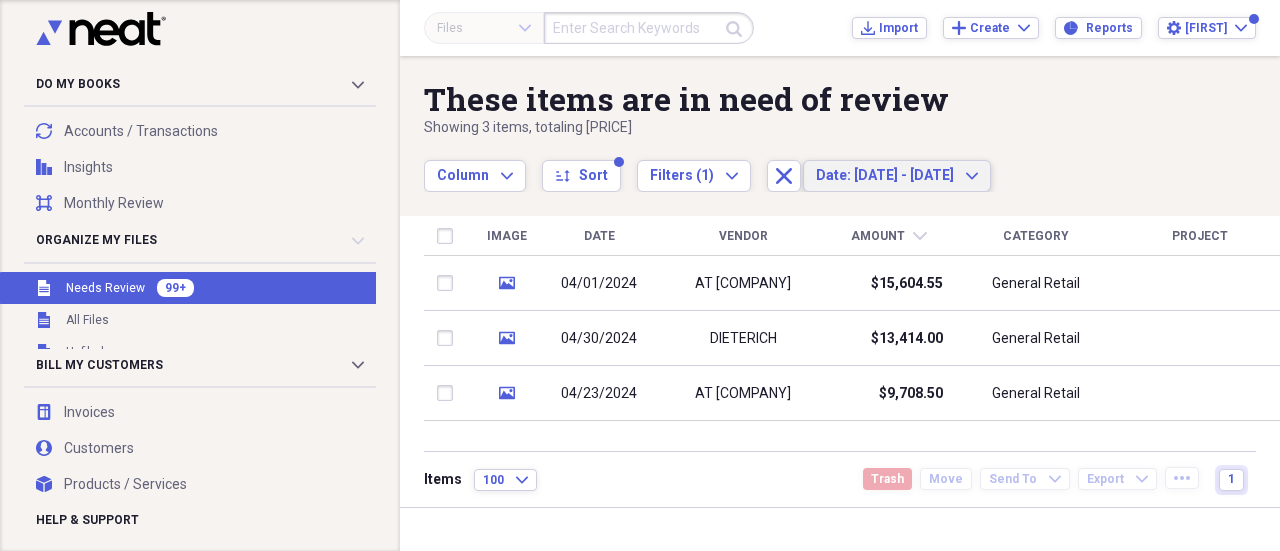 click on "Expand" 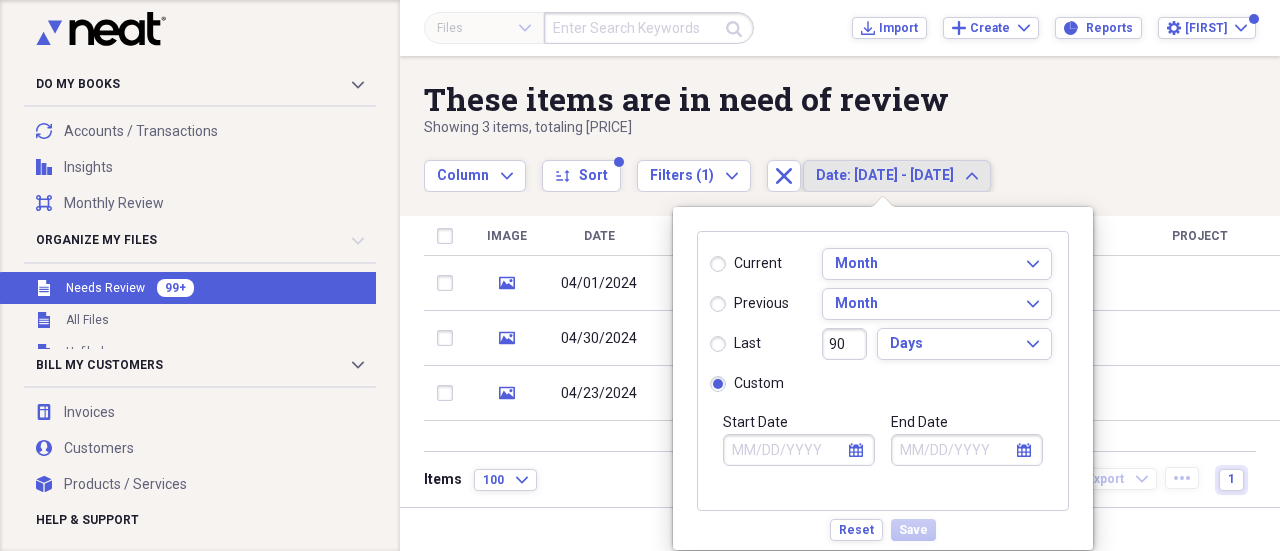 type on "04/01/2024" 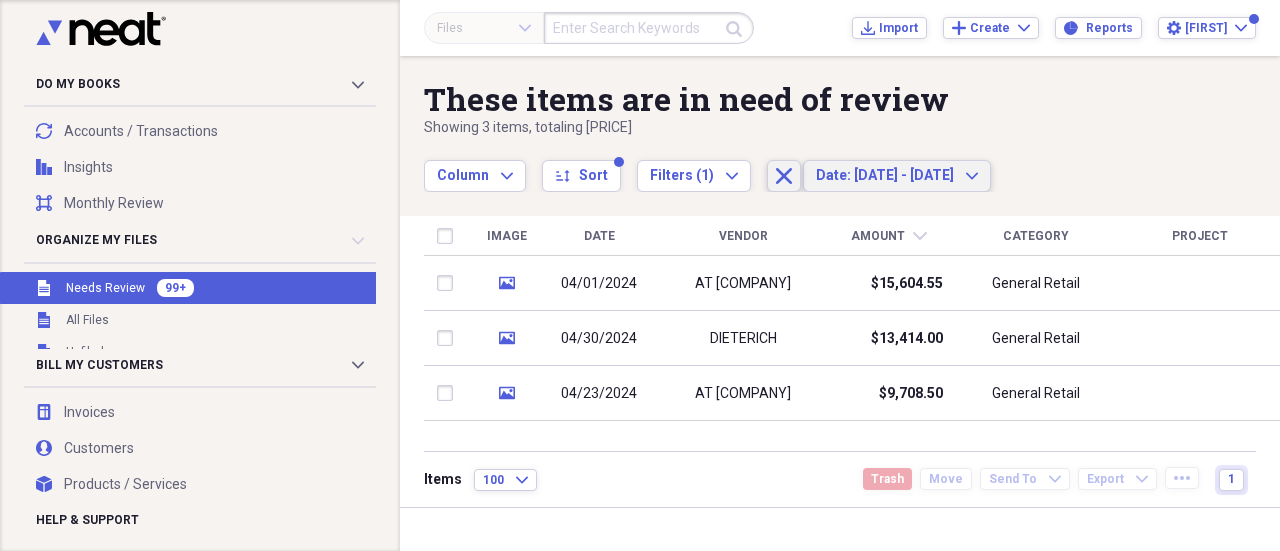 click on "Close" 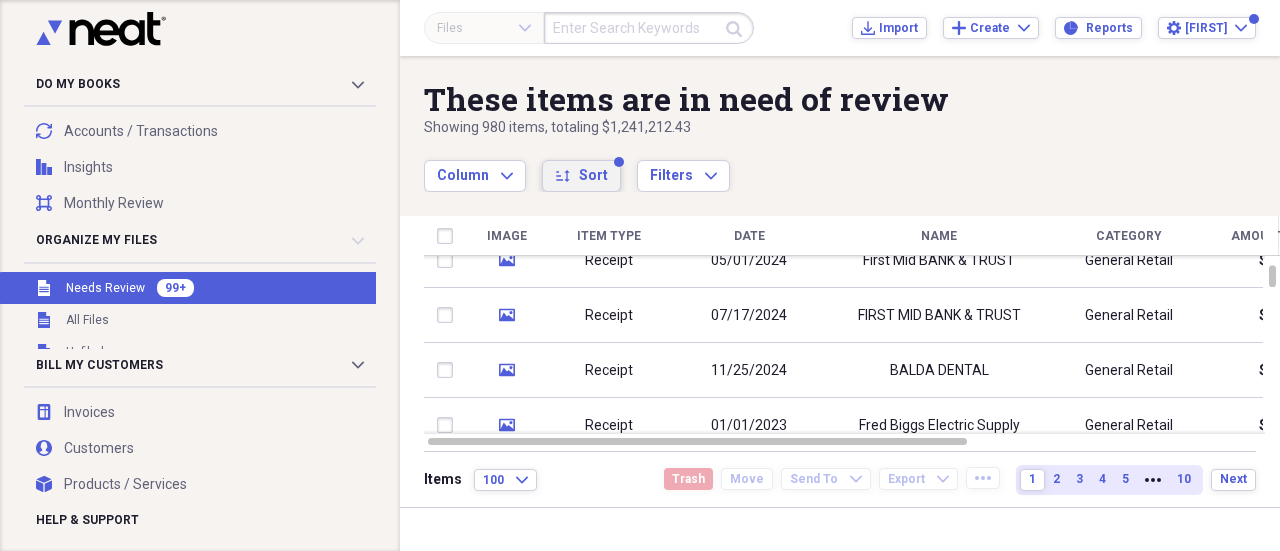 click on "Sort" at bounding box center (593, 176) 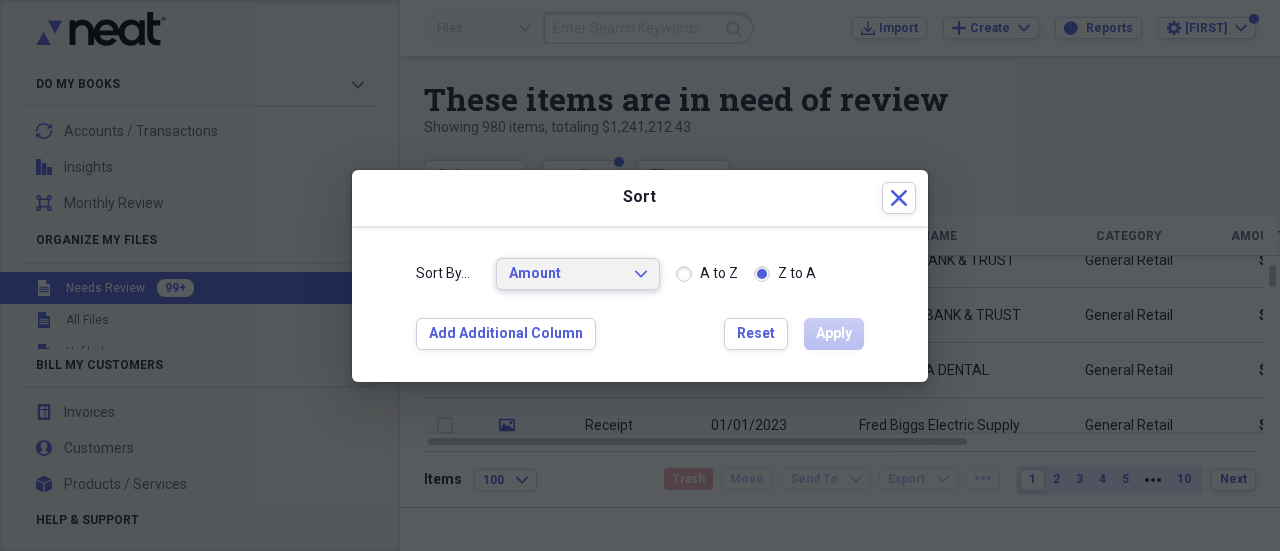 click on "Amount" at bounding box center (566, 274) 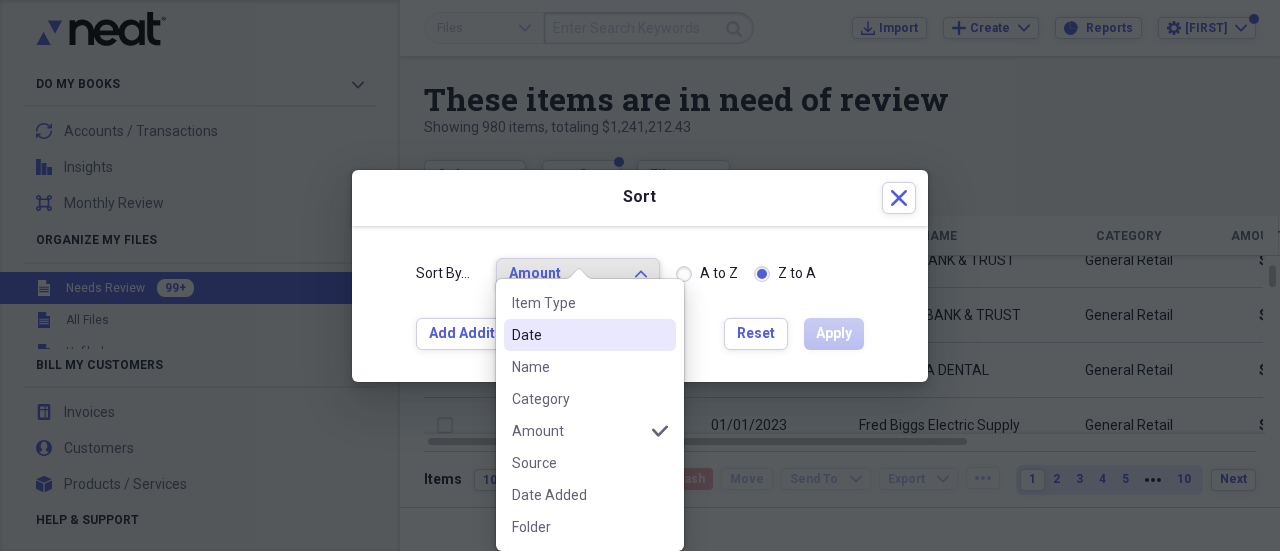 click on "Date" at bounding box center [578, 335] 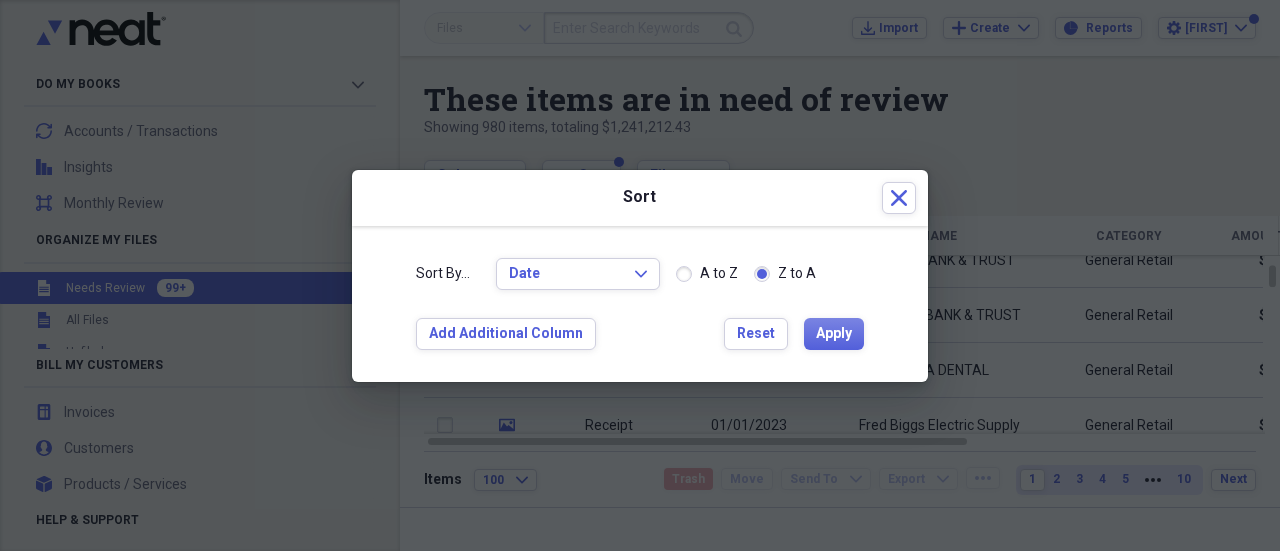 click on "A to Z" at bounding box center (719, 274) 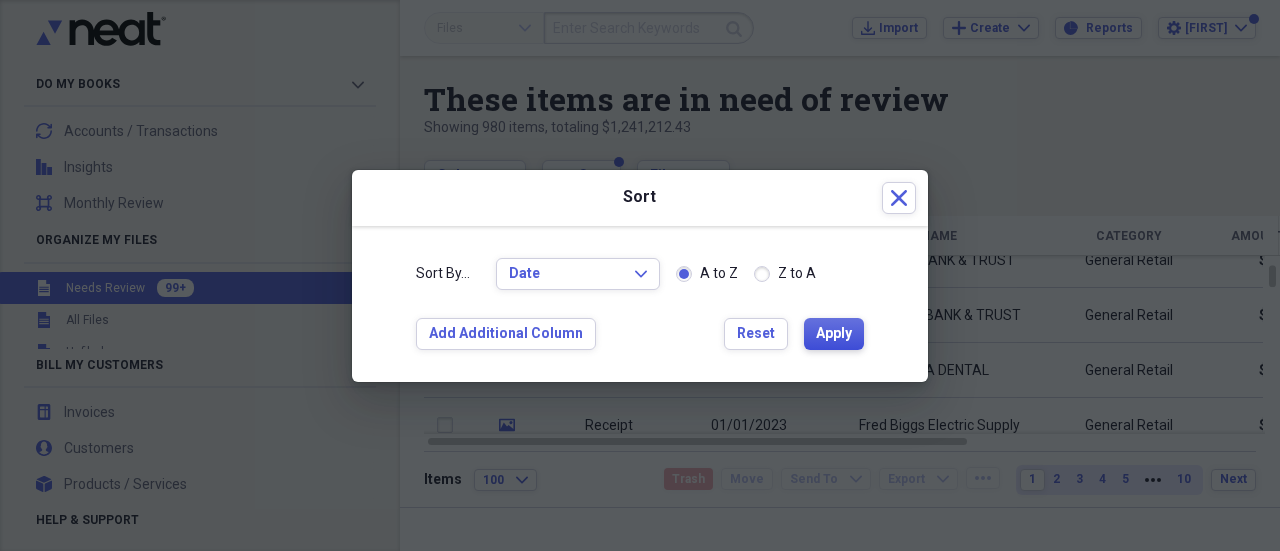 click on "Apply" at bounding box center (834, 334) 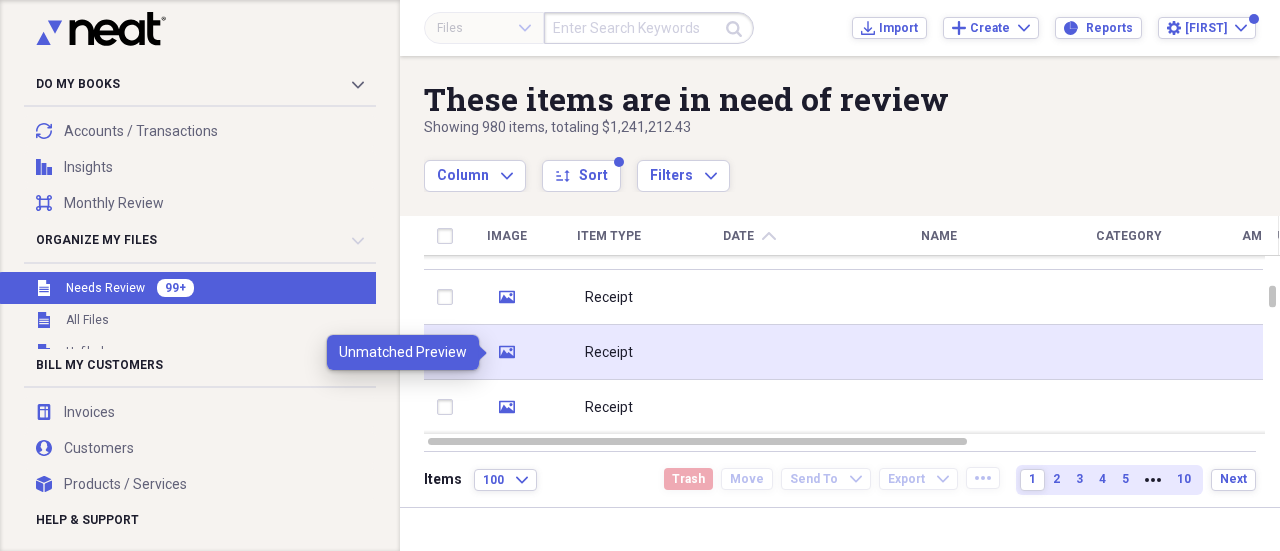 click on "media" 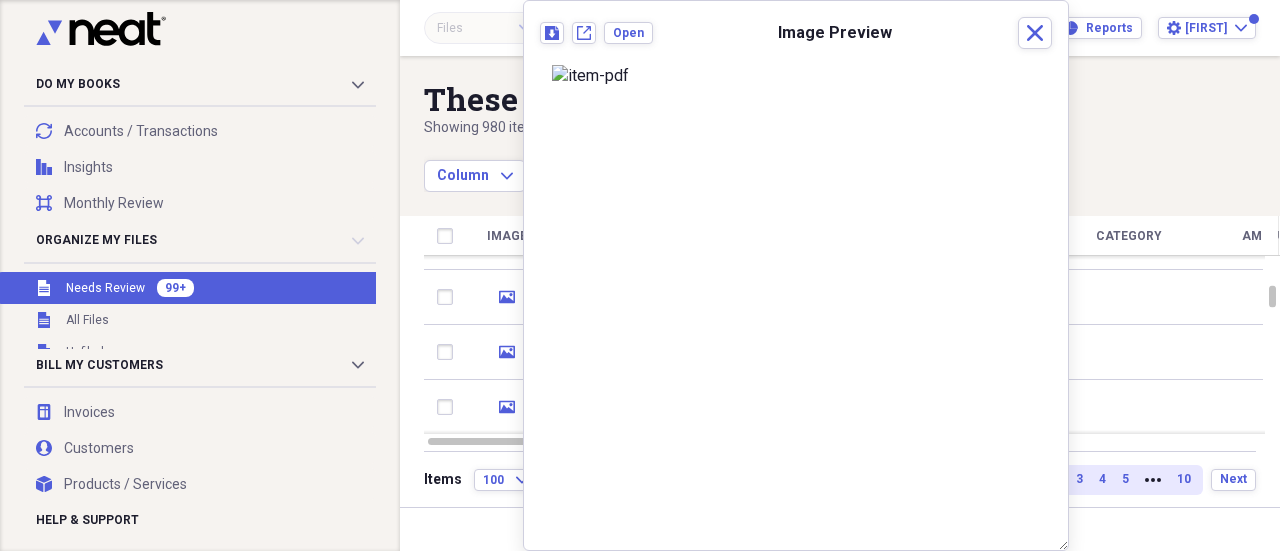 scroll, scrollTop: 0, scrollLeft: 0, axis: both 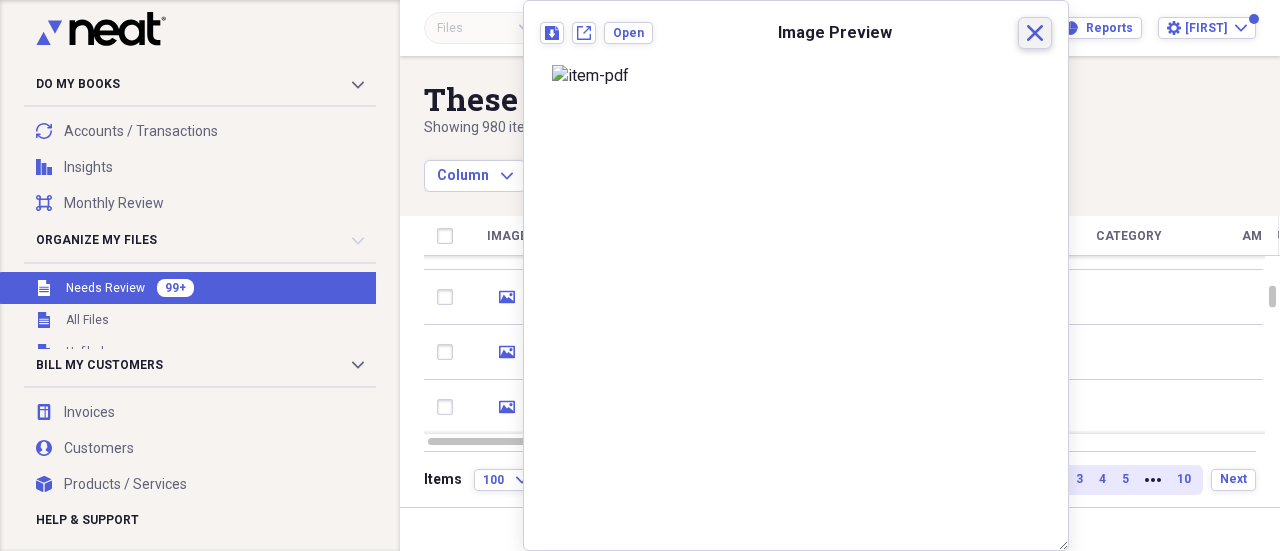 click on "Close" at bounding box center (1035, 33) 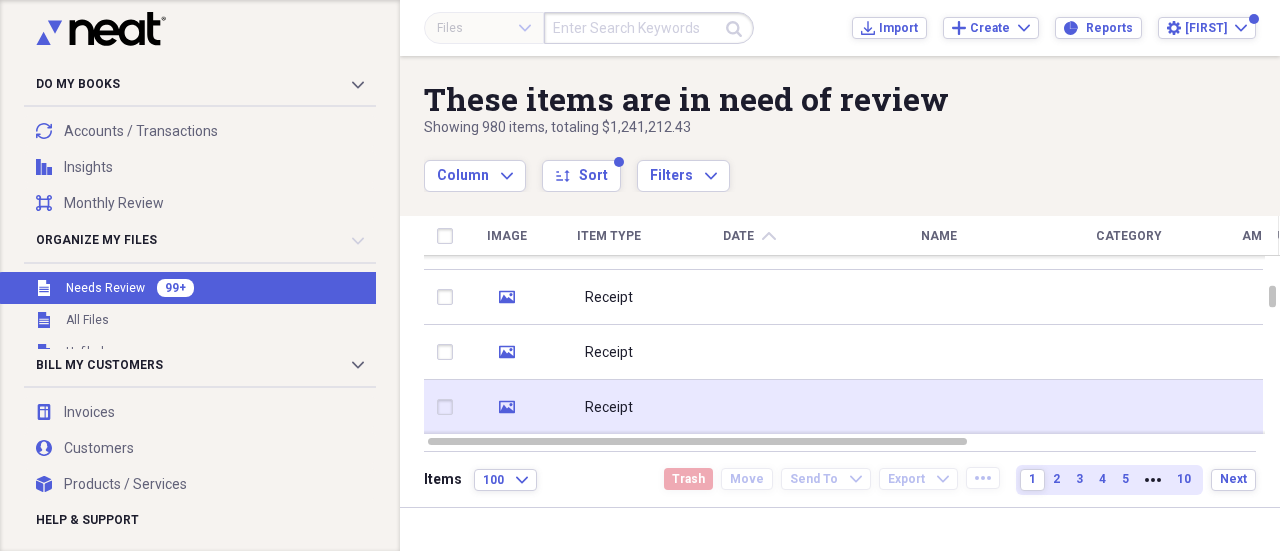 click on "media" 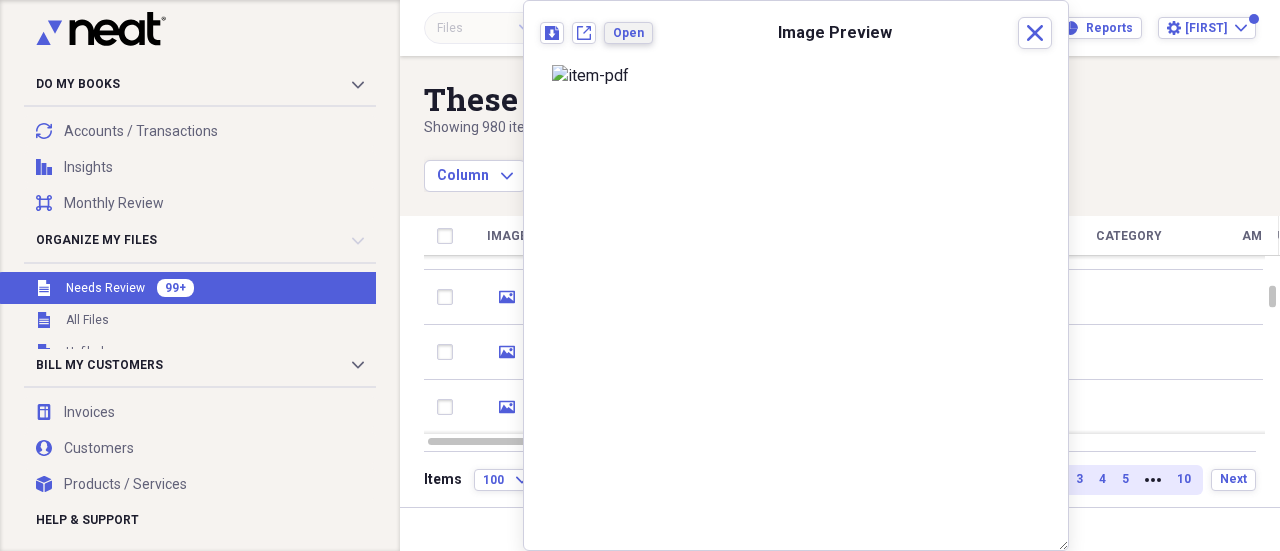 click on "Open" at bounding box center [628, 33] 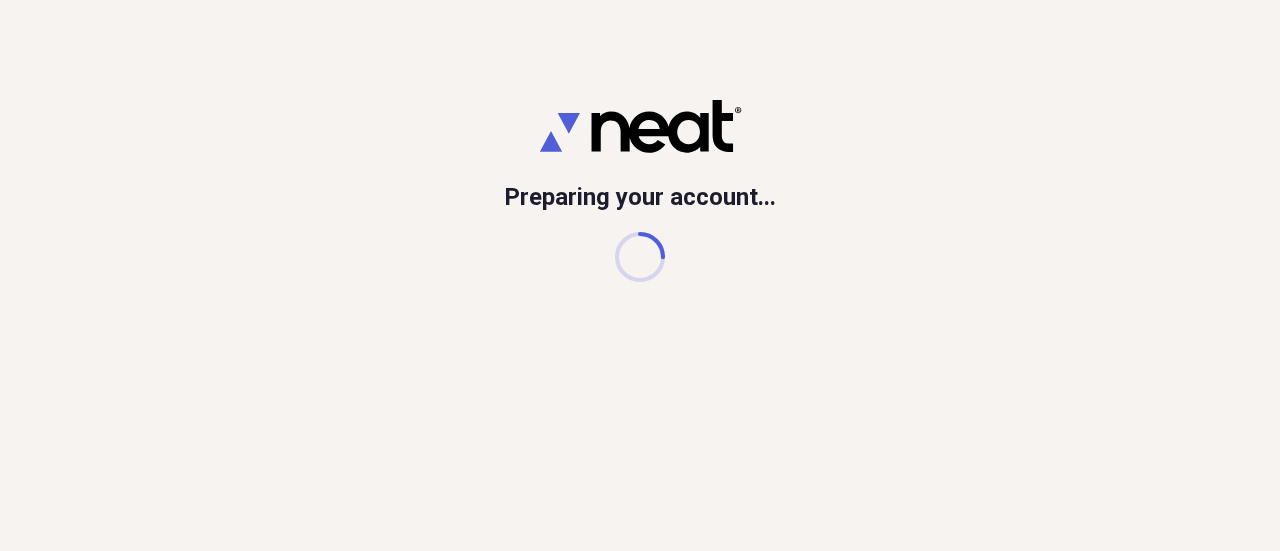 scroll, scrollTop: 0, scrollLeft: 0, axis: both 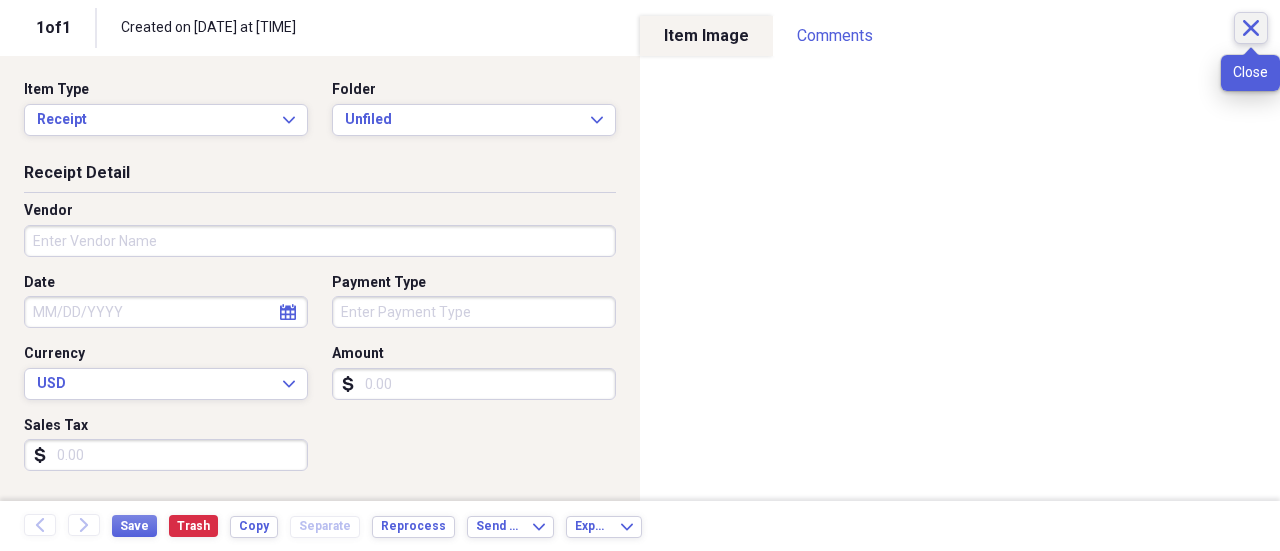 click 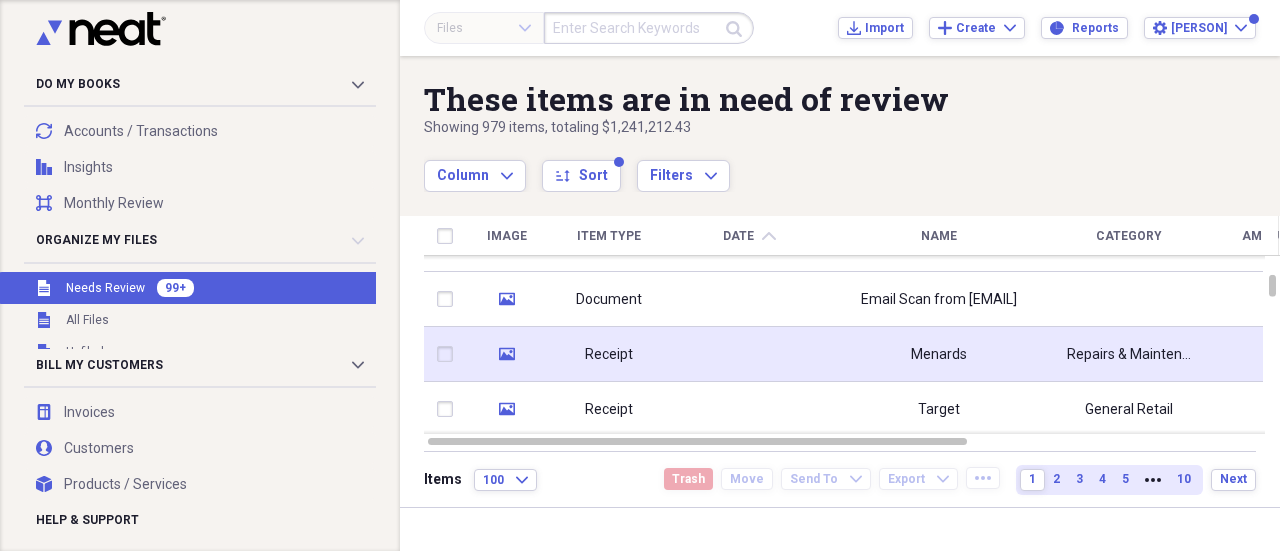 click on "Receipt" at bounding box center [609, 355] 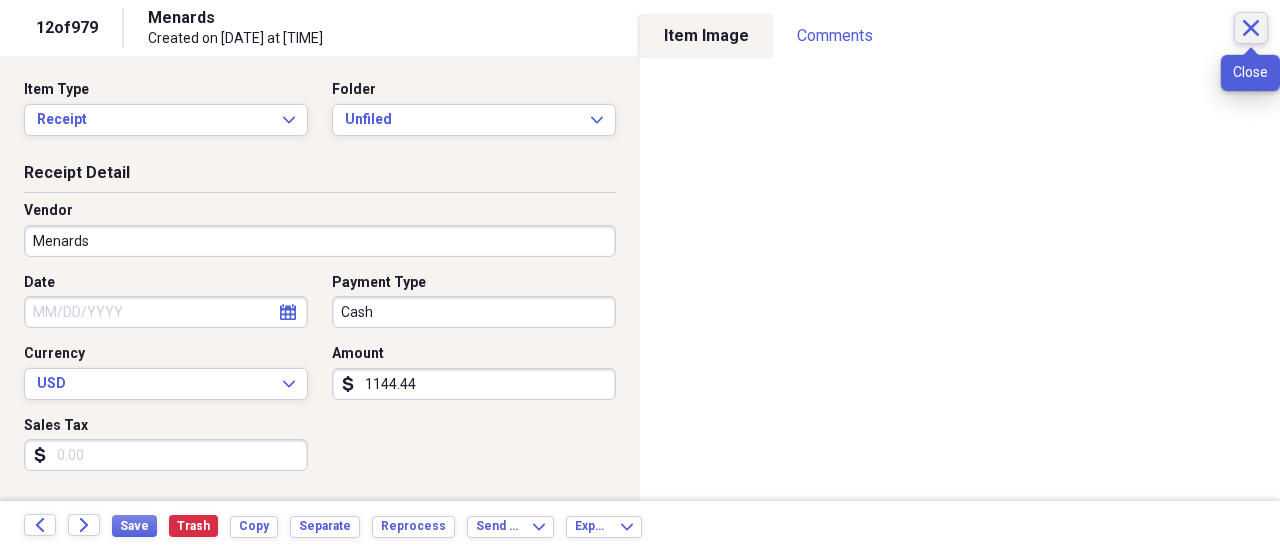 click 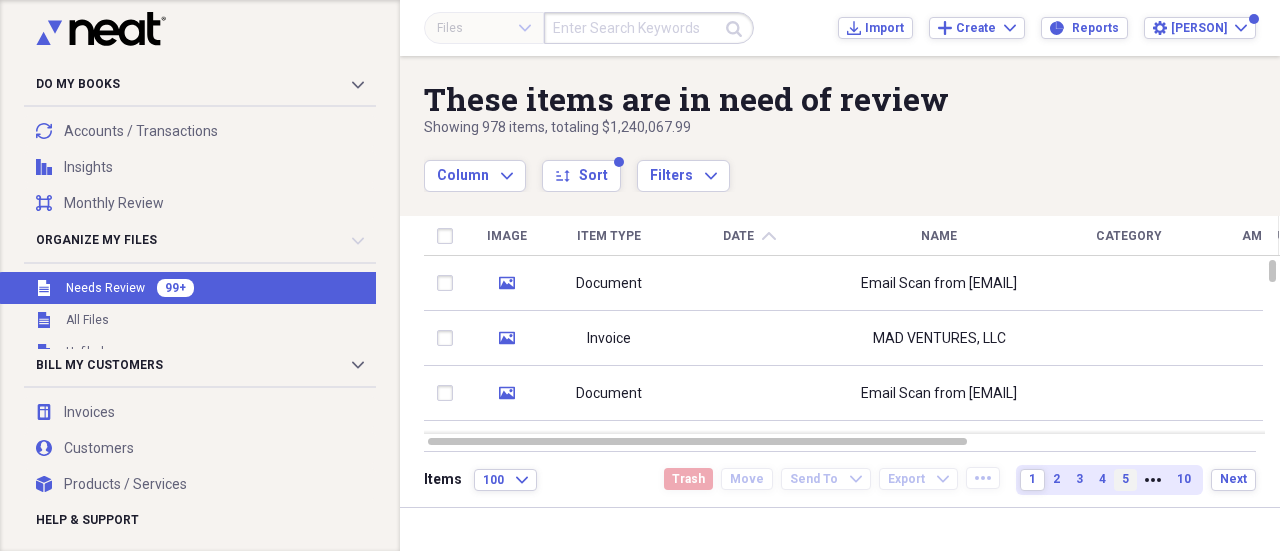 click on "5" at bounding box center [1125, 479] 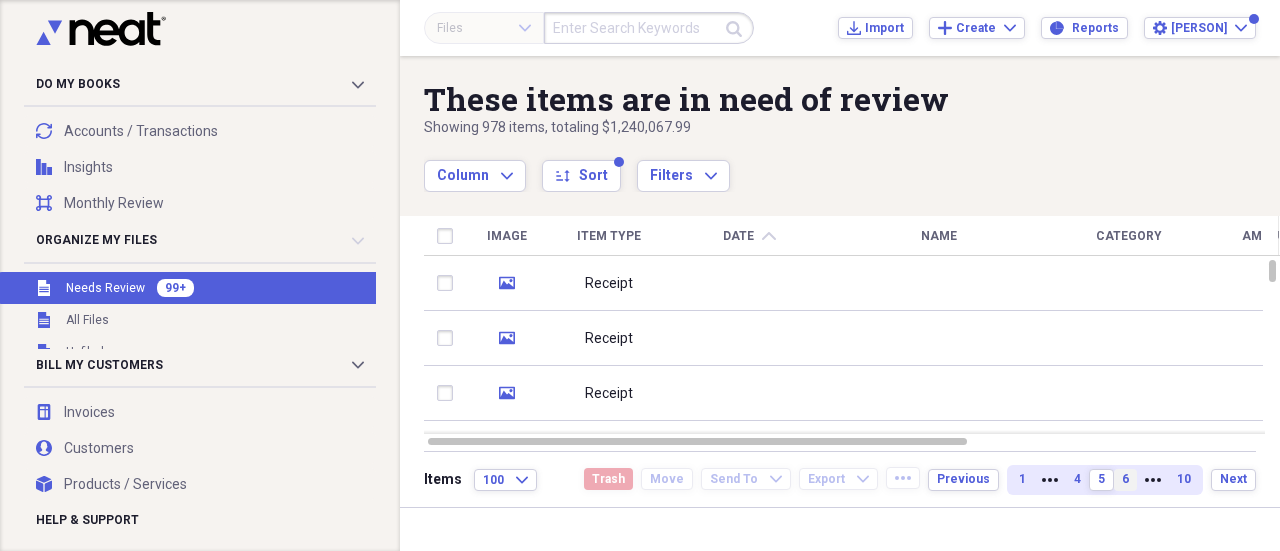 click on "6" at bounding box center [1125, 479] 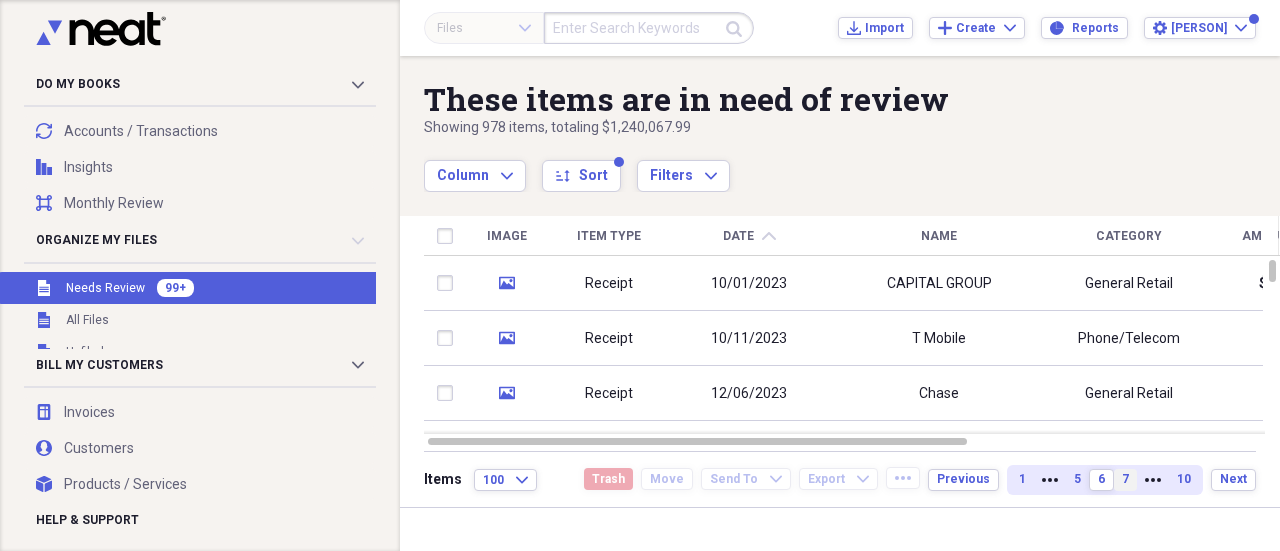 click on "7" at bounding box center (1125, 479) 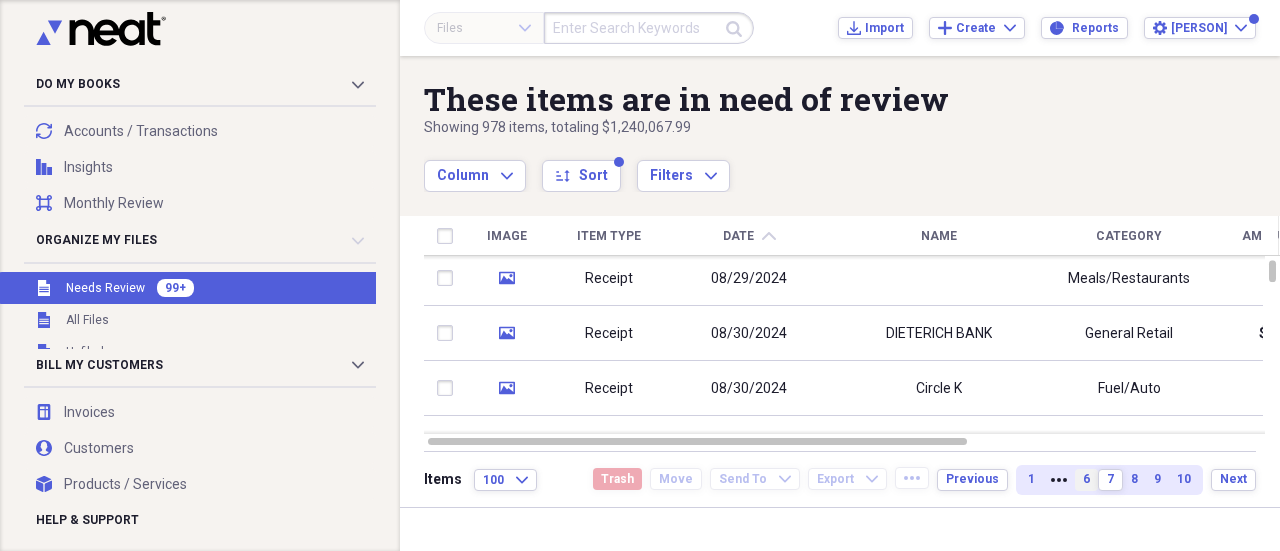click on "6" at bounding box center [1086, 479] 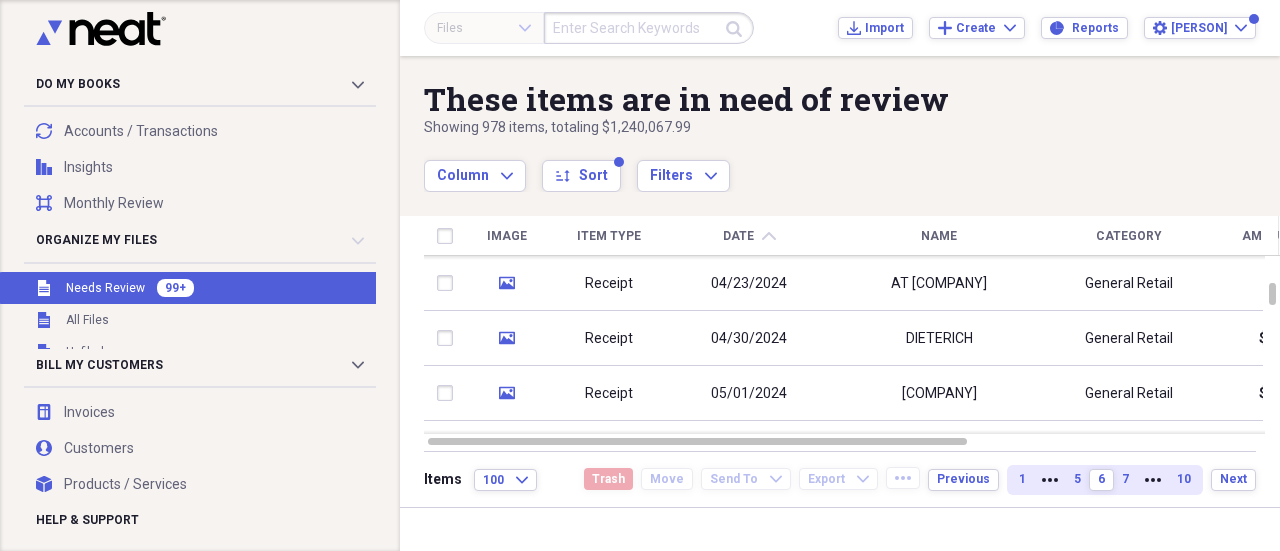 click on "Unfiled Needs Review 99+" at bounding box center (270, 288) 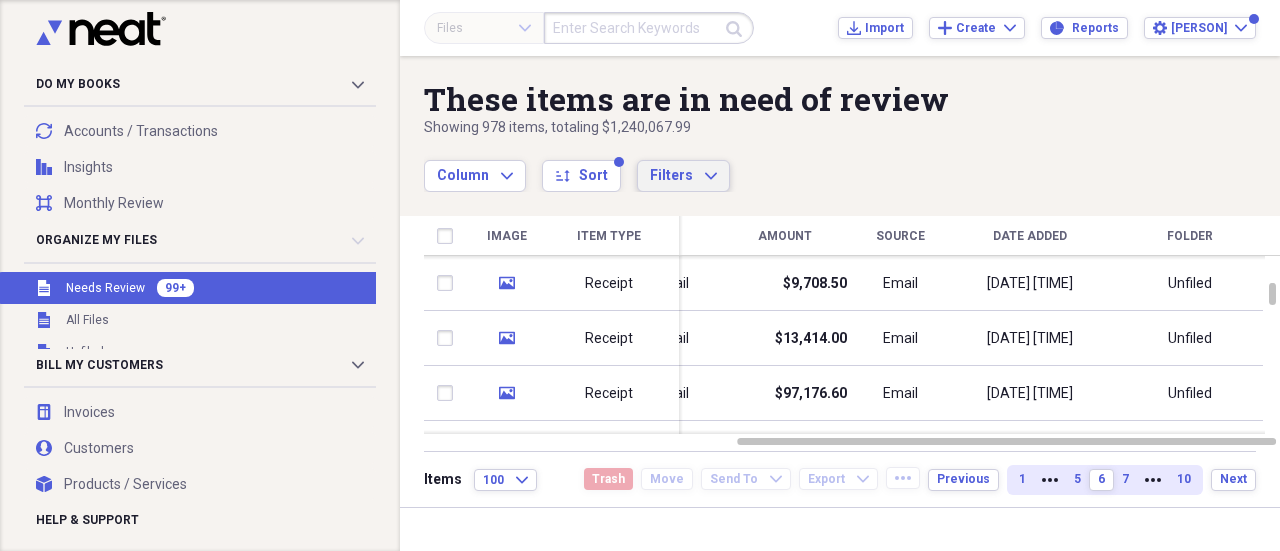 click on "Filters  Expand" at bounding box center [683, 176] 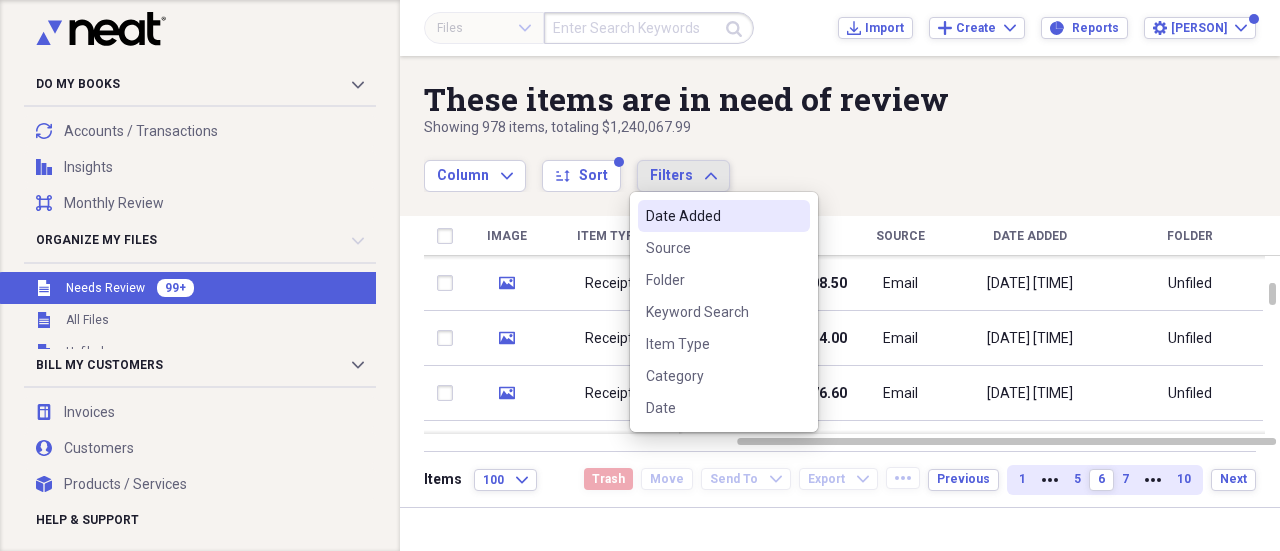 click on "Date Added" at bounding box center (712, 216) 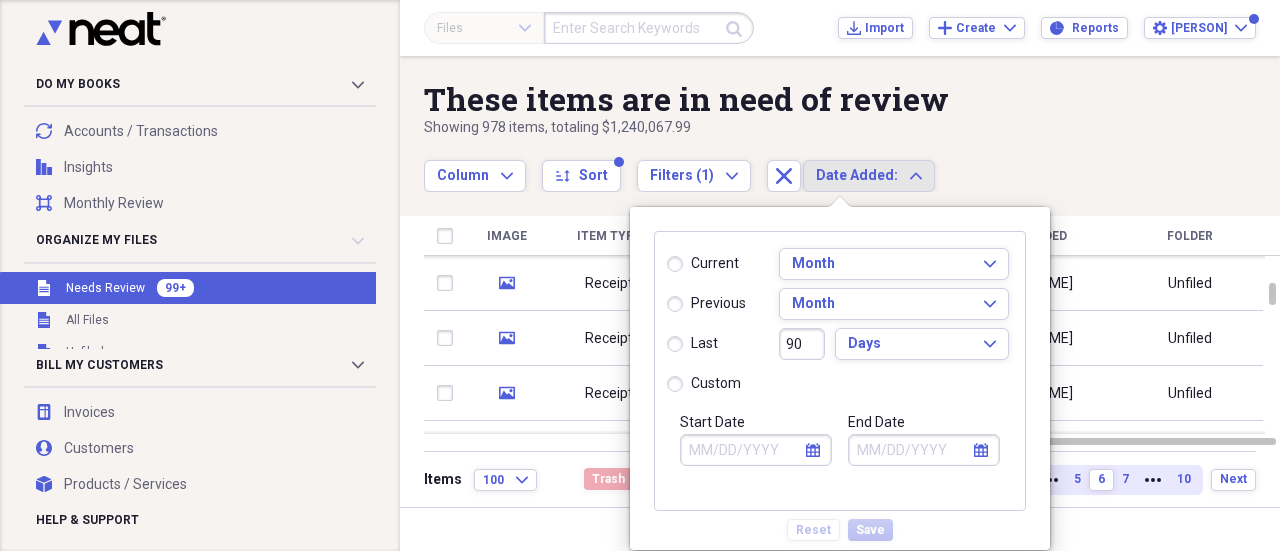 click on "Start Date" at bounding box center (756, 450) 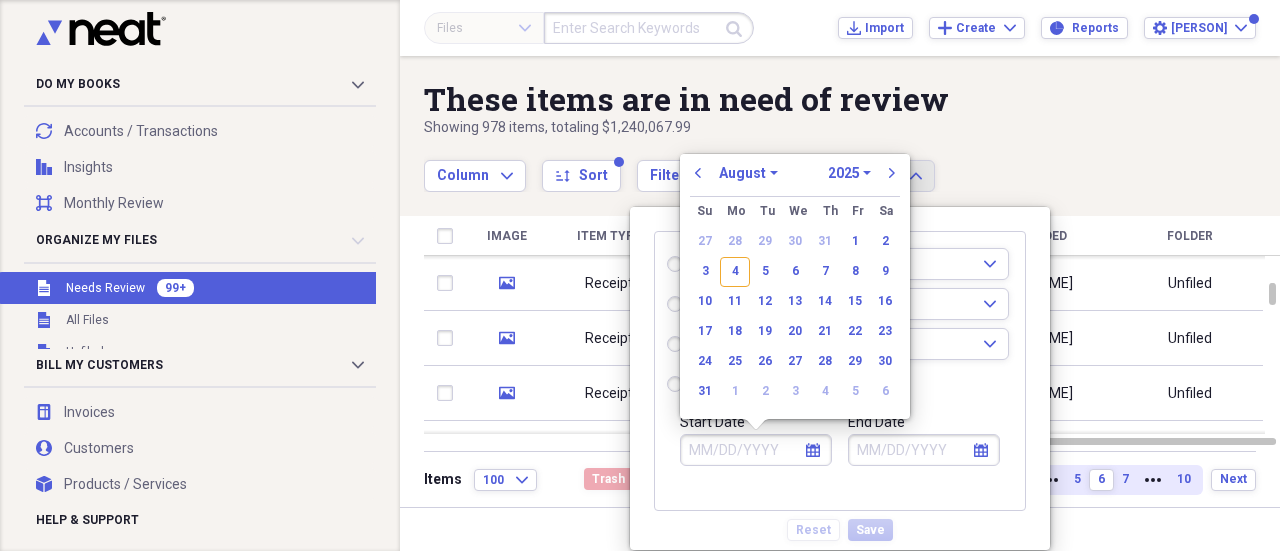 radio on "true" 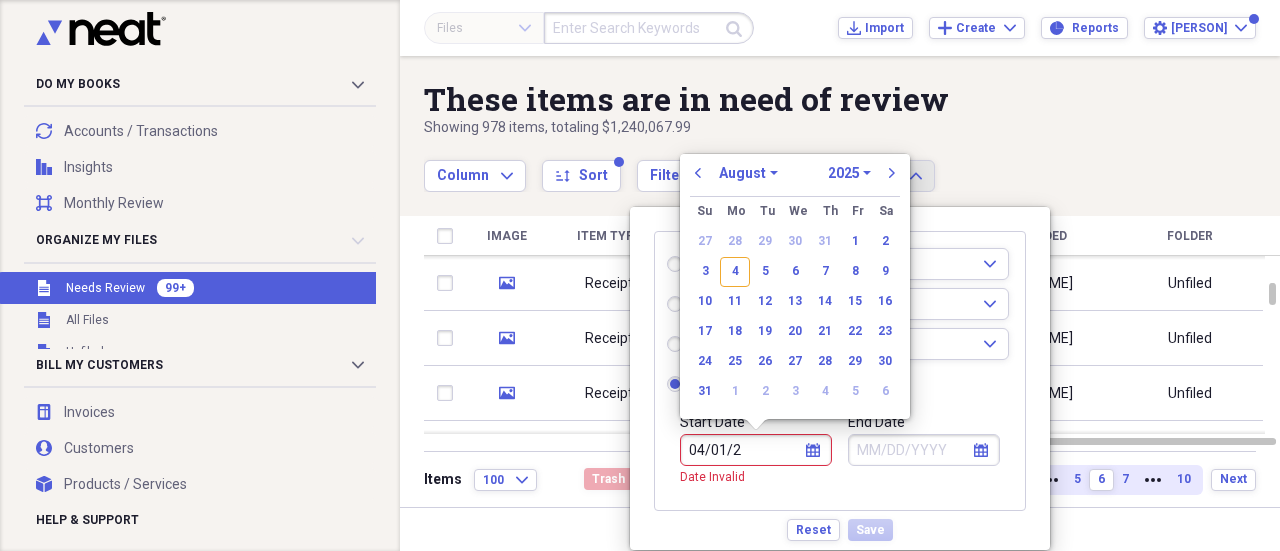 type on "04/01/20" 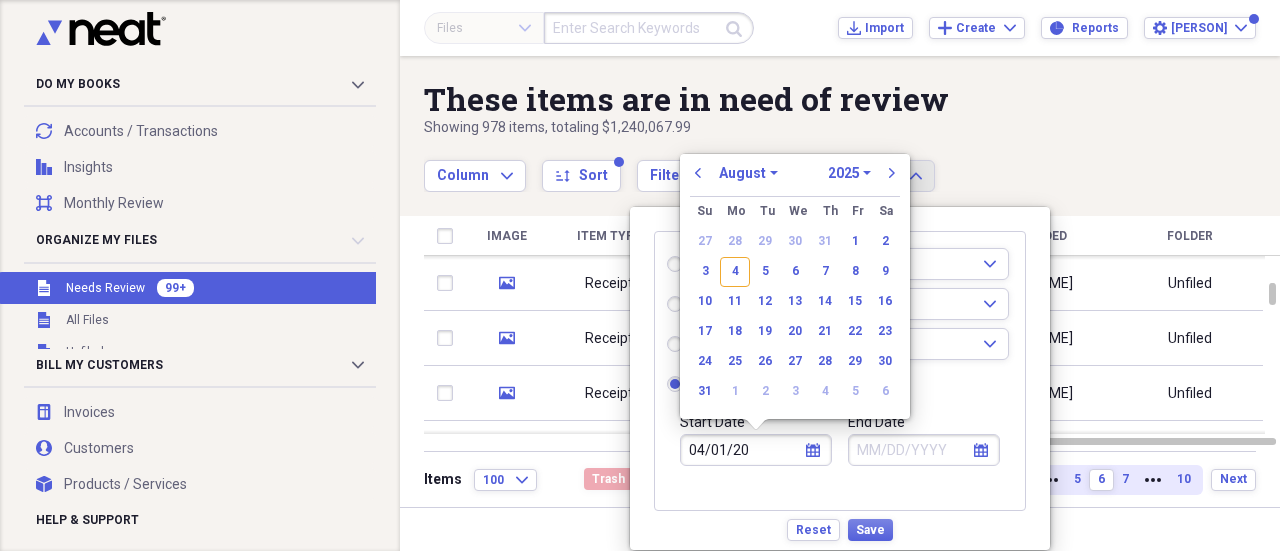 select on "3" 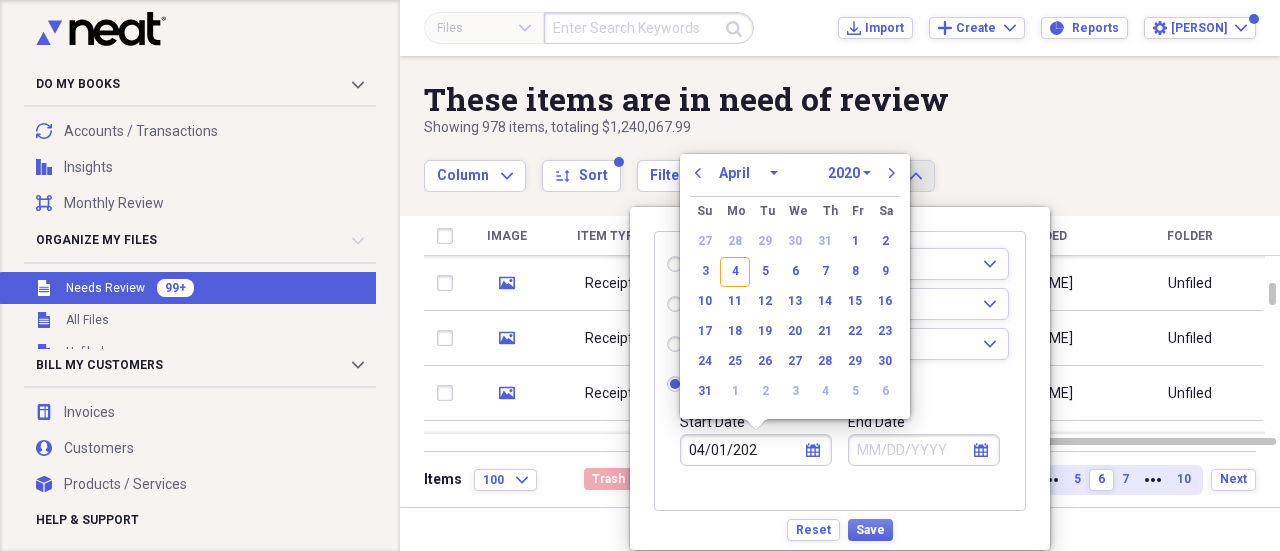 type on "04/01/2024" 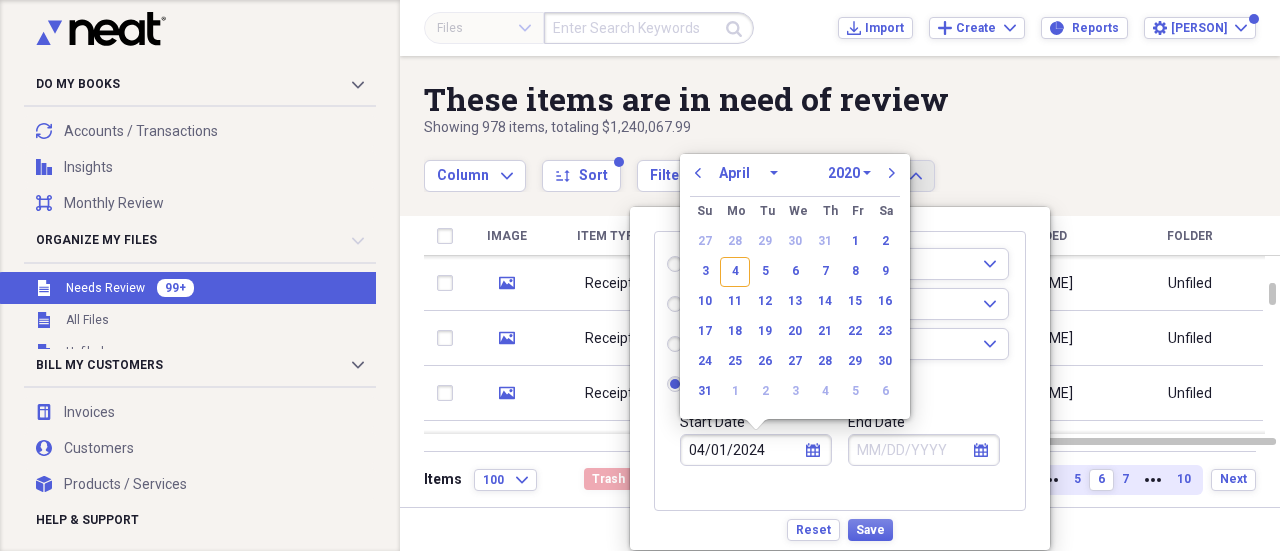 select on "2024" 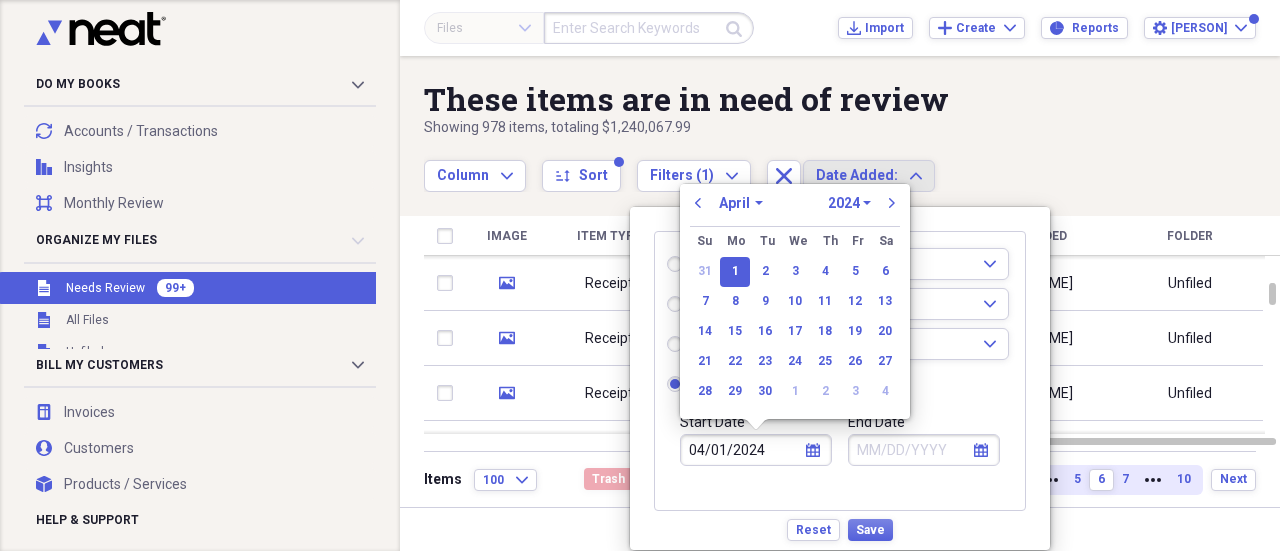 type on "04/01/2024" 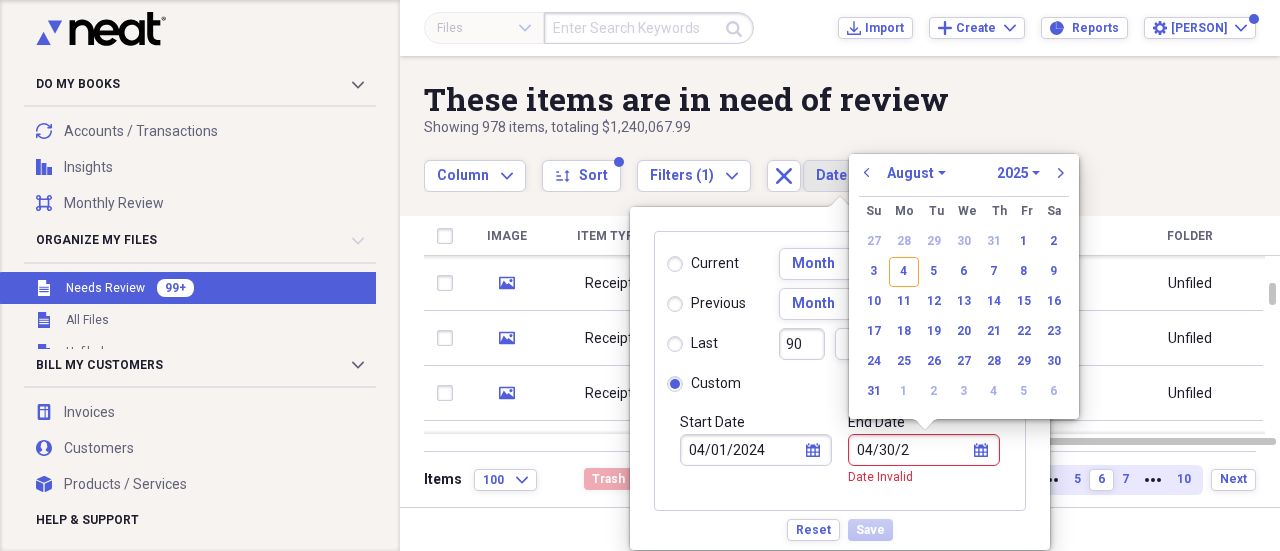 type on "04/30/20" 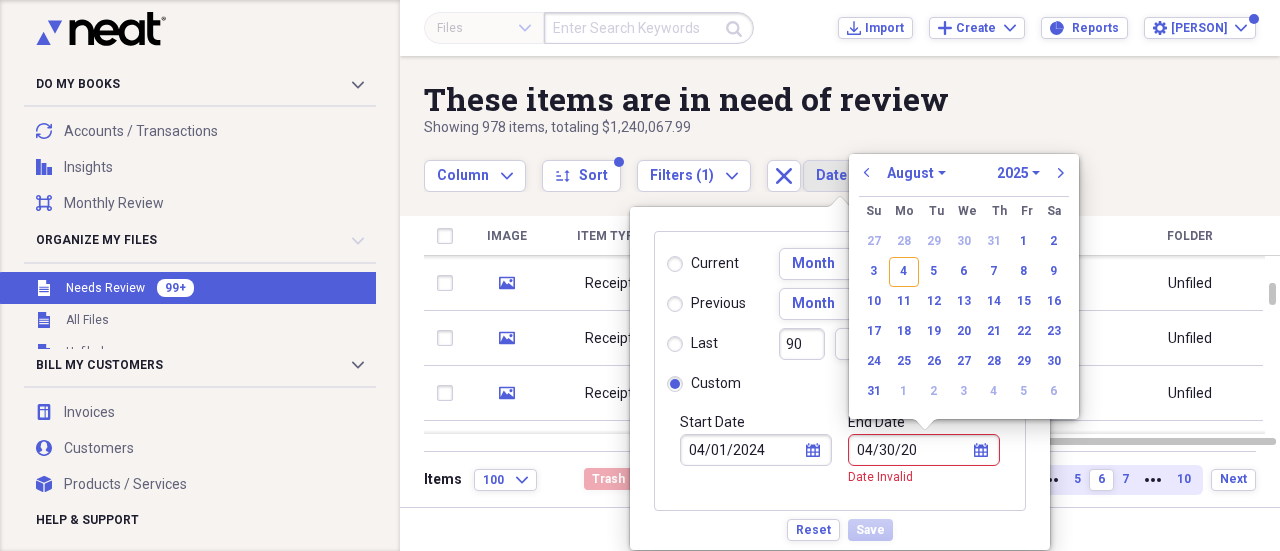 select on "3" 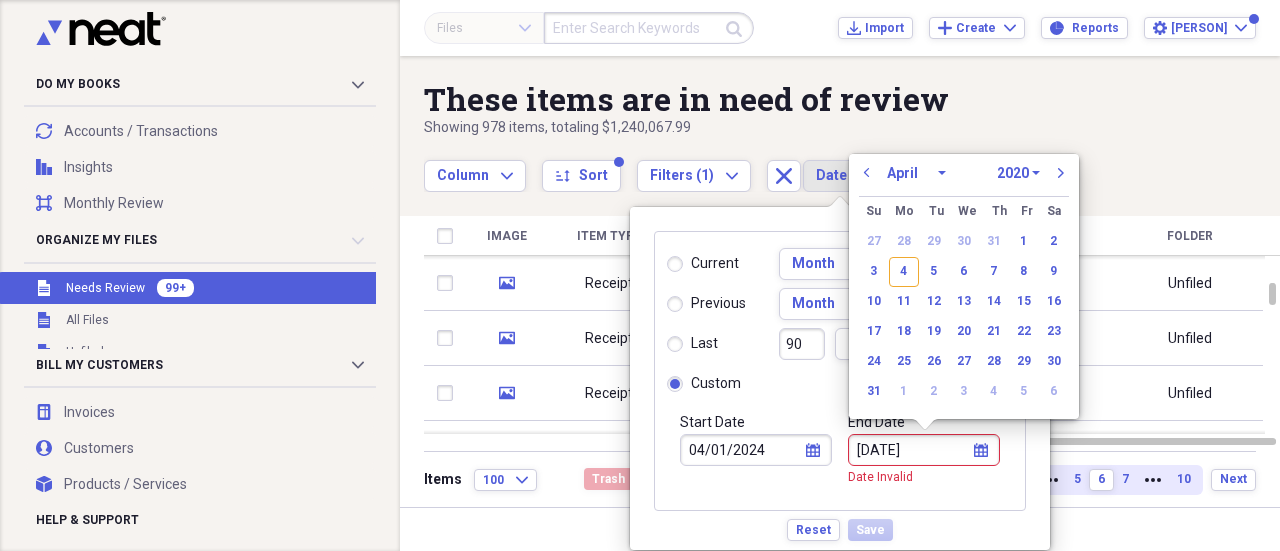 type on "04/30/2024" 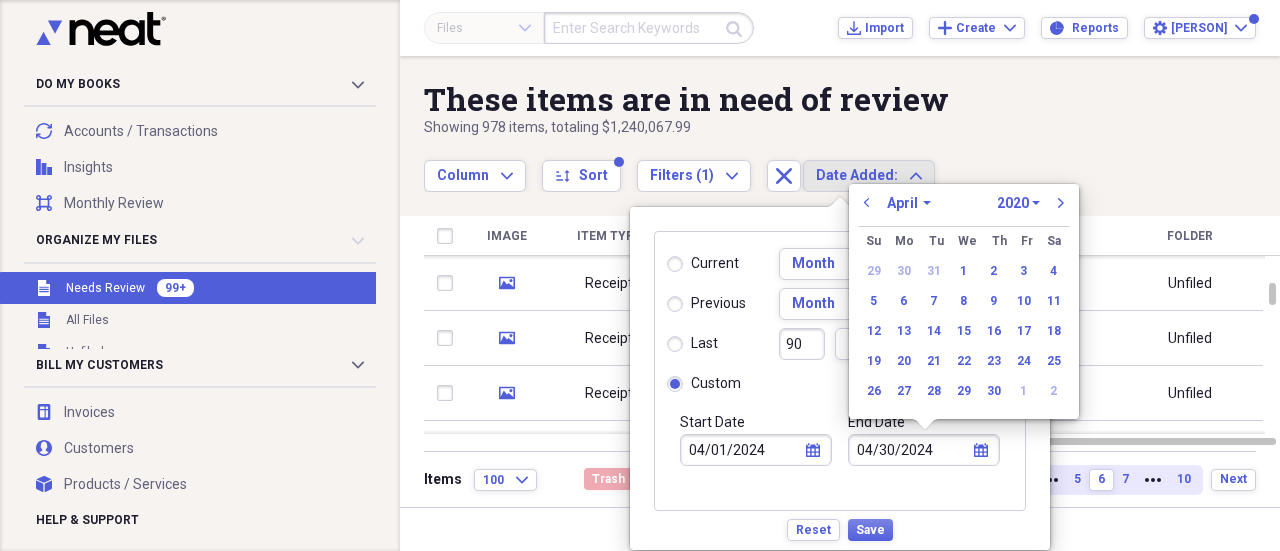 select on "2024" 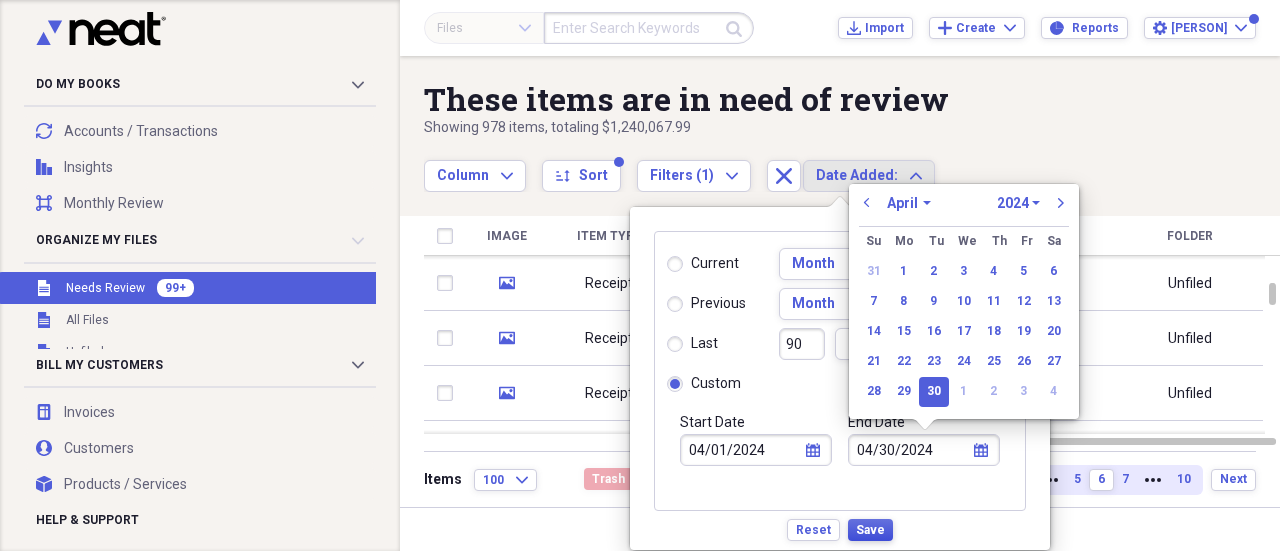 type on "04/30/2024" 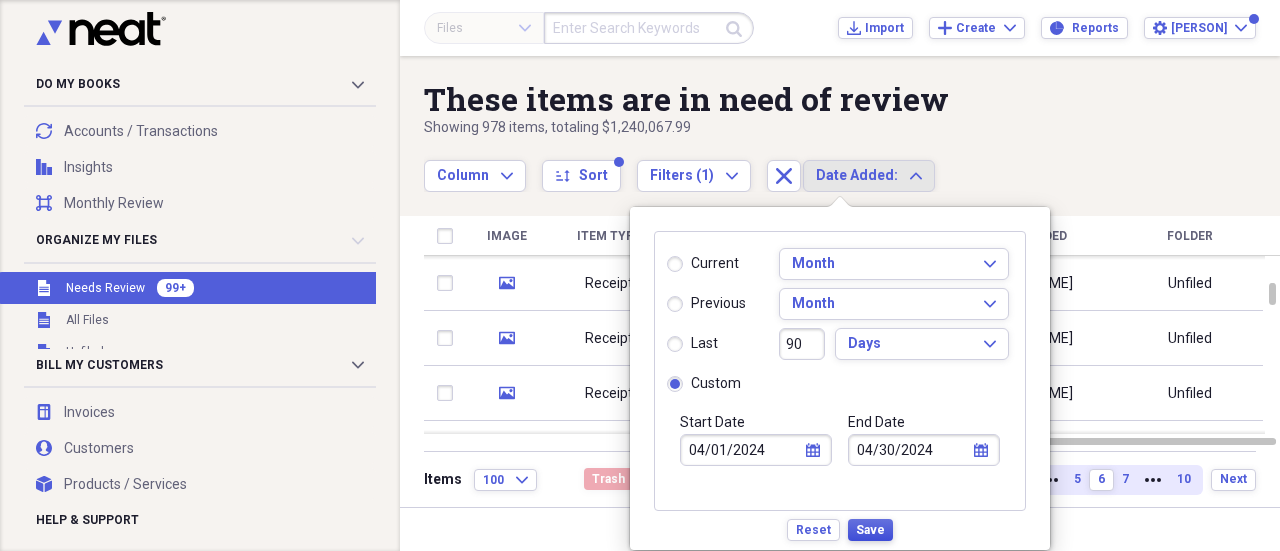 click on "Save" at bounding box center (870, 530) 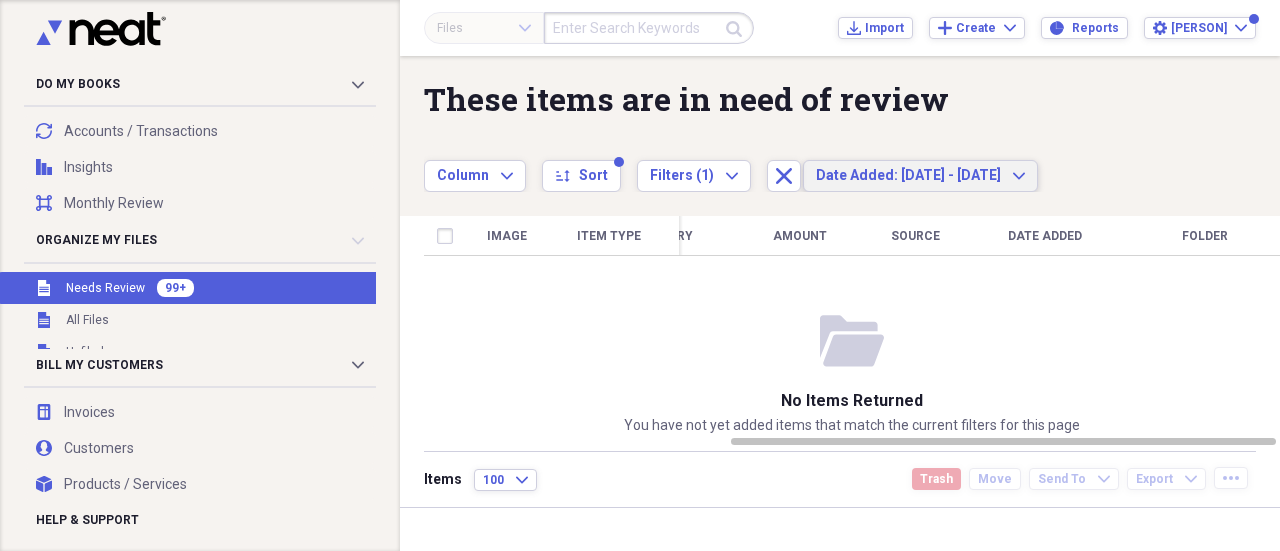 click on "Expand" 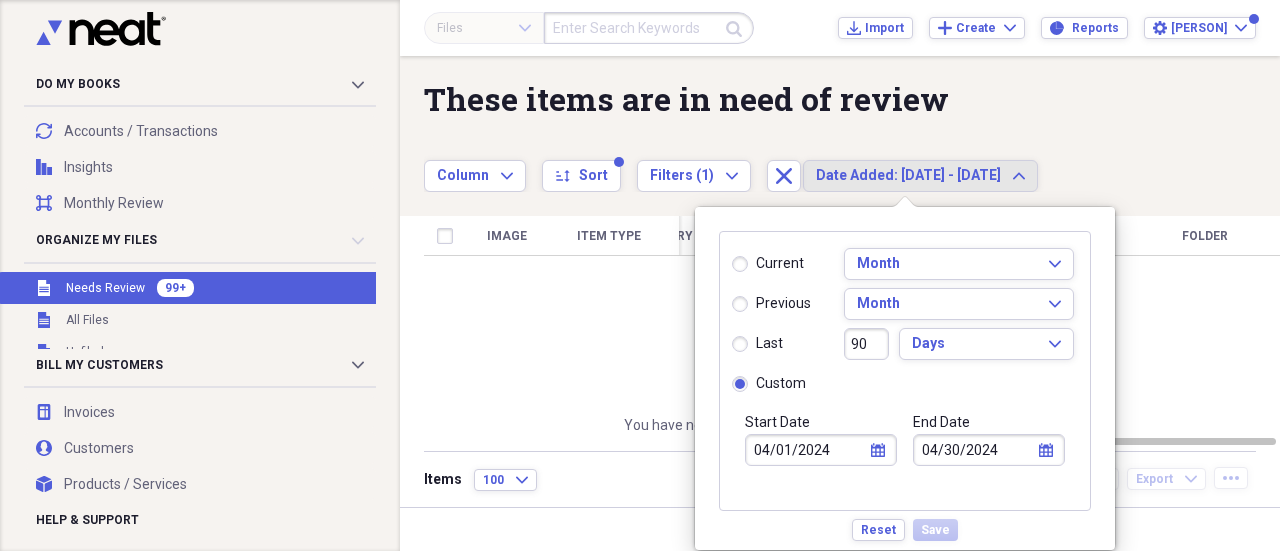 click on "04/01/2024" at bounding box center [821, 450] 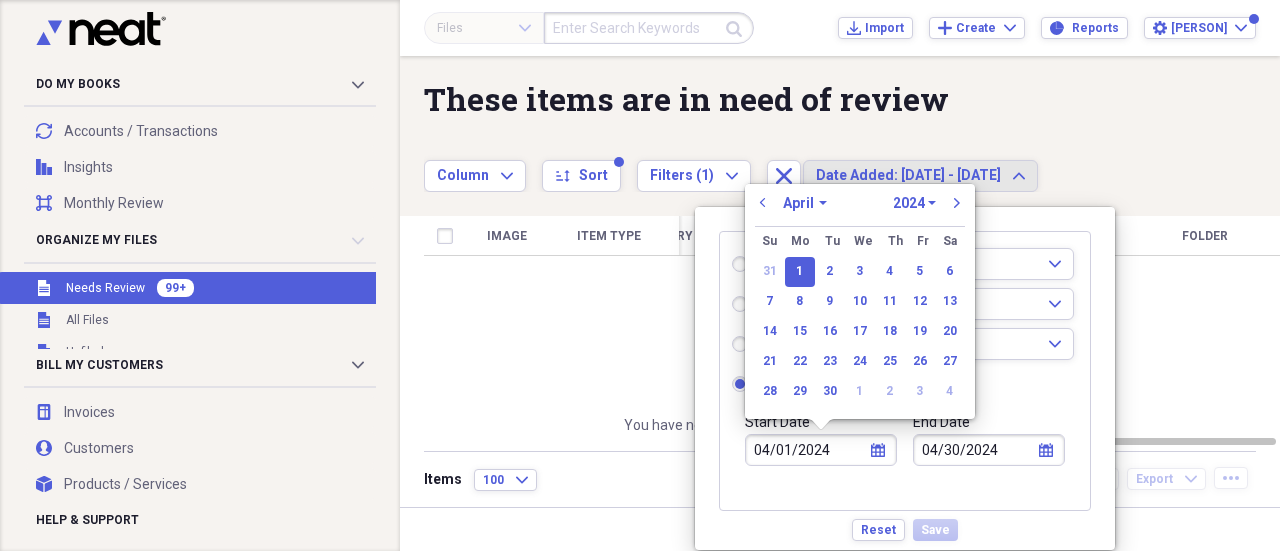 click on "04/01/2024" at bounding box center (821, 450) 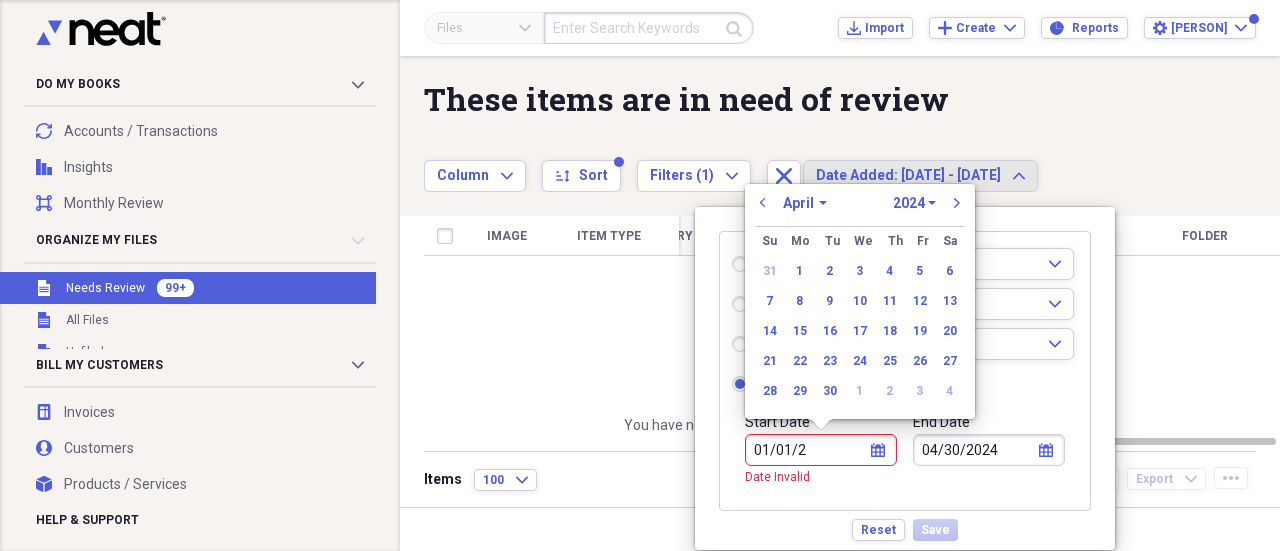 type on "01/01/20" 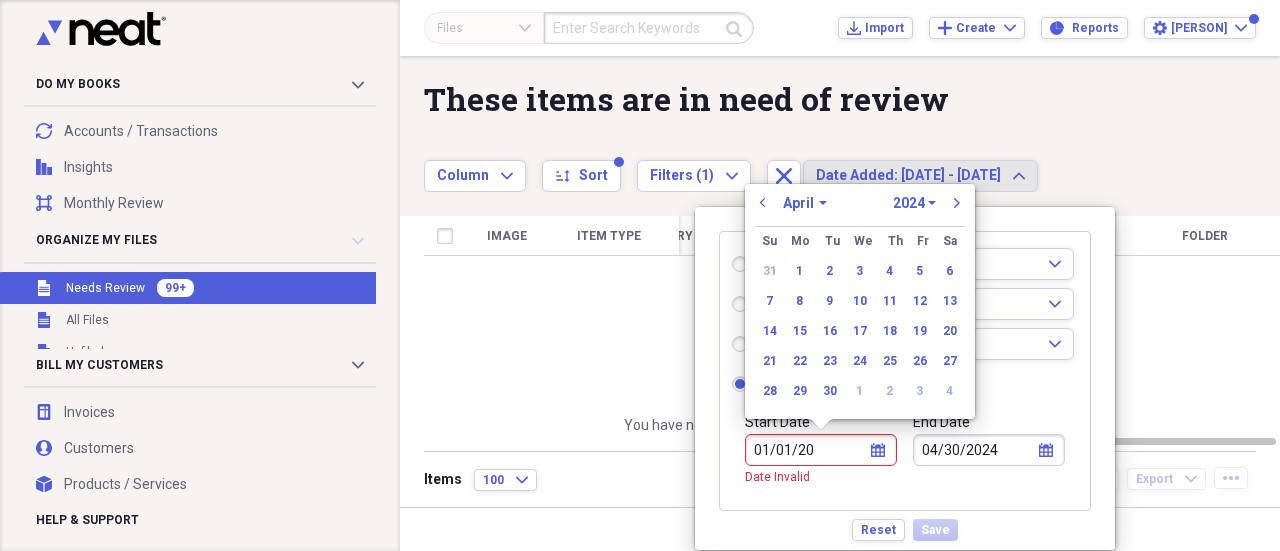 select on "0" 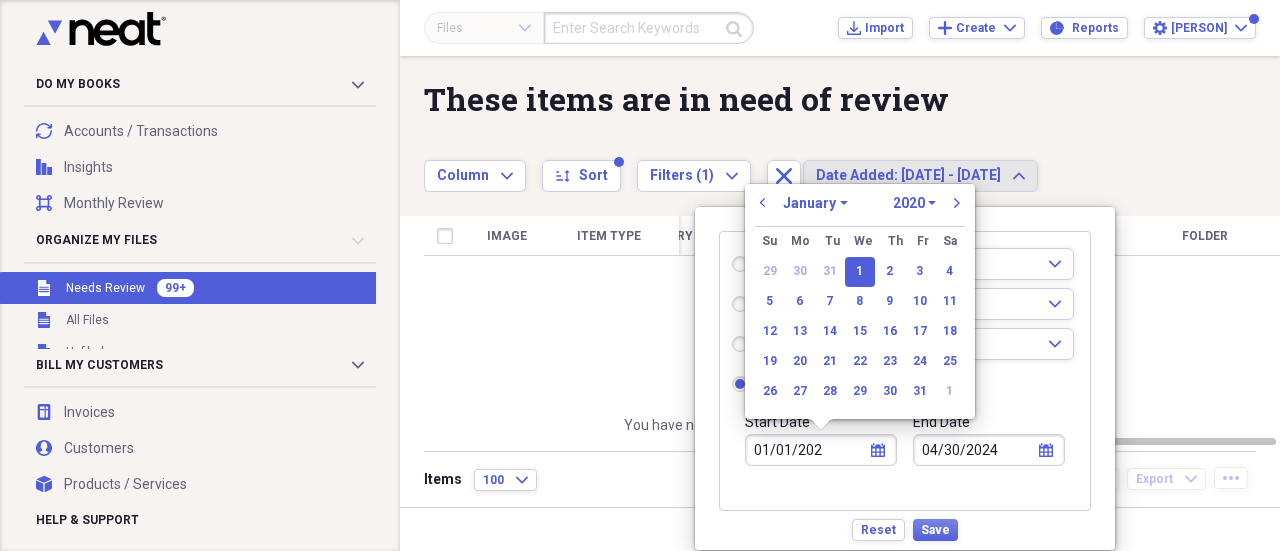 type on "01/01/2024" 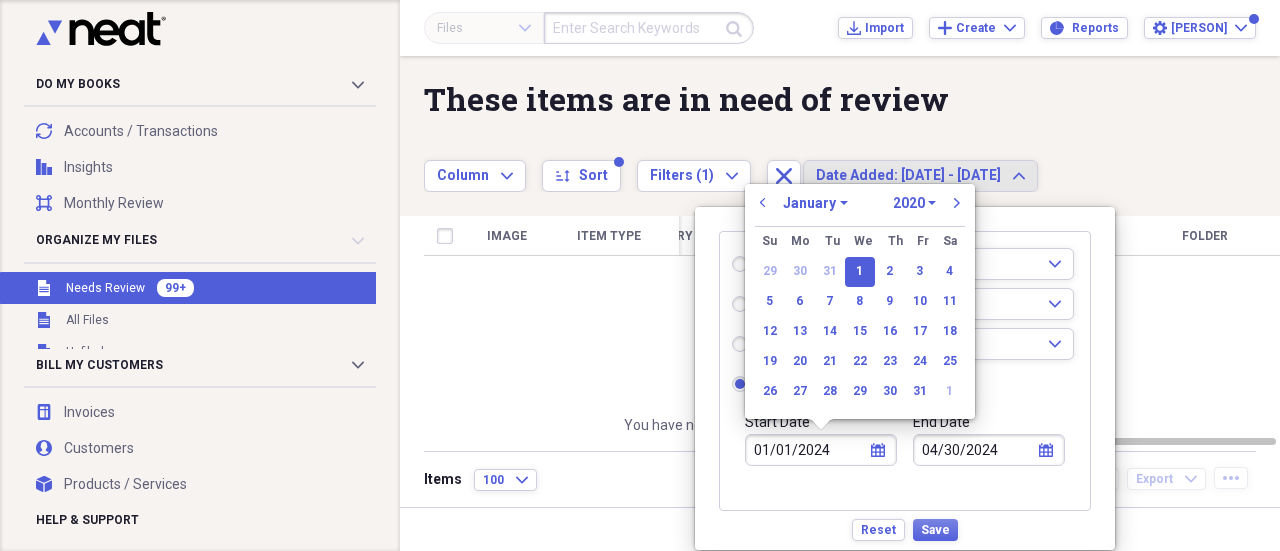 select on "2024" 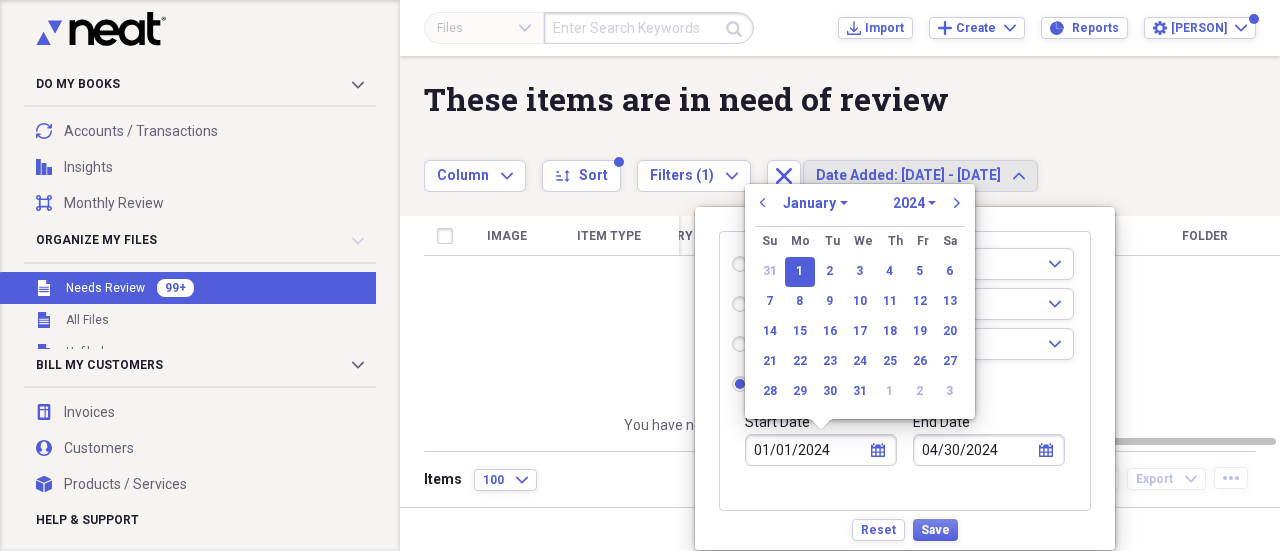 type on "01/01/2024" 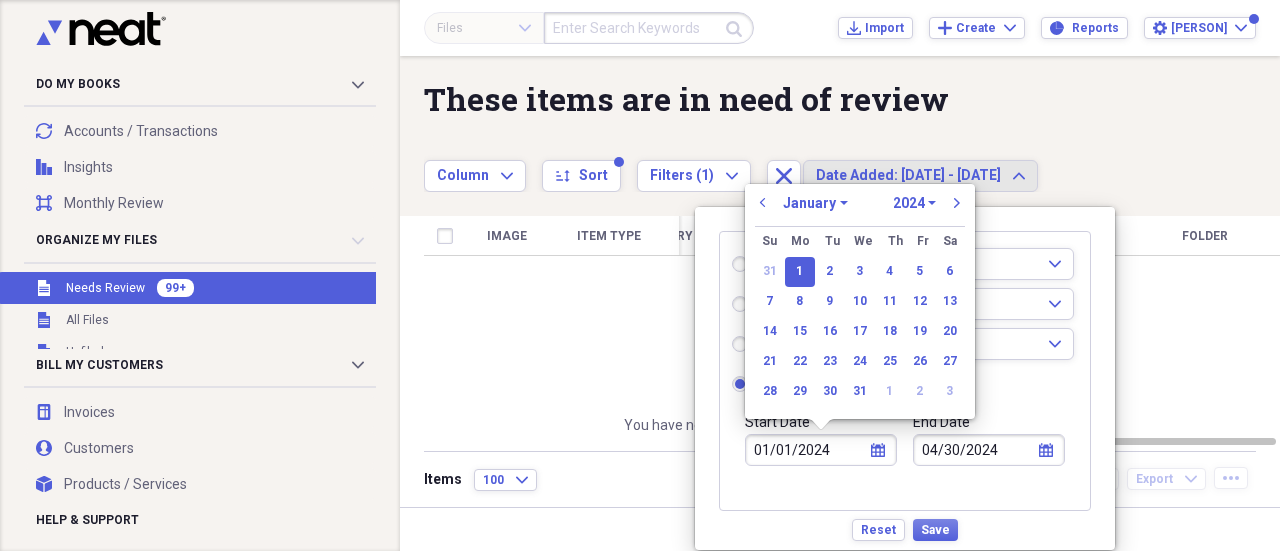click on "04/30/2024" at bounding box center [989, 450] 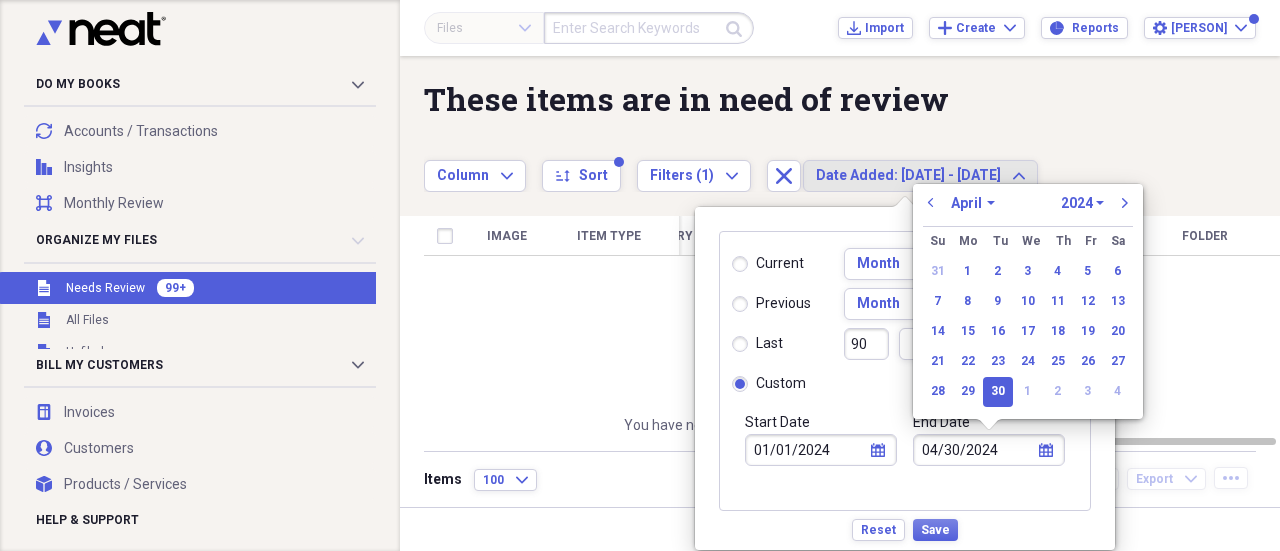 drag, startPoint x: 958, startPoint y: 455, endPoint x: 851, endPoint y: 449, distance: 107.16809 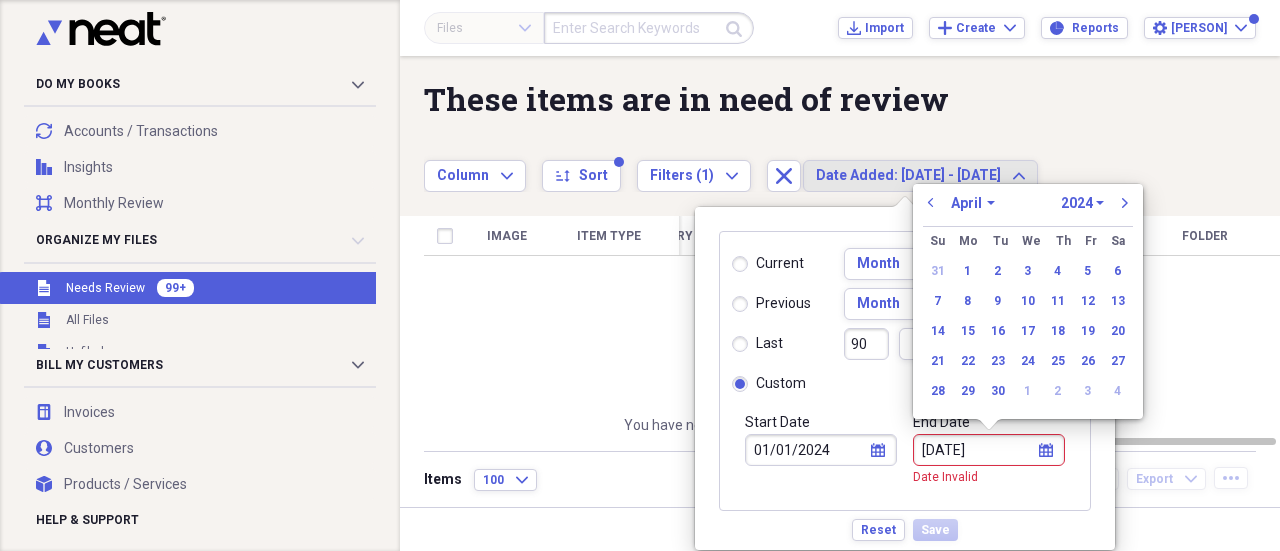 type on "12/31/2024" 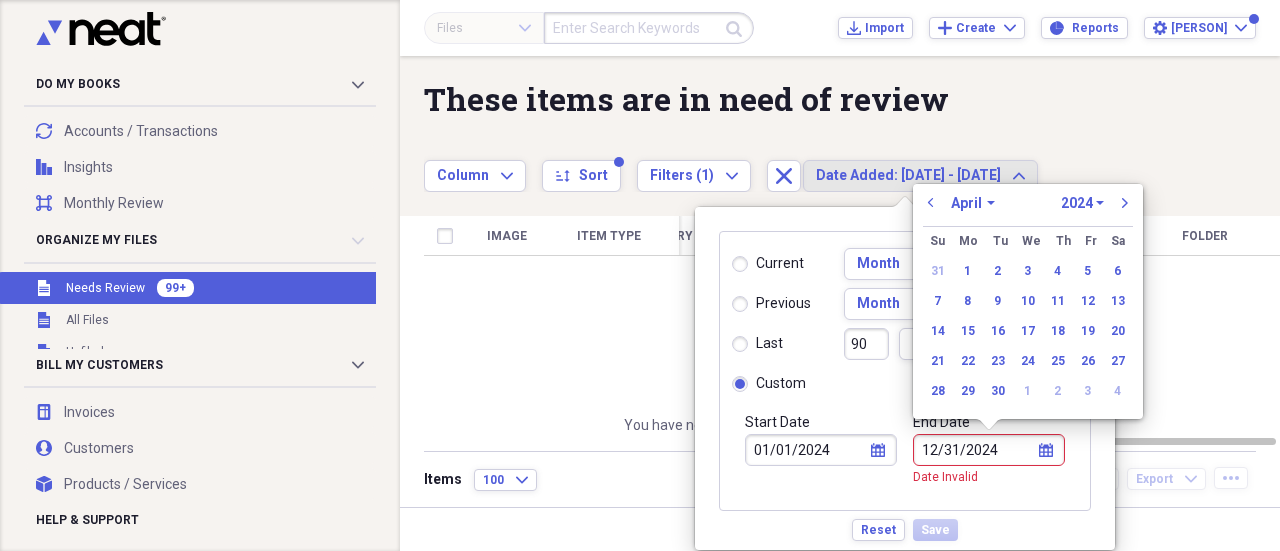 select on "11" 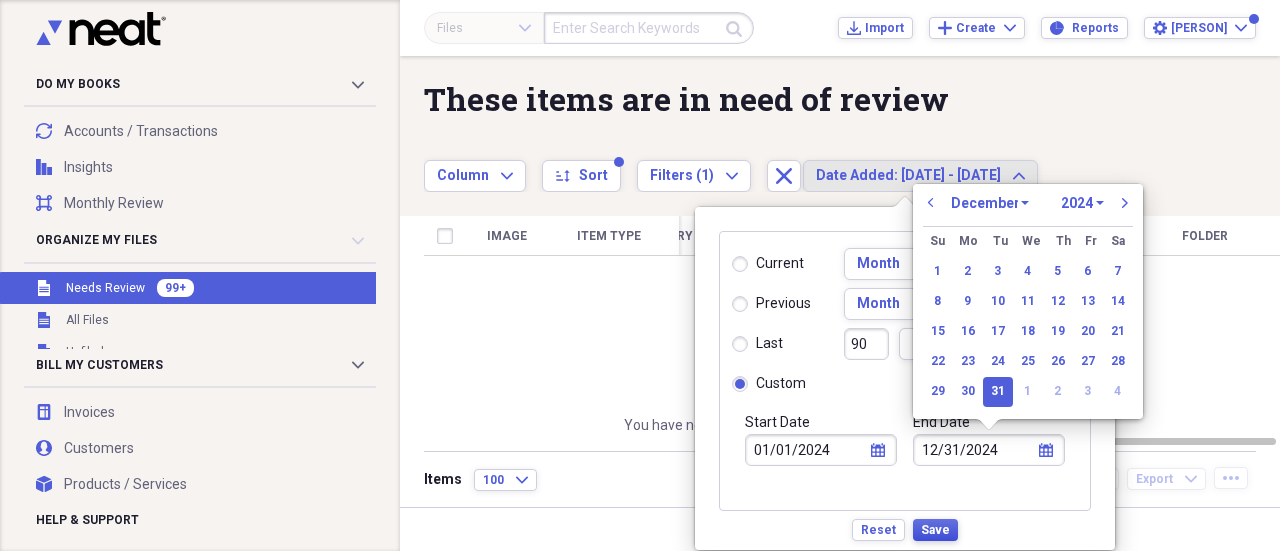 type on "12/31/2024" 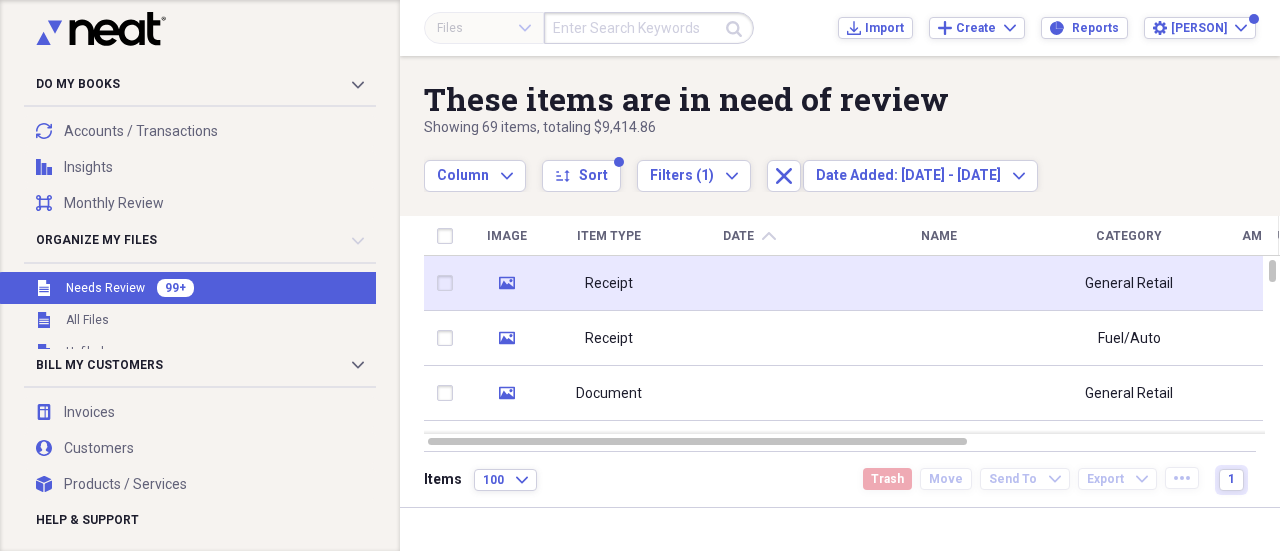 click on "media" 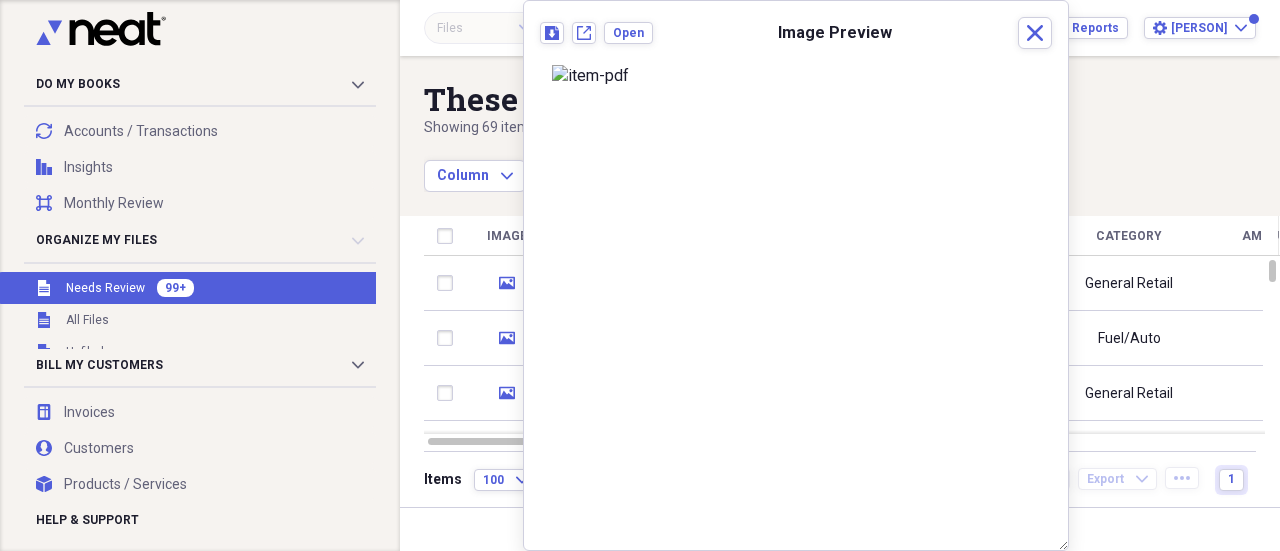 scroll, scrollTop: 1, scrollLeft: 0, axis: vertical 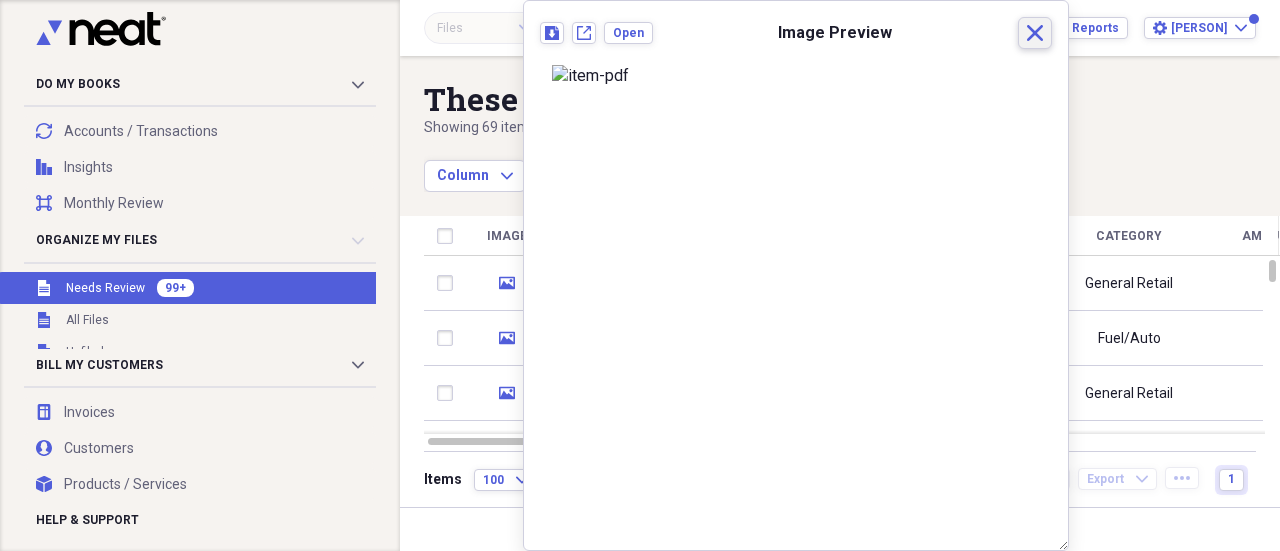 click on "Close" 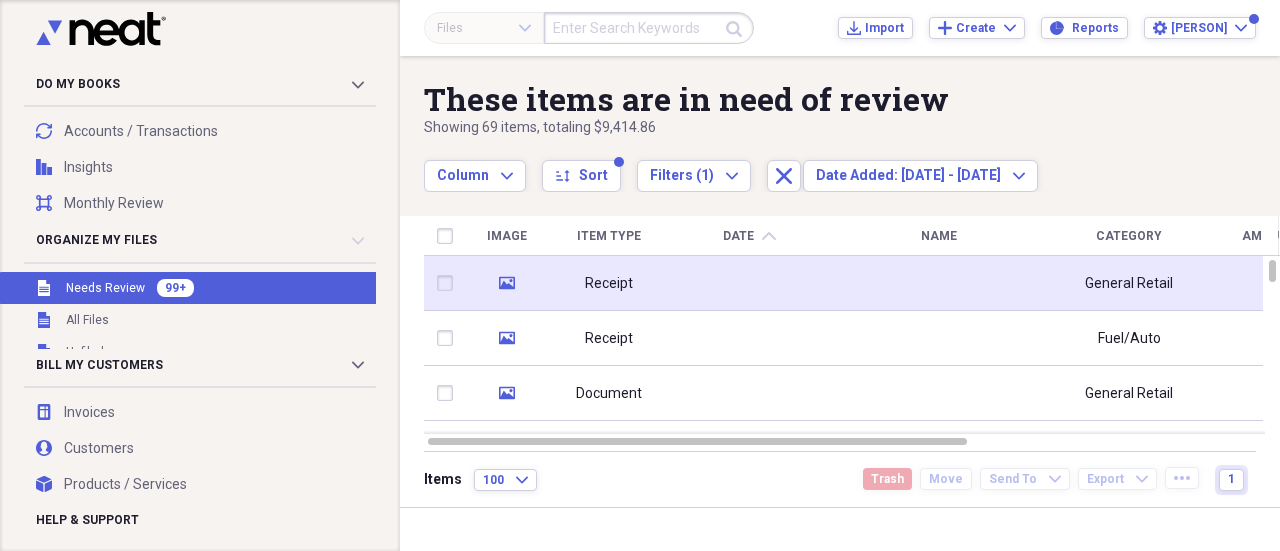 click on "Receipt" at bounding box center (609, 284) 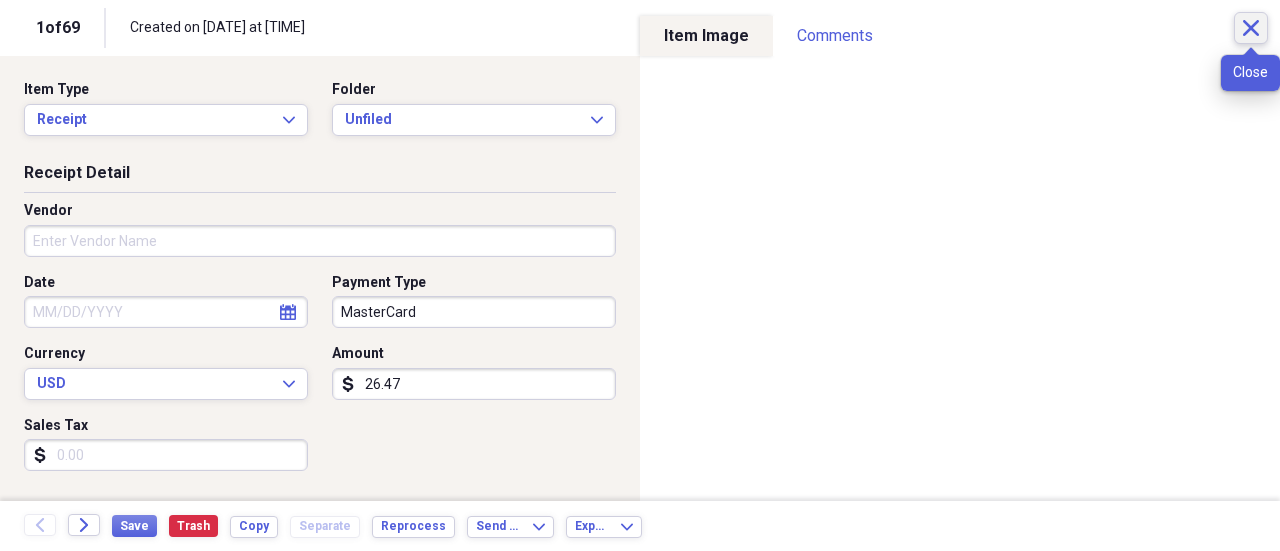 click on "Close" 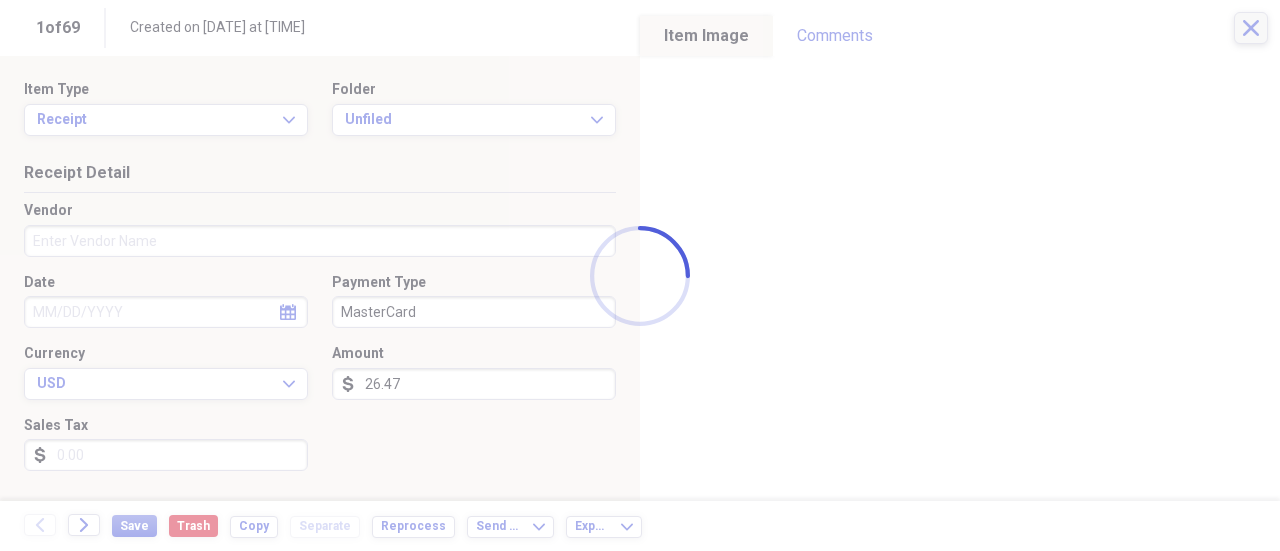 type 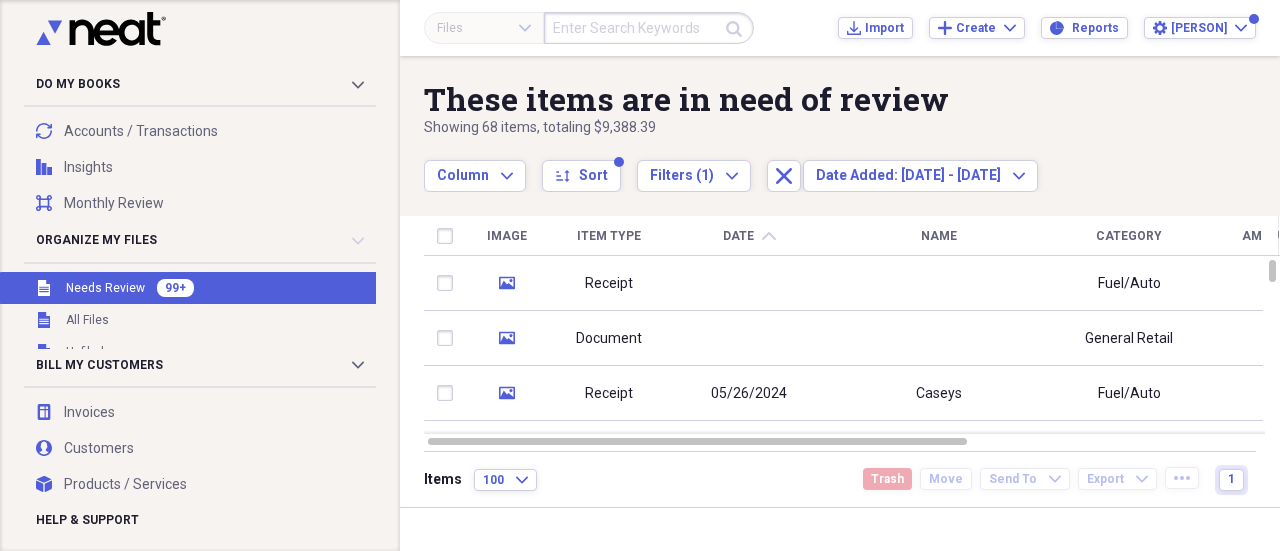 click at bounding box center [649, 28] 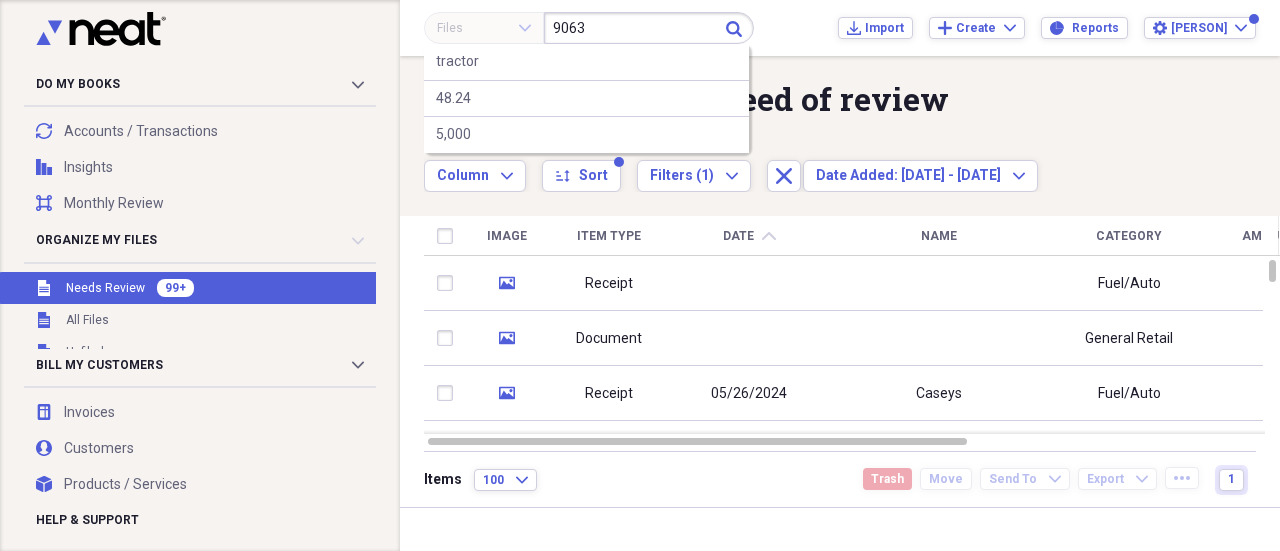 type on "9063" 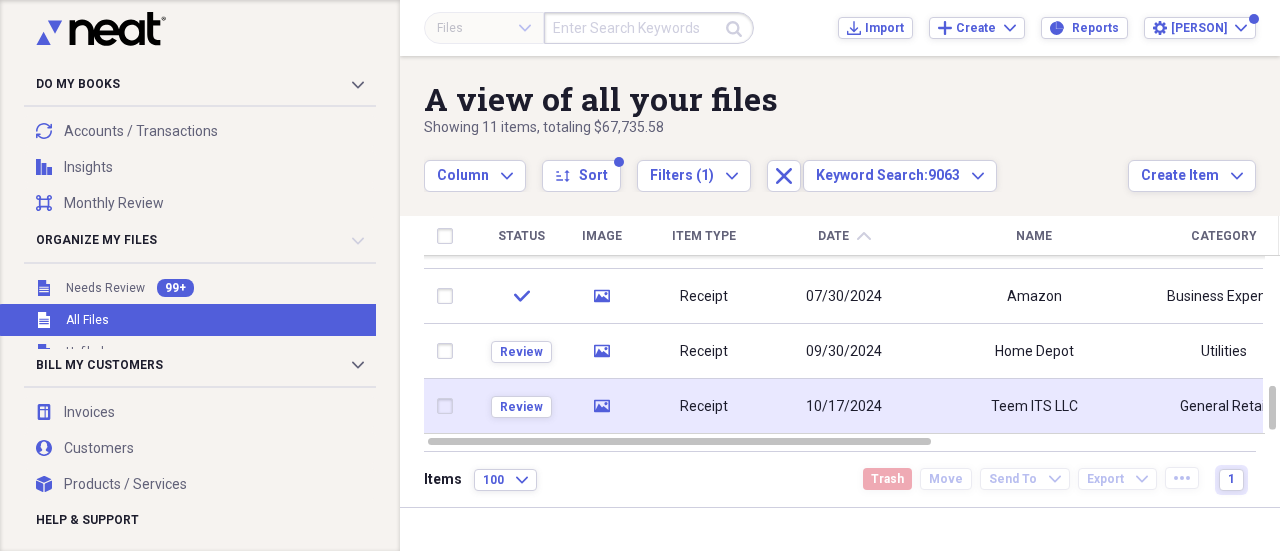 click on "Receipt" at bounding box center (704, 407) 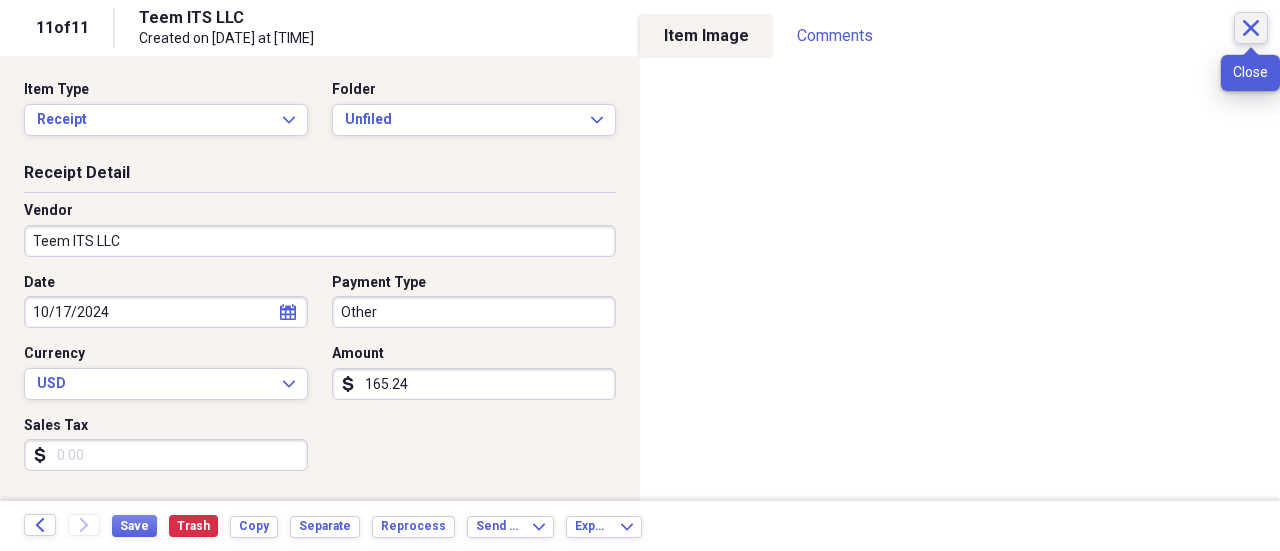click on "Close" 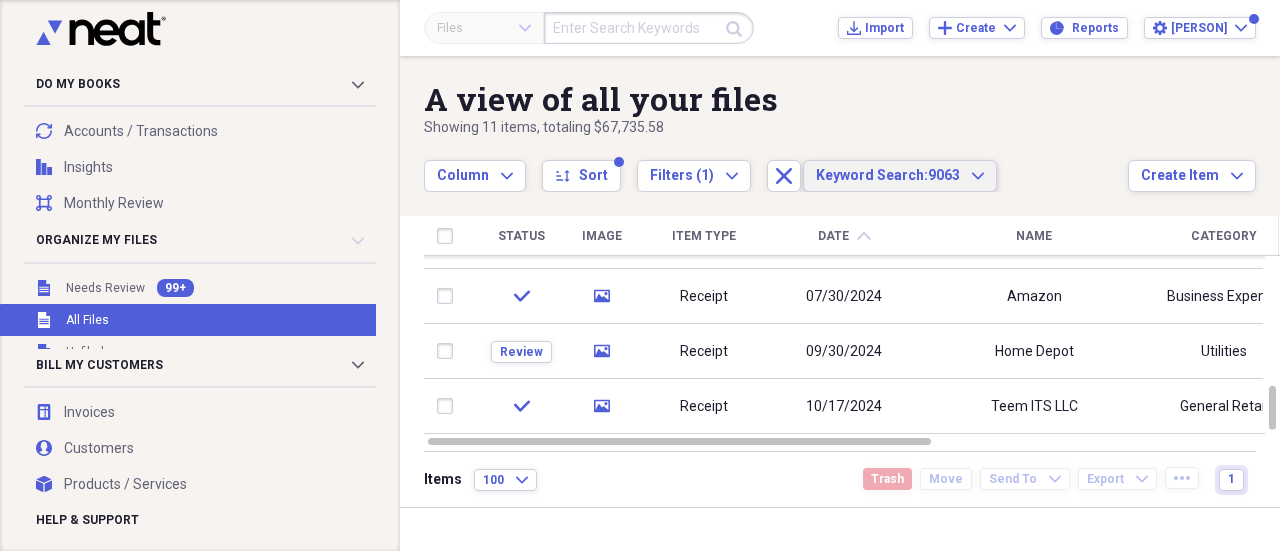 click on "Expand" 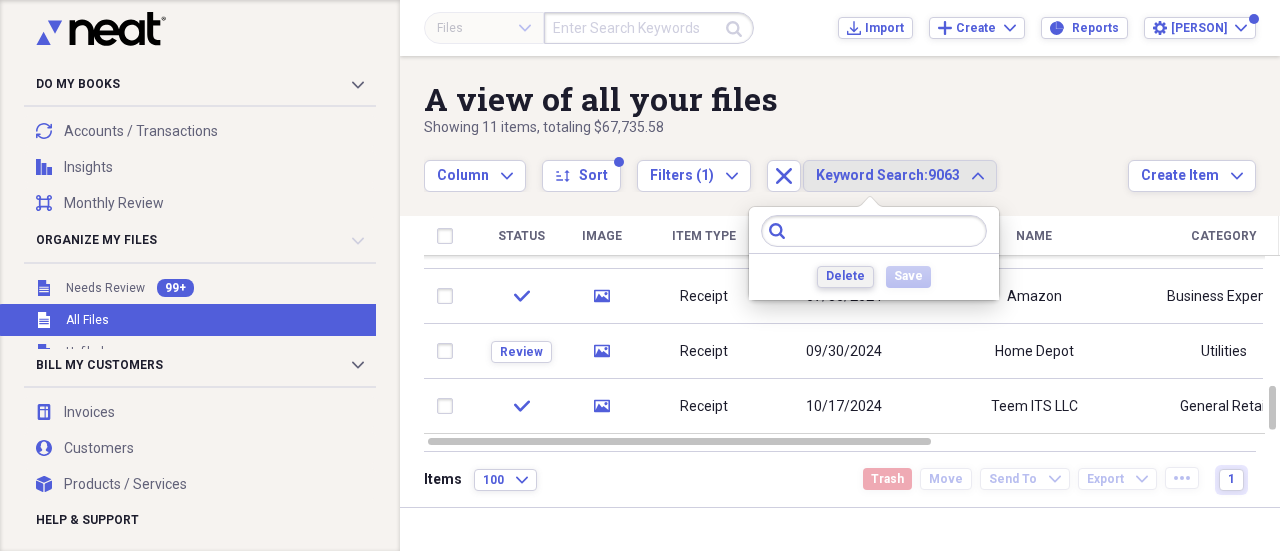 click on "Delete" at bounding box center [845, 276] 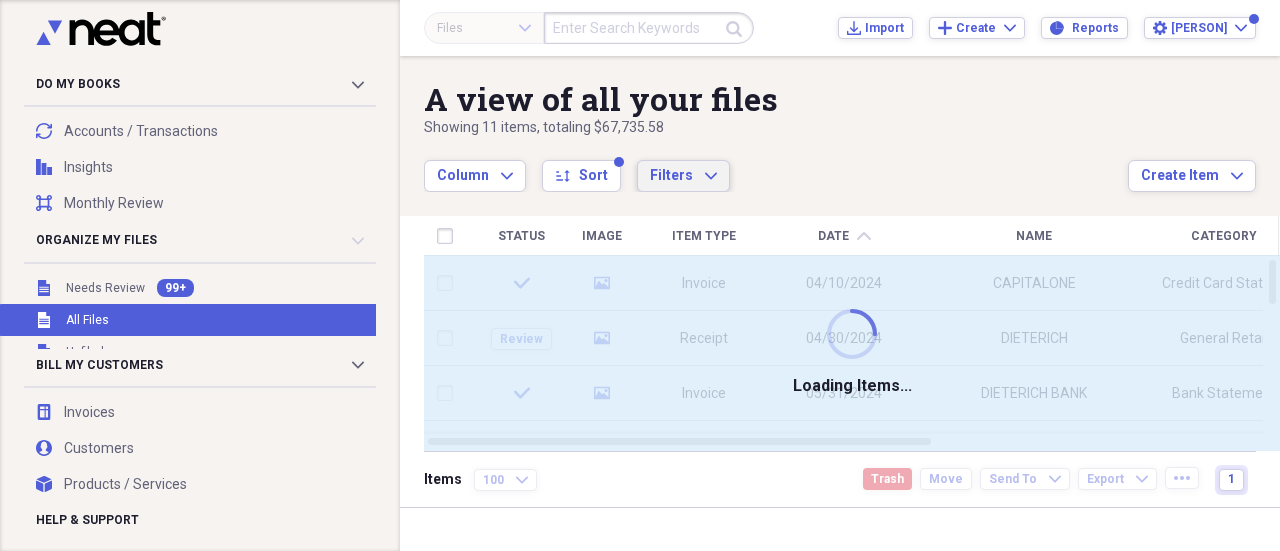 click on "Filters  Expand" at bounding box center (683, 176) 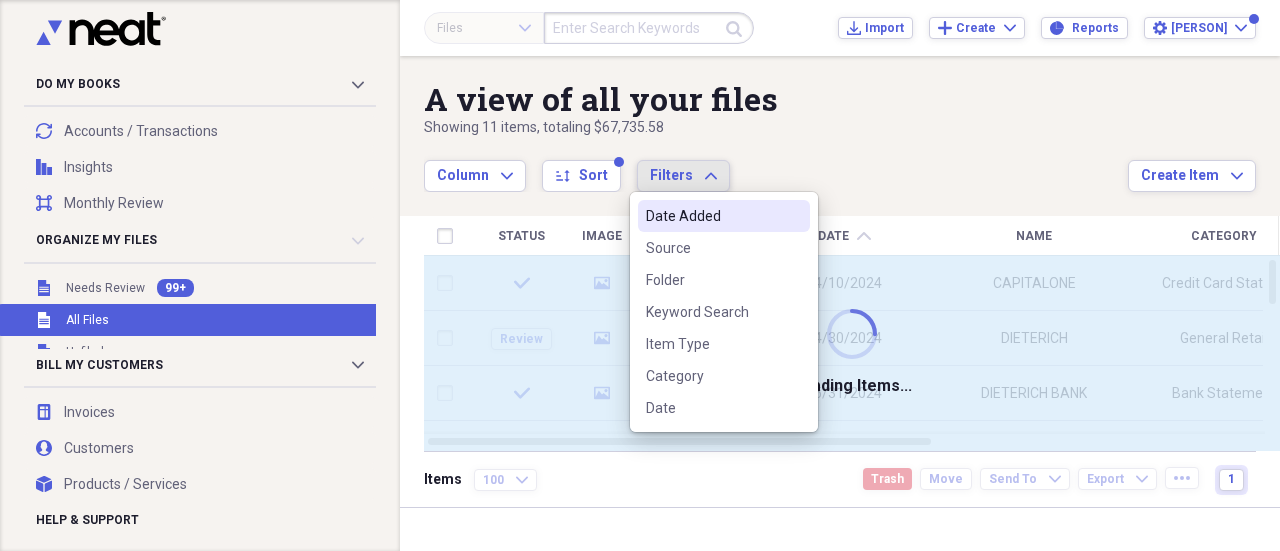 click on "Date Added" at bounding box center [712, 216] 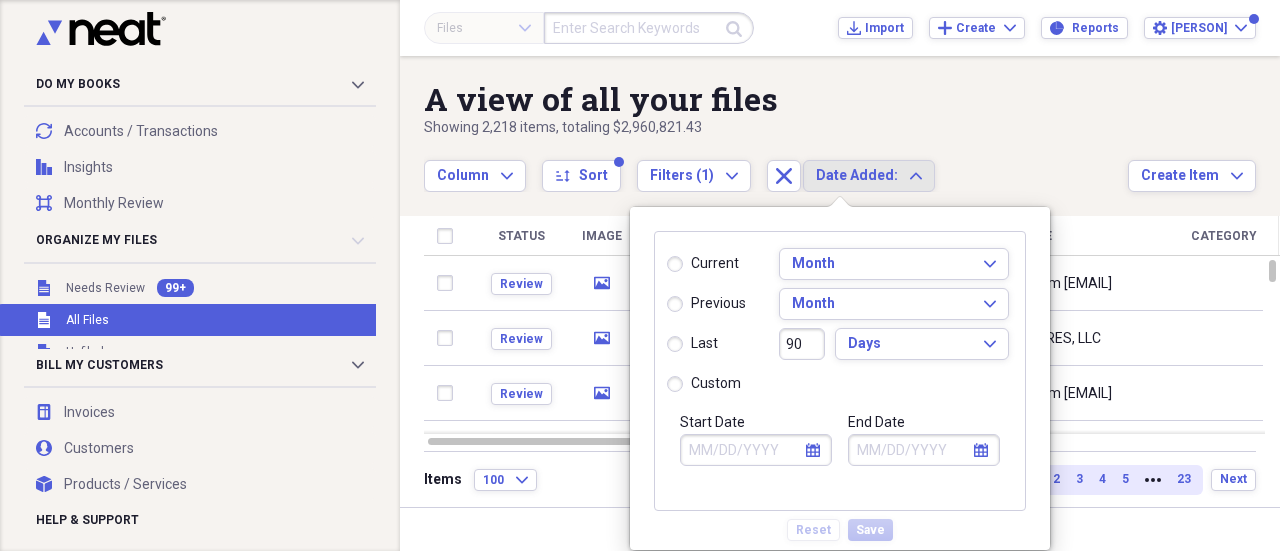 select on "7" 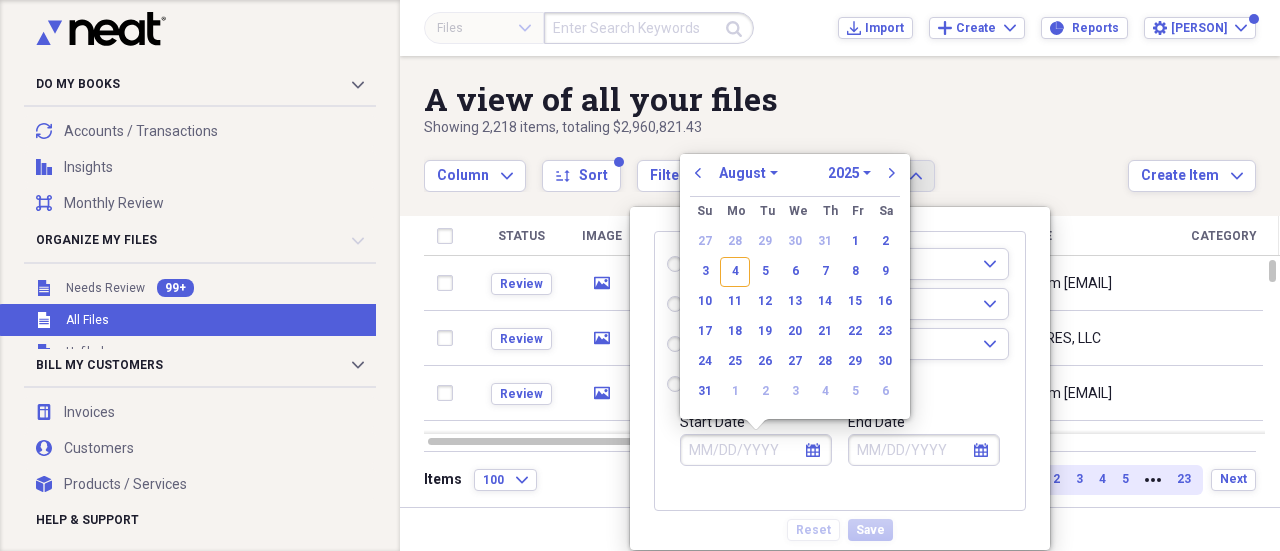 click on "Start Date" at bounding box center [756, 450] 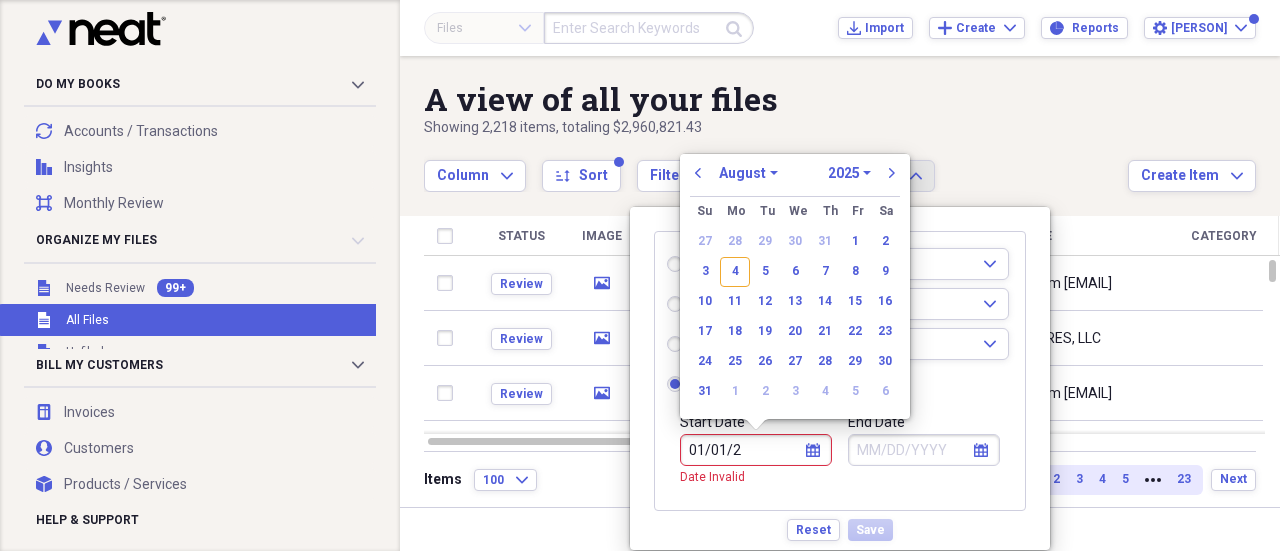 type on "01/01/20" 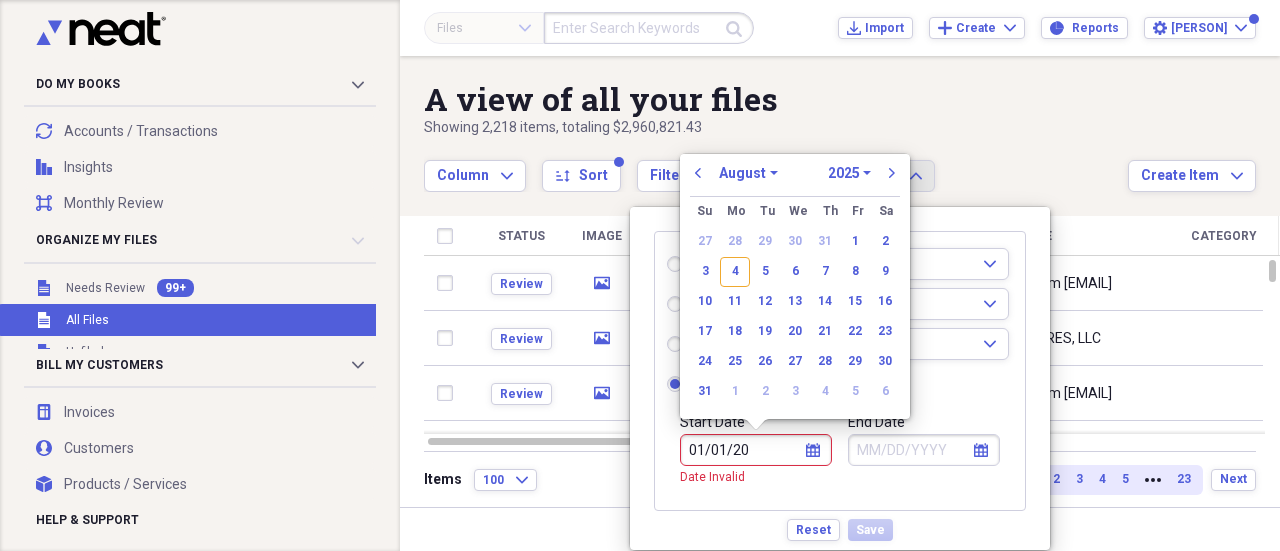 select on "0" 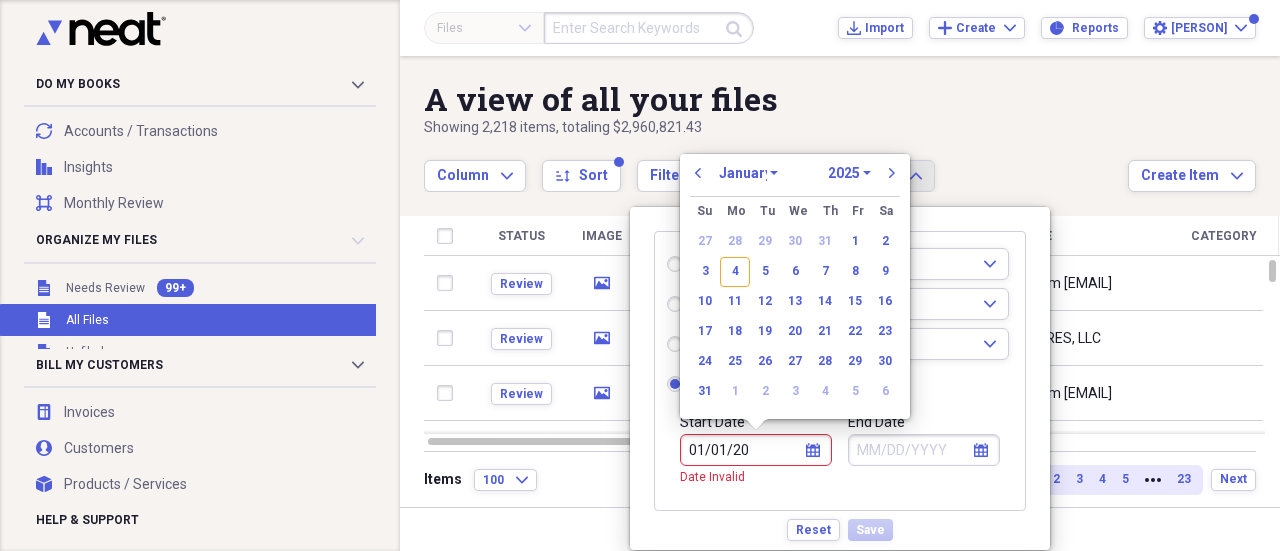 select on "2020" 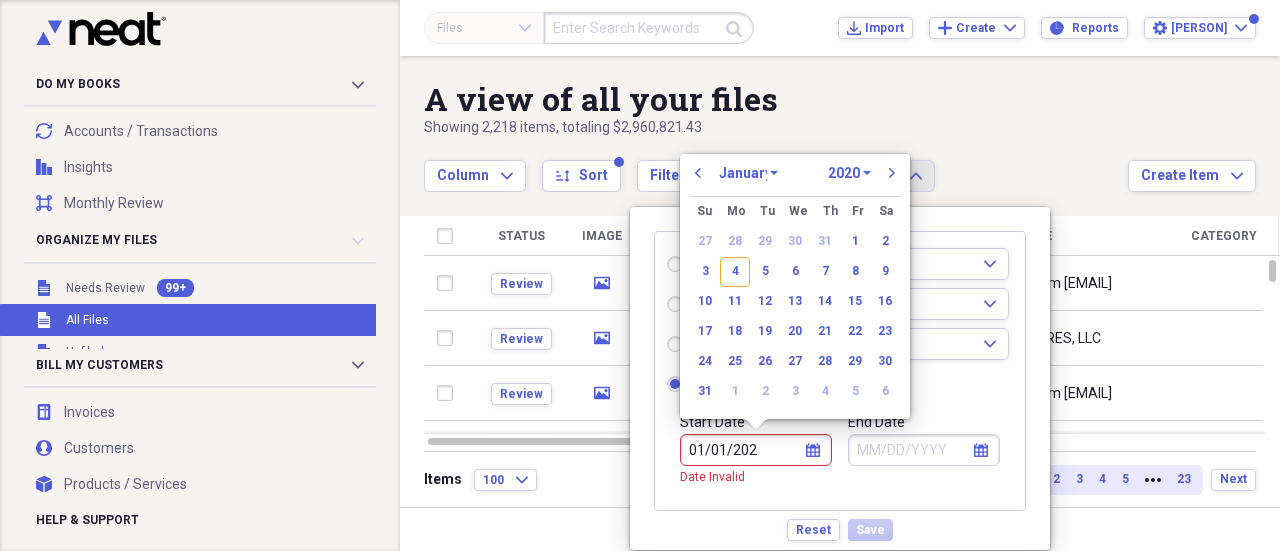 type on "01/01/2024" 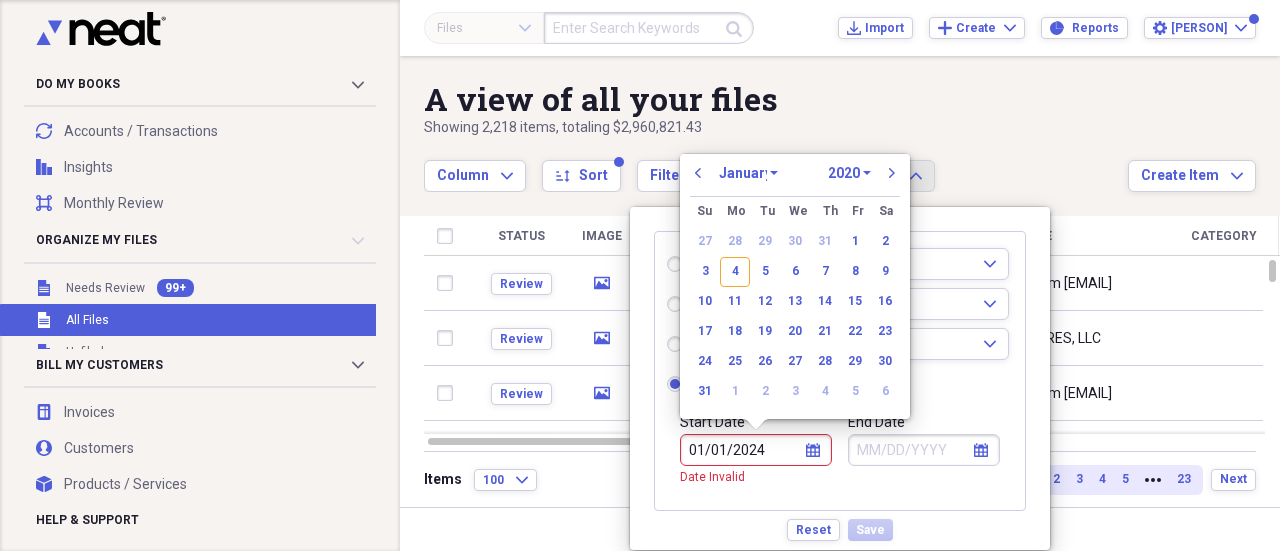 select on "2024" 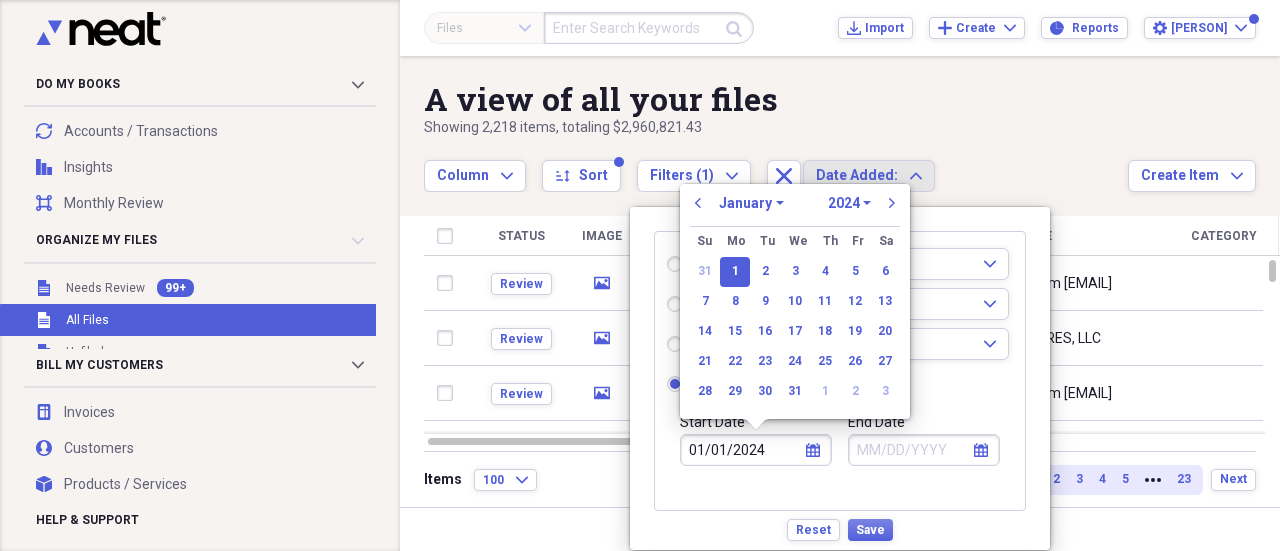 type on "01/01/2024" 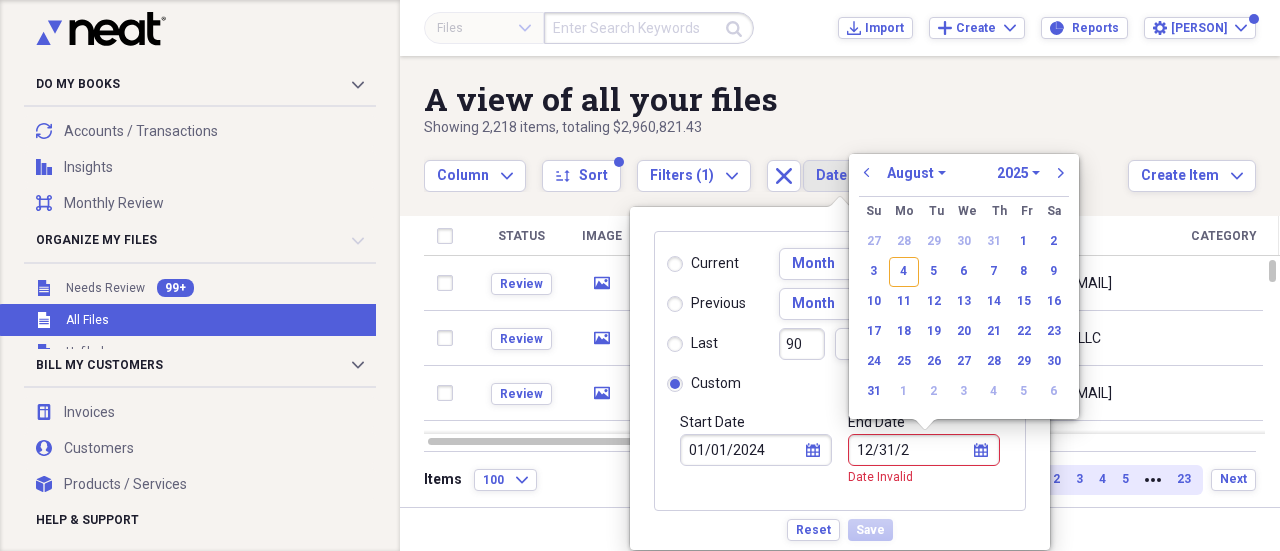 type on "12/31/20" 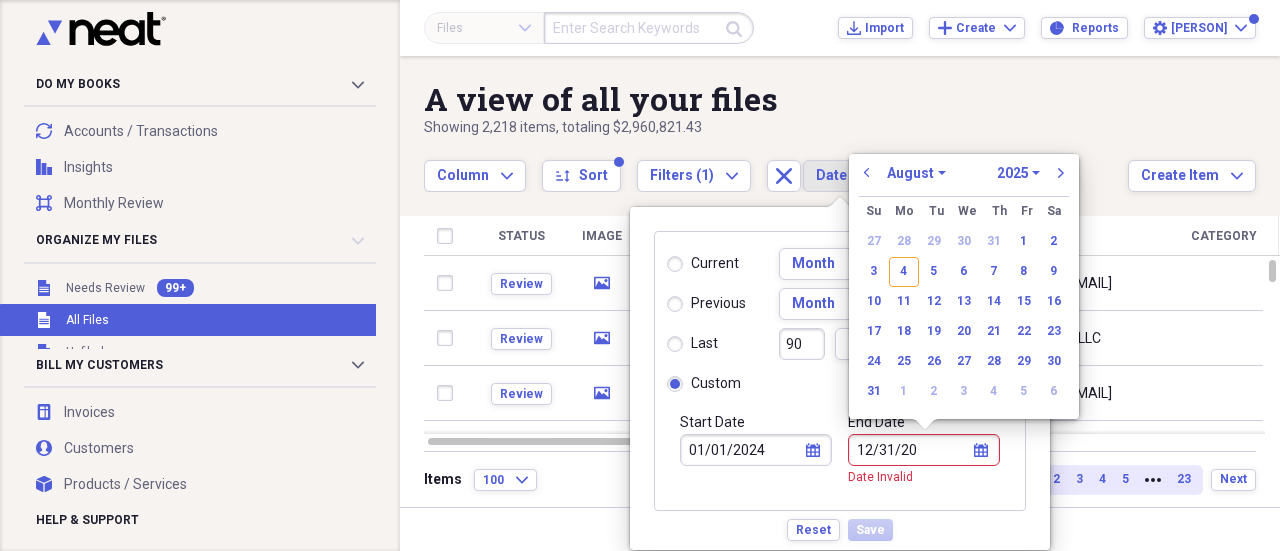 select on "11" 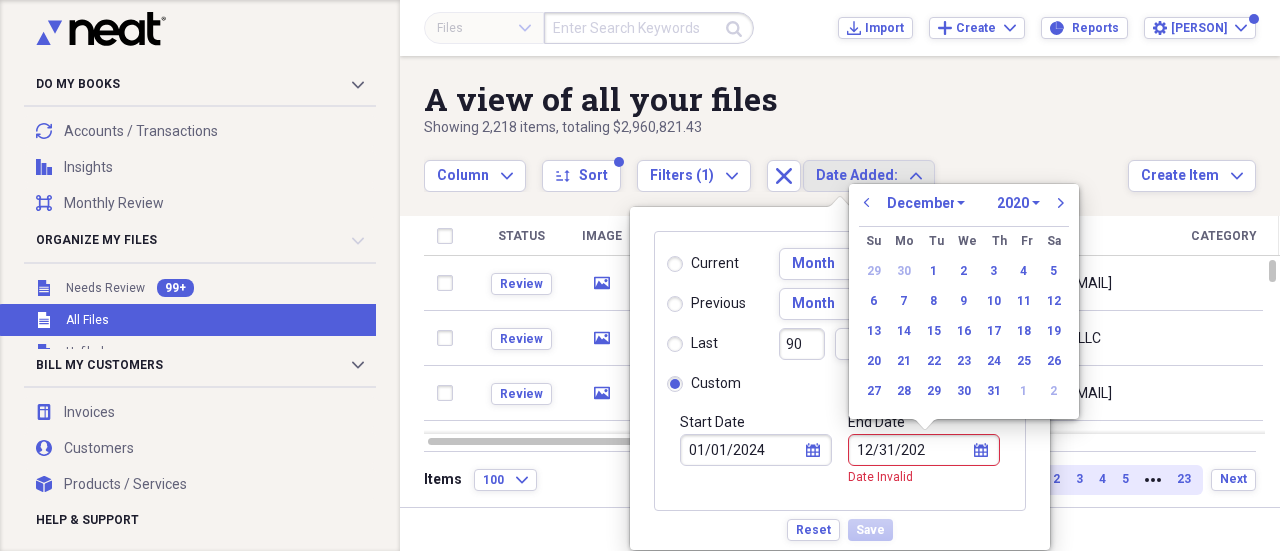 type on "12/31/2024" 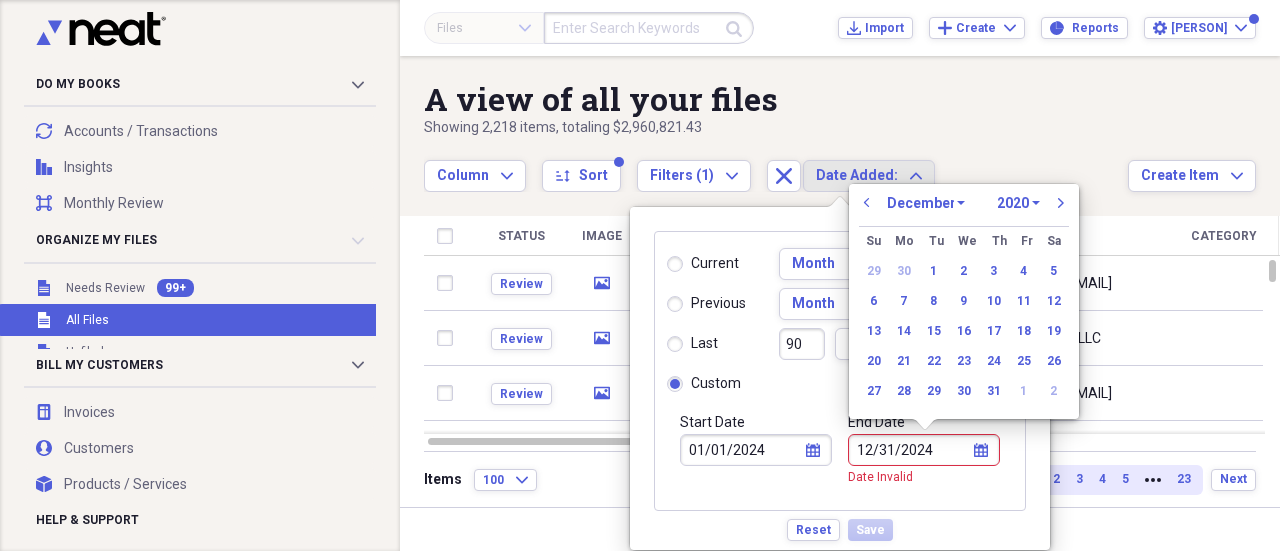 select on "2024" 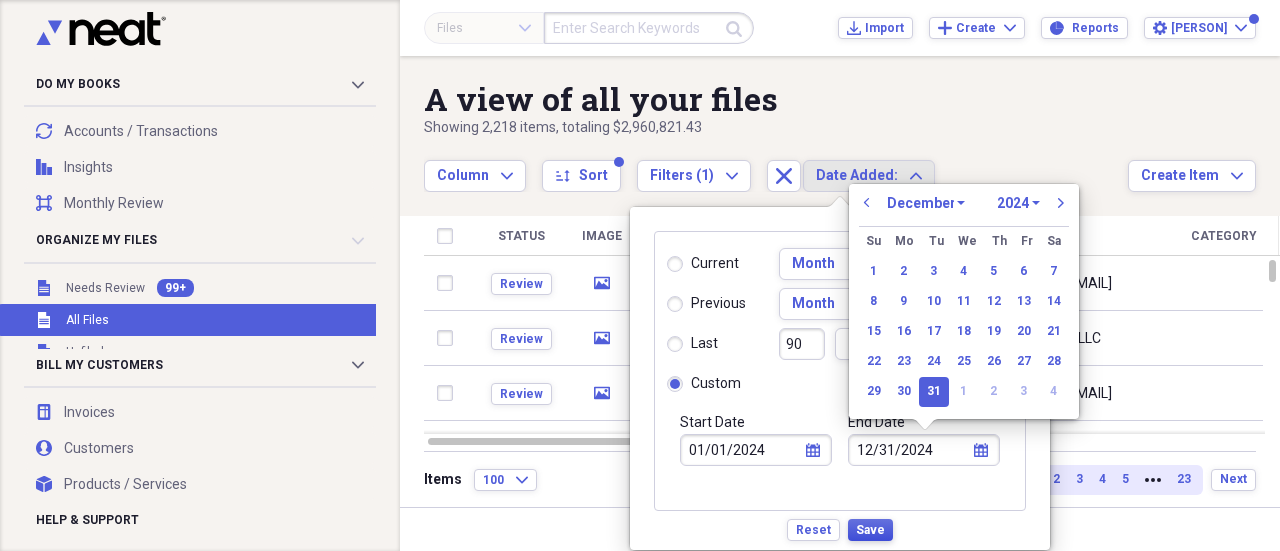 type on "12/31/2024" 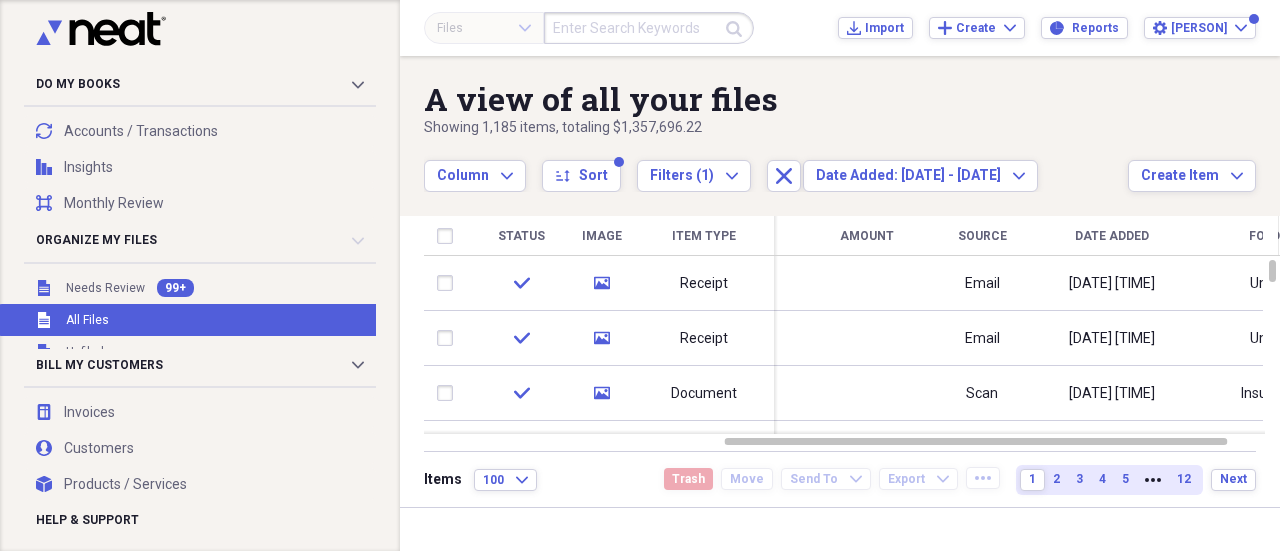 click on "Date Added" at bounding box center (1112, 236) 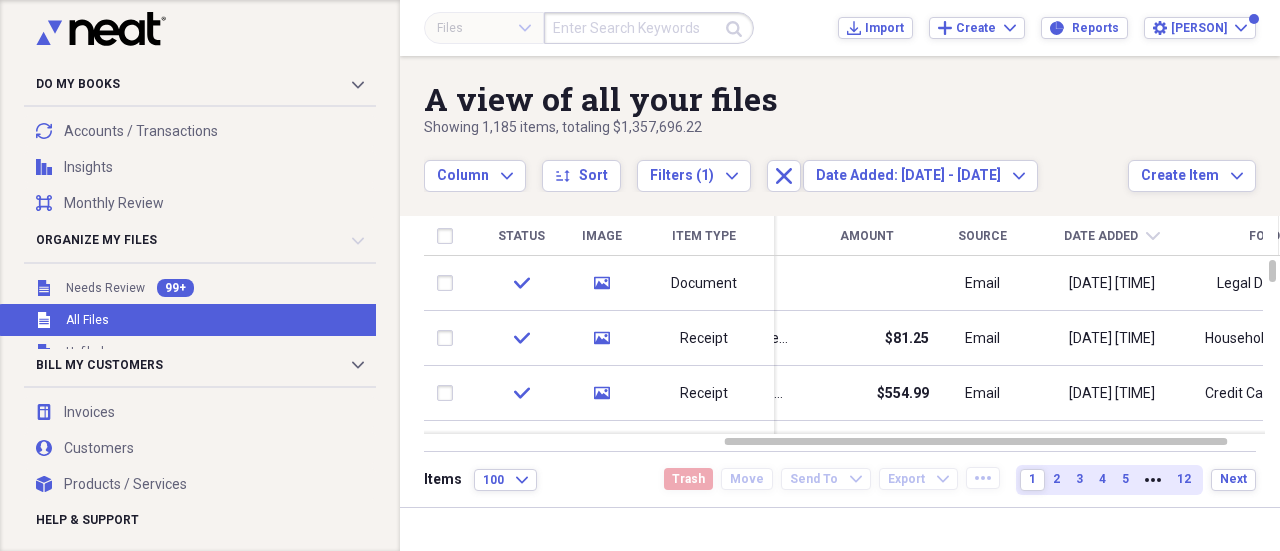 click on "chevron-down" 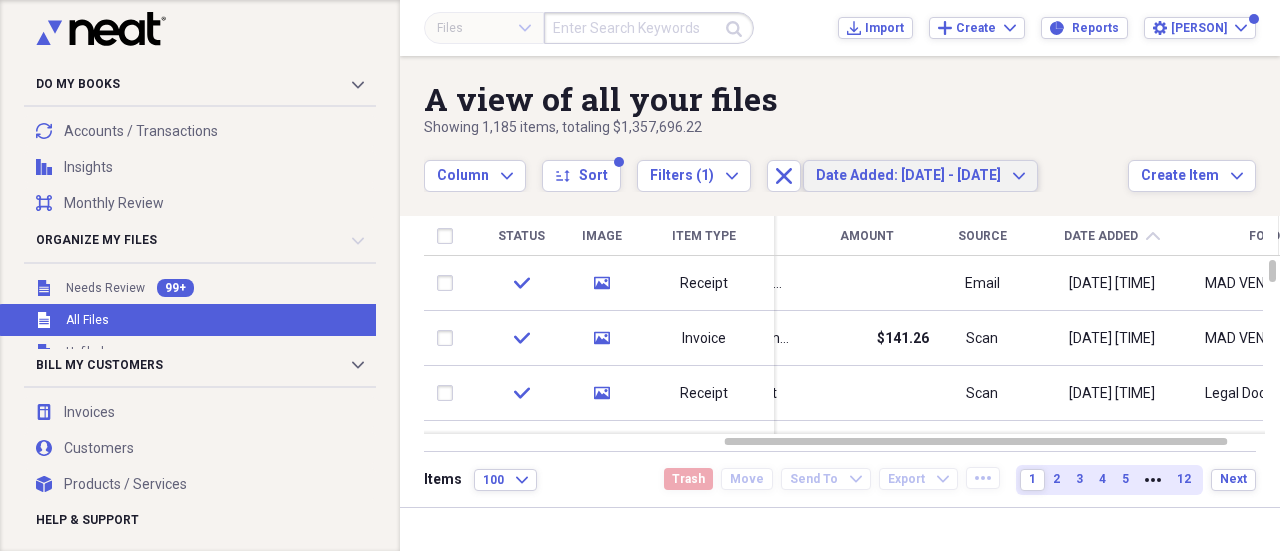 click on "Date Added: 01/01/24 - 12/31/24 Expand" at bounding box center [920, 176] 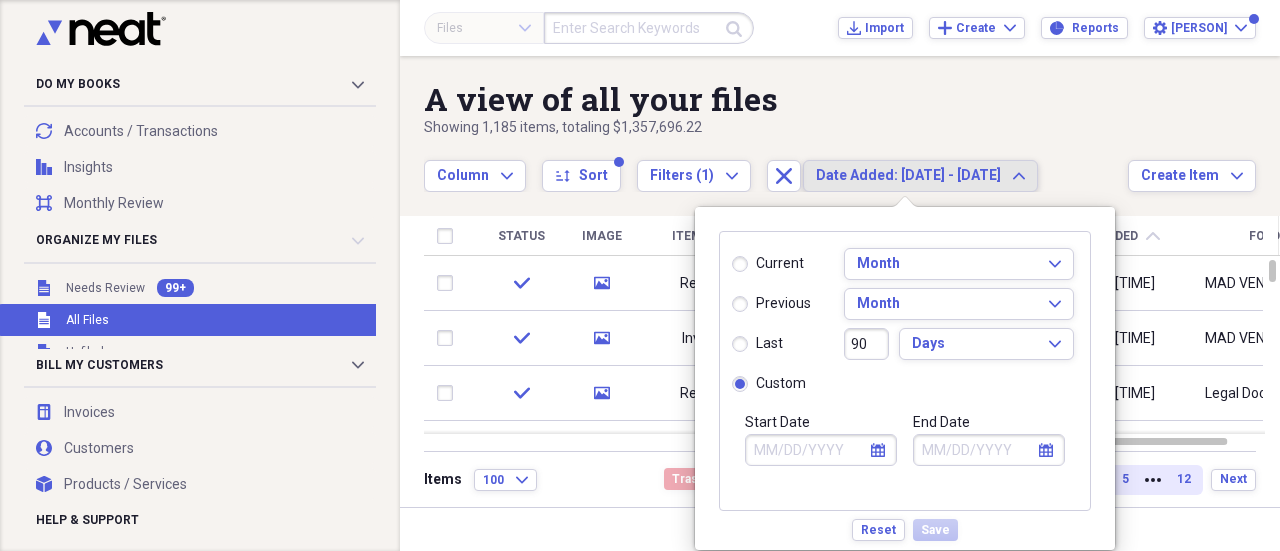 type on "01/01/2024" 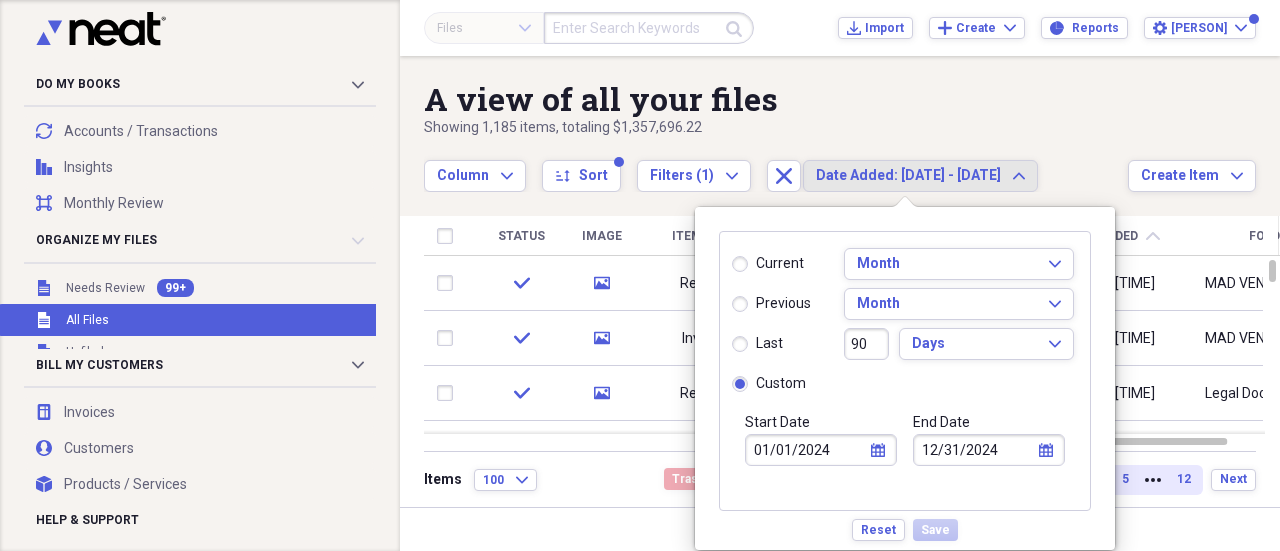 select on "2024" 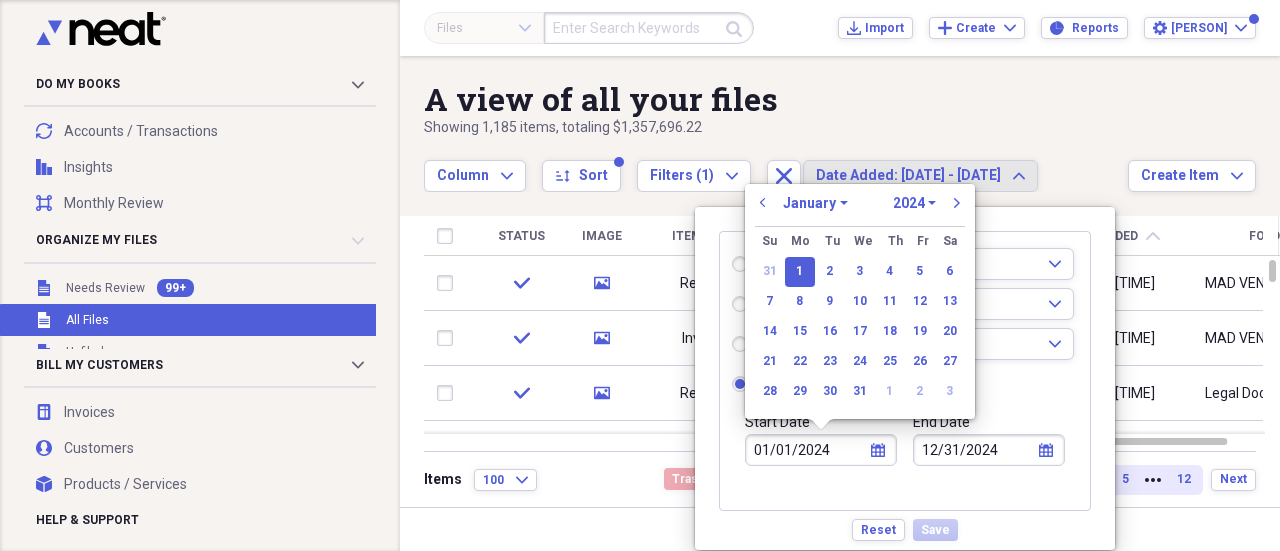 click on "01/01/2024" at bounding box center [821, 450] 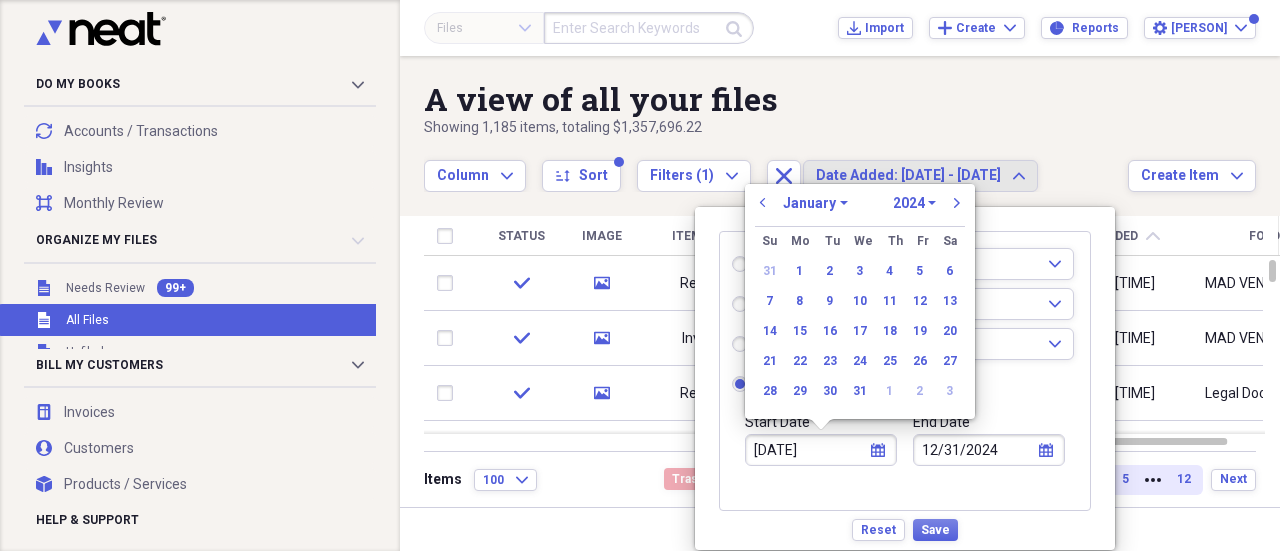 type on "04/01/2024" 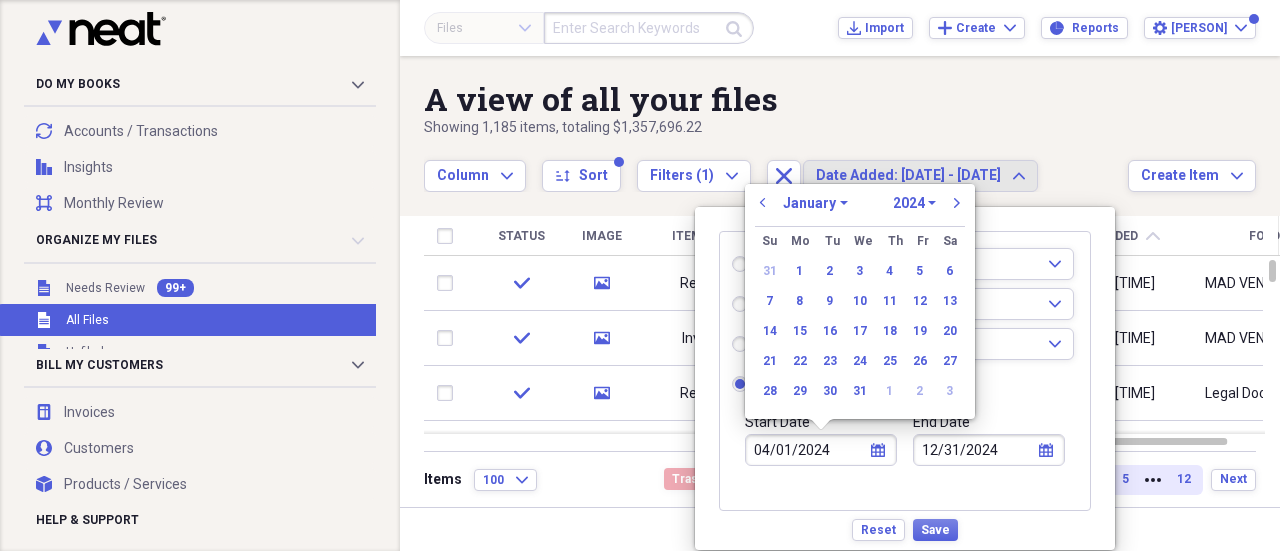 select on "3" 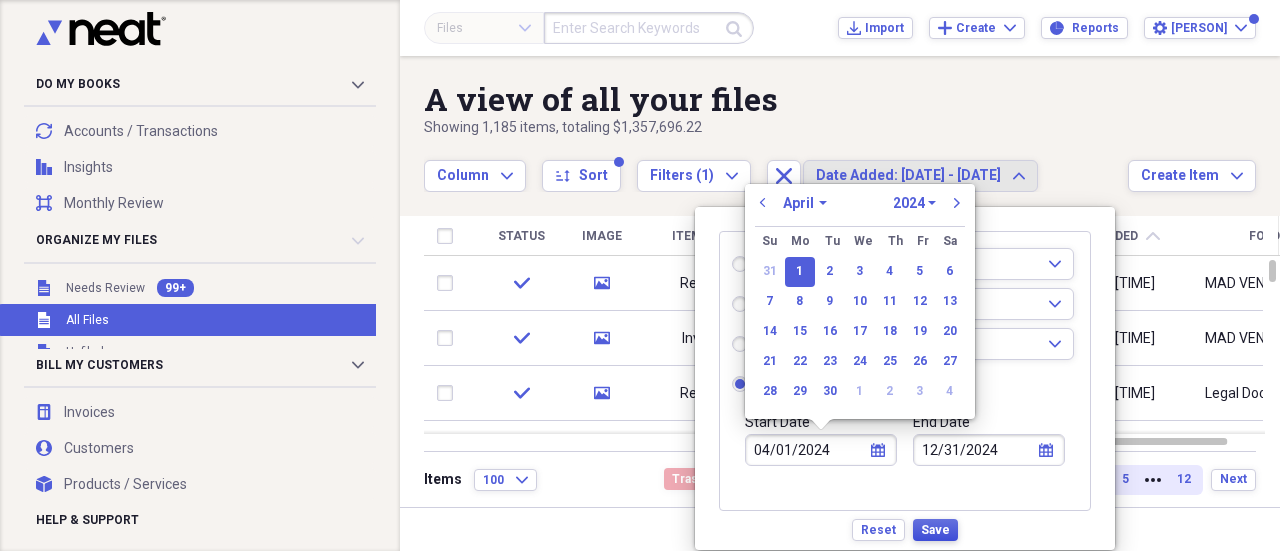 type on "04/01/2024" 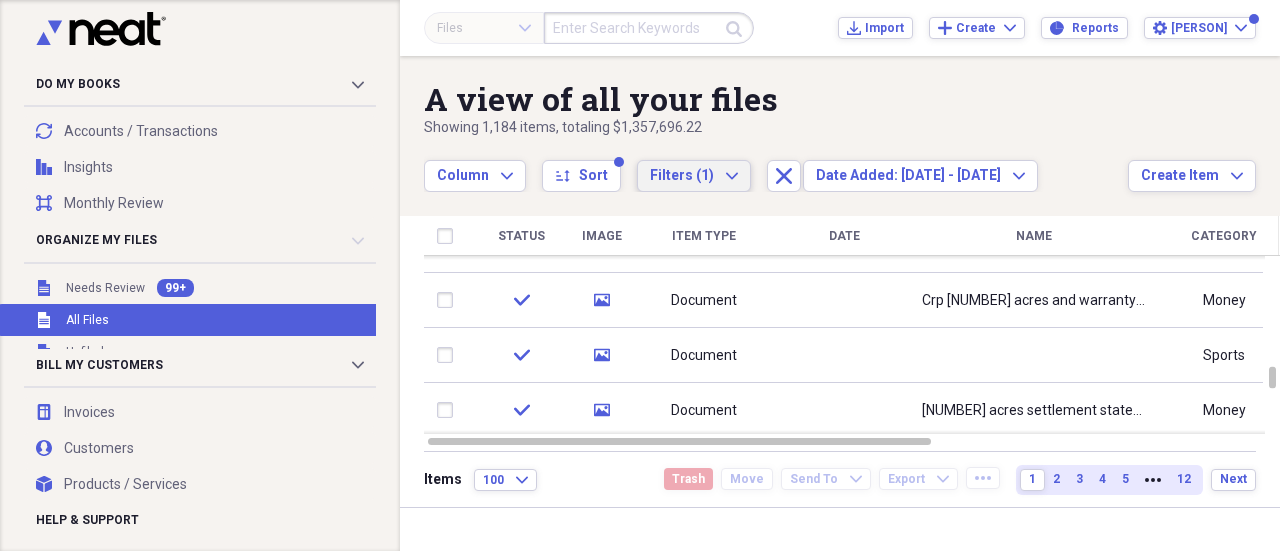 click on "Filters (1)" at bounding box center (682, 175) 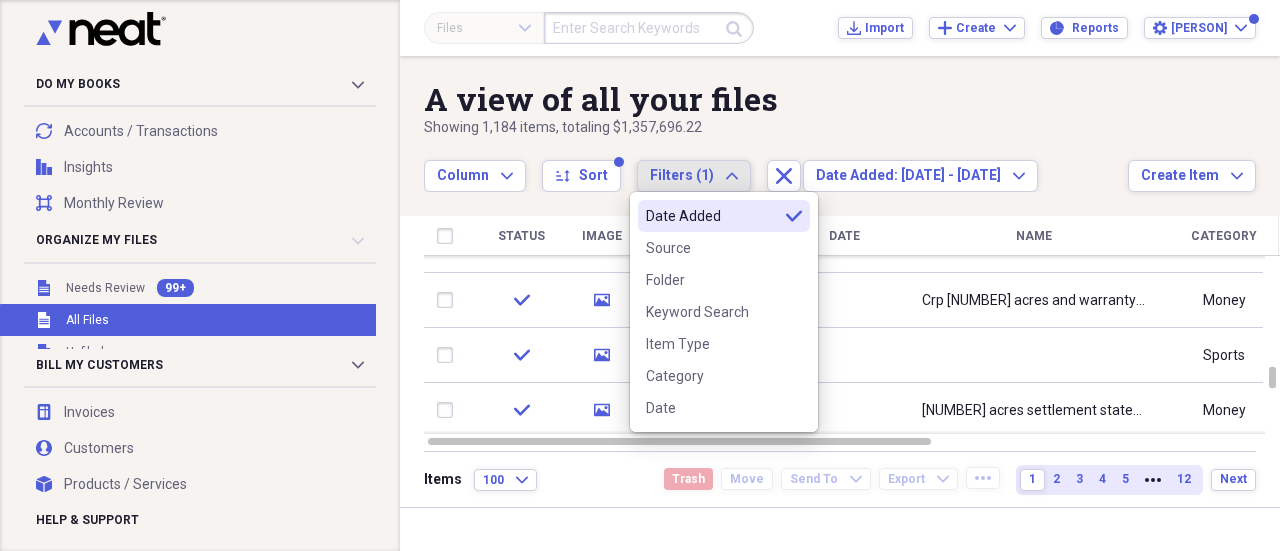 click on "Filters (1) Expand" at bounding box center [694, 176] 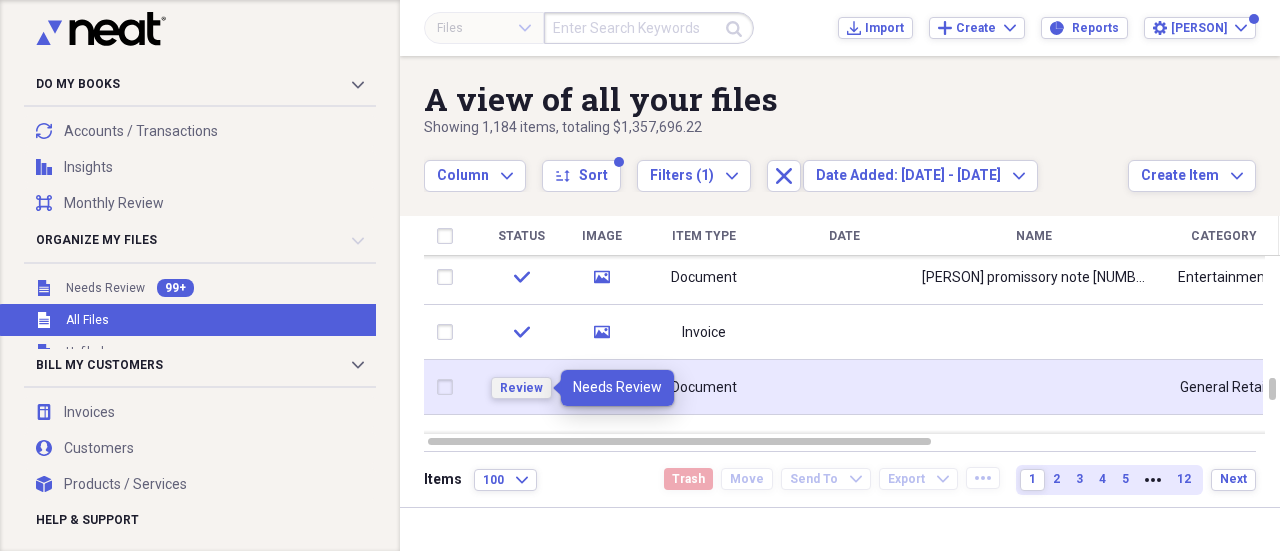 click on "Review" at bounding box center [521, 388] 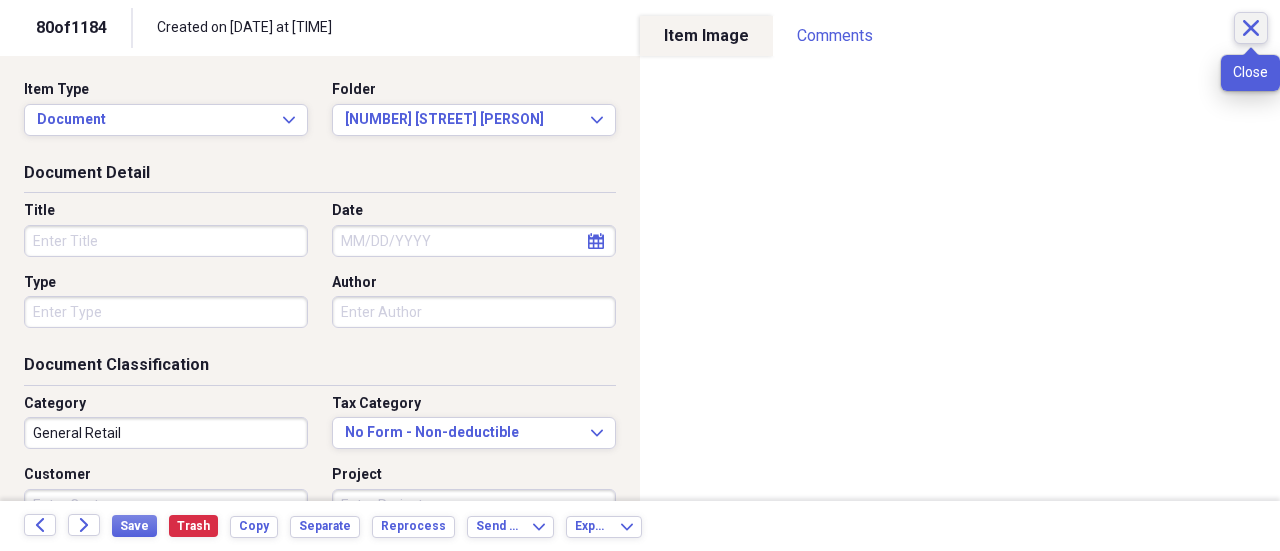 click on "Close" 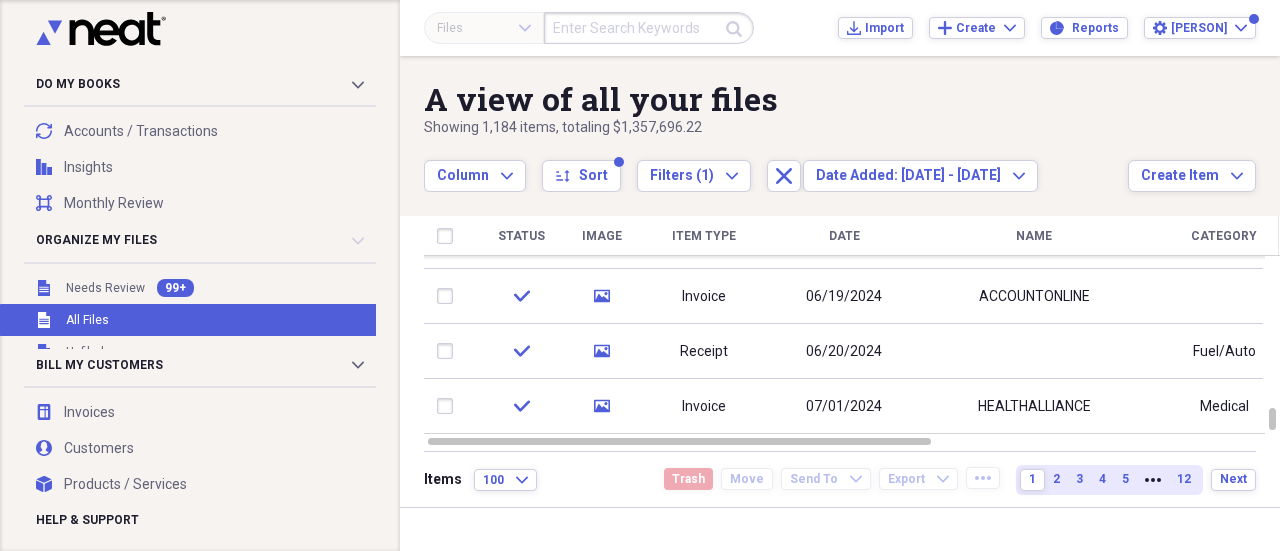 click on "Status" at bounding box center [521, 236] 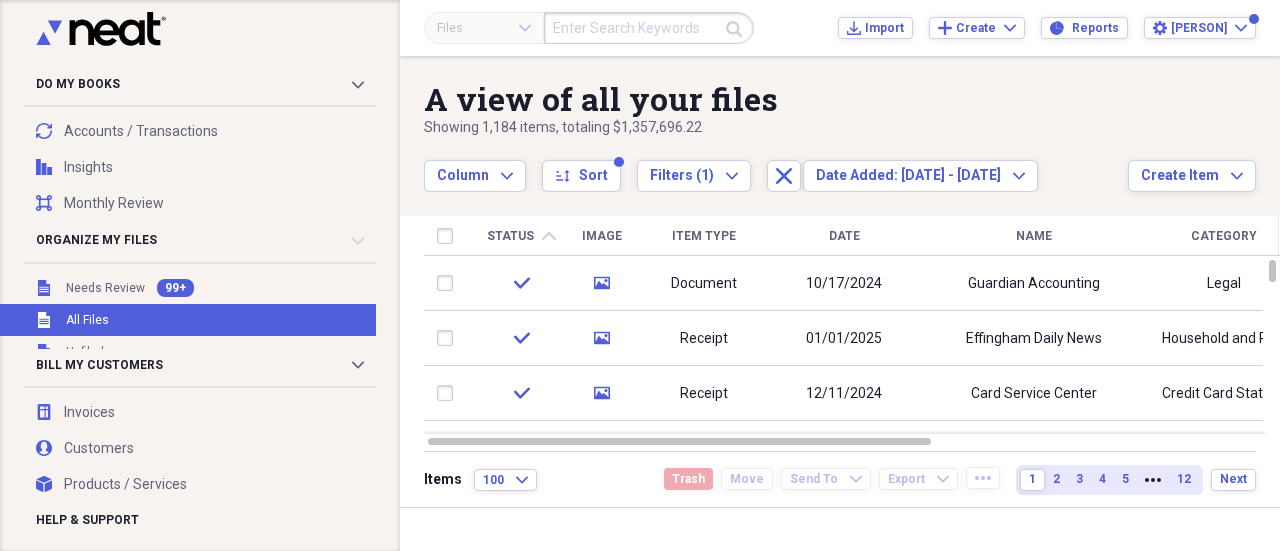 click 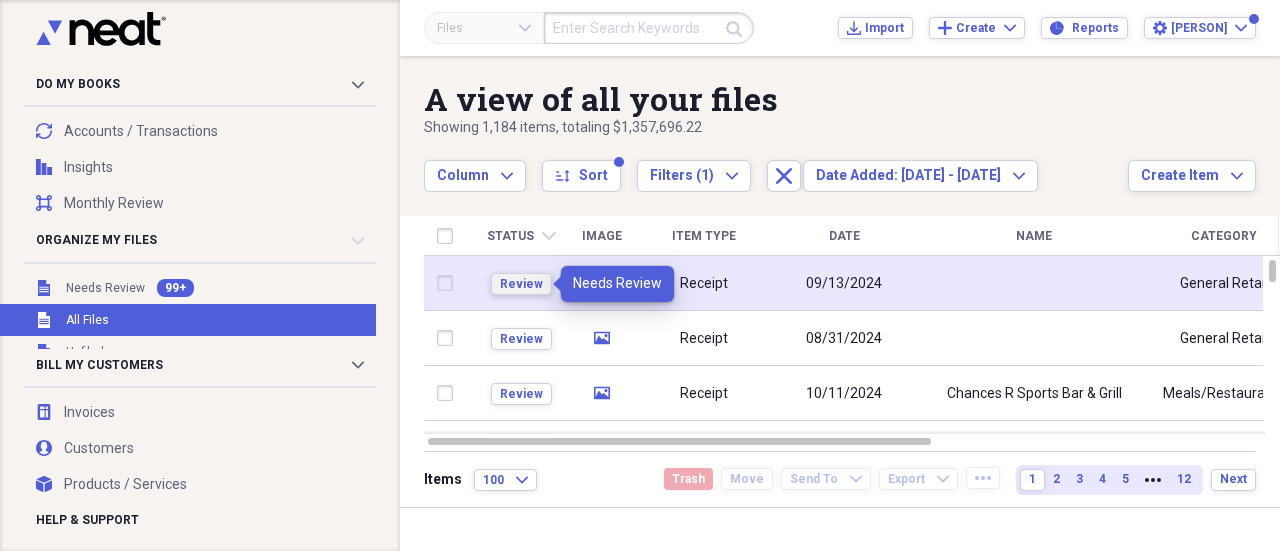 click on "Review" at bounding box center [521, 284] 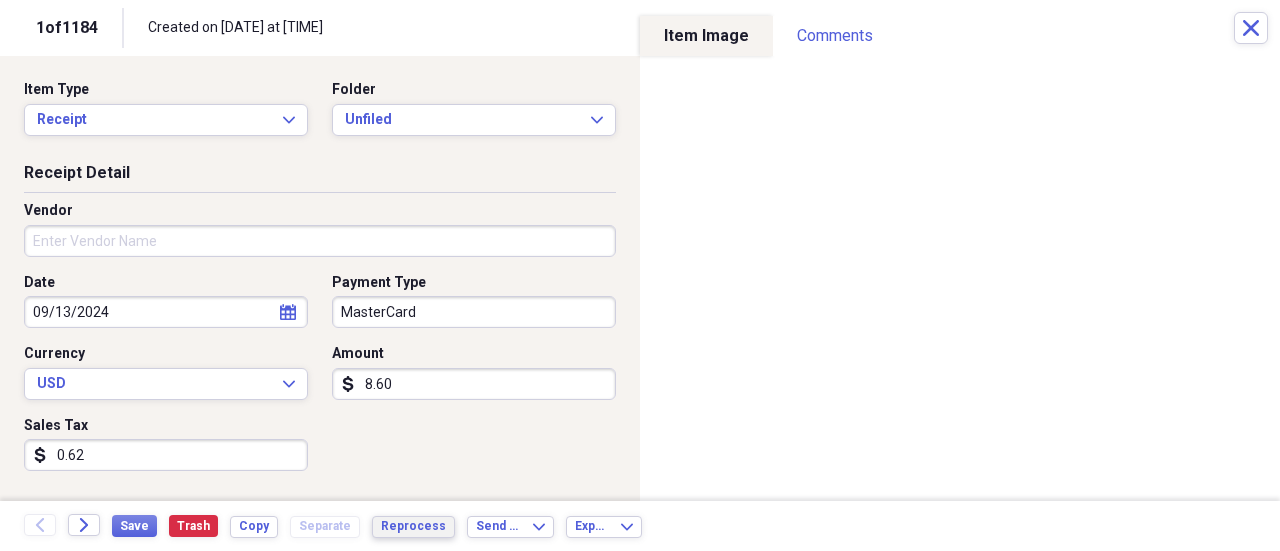 click on "Reprocess" at bounding box center [413, 526] 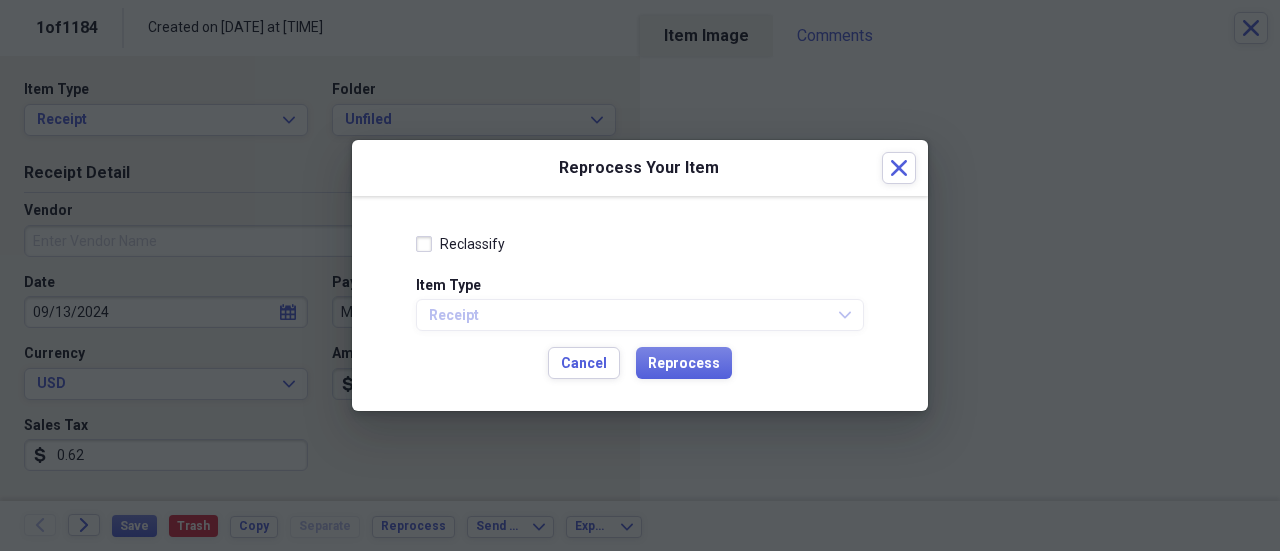 click on "Cancel Reprocess" at bounding box center (640, 363) 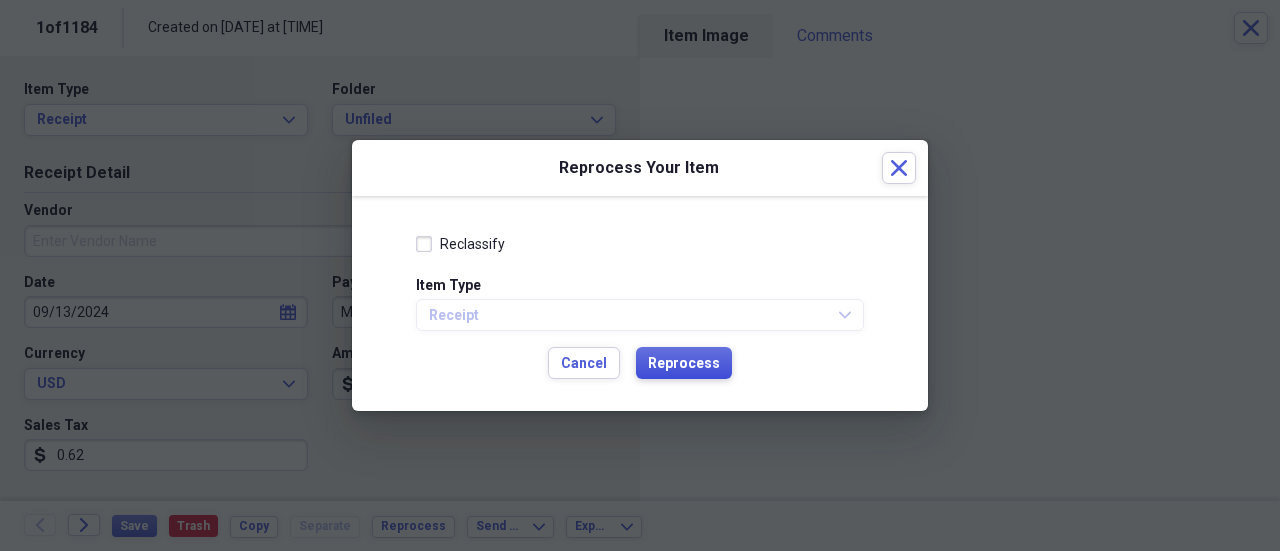 click on "Reprocess" at bounding box center (684, 364) 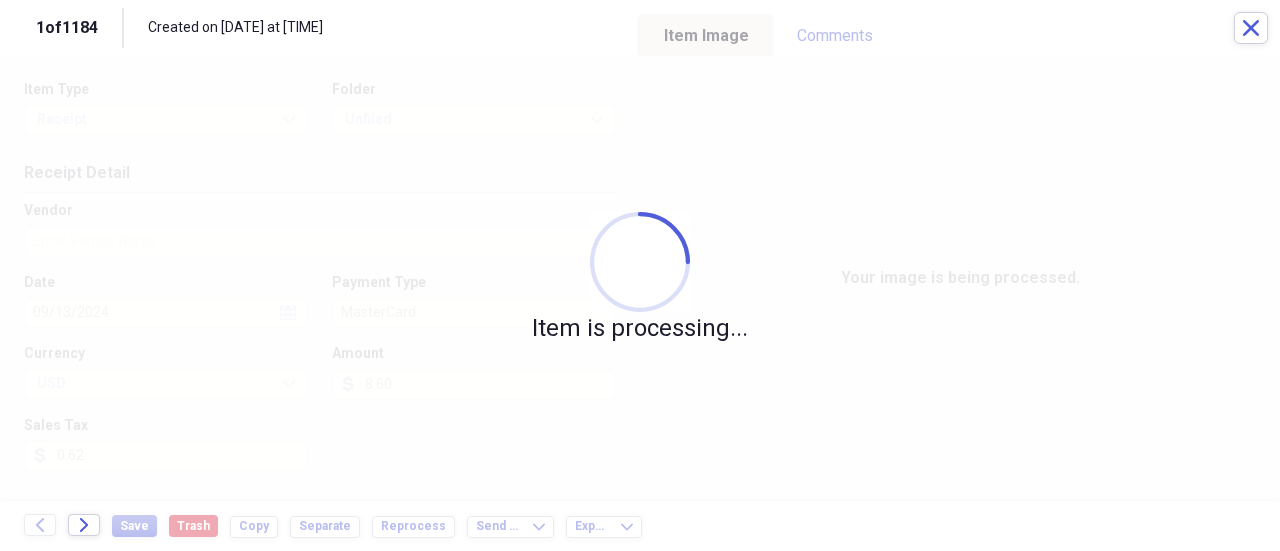 click 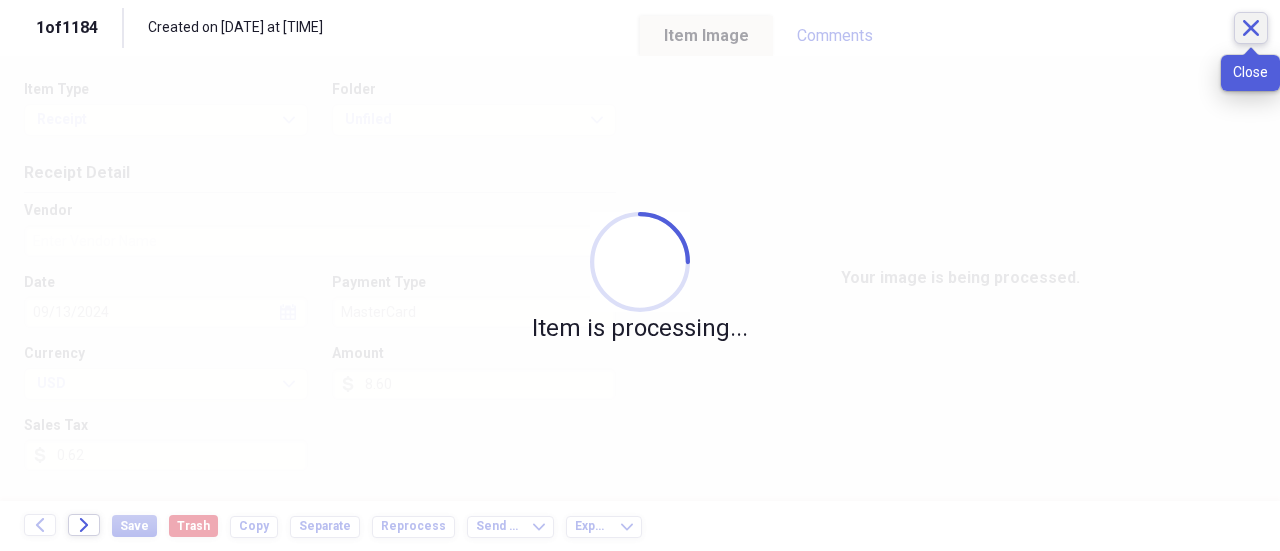 click on "Close" at bounding box center [1251, 28] 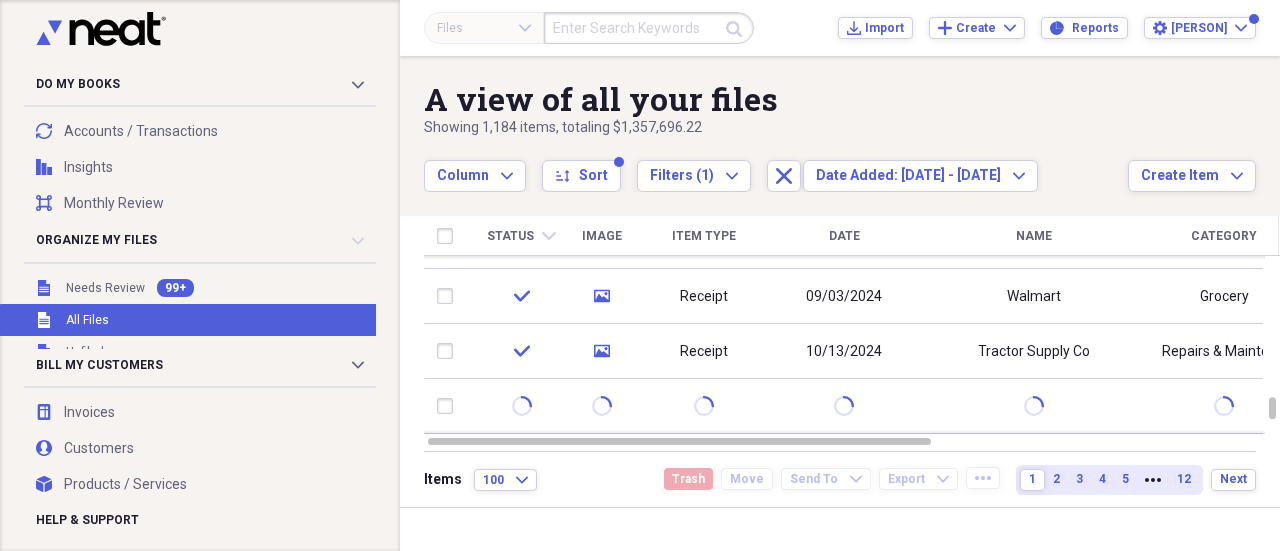 click on "chevron-down" 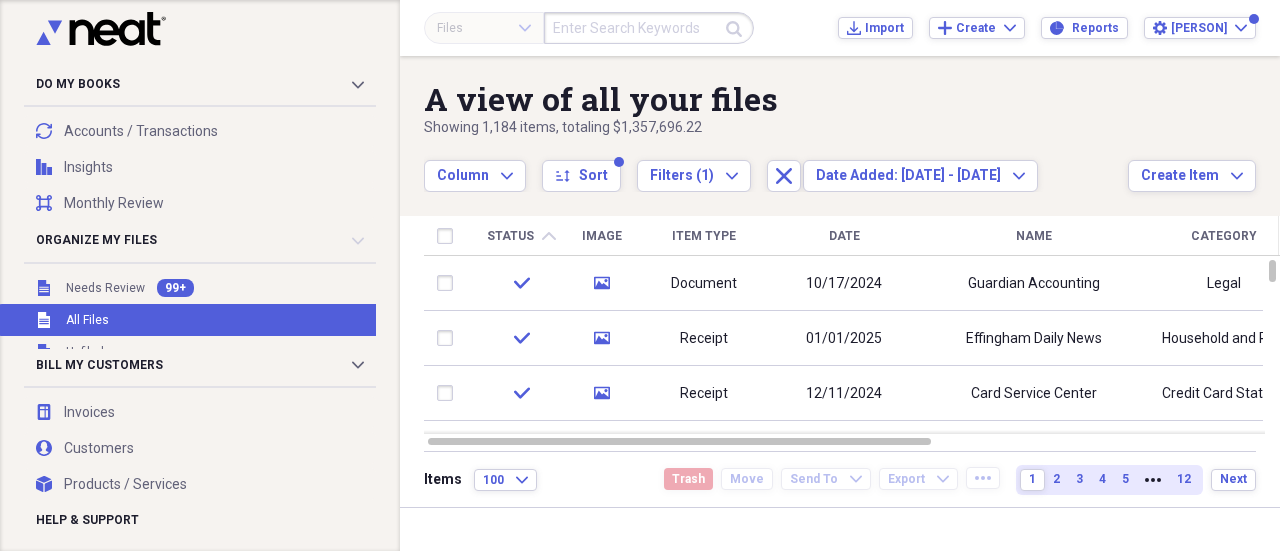 click 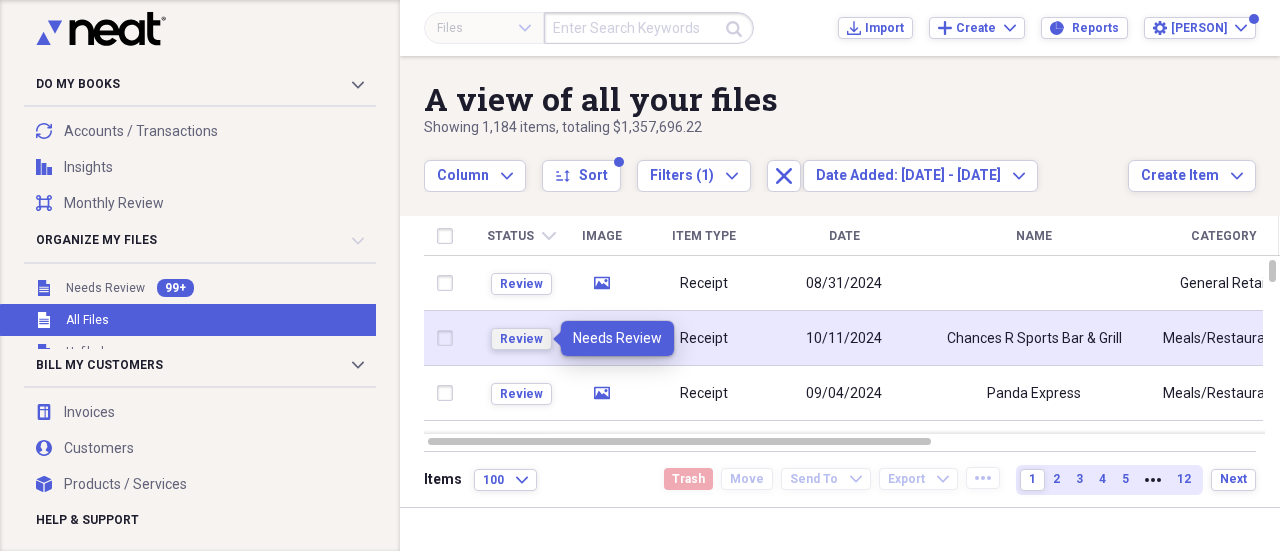 click on "Review" at bounding box center [521, 339] 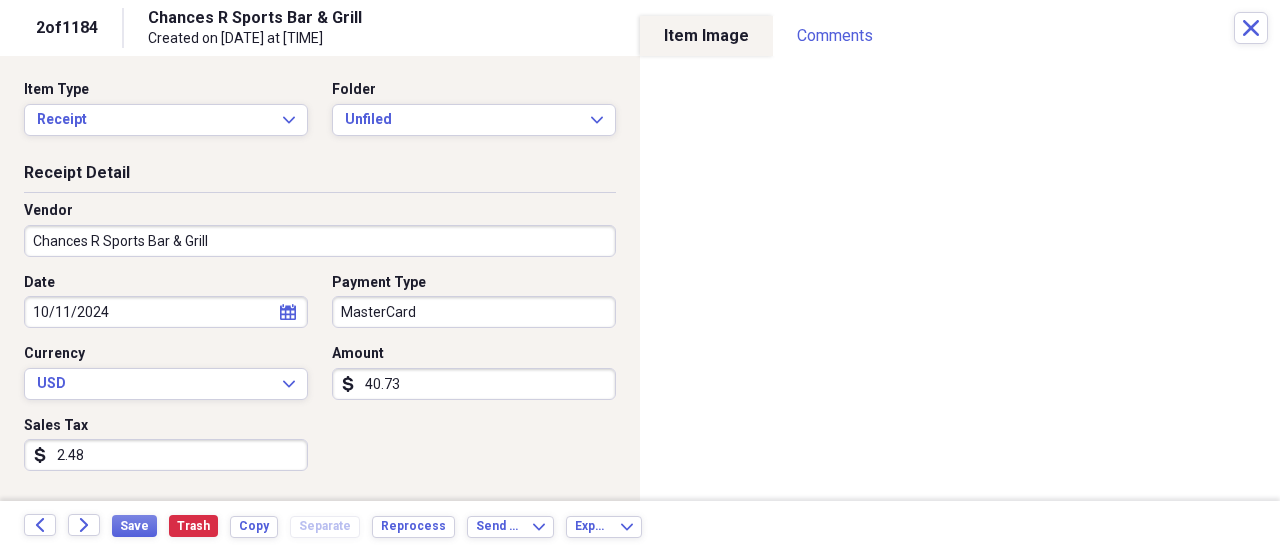 click on "Date 10/11/2024 calendar Calendar Payment Type MasterCard Currency USD Expand Amount dollar-sign 40.73 Sales Tax dollar-sign 2.48" at bounding box center [320, 380] 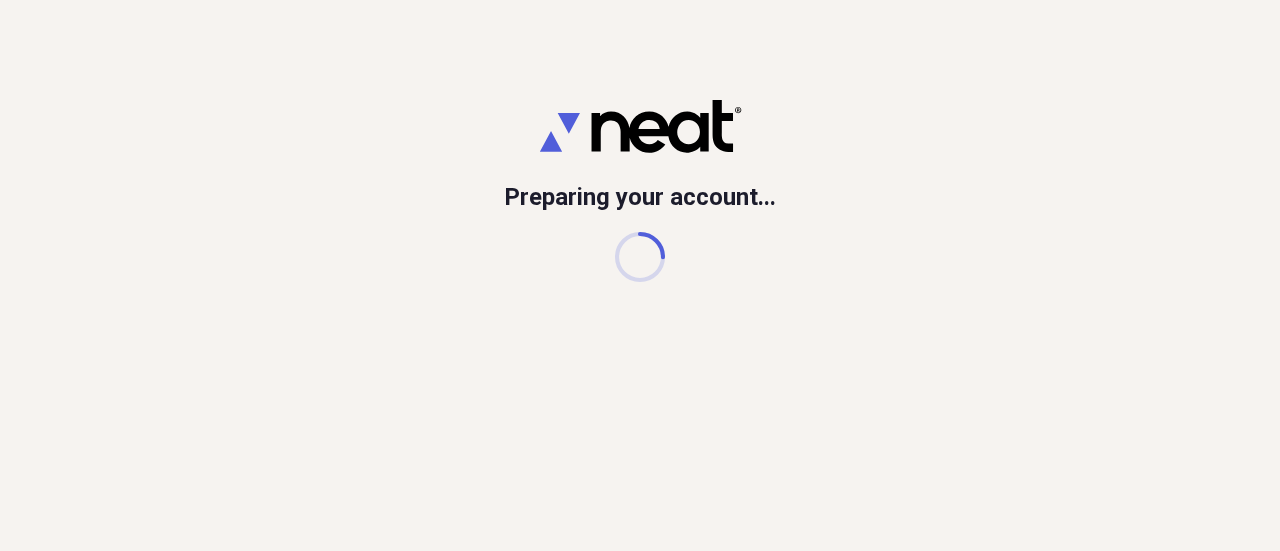 scroll, scrollTop: 0, scrollLeft: 0, axis: both 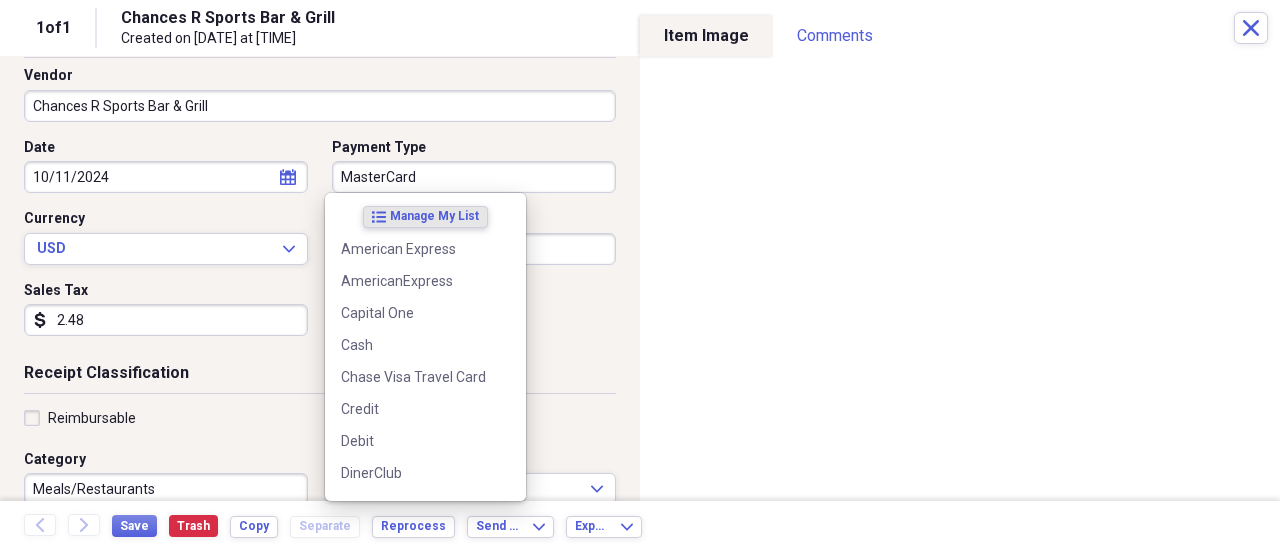 click on "MasterCard" at bounding box center (474, 177) 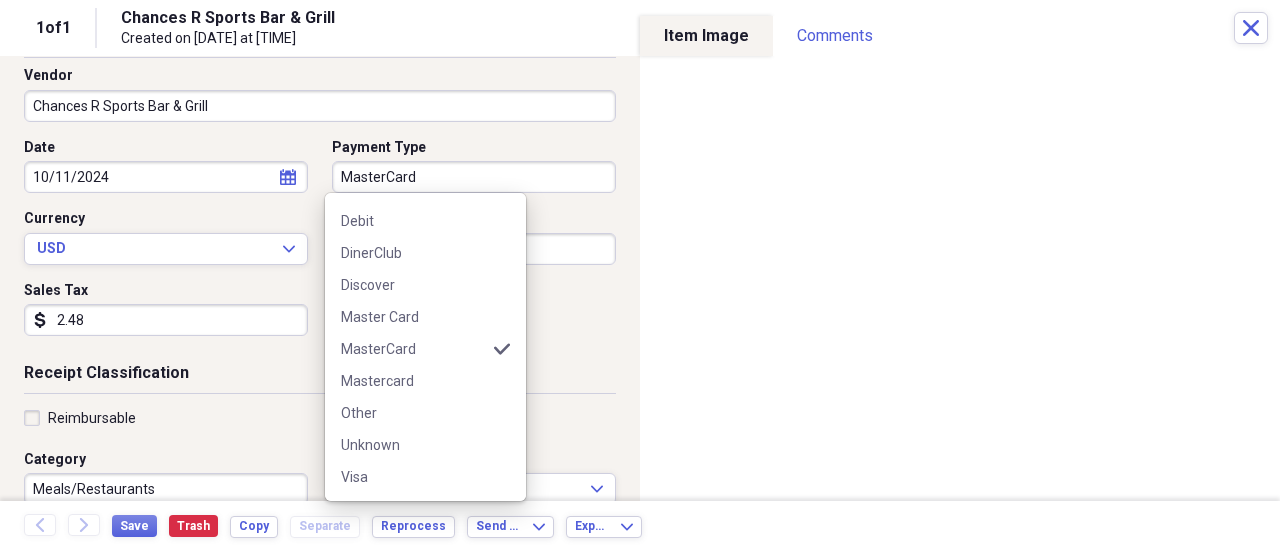 scroll, scrollTop: 0, scrollLeft: 0, axis: both 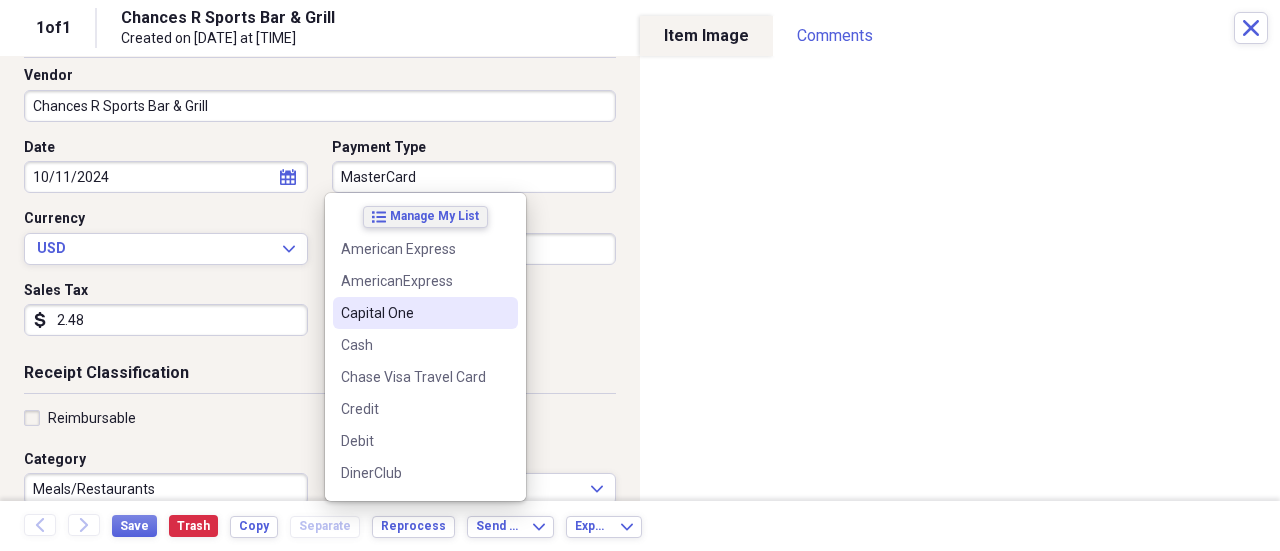 click on "Manage My List" at bounding box center [434, 216] 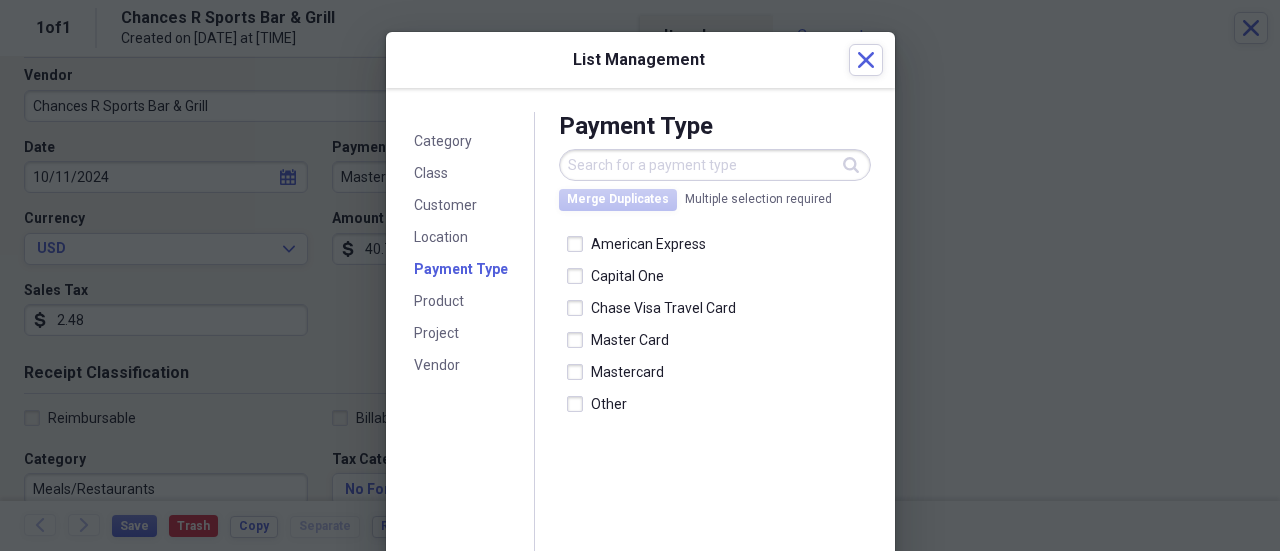 click at bounding box center [715, 165] 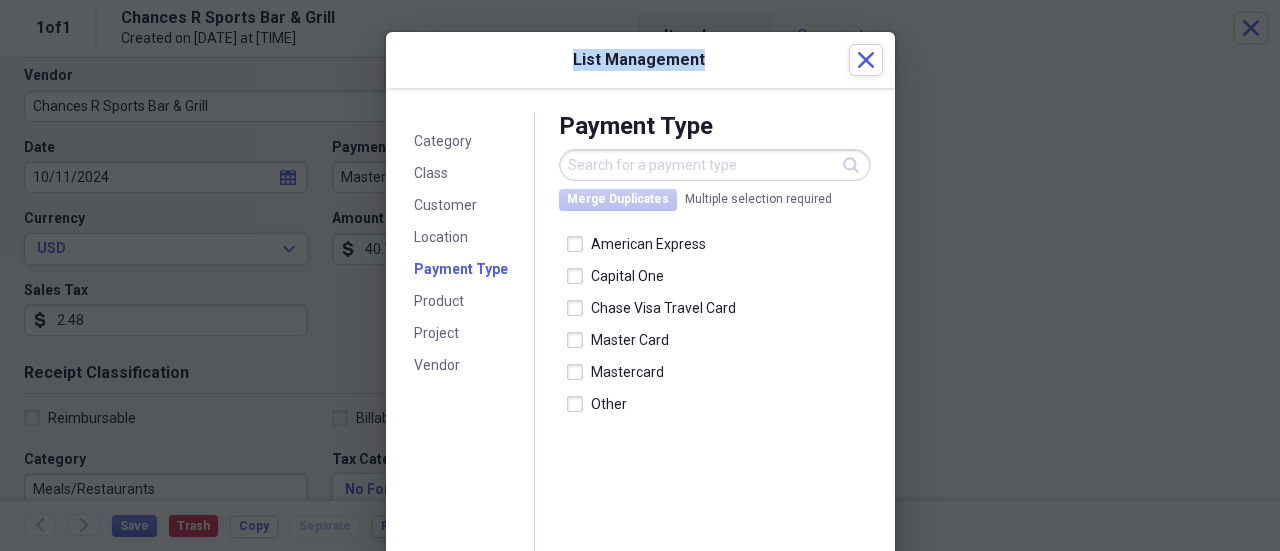 drag, startPoint x: 722, startPoint y: 62, endPoint x: 549, endPoint y: 89, distance: 175.09425 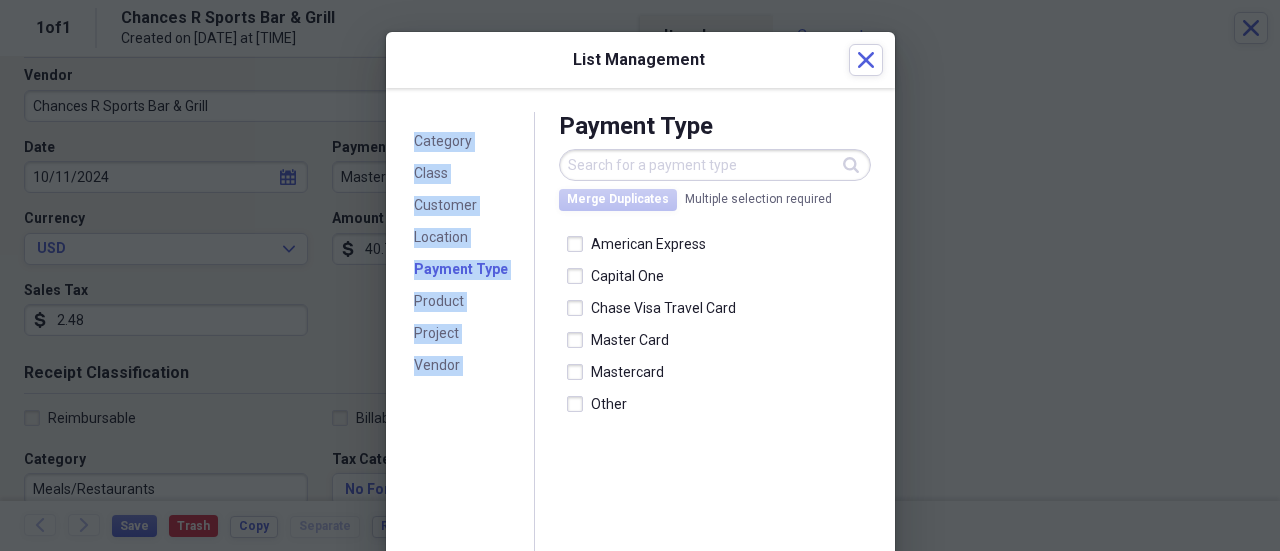 click on "List Management Close" at bounding box center [640, 60] 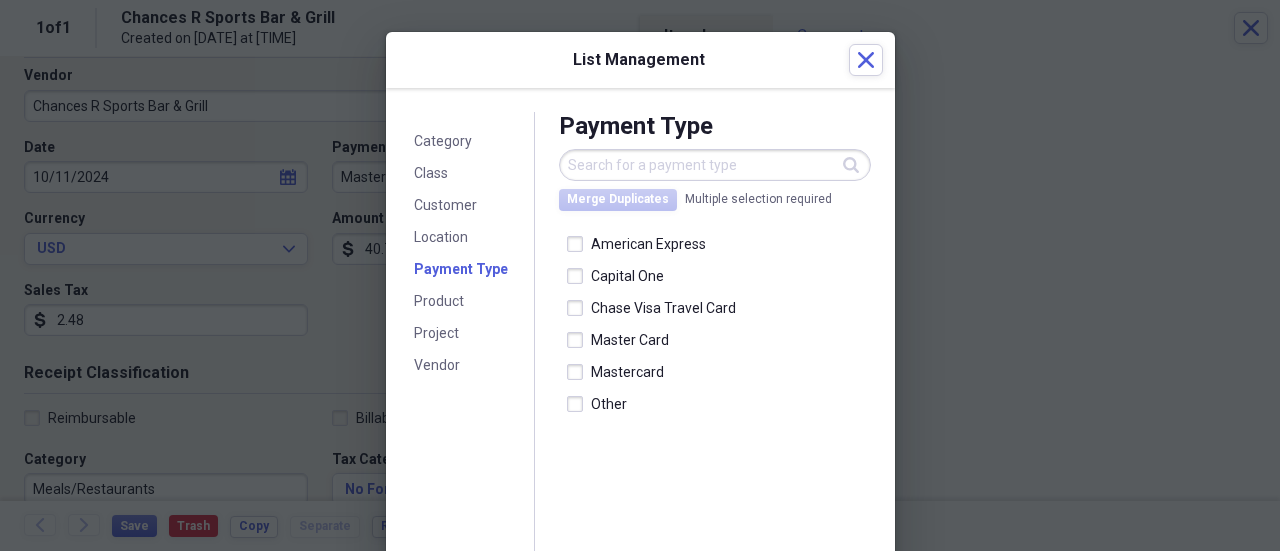 click at bounding box center (715, 165) 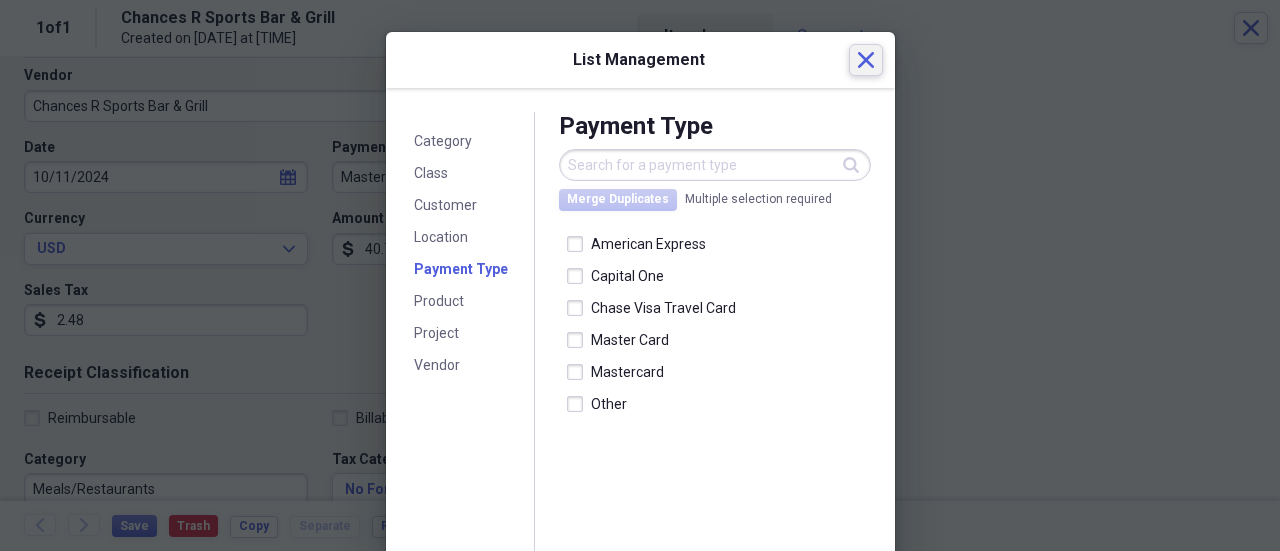 click on "Close" 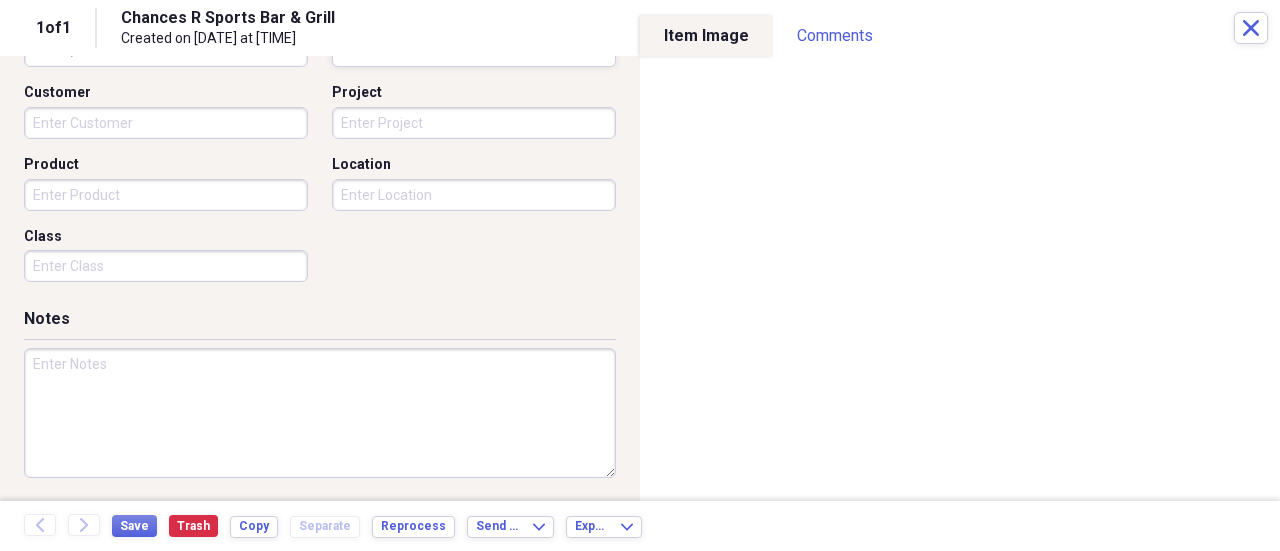 scroll, scrollTop: 0, scrollLeft: 0, axis: both 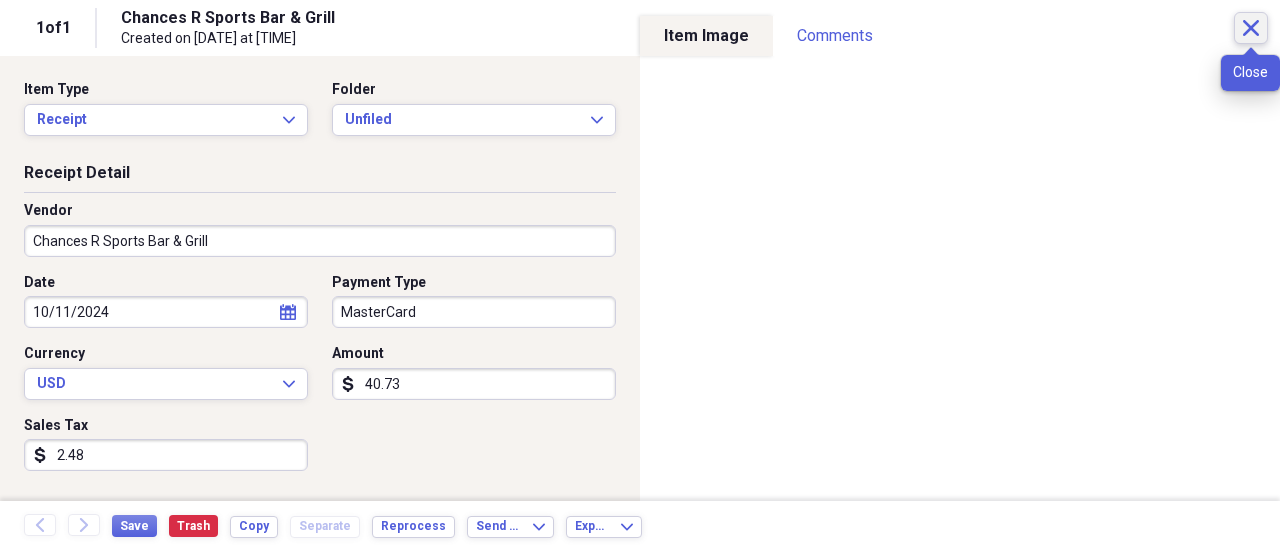 click 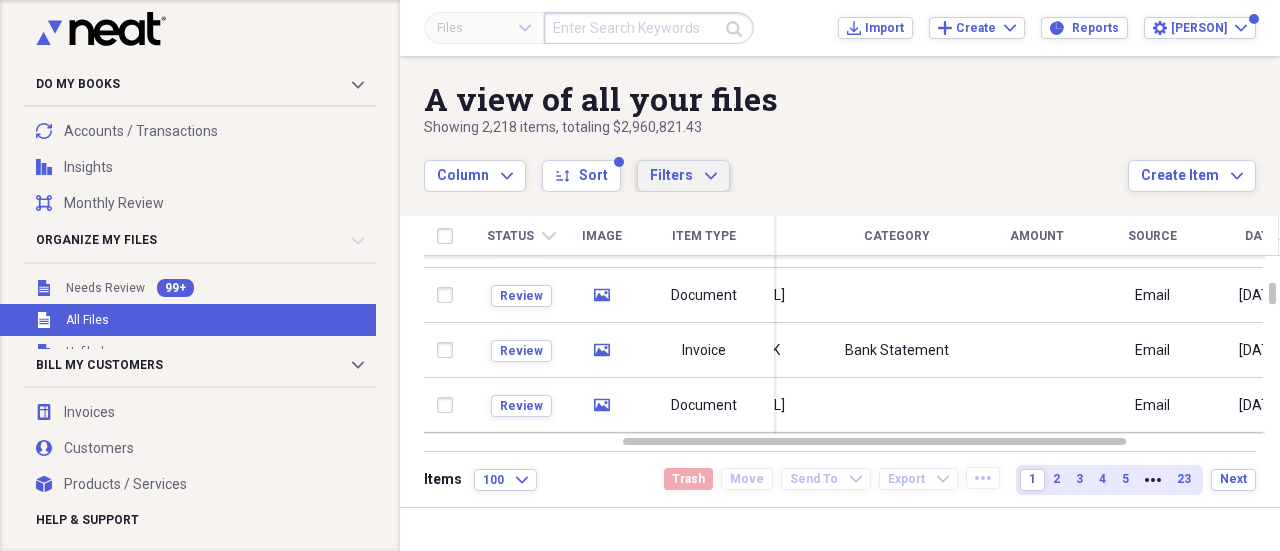 click on "Filters  Expand" at bounding box center (683, 176) 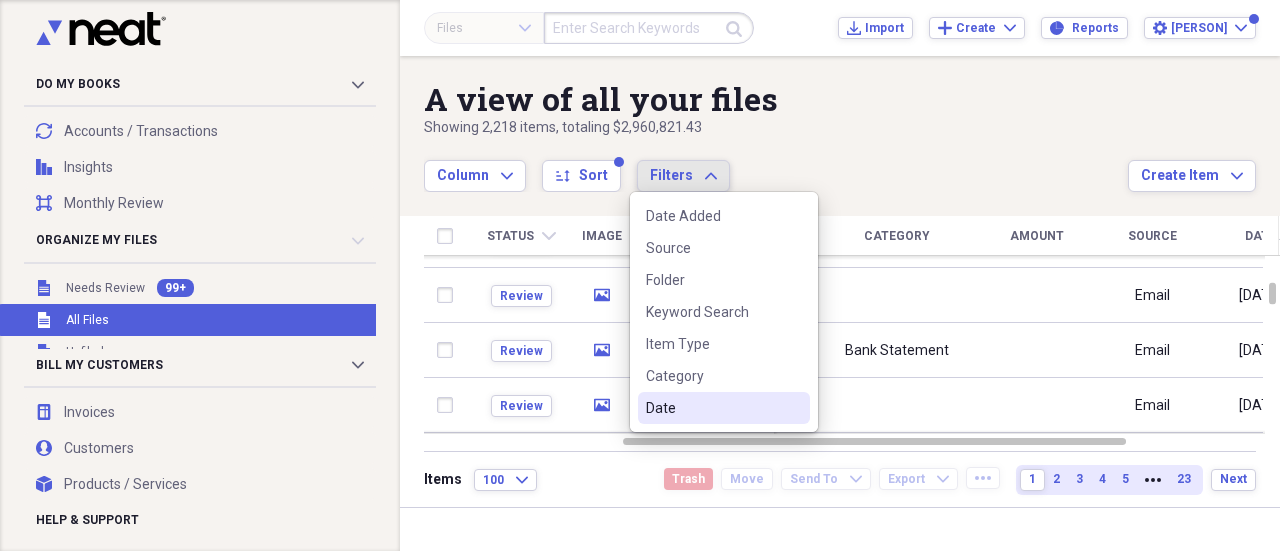 click on "Date" at bounding box center (712, 408) 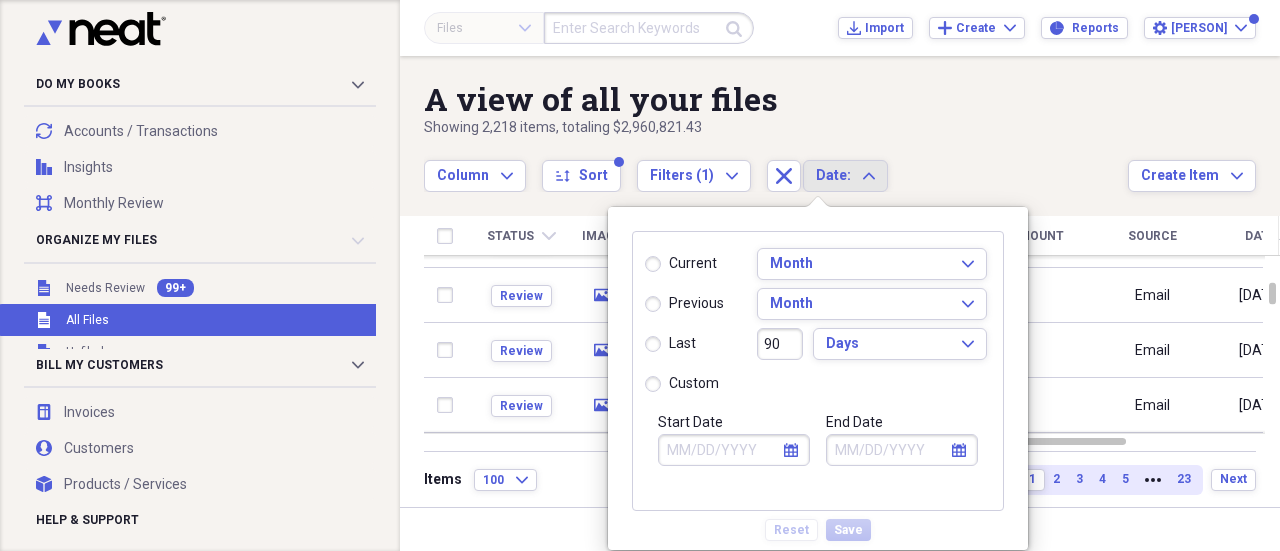 click on "custom" at bounding box center (694, 384) 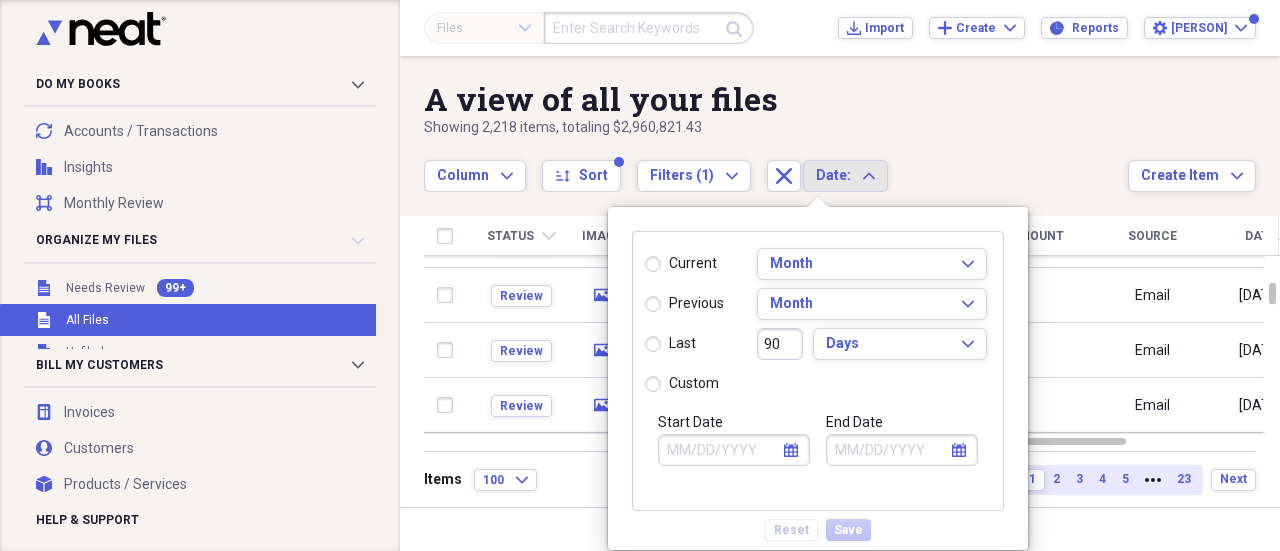 click on "custom" at bounding box center (645, 383) 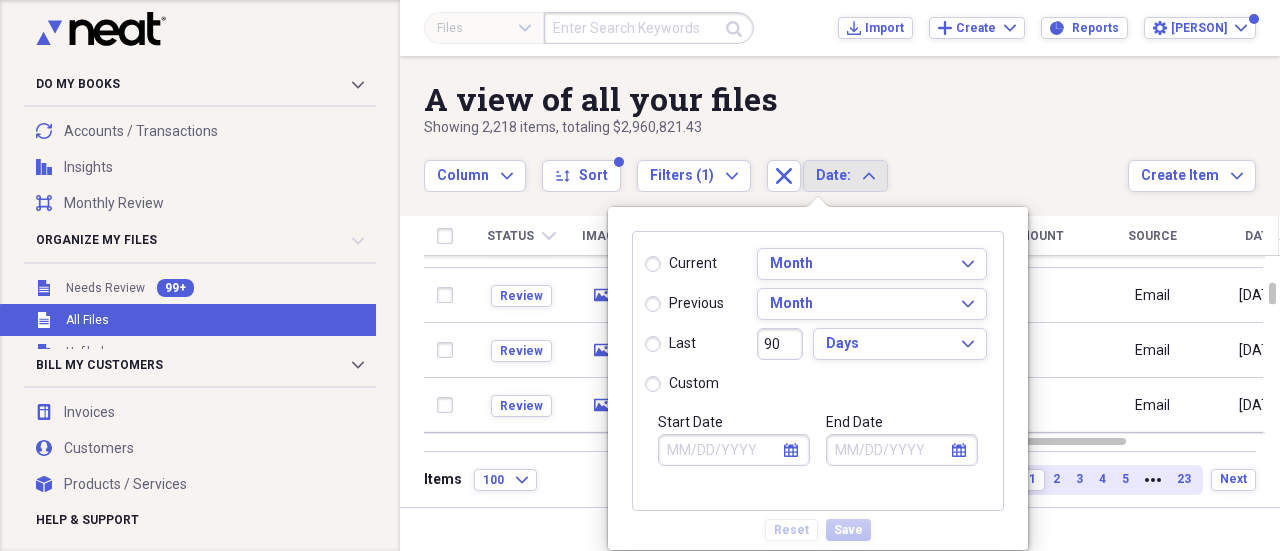radio on "true" 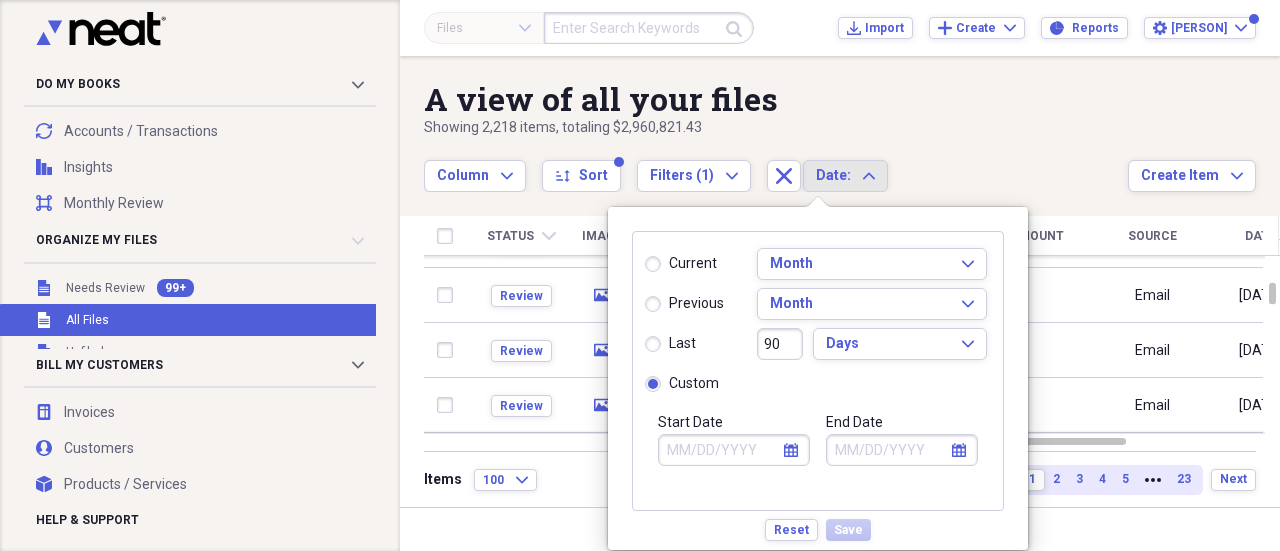 click on "Start Date" at bounding box center [734, 450] 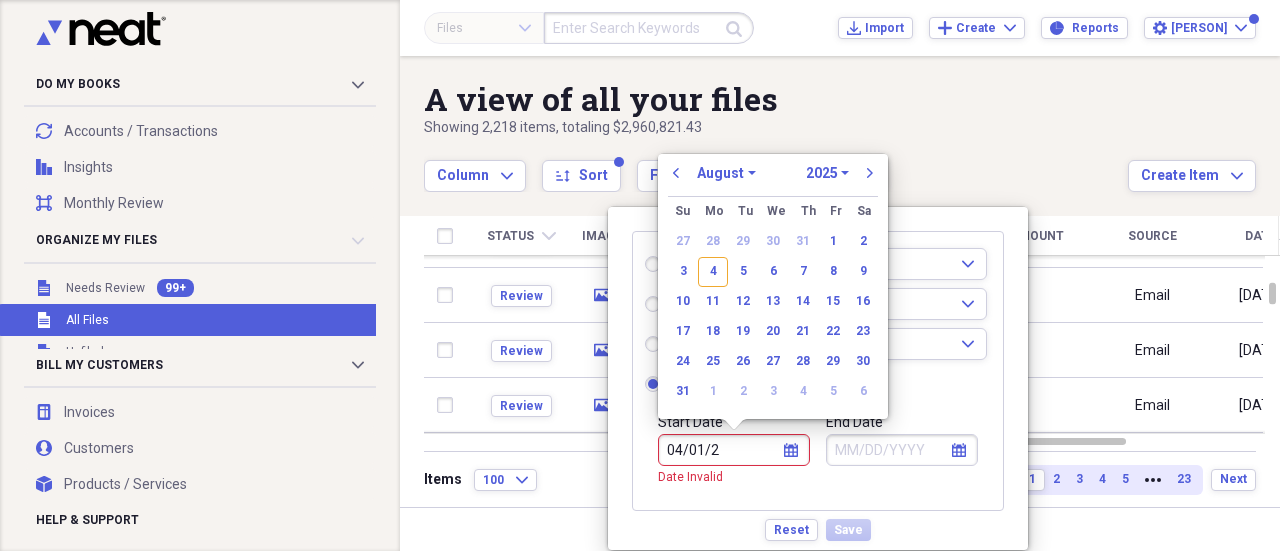 type on "04/01/20" 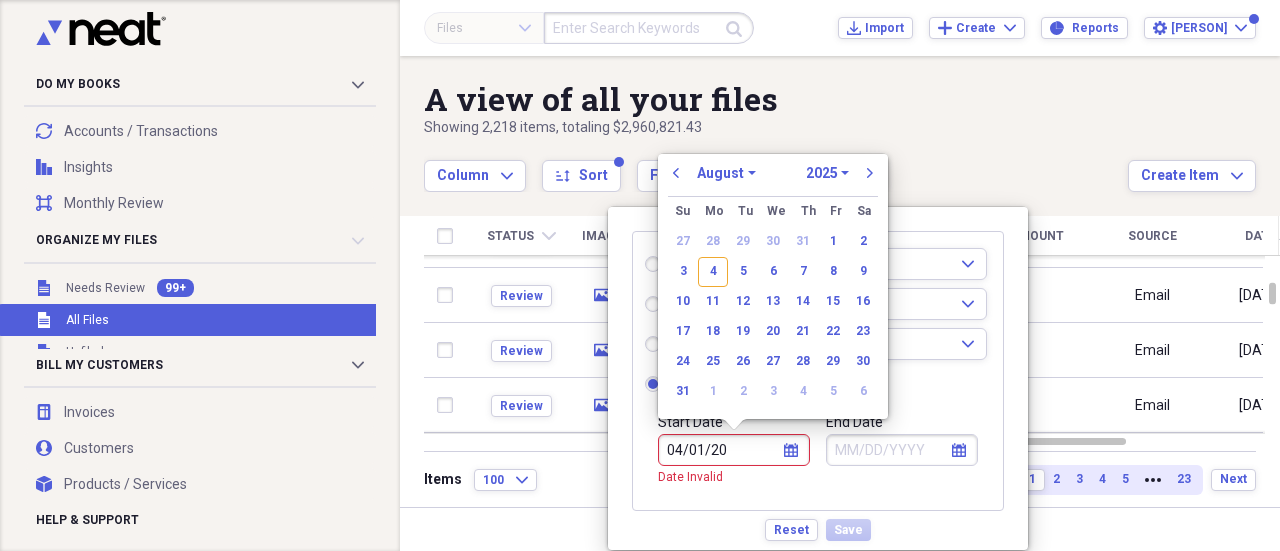 select on "3" 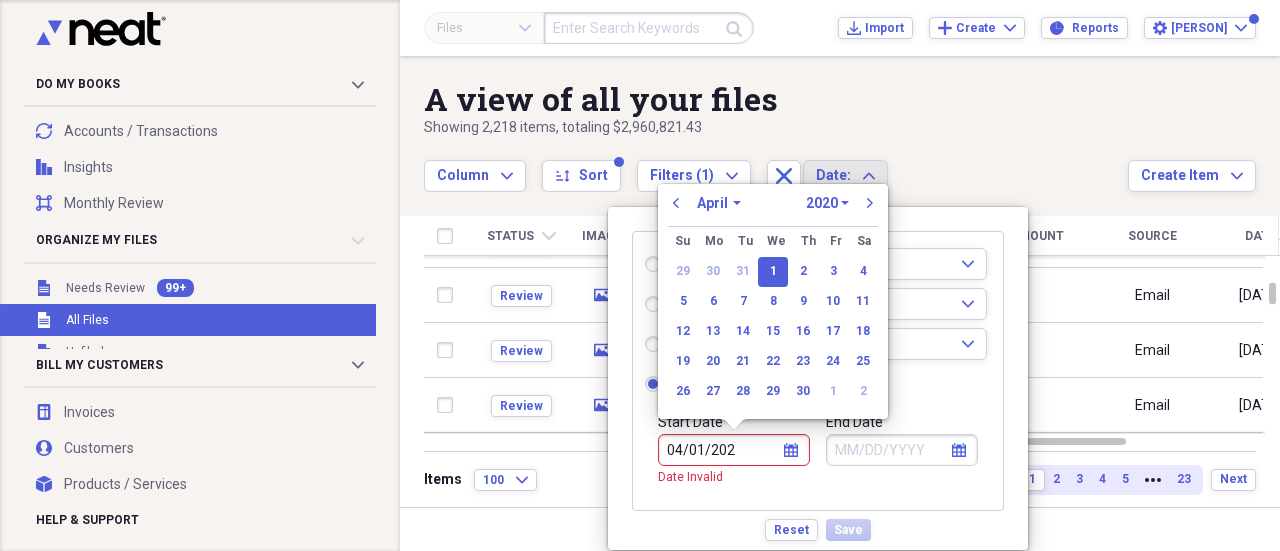 type on "04/01/2024" 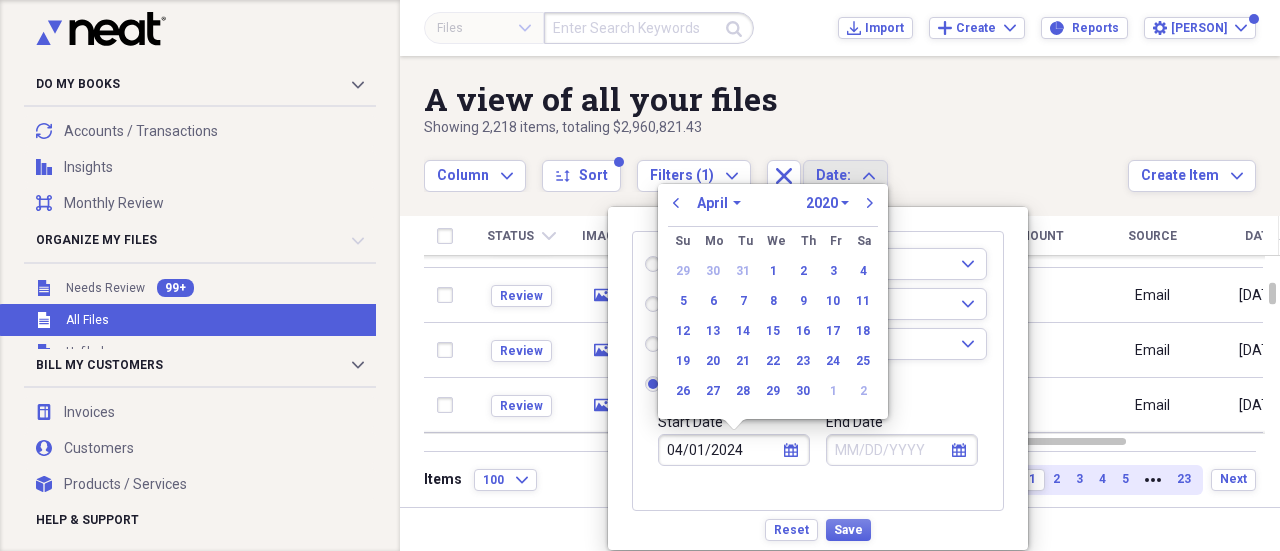 select on "2024" 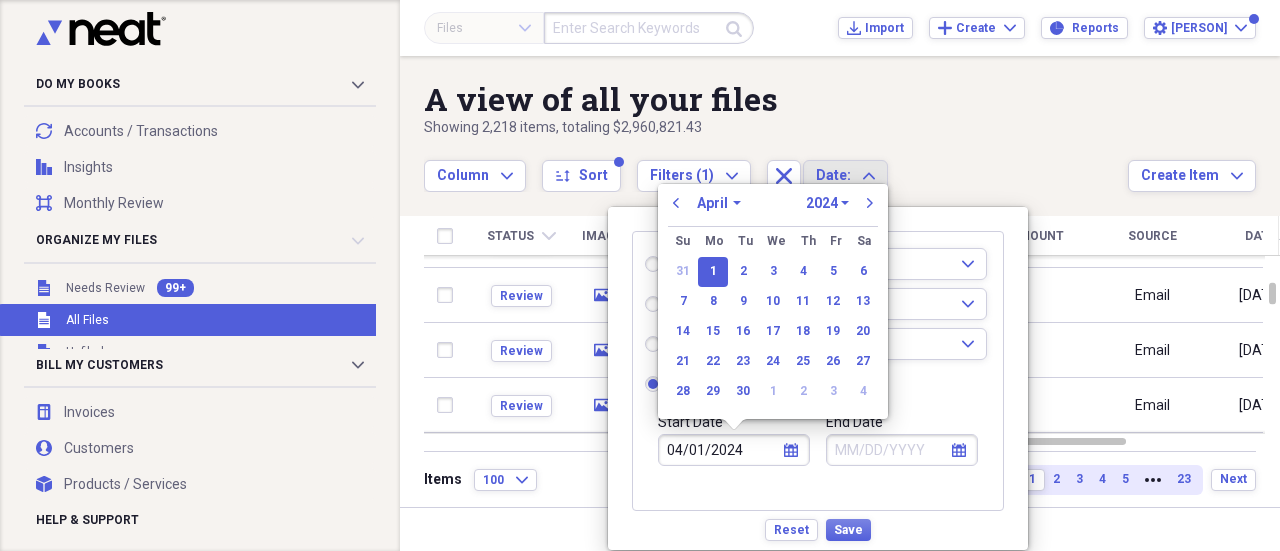 type on "04/01/2024" 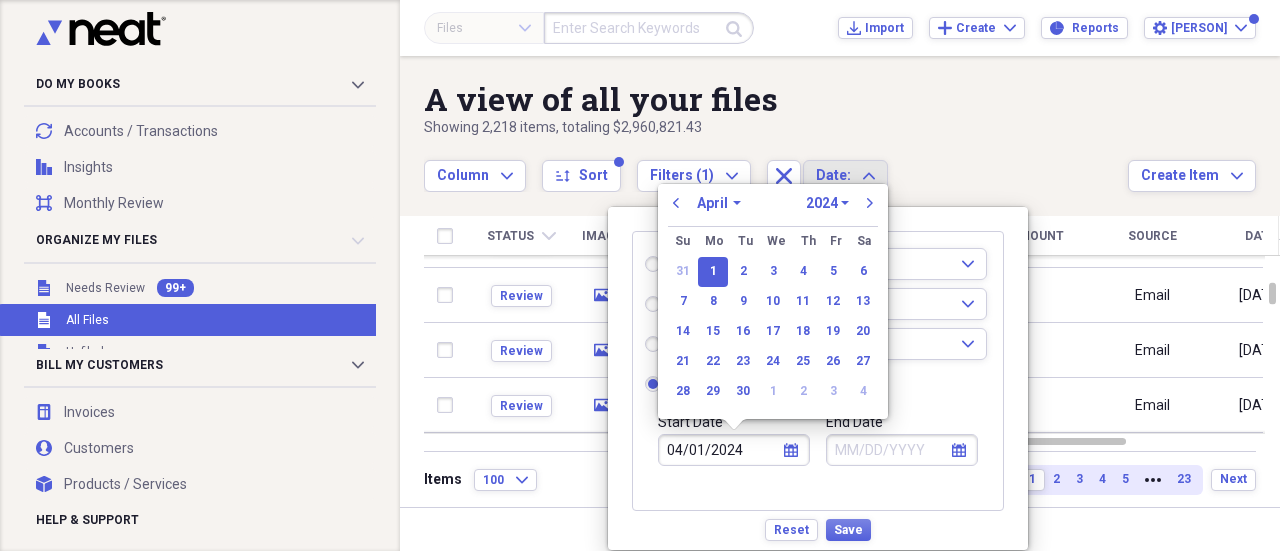 click on "End Date" at bounding box center (902, 450) 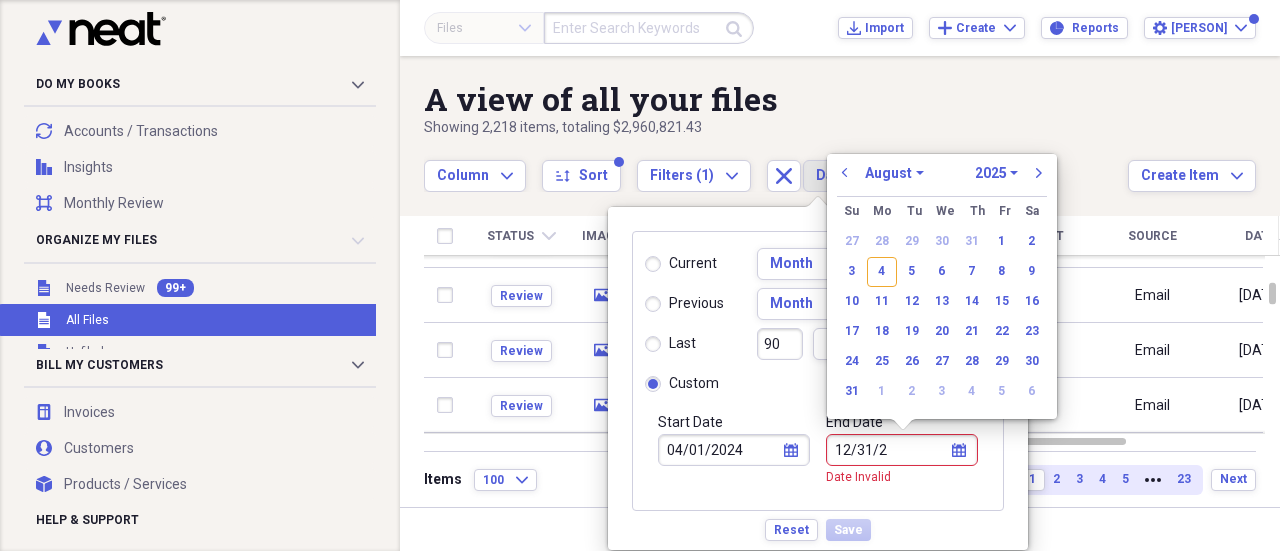 type on "12/31/20" 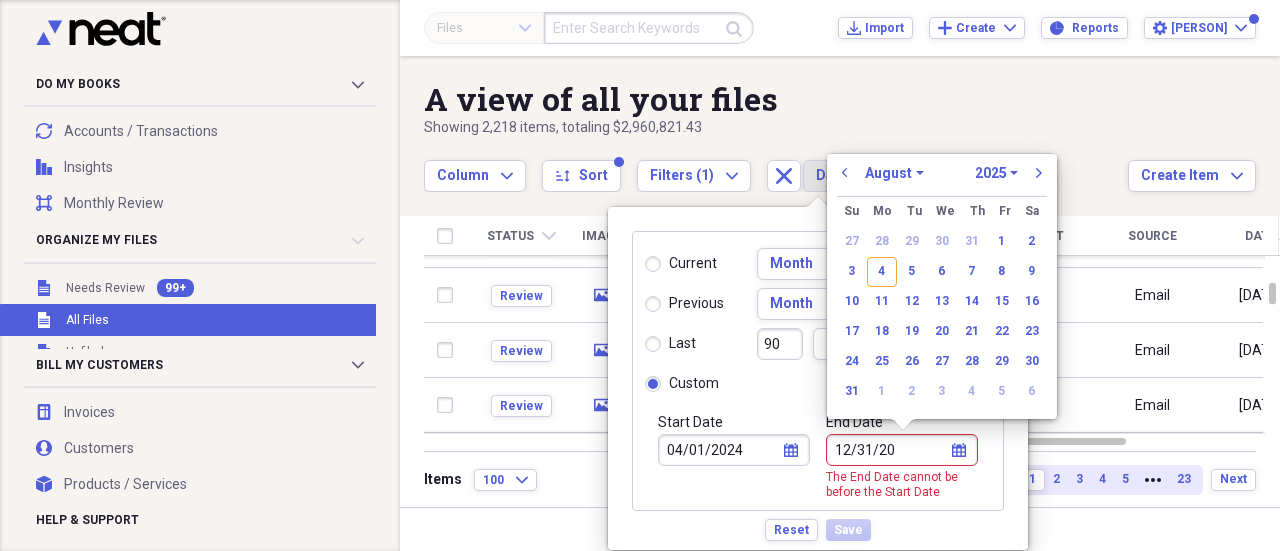 select on "11" 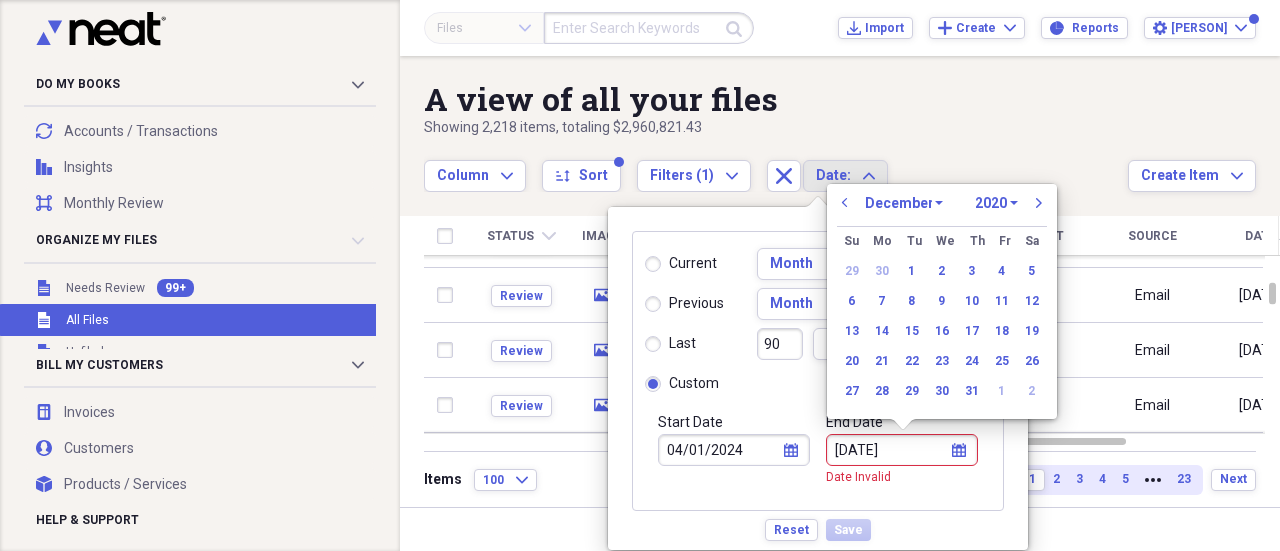 type on "12/31/2024" 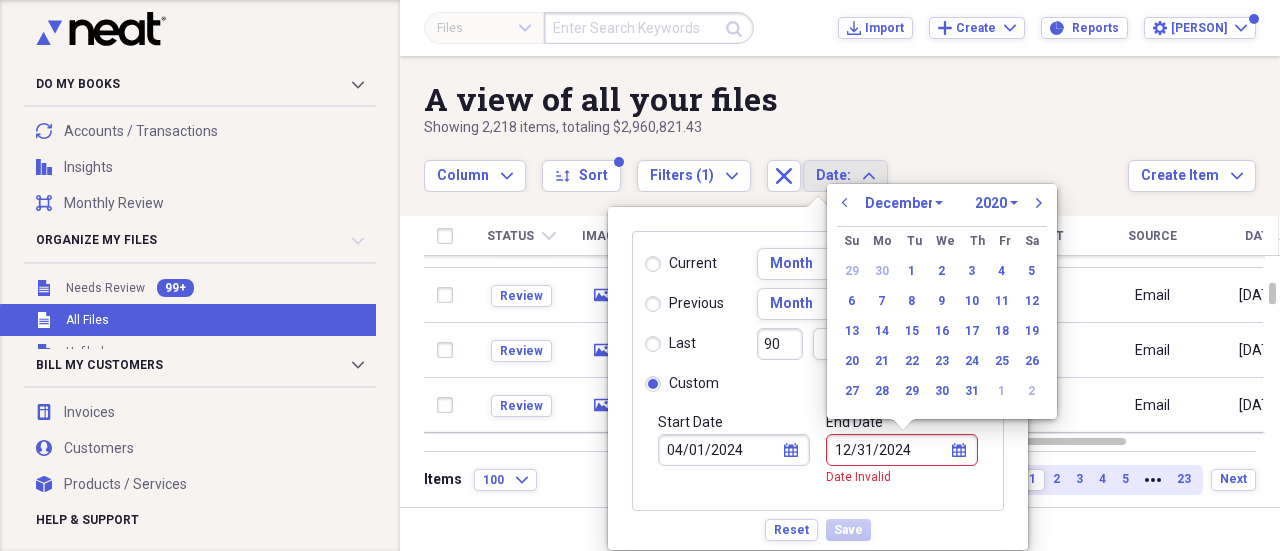 select on "2024" 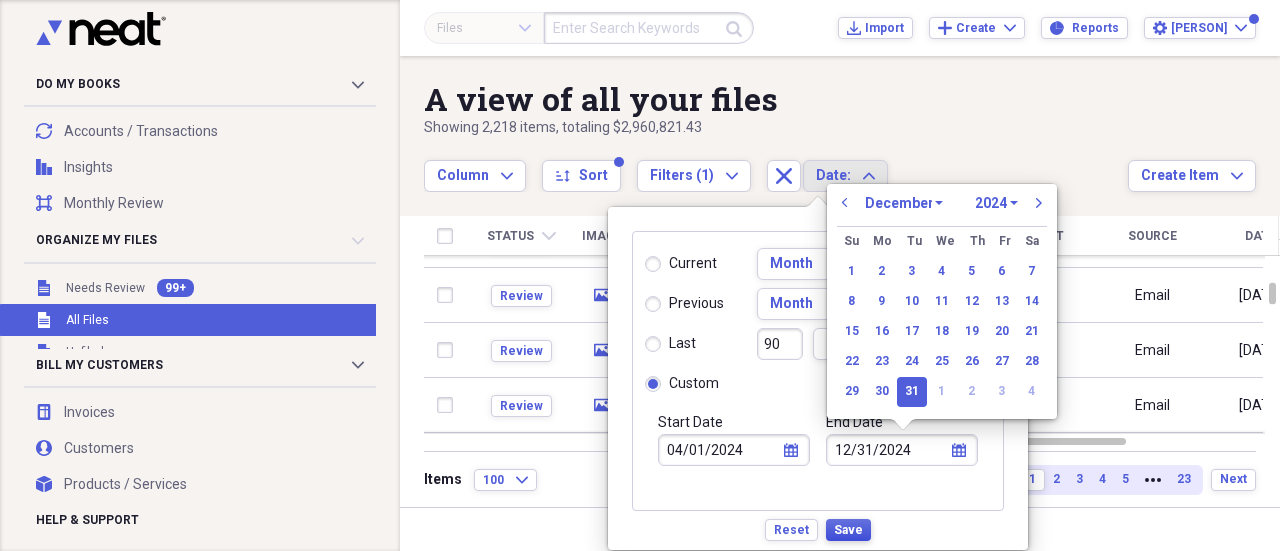 type on "12/31/2024" 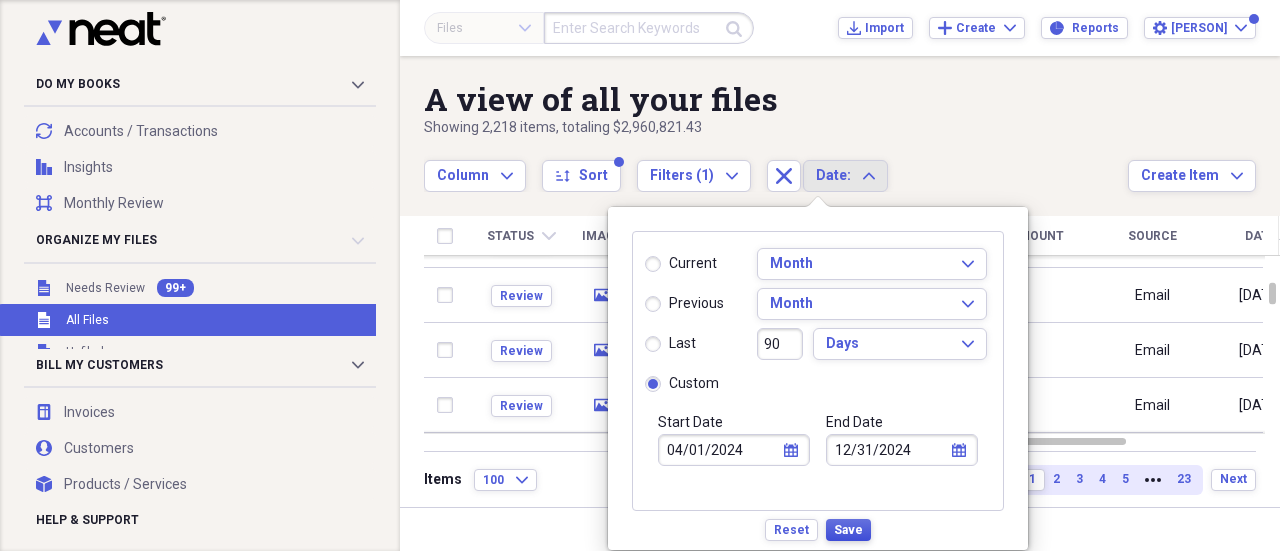 click on "Save" at bounding box center [848, 530] 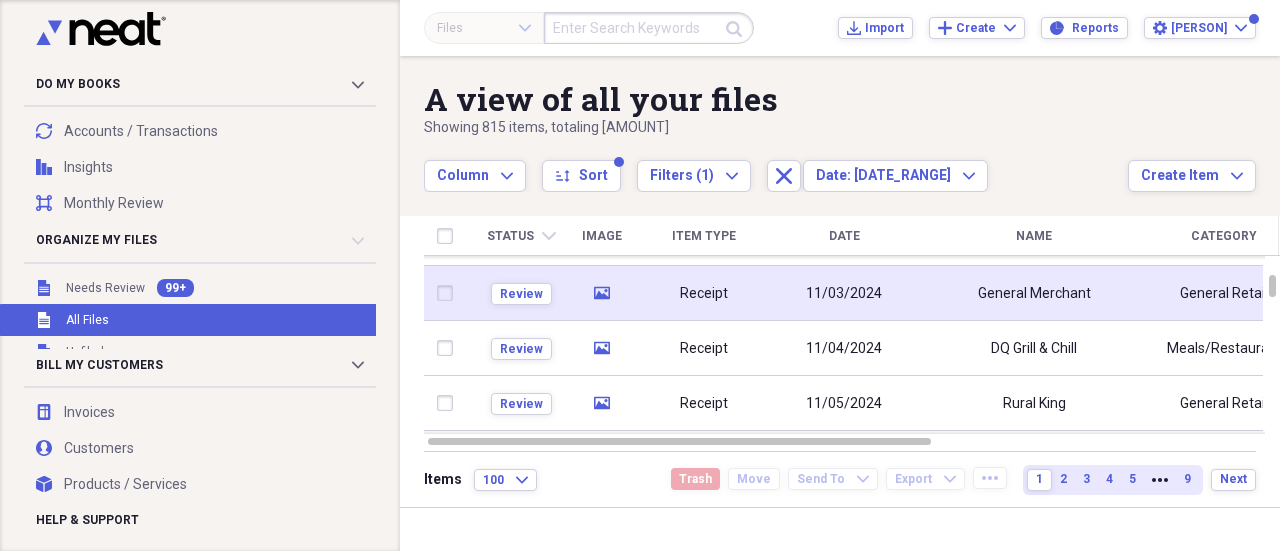 click on "media" 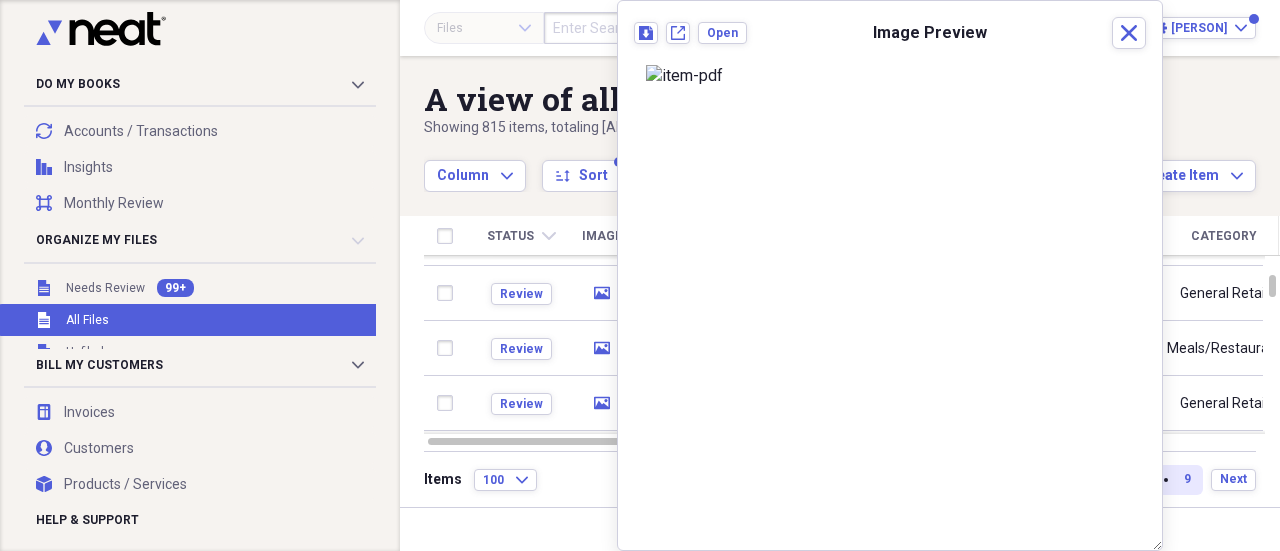 scroll, scrollTop: 103, scrollLeft: 0, axis: vertical 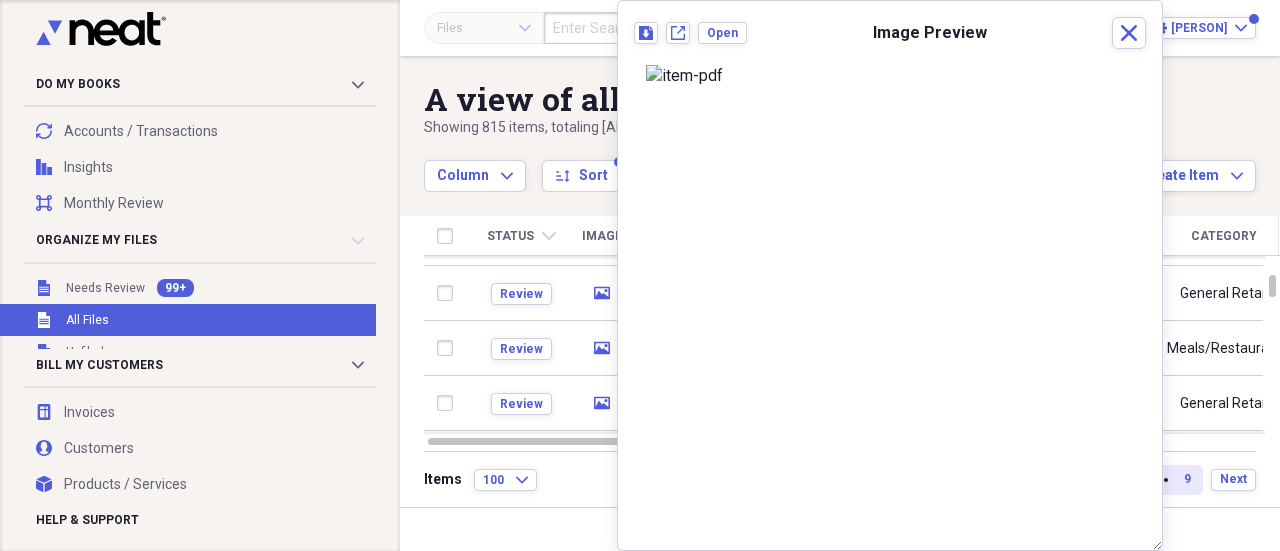 click on "Showing 815 items , totaling [AMOUNT]" at bounding box center (776, 128) 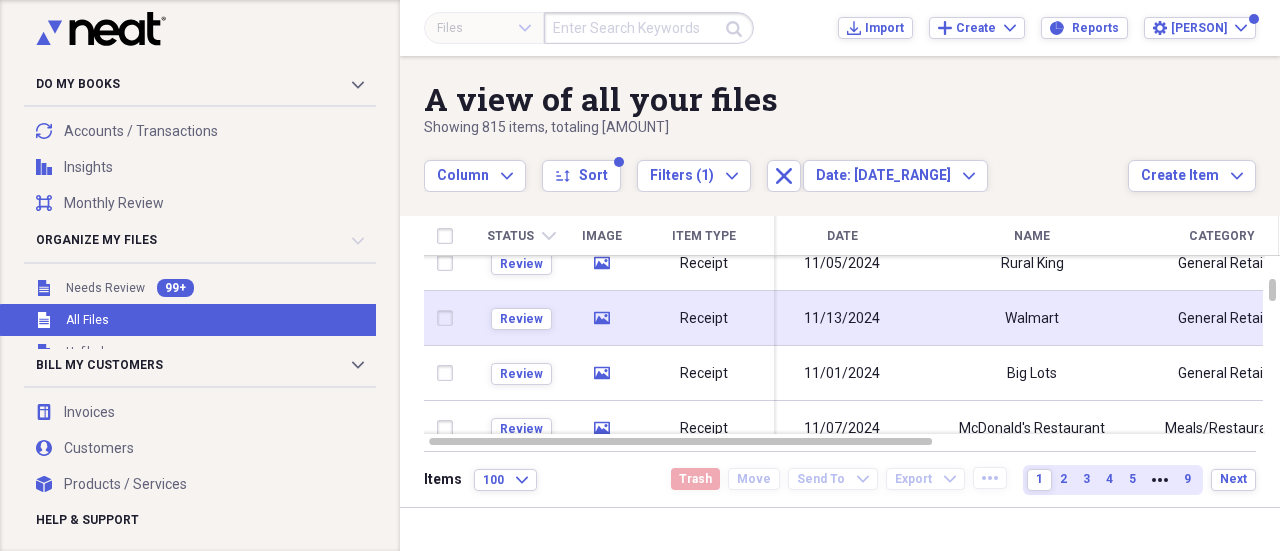 click 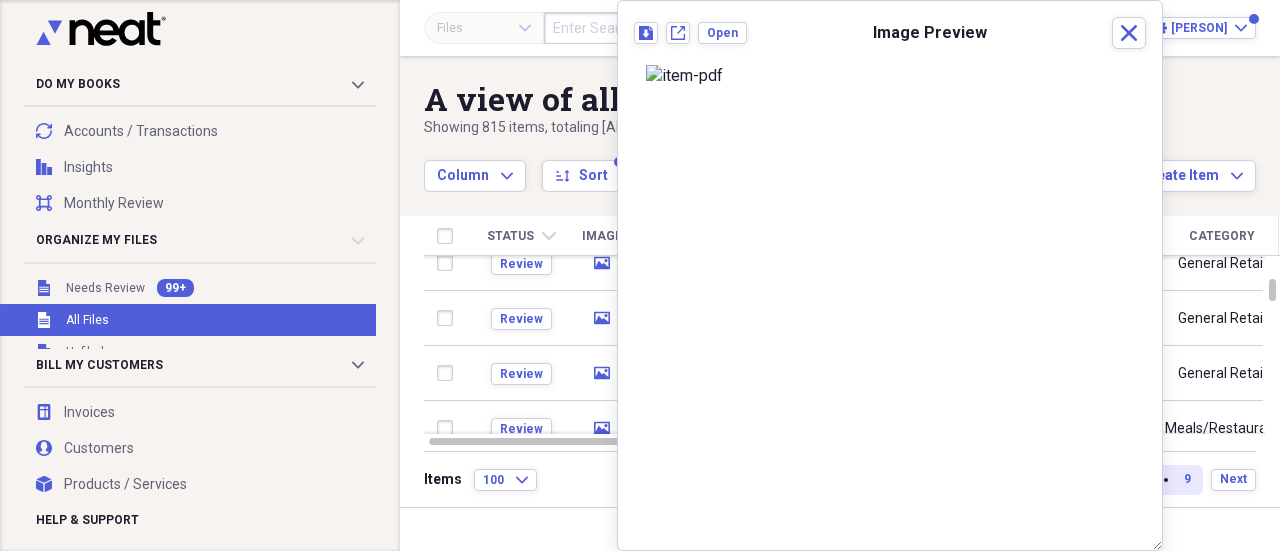 scroll, scrollTop: 346, scrollLeft: 0, axis: vertical 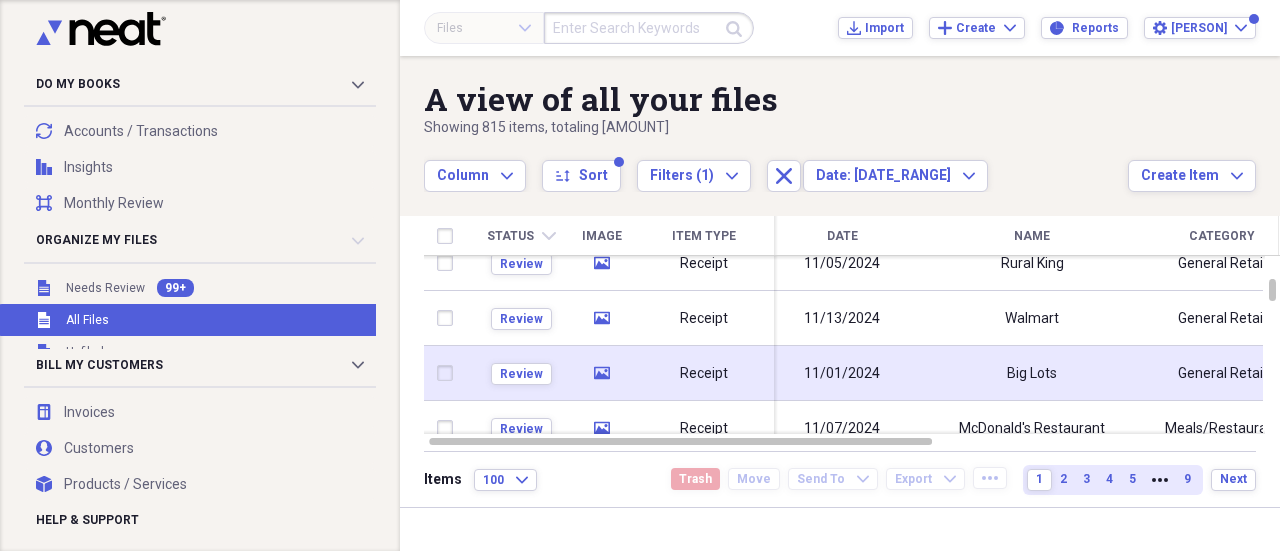 click on "Review" at bounding box center (521, 373) 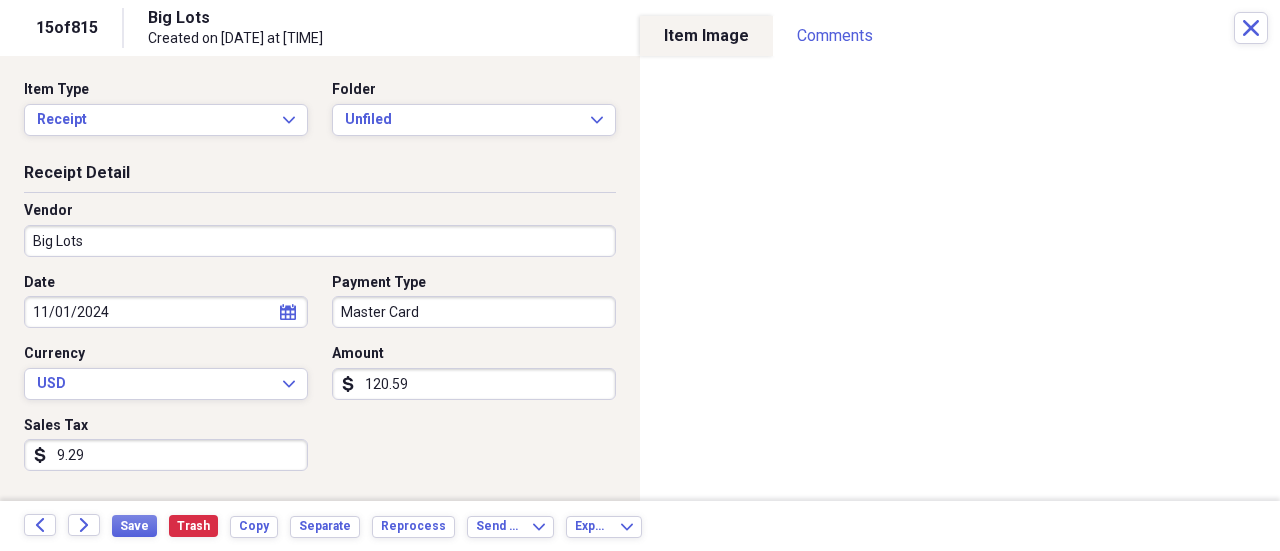 click on "Date [DATE] calendar Calendar Payment Type Master Card Currency USD Expand Amount dollar-sign [AMOUNT] Sales Tax dollar-sign [AMOUNT]" at bounding box center [320, 380] 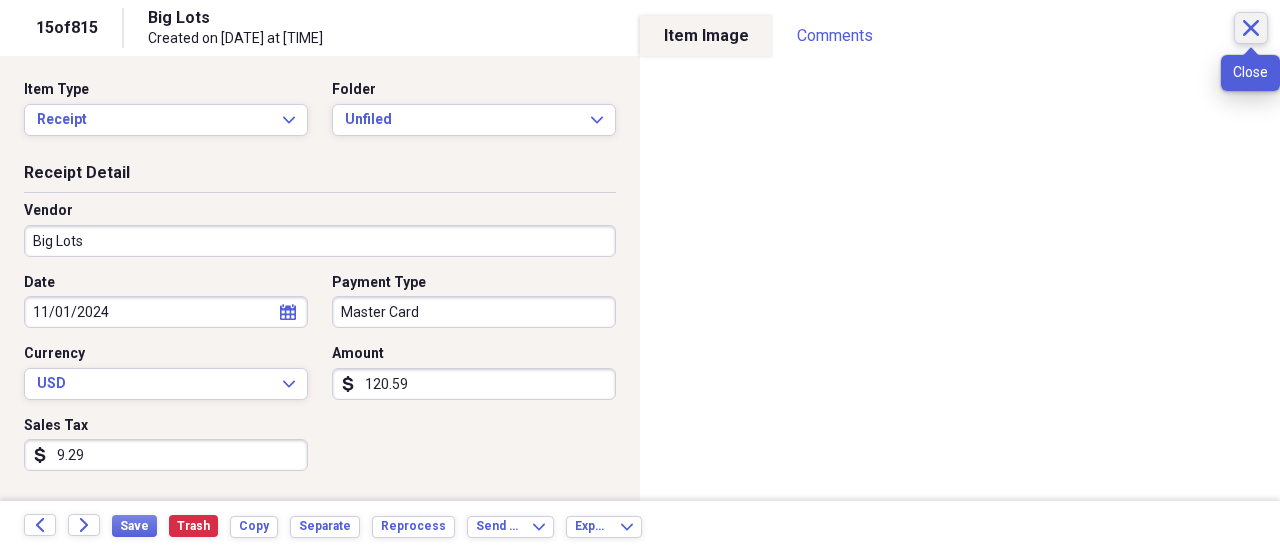 click on "Close" at bounding box center (1251, 28) 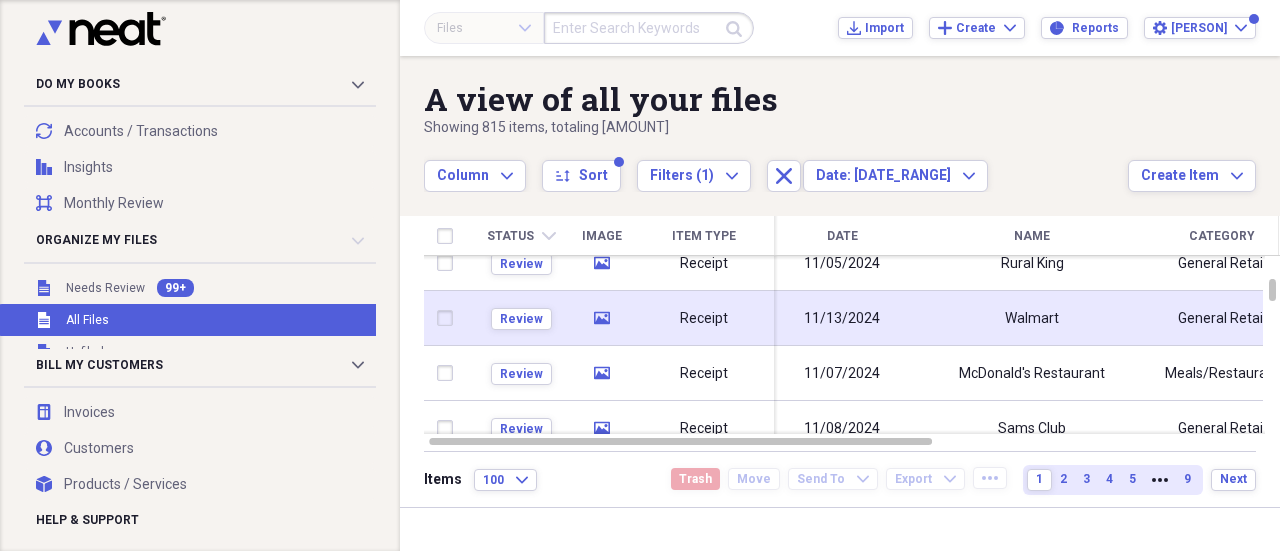 click 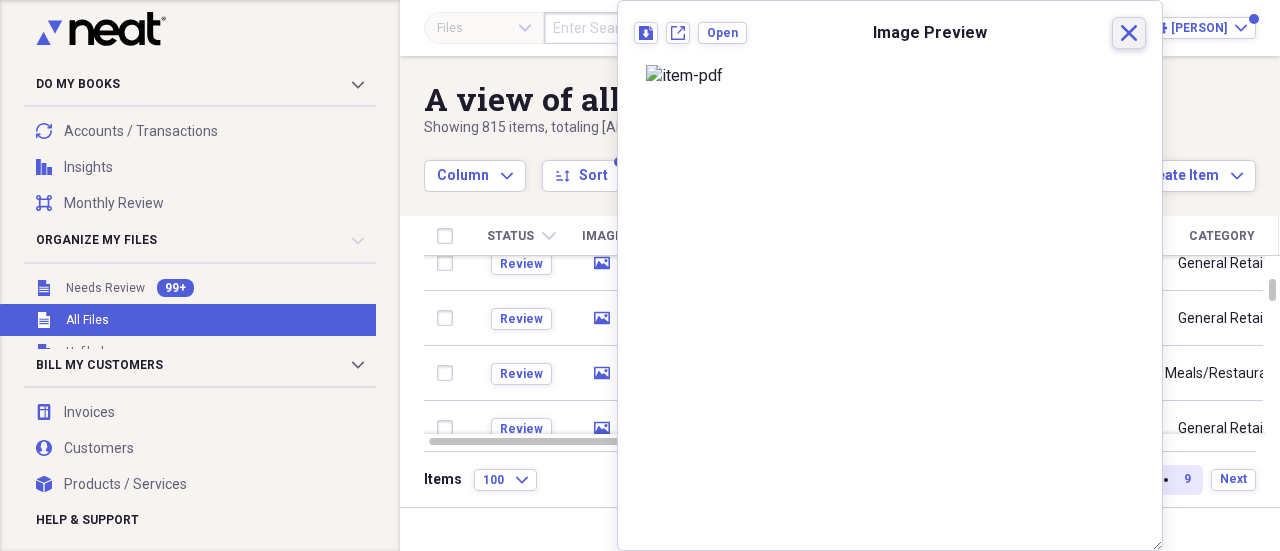 click on "Close" at bounding box center [1129, 33] 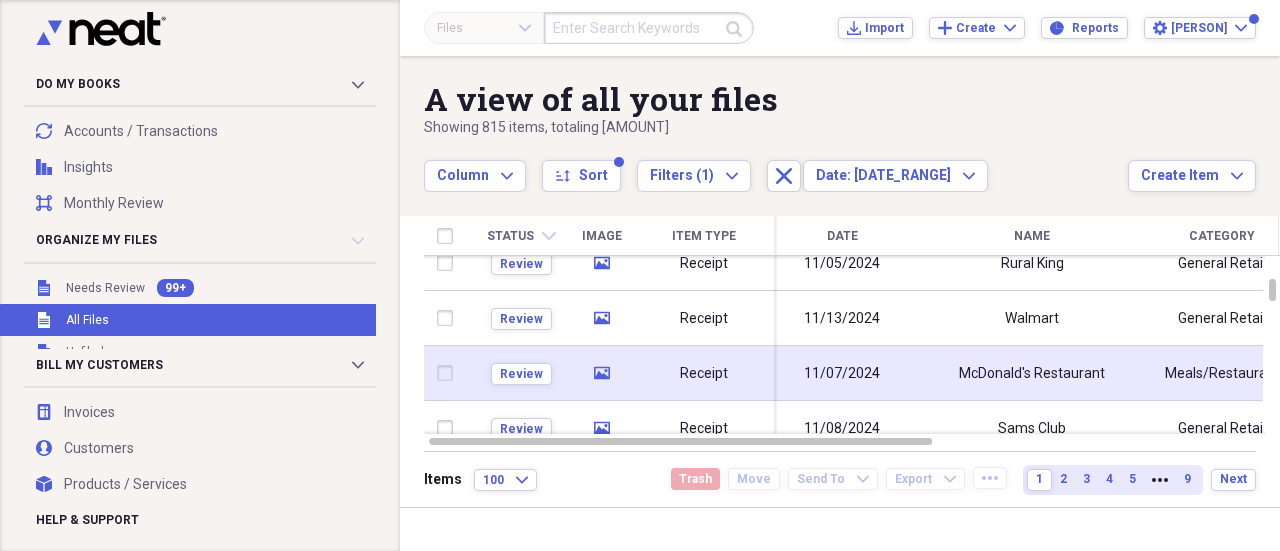 click 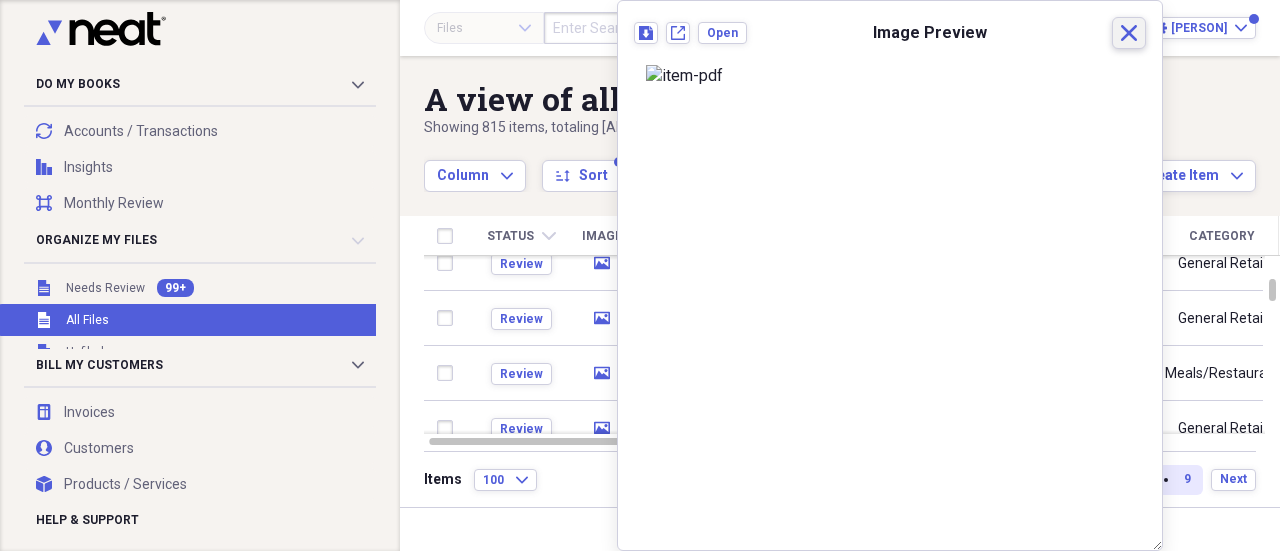 click on "Close" at bounding box center [1129, 33] 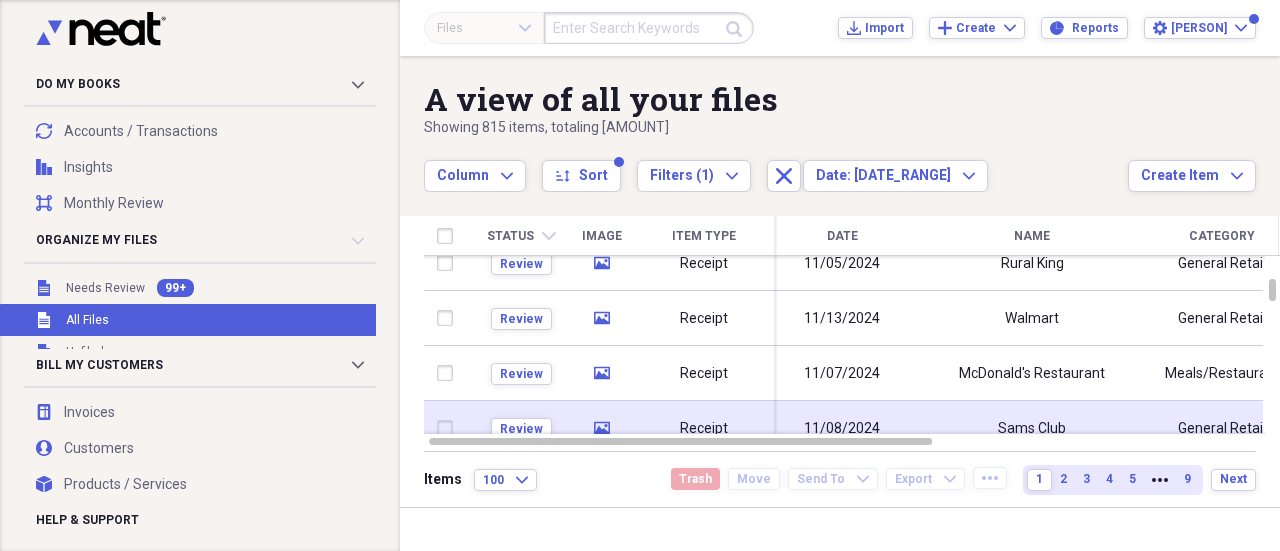 click 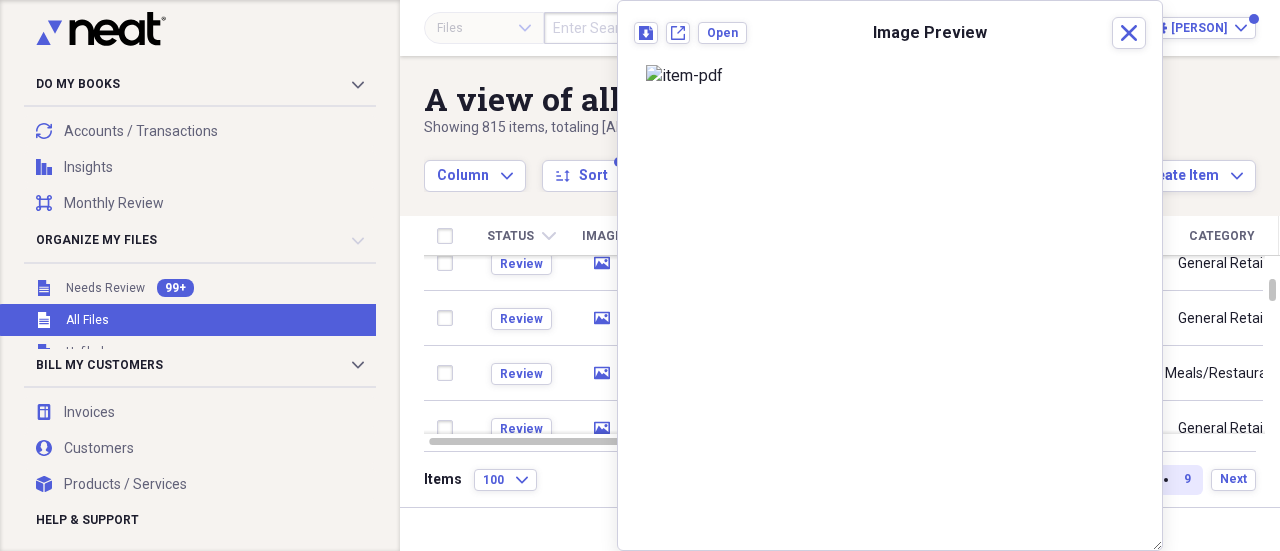 scroll, scrollTop: 36, scrollLeft: 0, axis: vertical 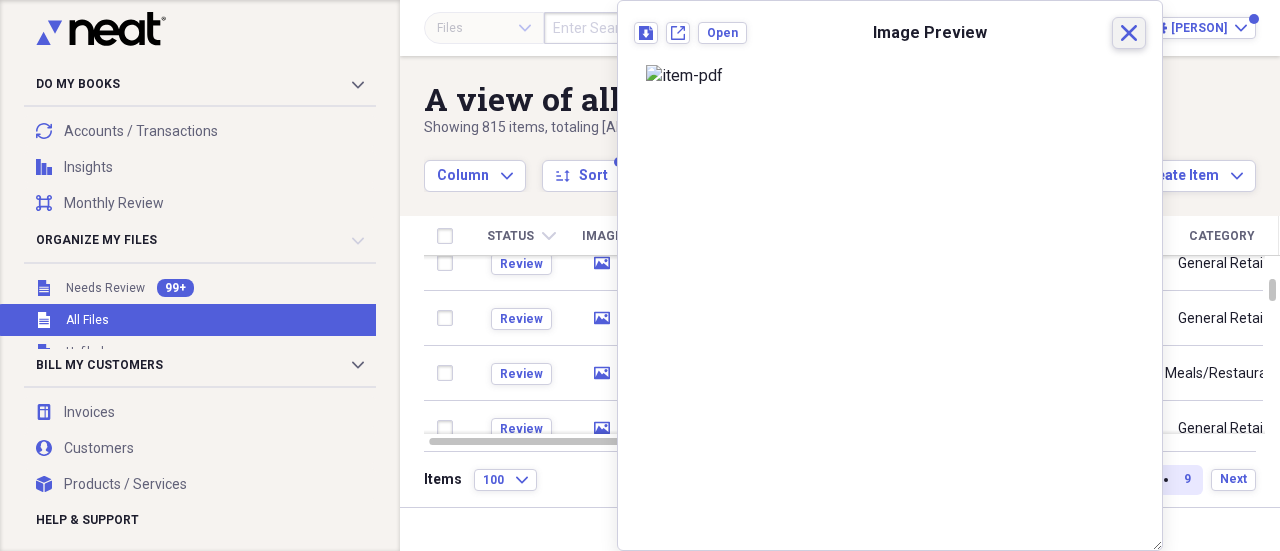click 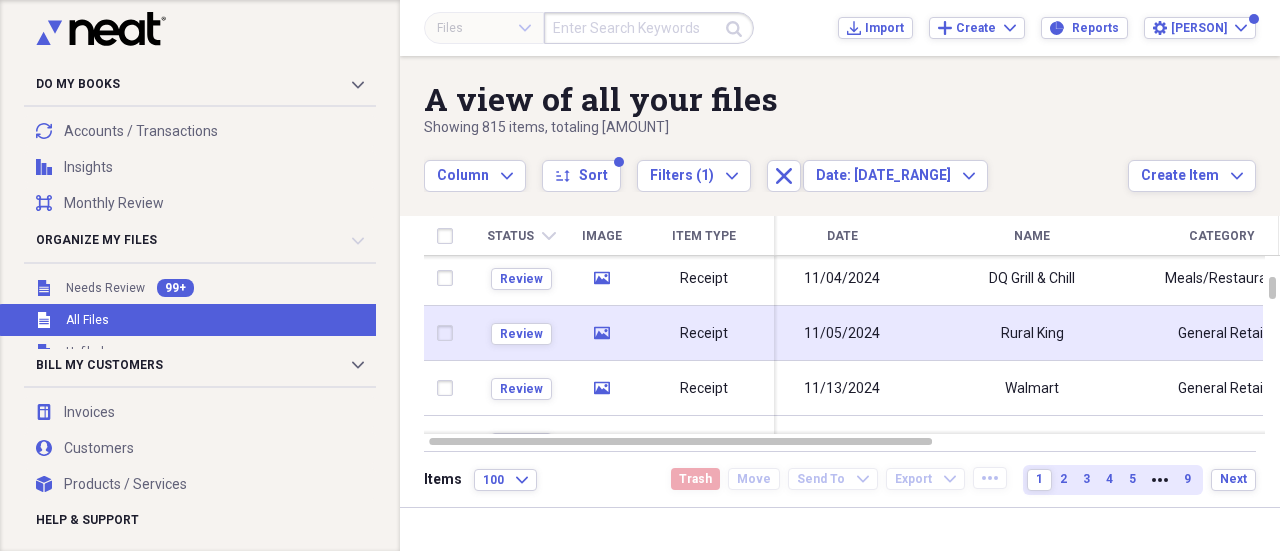 click 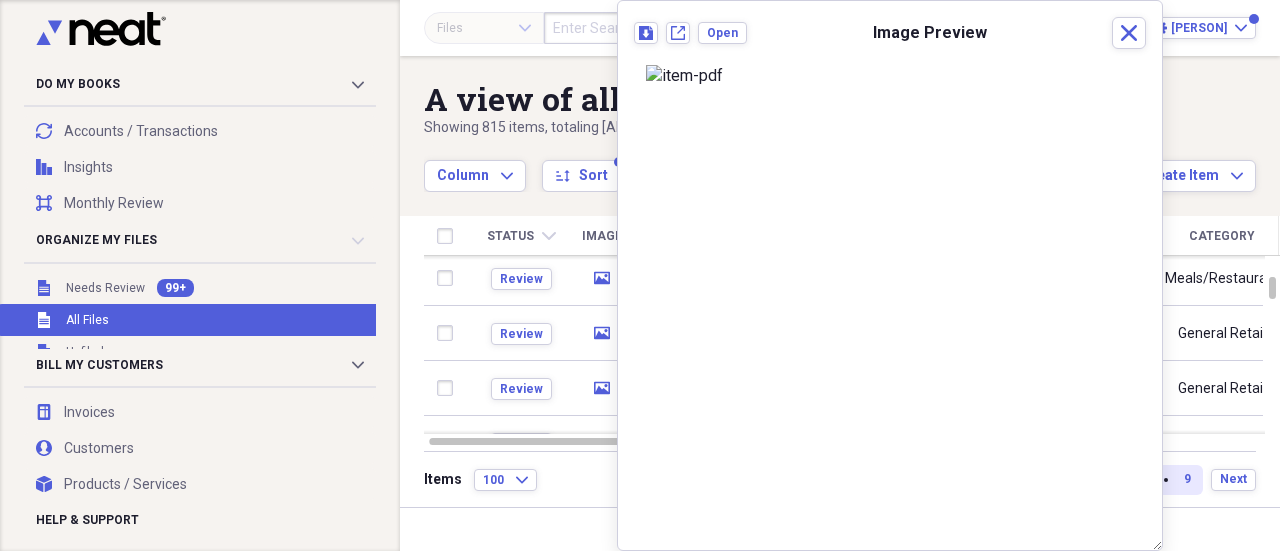 scroll, scrollTop: 1012, scrollLeft: 0, axis: vertical 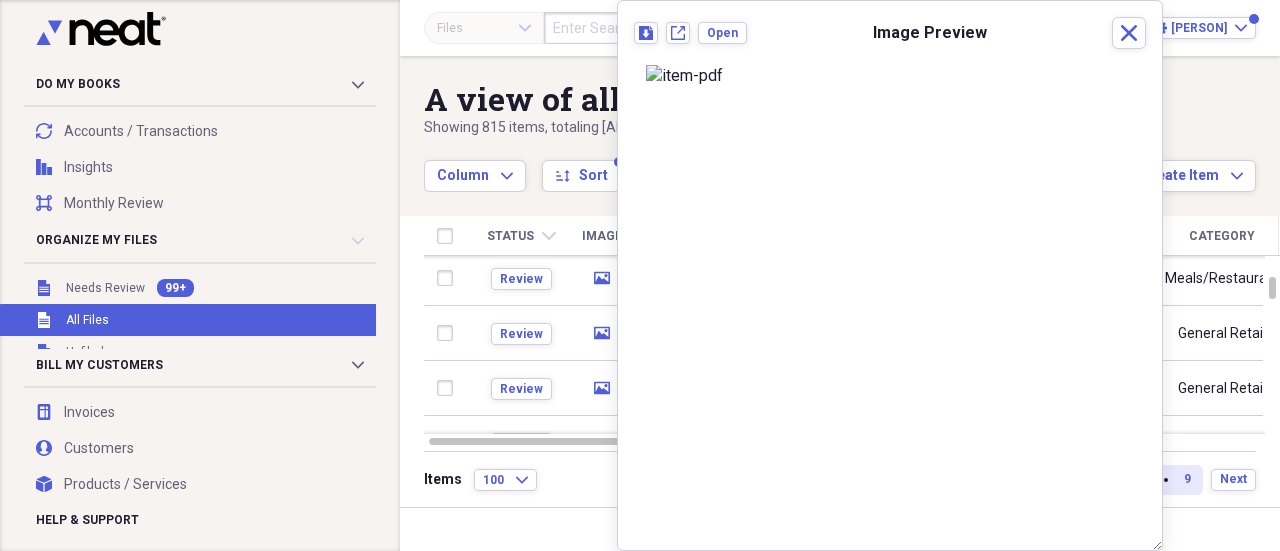 click at bounding box center [890, 76] 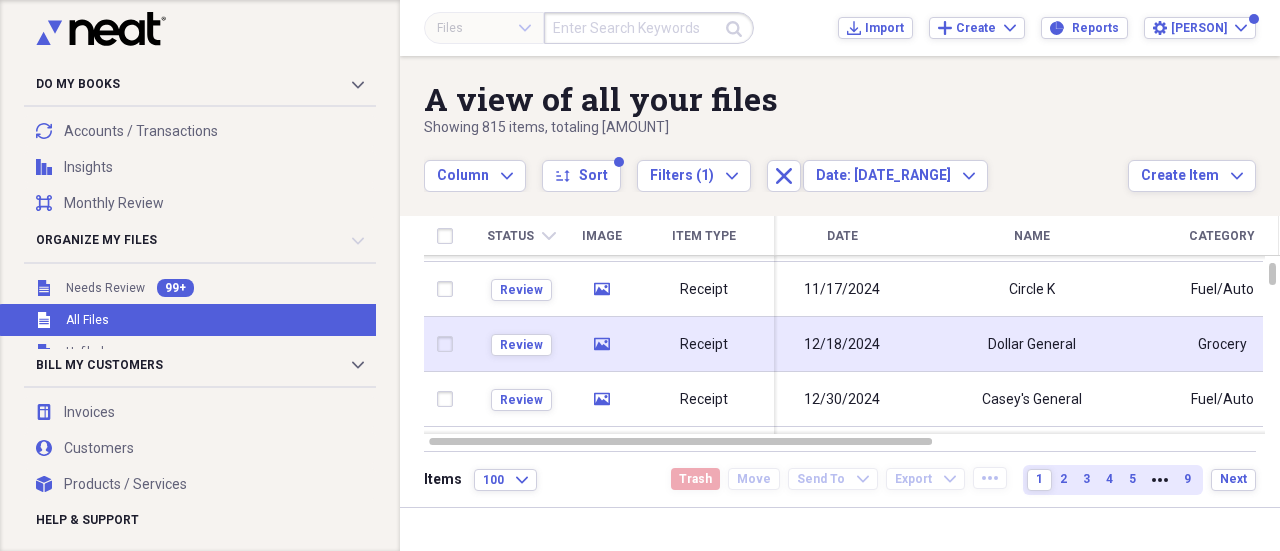 click on "media" 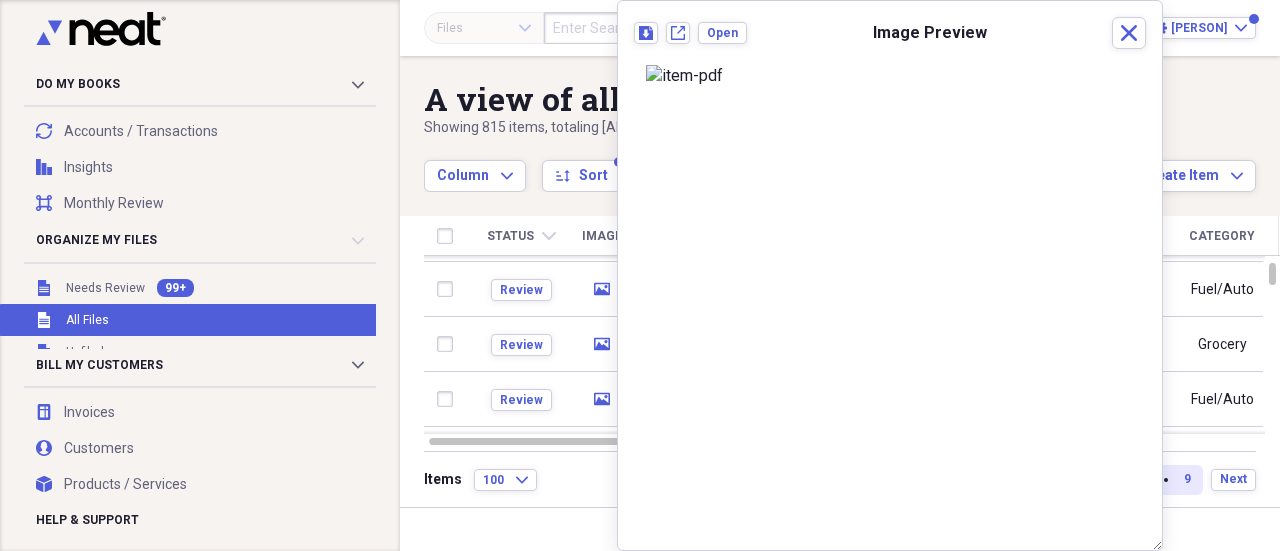 scroll, scrollTop: 354, scrollLeft: 0, axis: vertical 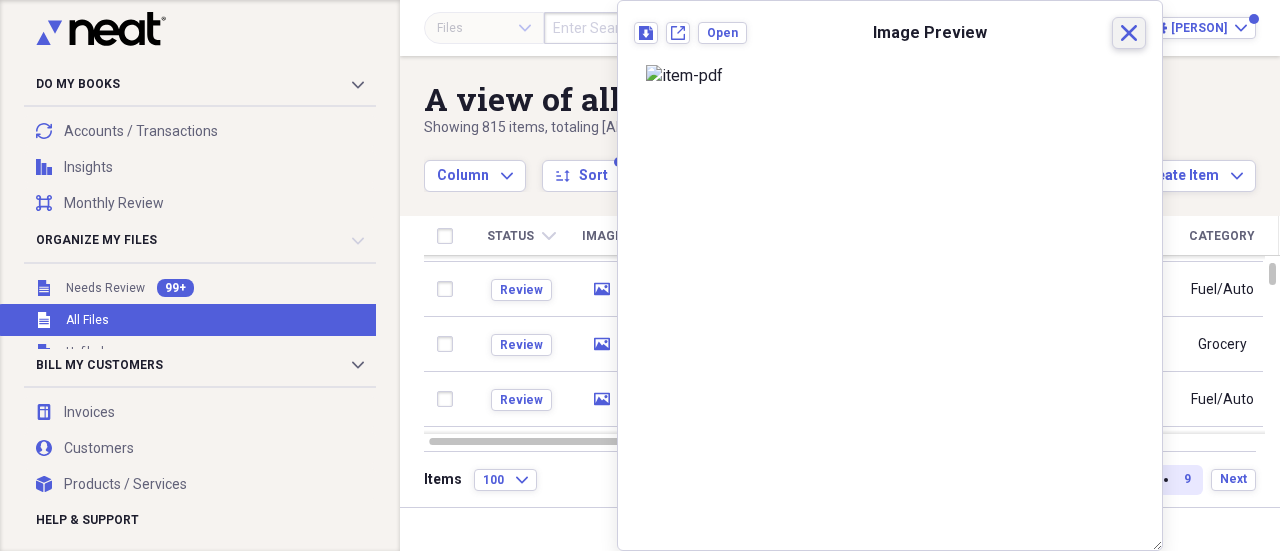 click 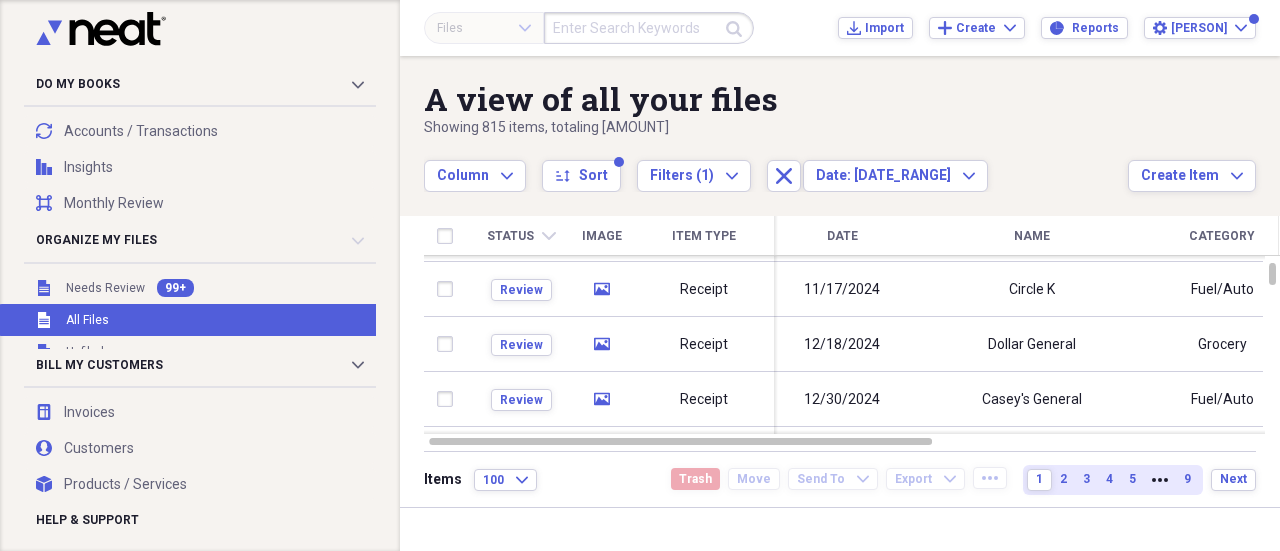 click on "Date" at bounding box center [842, 236] 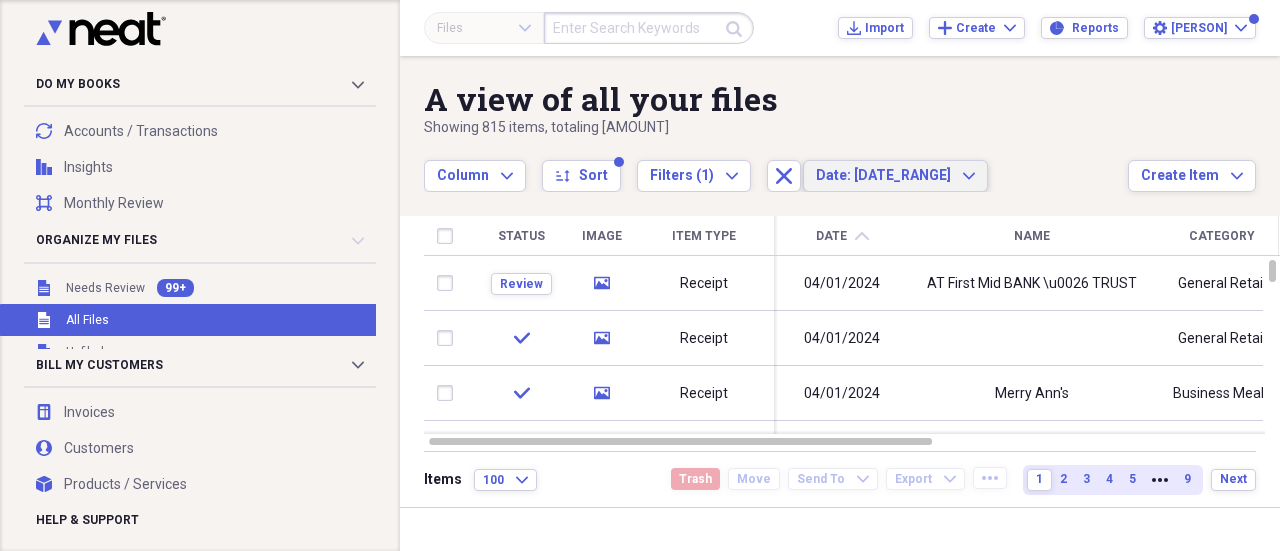 click on "Expand" 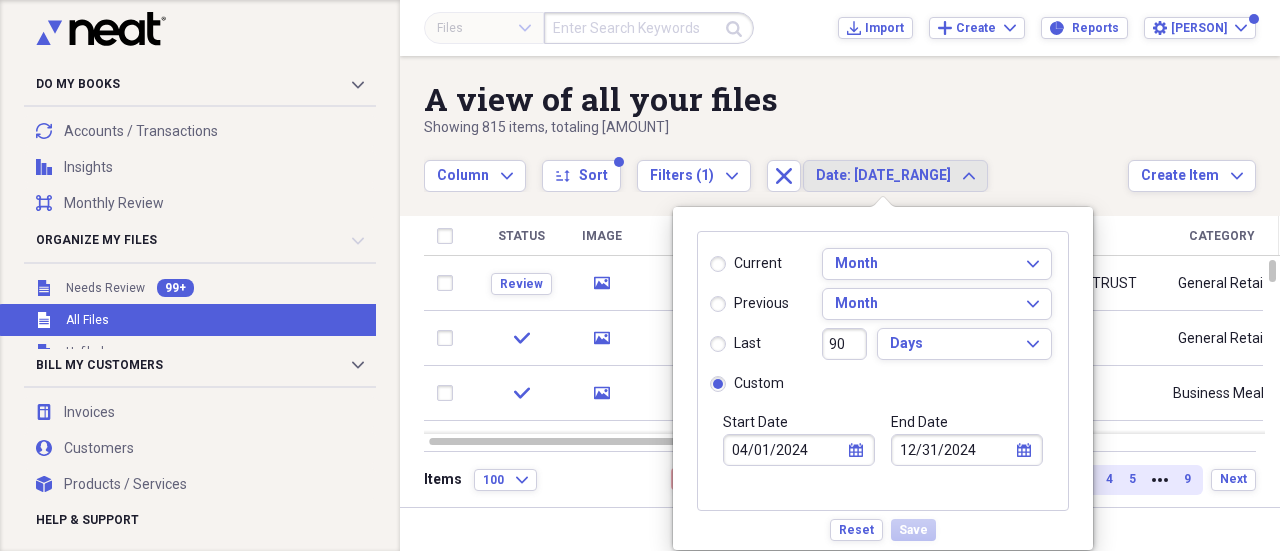 select on "3" 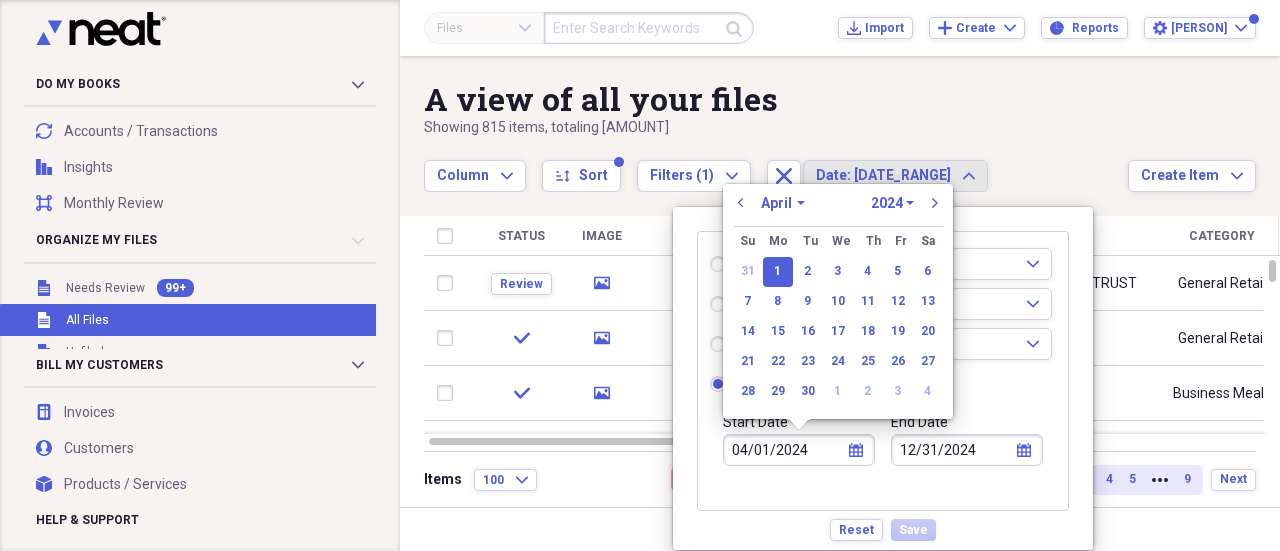 click on "04/01/2024" at bounding box center [799, 450] 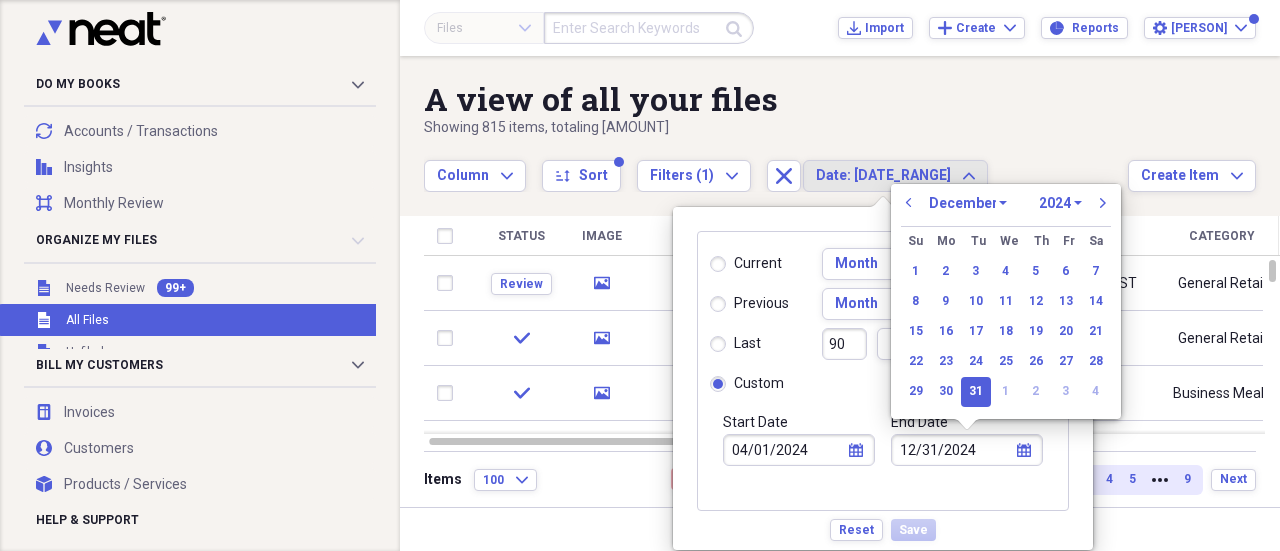 click on "04/01/2024" at bounding box center [799, 450] 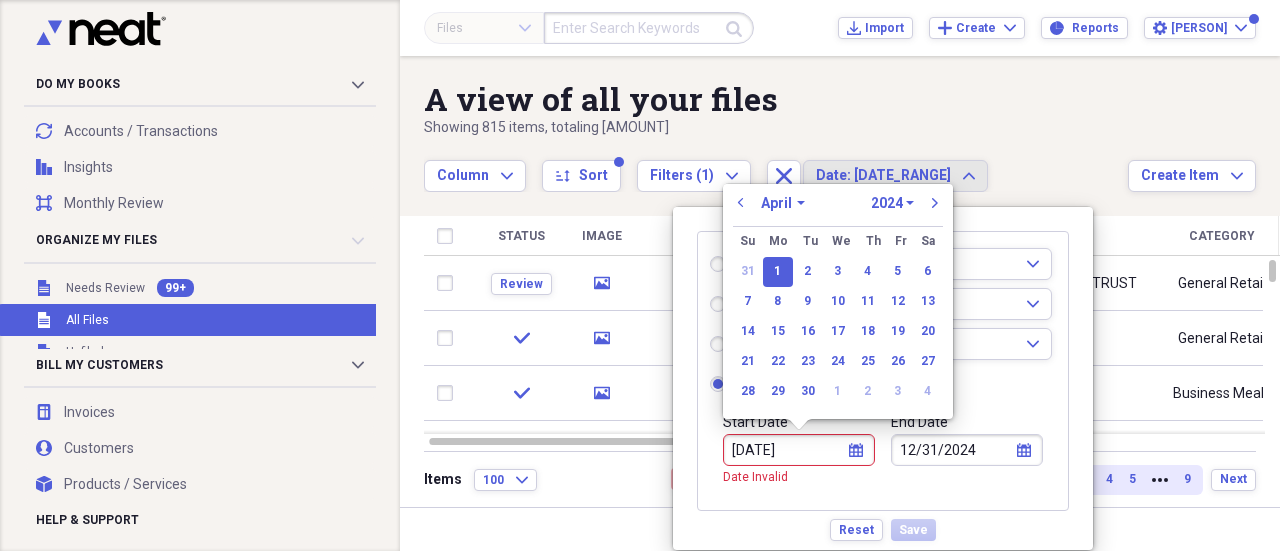 type on "01/01/2024" 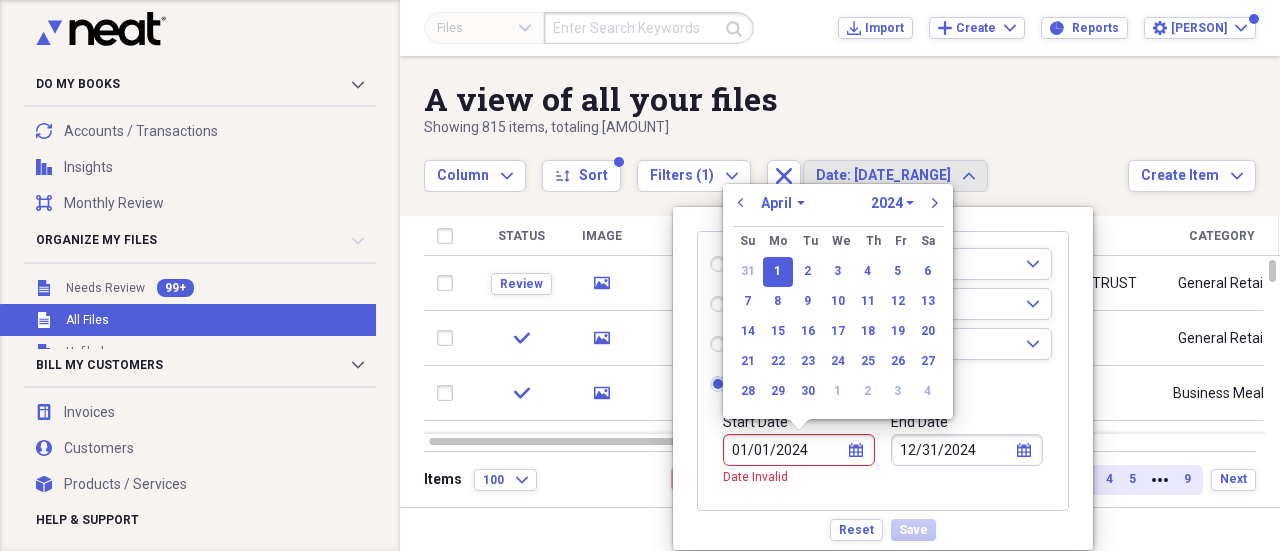select on "0" 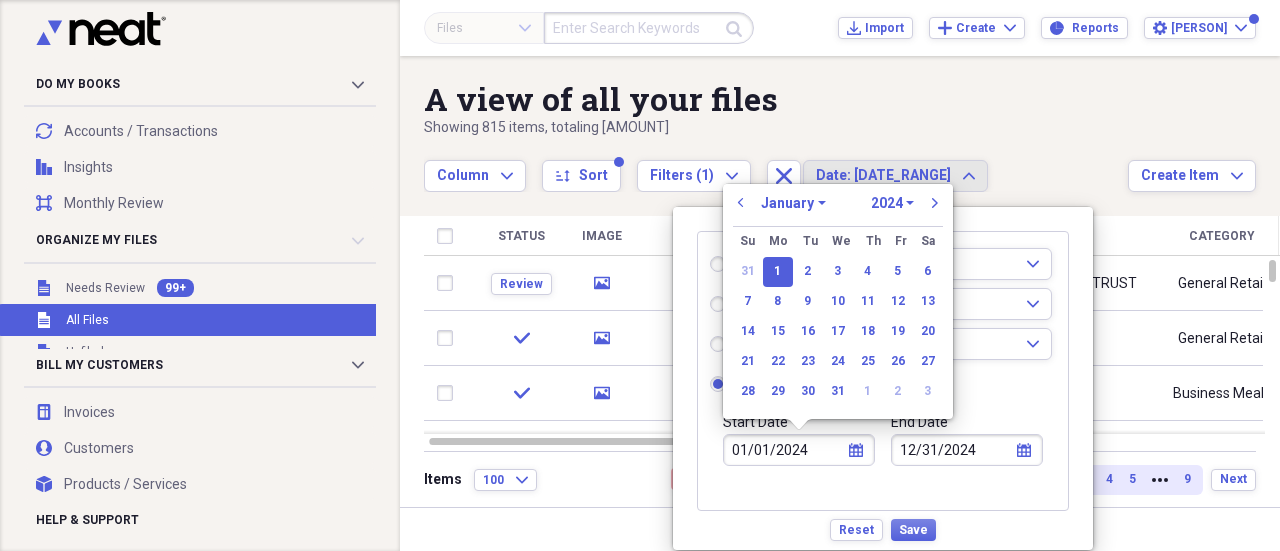 type on "01/01/2024" 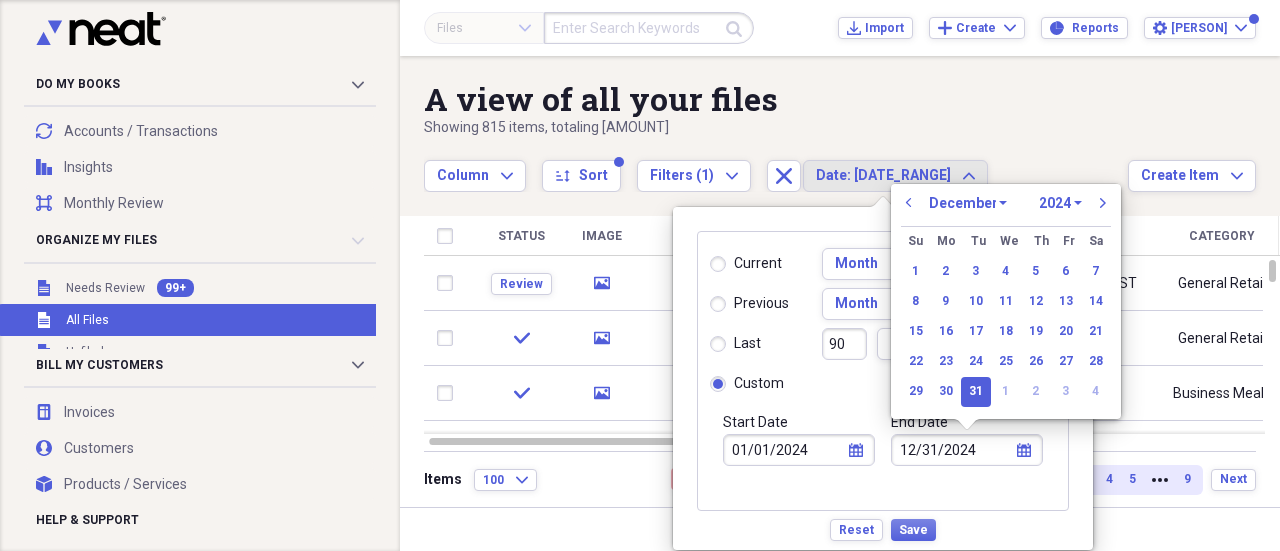 drag, startPoint x: 912, startPoint y: 445, endPoint x: 826, endPoint y: 456, distance: 86.70064 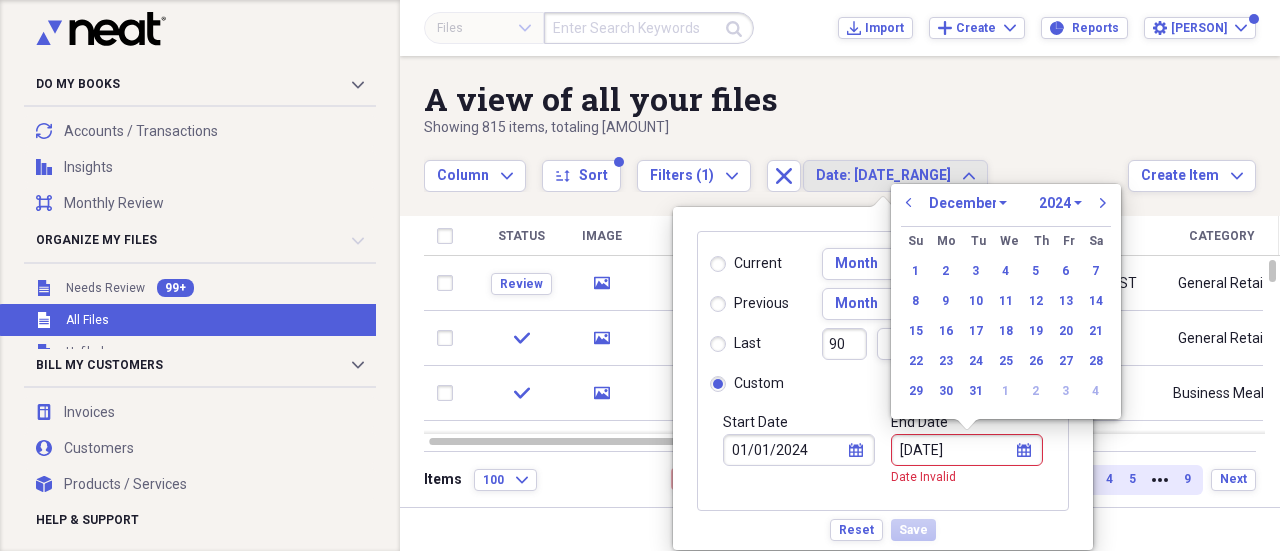 type on "01/31/2024" 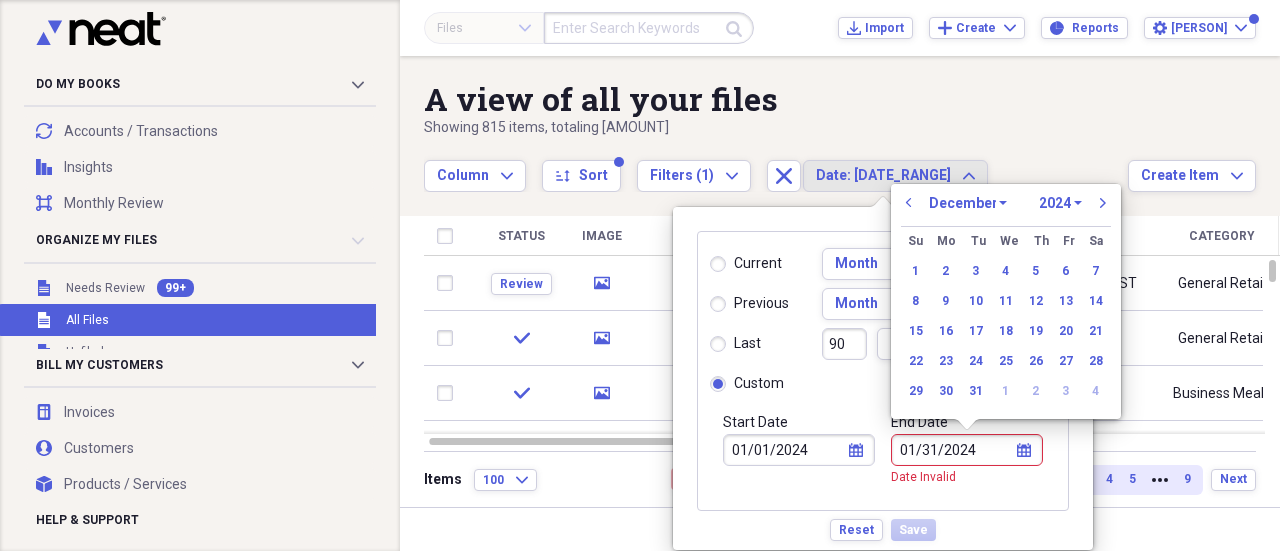 select on "0" 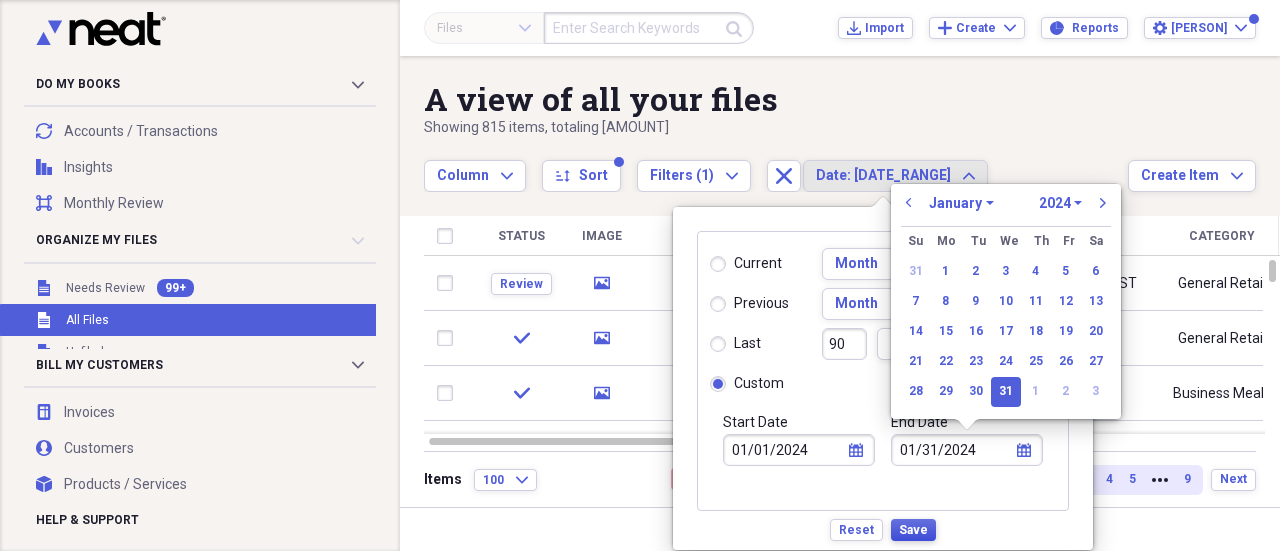type on "01/31/2024" 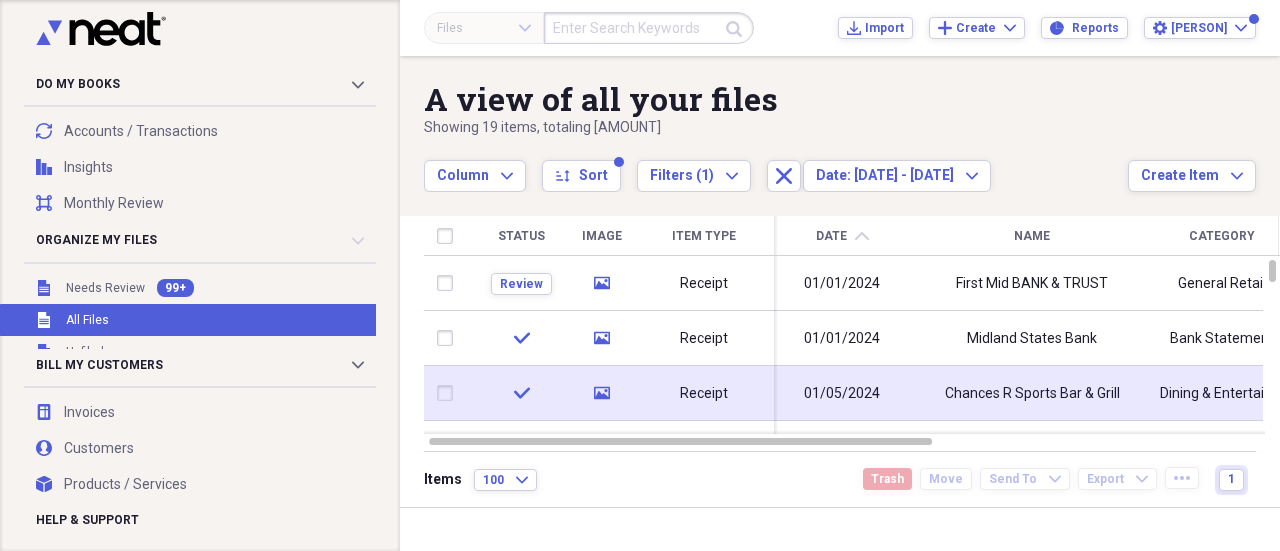 click on "media" 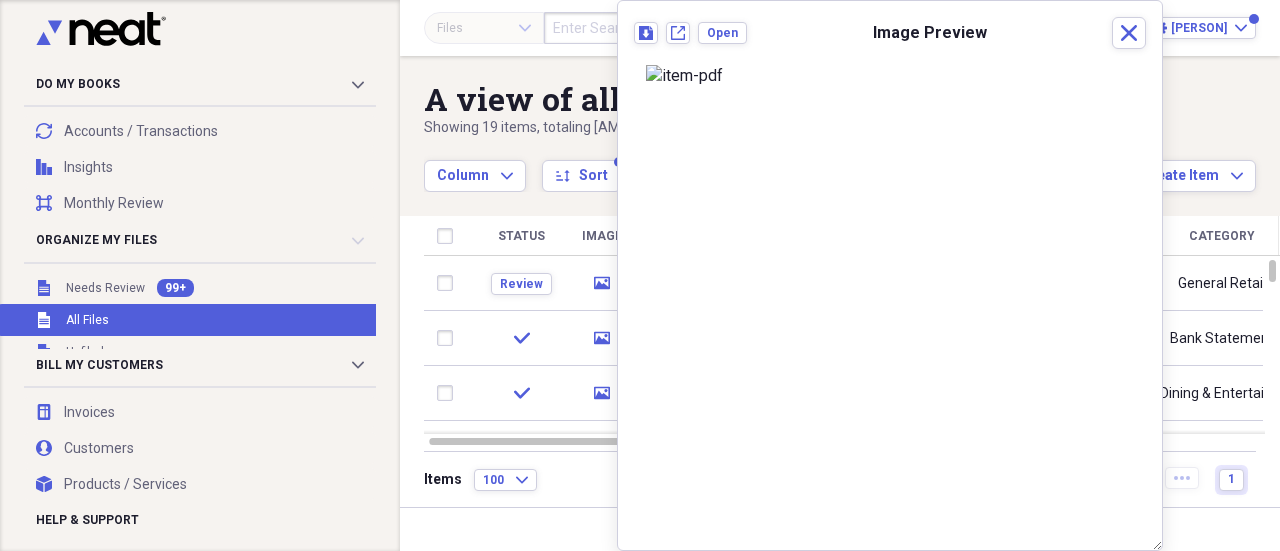 scroll, scrollTop: 352, scrollLeft: 0, axis: vertical 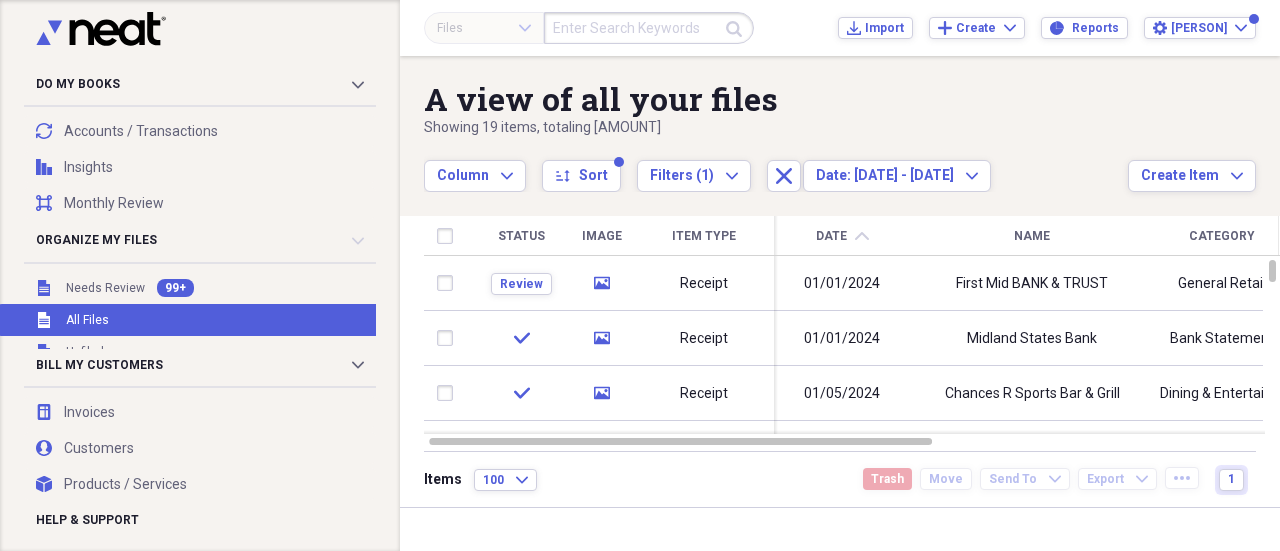 click on "sort Sort" at bounding box center (581, 165) 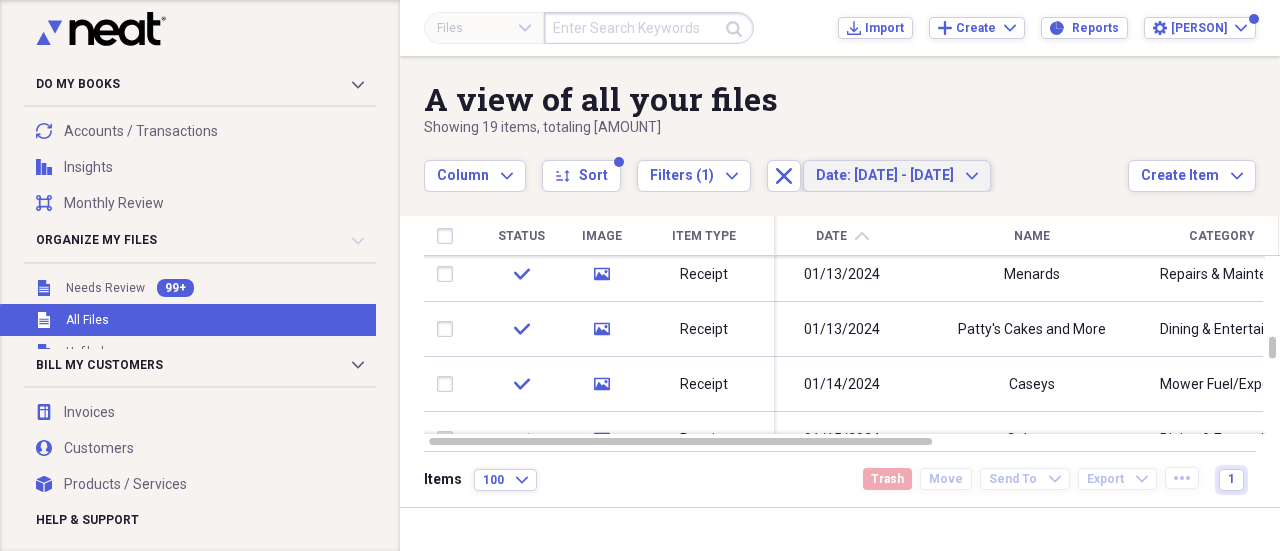 click on "Date: [DATE] - [DATE]" at bounding box center (885, 175) 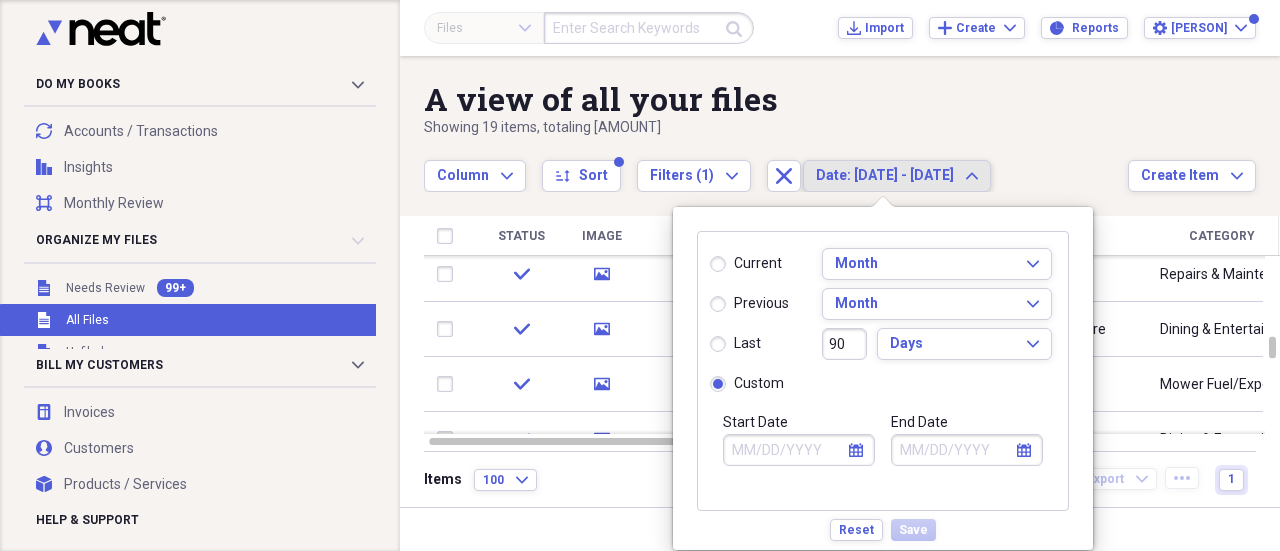 type on "01/01/2024" 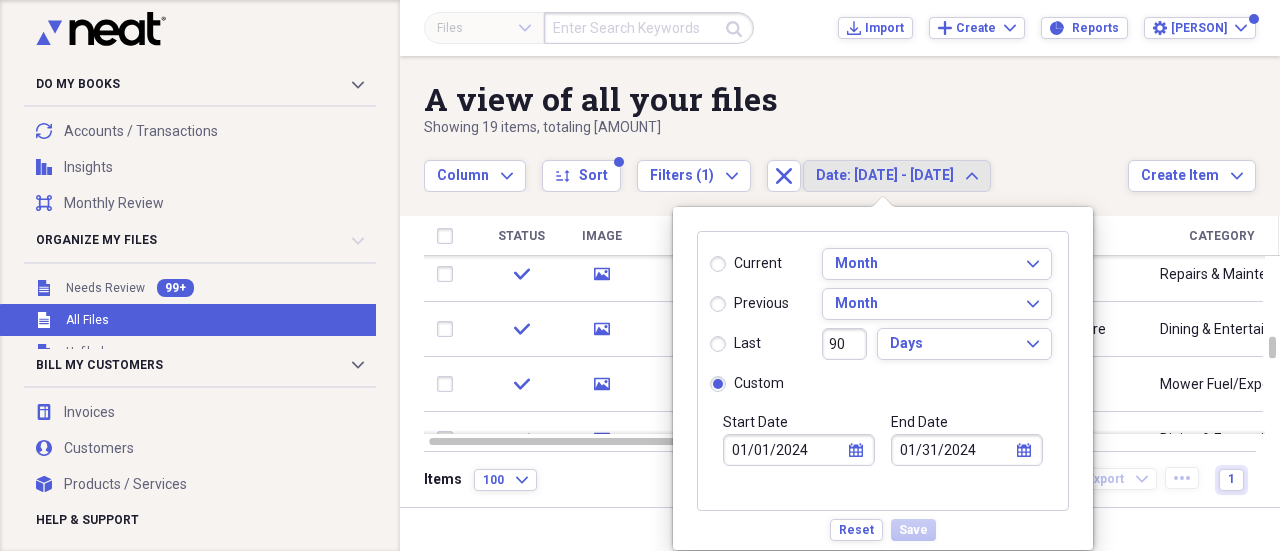 click on "Start Date [DATE] calendar Calendar" at bounding box center (799, 461) 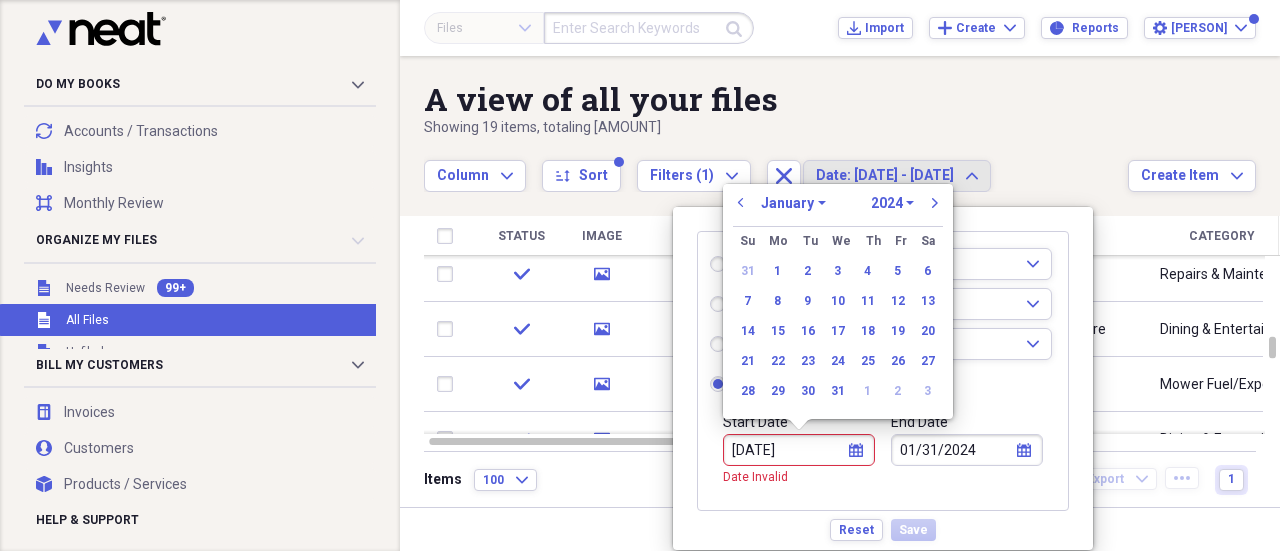 type on "08/01/2024" 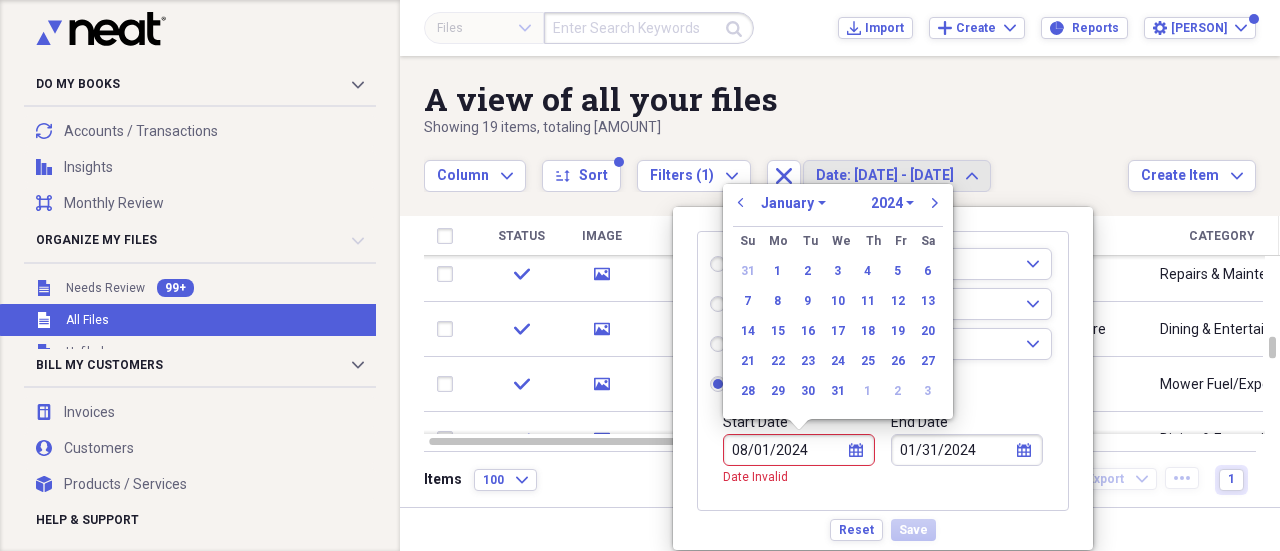 select on "7" 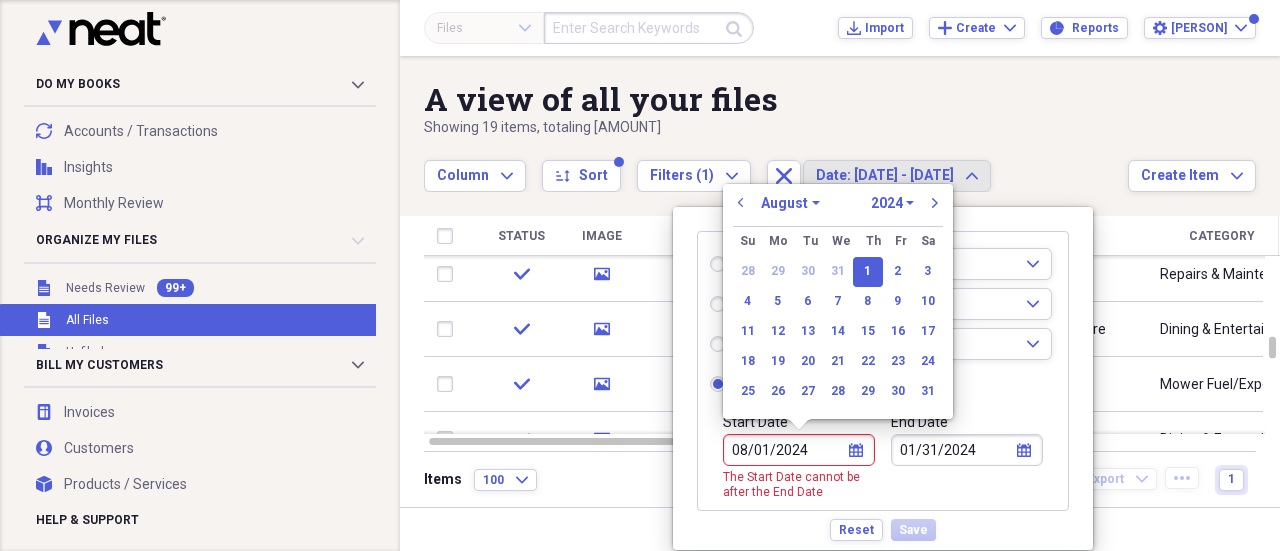 type on "08/01/2024" 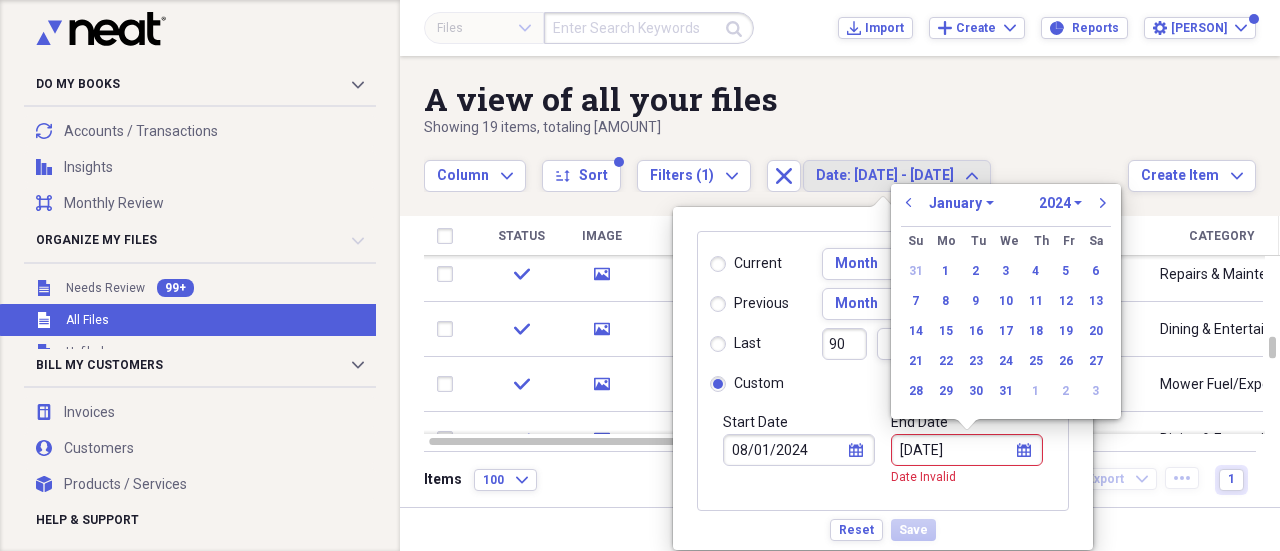 type on "08/31/2024" 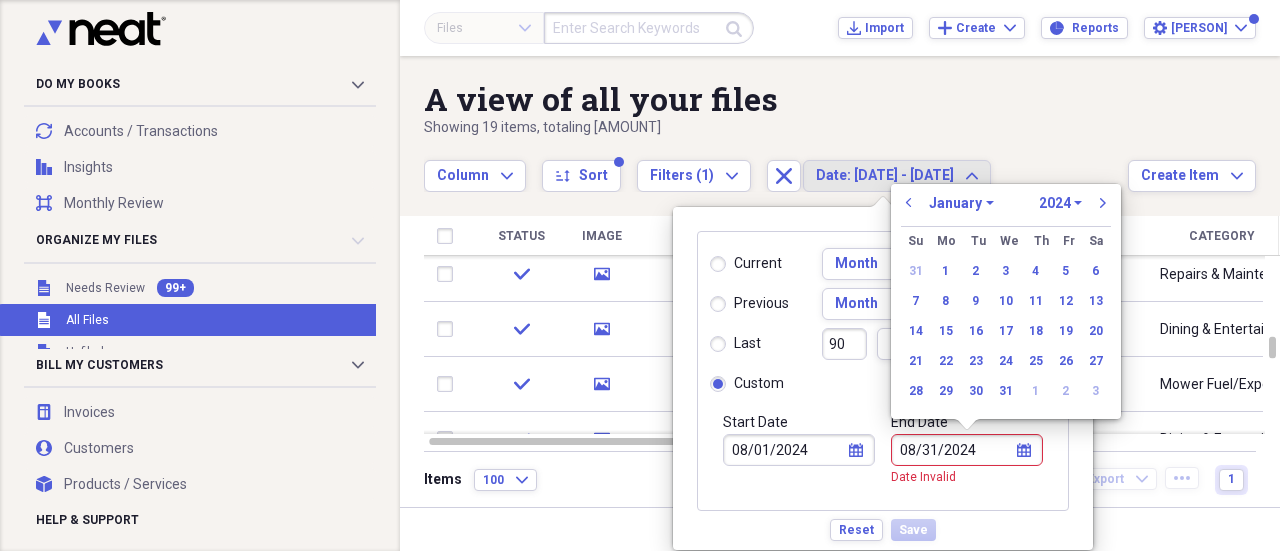 select on "7" 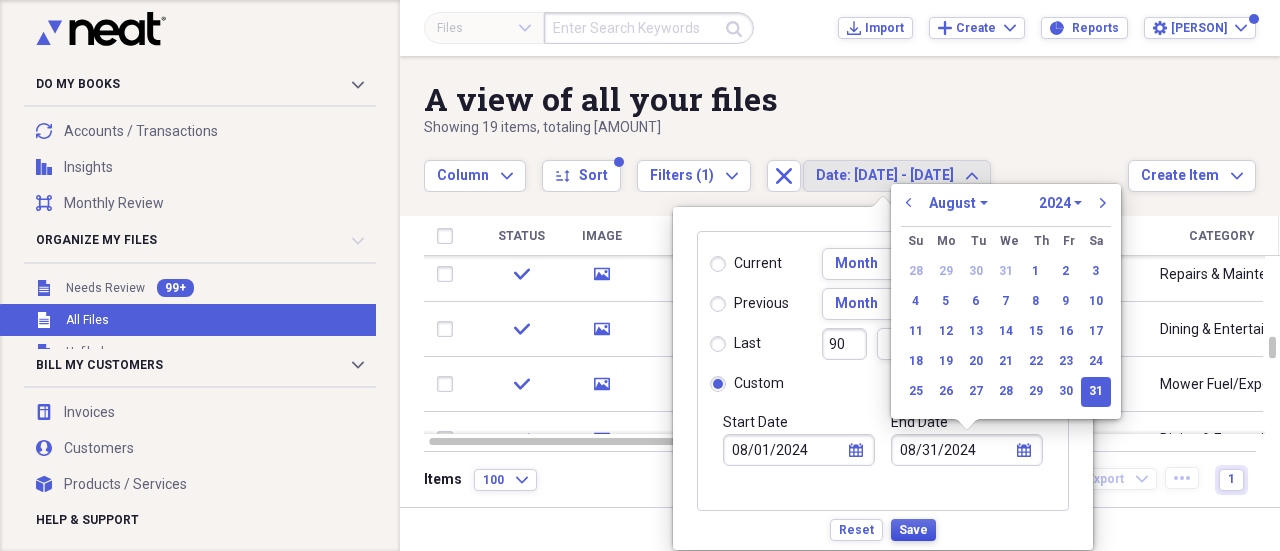 type on "08/31/2024" 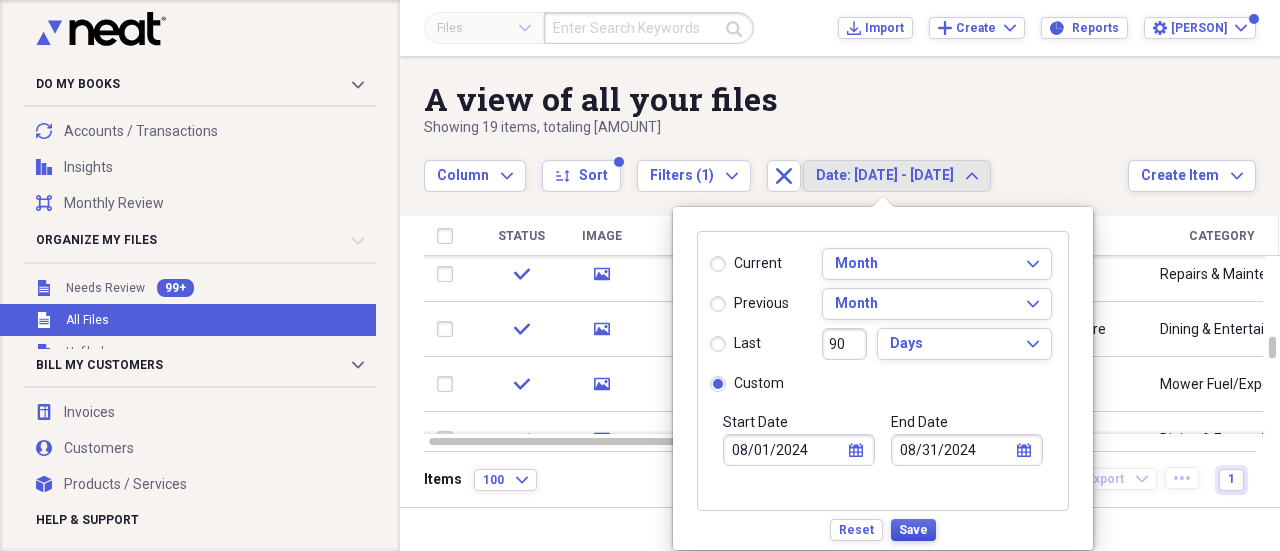 click on "Save" at bounding box center [913, 530] 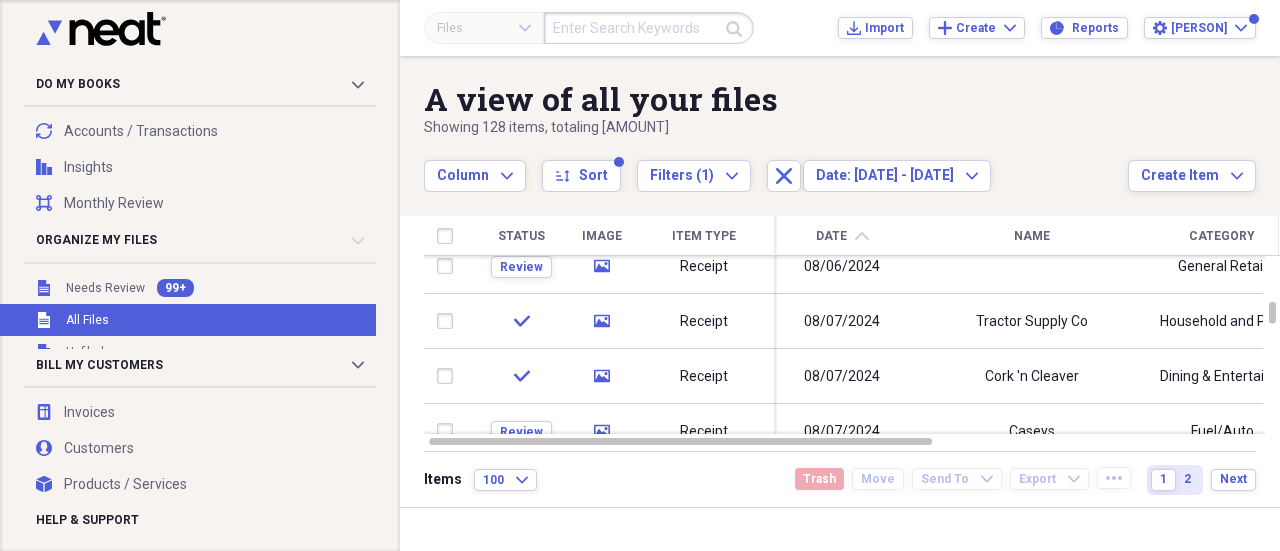click on "Name" at bounding box center [1032, 236] 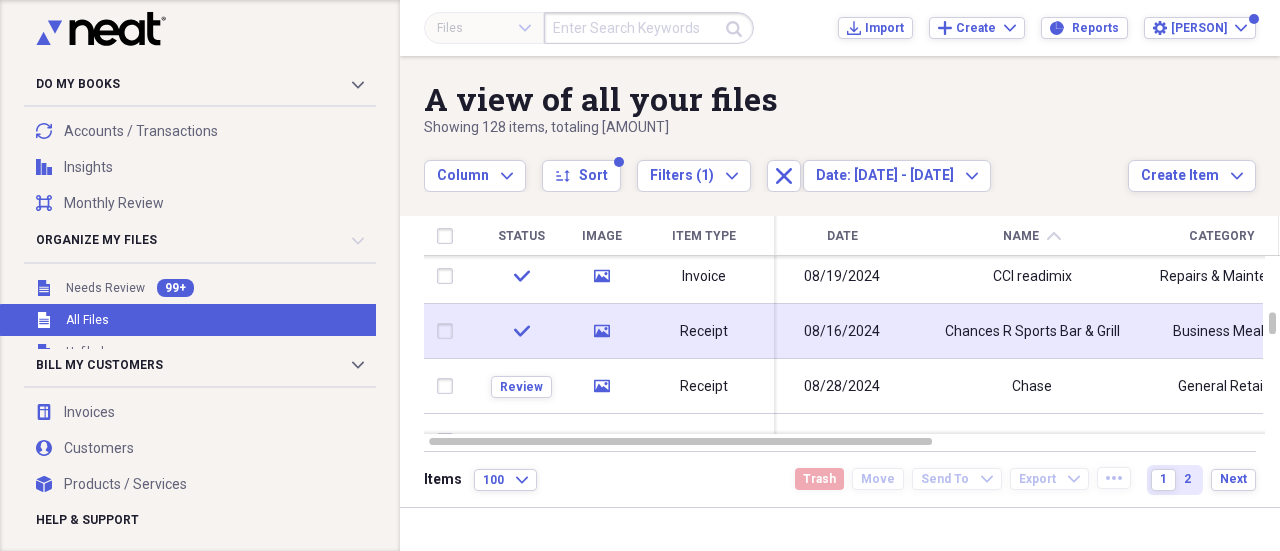 type 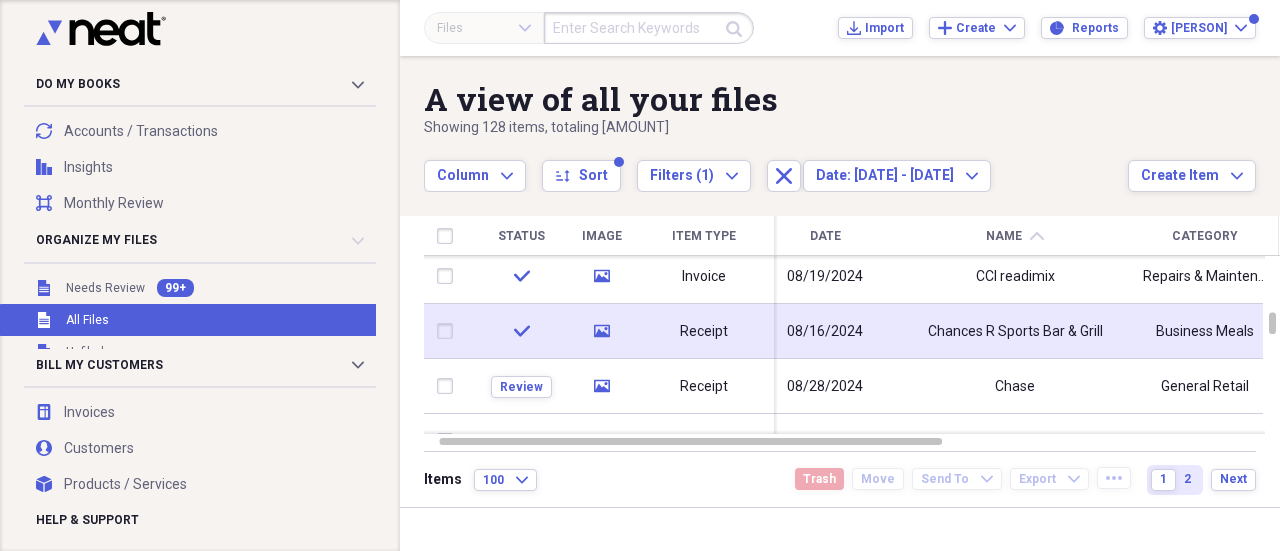 click on "media" 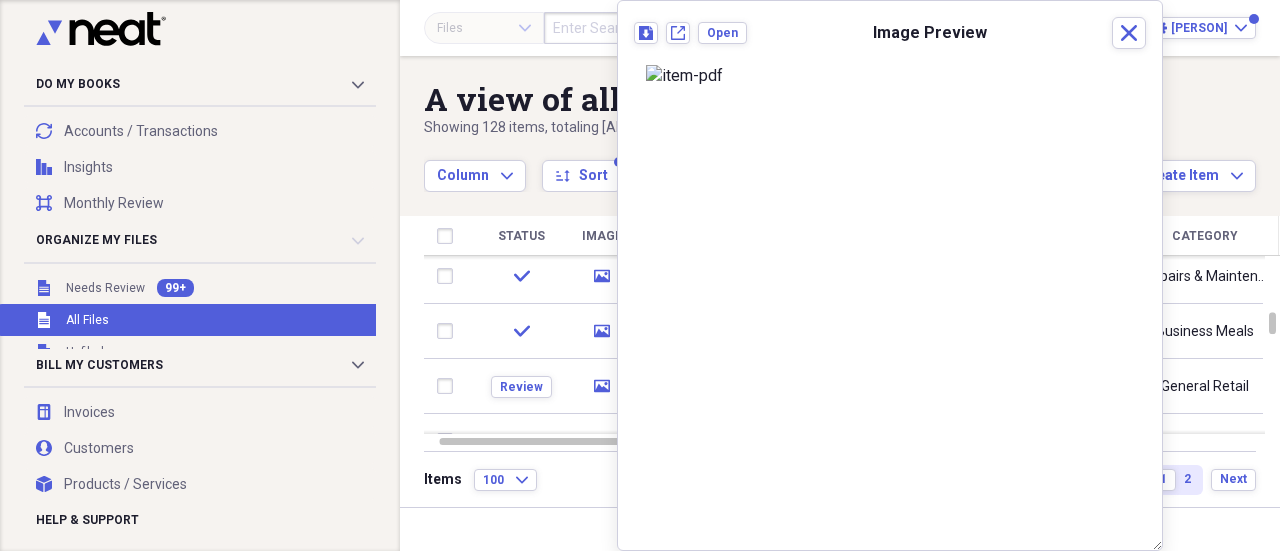 scroll, scrollTop: 300, scrollLeft: 0, axis: vertical 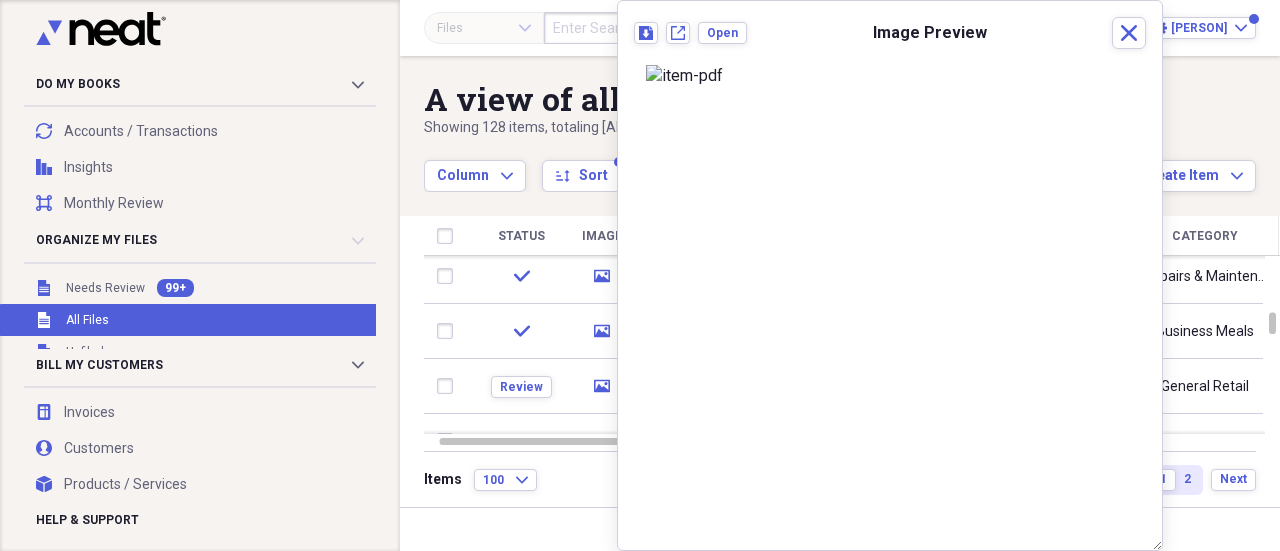click on "A view of all your files Showing 128 items , totaling [AMOUNT] Column Expand sort Sort Filters (1) Expand Close Date: [DATE_RANGE] Expand Create Item Expand Status Image Item Type Date Name chevron-up Category Amount Source Date Added Folder check media Receipt [DATE] [TIME] Gas/Fuel Review media Receipt [DATE] [TIME] Unfiled Review media Receipt [DATE] Email [DATE] [TIME] Unfiled check media Invoice [DATE]CCI readimix Repairs \u0026 Maintenance [AMOUNT] Scan [DATE] [TIME] Repairs and Maintenance check media Receipt [DATE] Chances R Sports Bar \u0026 Grill Business Meals [AMOUNT] Scan [DATE] [TIME] Business Meals Review media Receipt [DATE] Chase General Retail [AMOUNT] Email [DATE] [TIME] Unfiled check media Receipt [DATE] Chase Dining \u0026 Entertainment [AMOUNT] Scan [DATE] [TIME] Travel check media Receipt [DATE] Travel" at bounding box center [840, 281] 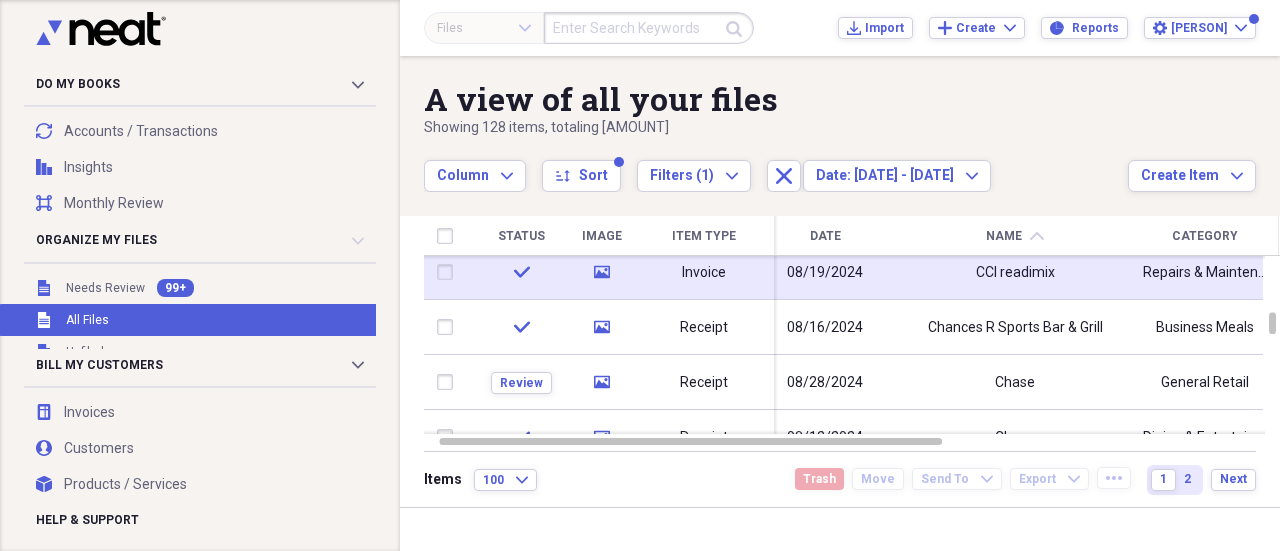 click 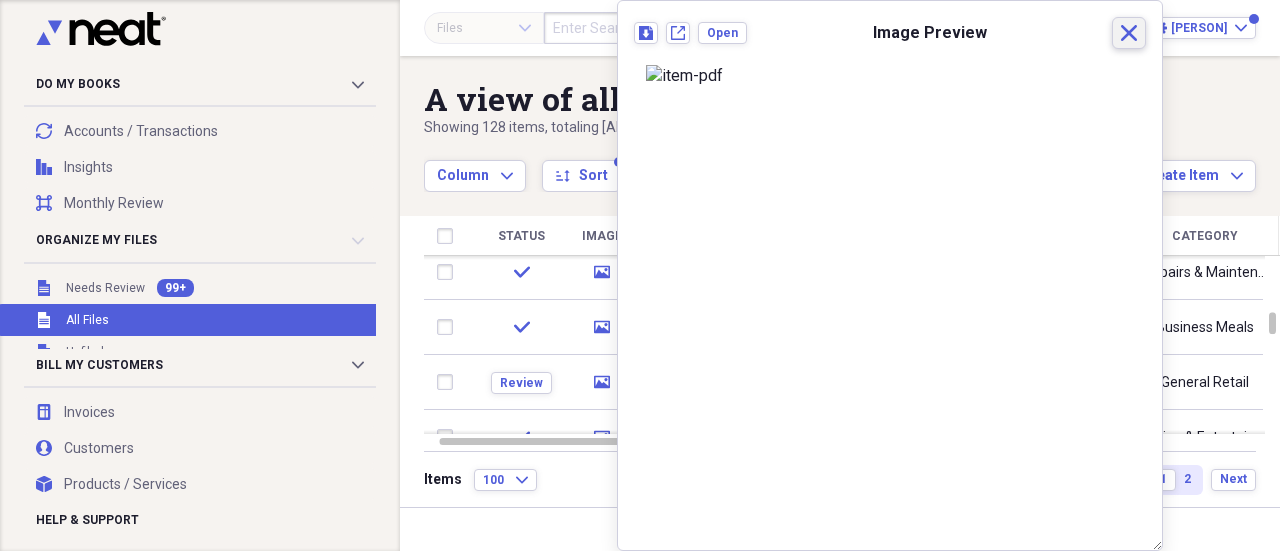 click 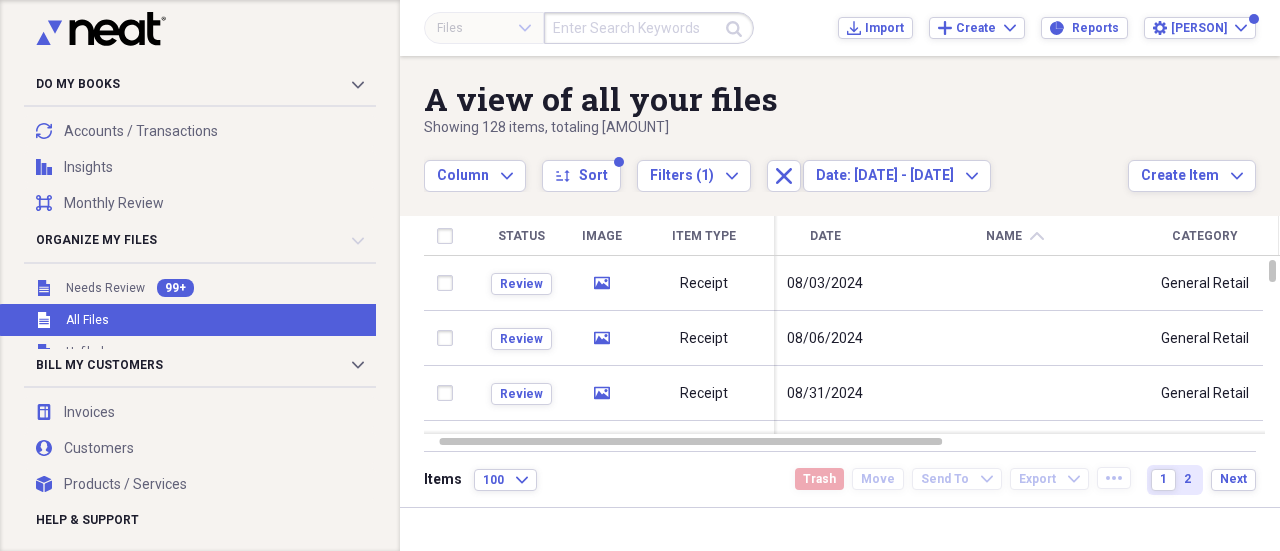 click on "Date" at bounding box center [825, 236] 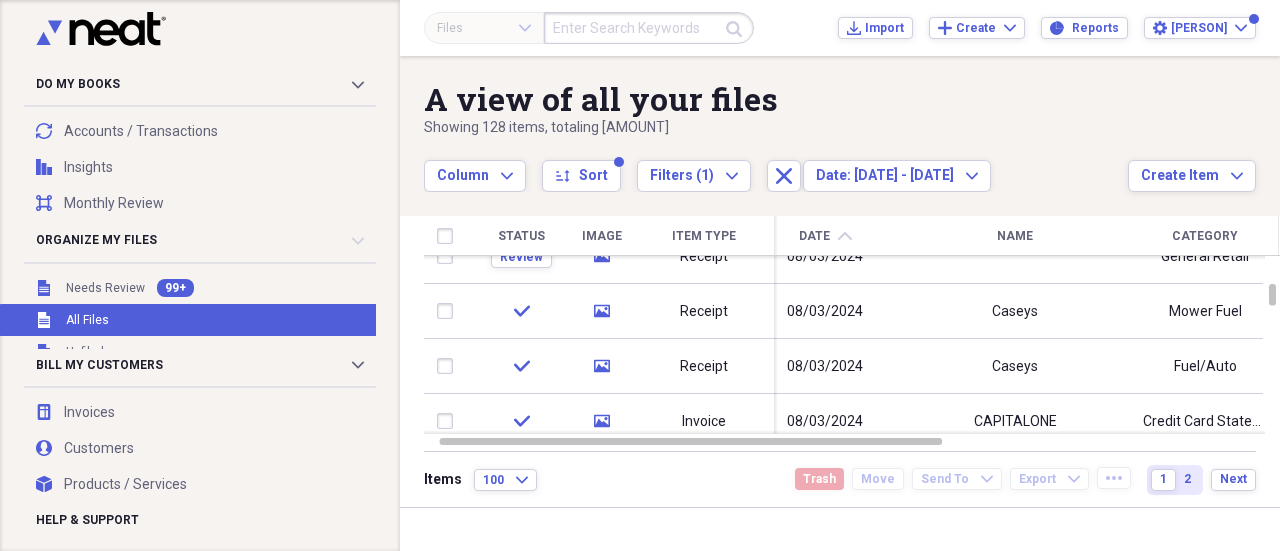 type 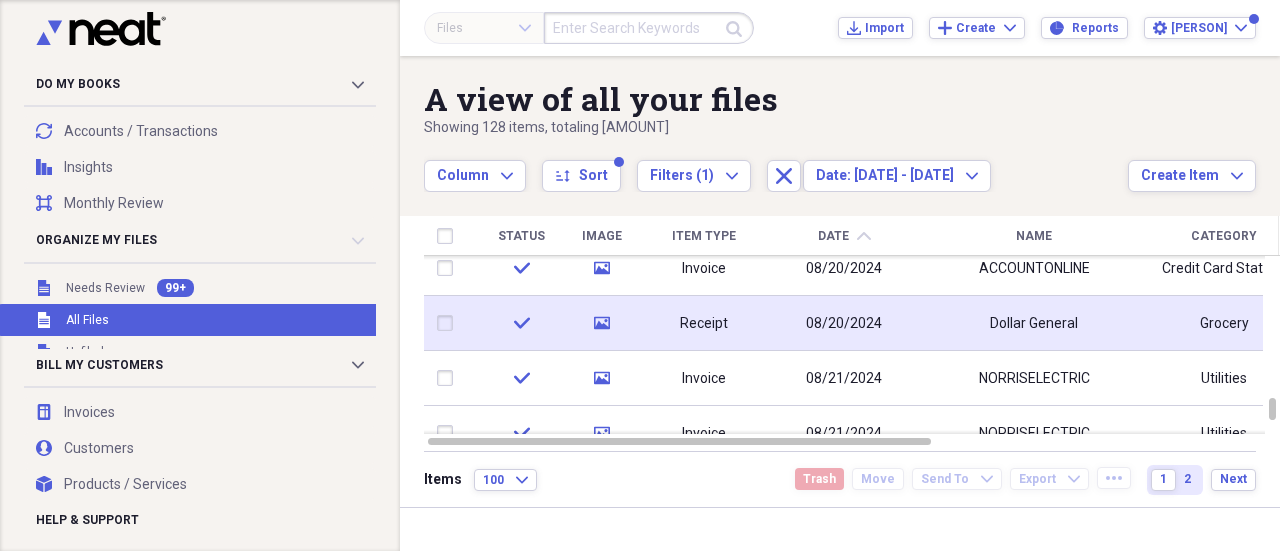 click on "media" at bounding box center (602, 323) 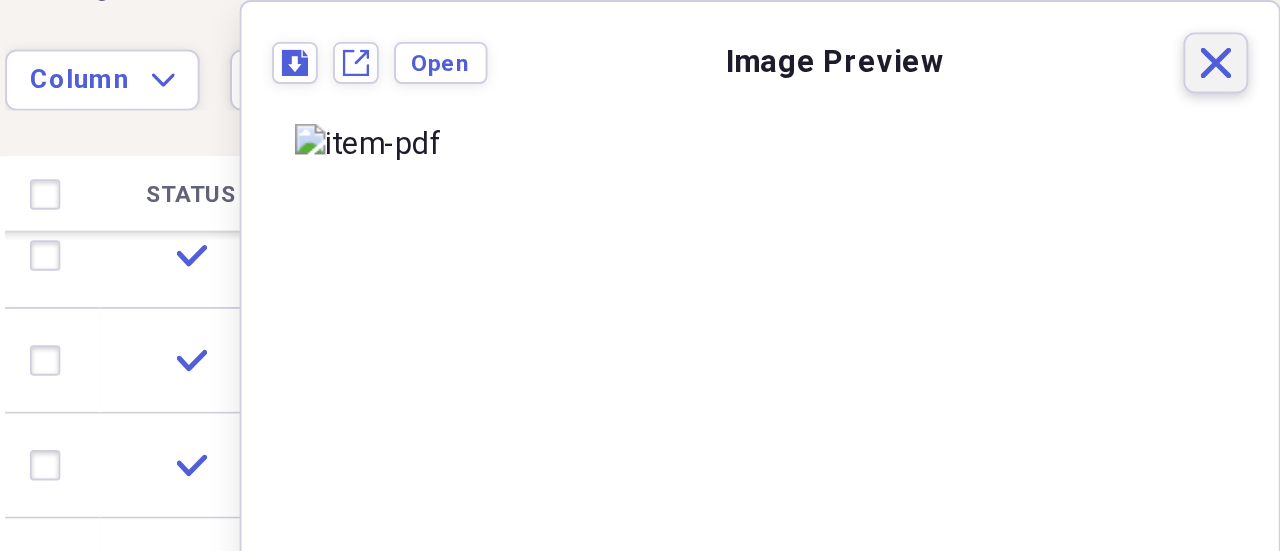 click on "Close" at bounding box center (1059, 167) 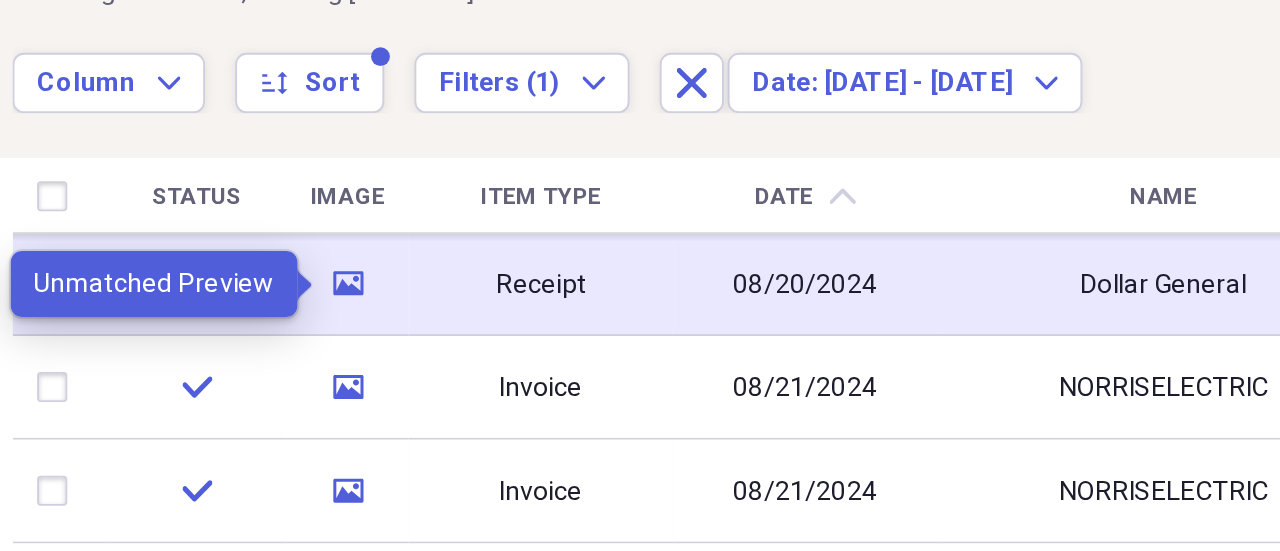 click on "media" 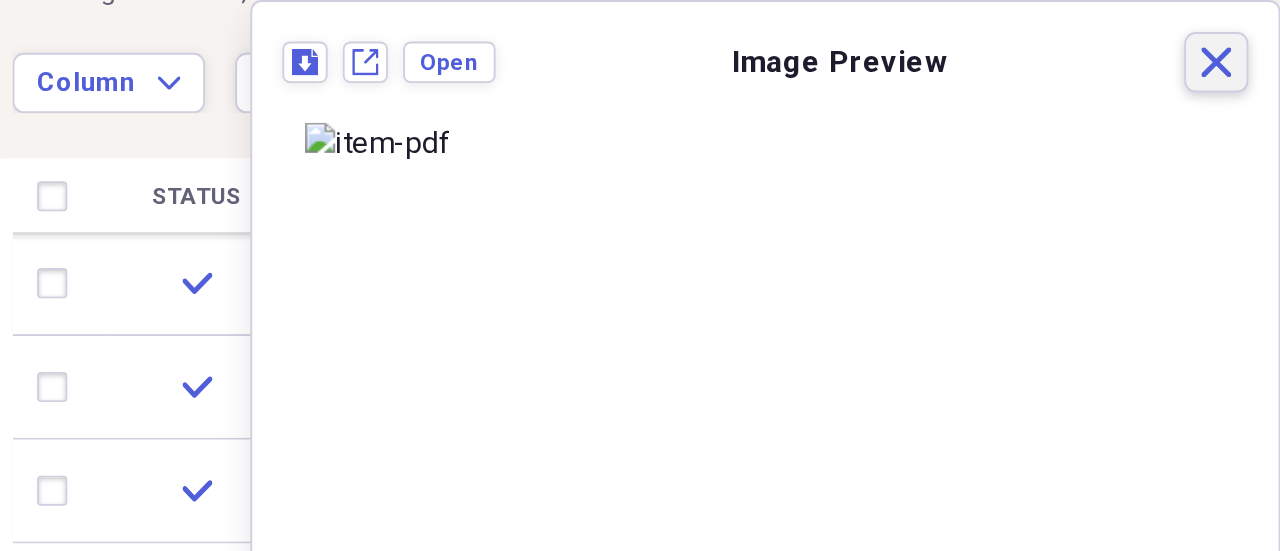 click on "Close" 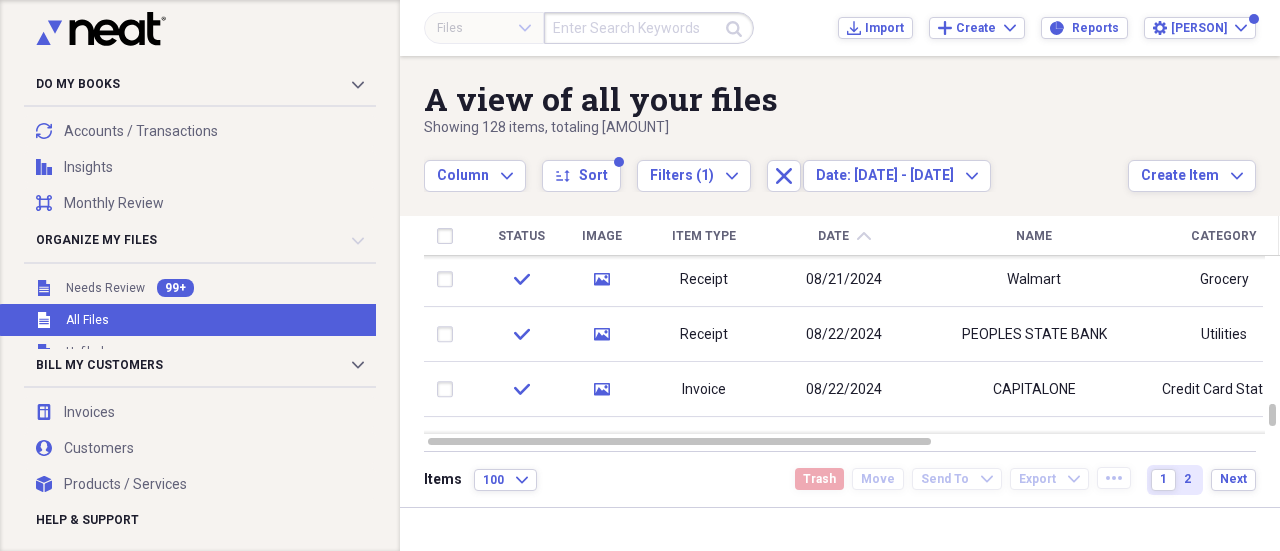 click at bounding box center [649, 28] 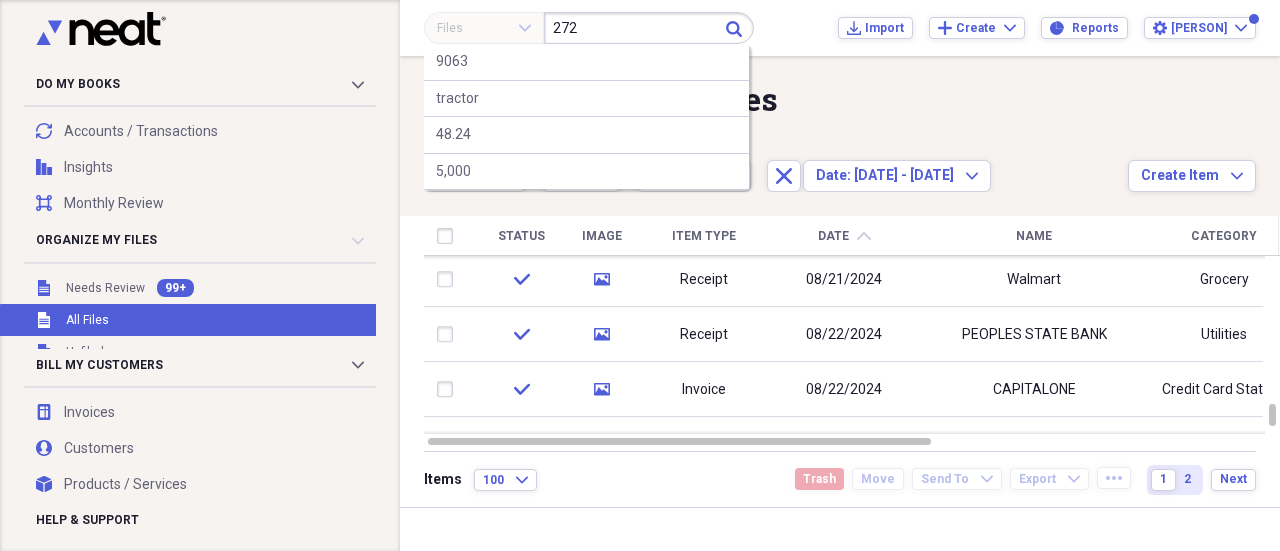 type on "272" 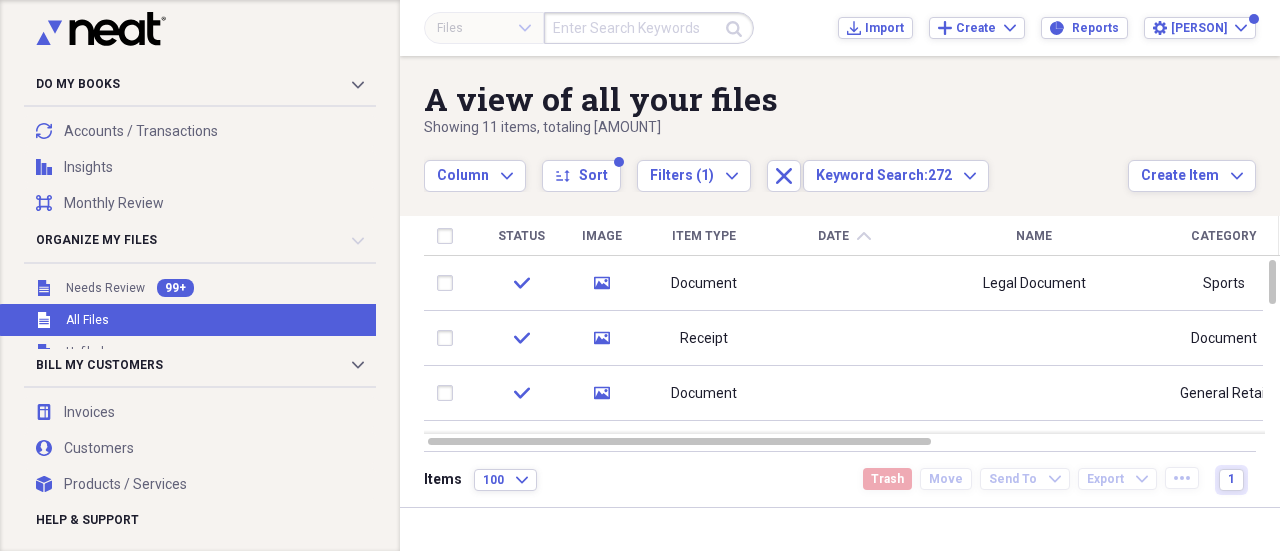 click at bounding box center (649, 28) 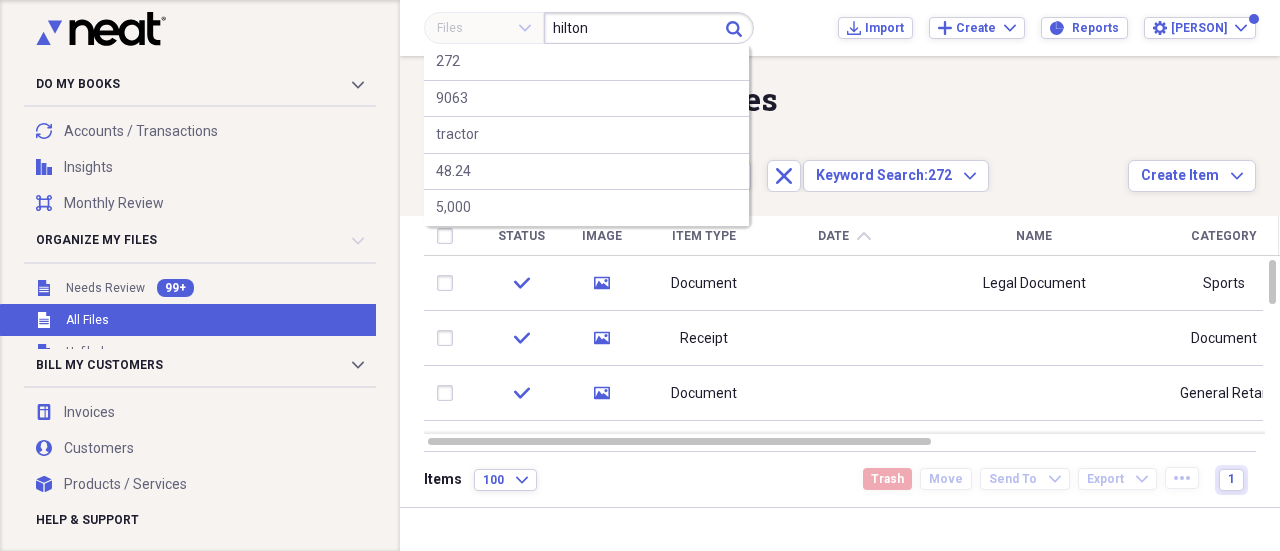 type on "hilton" 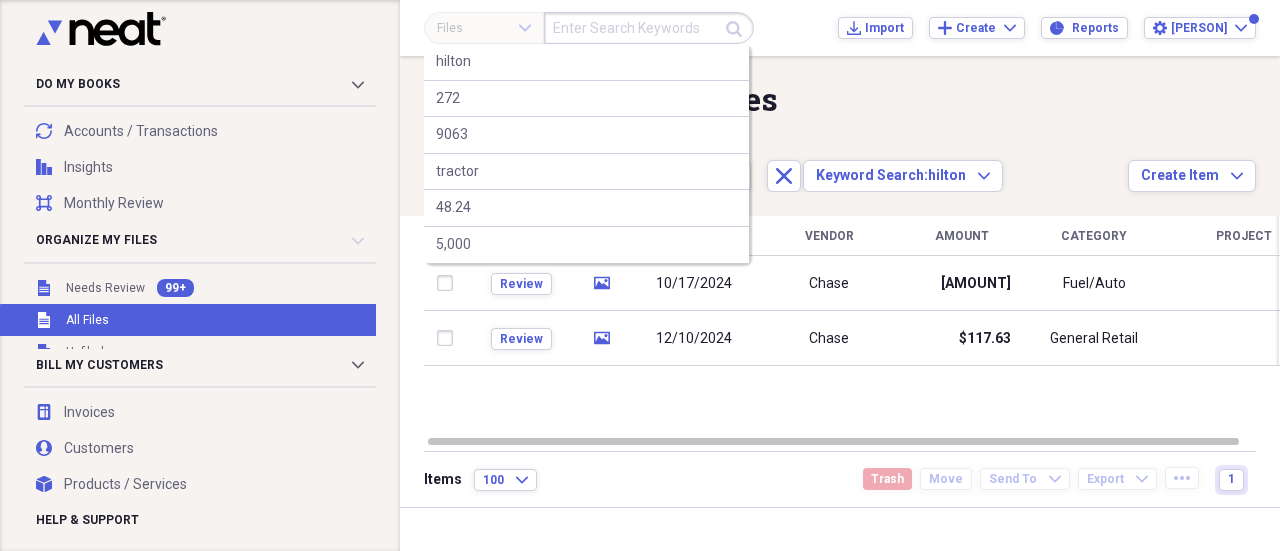 click at bounding box center [649, 28] 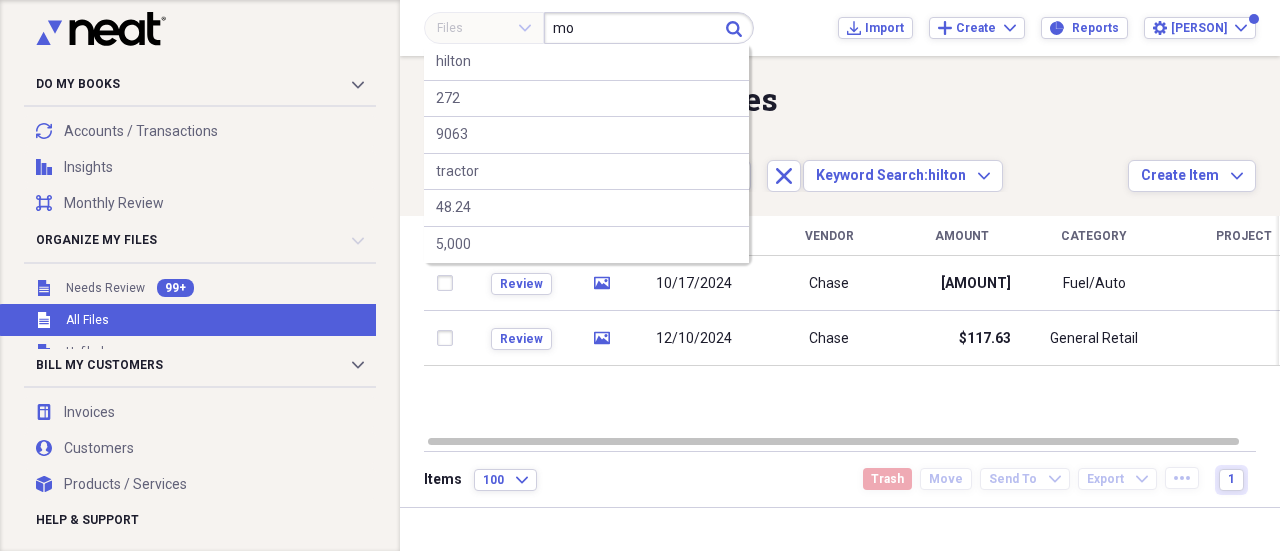 type on "m" 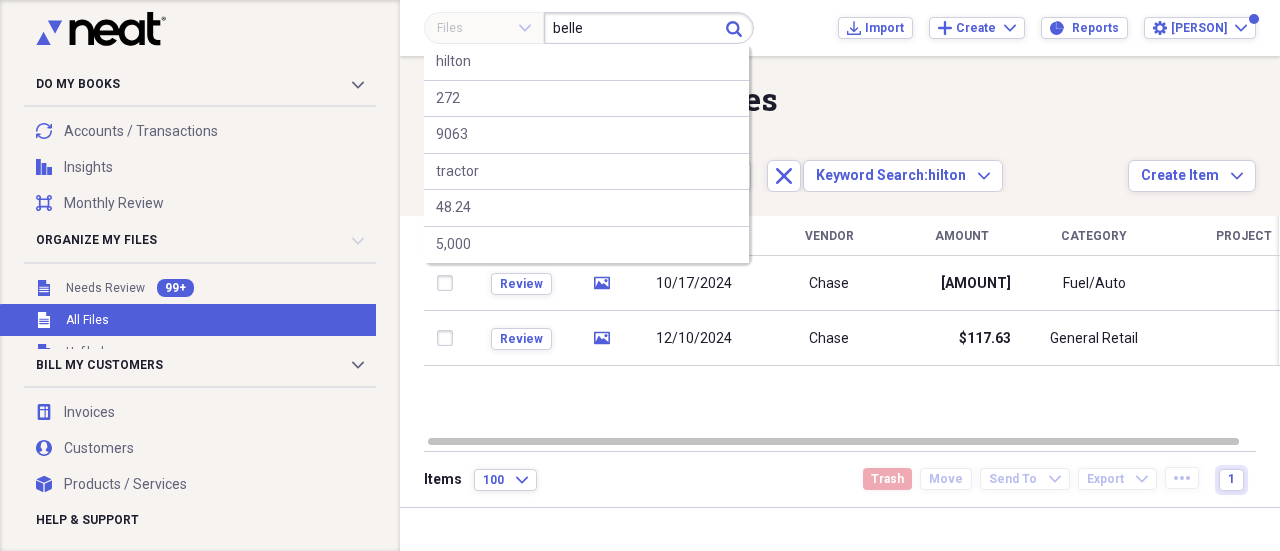 type on "belle" 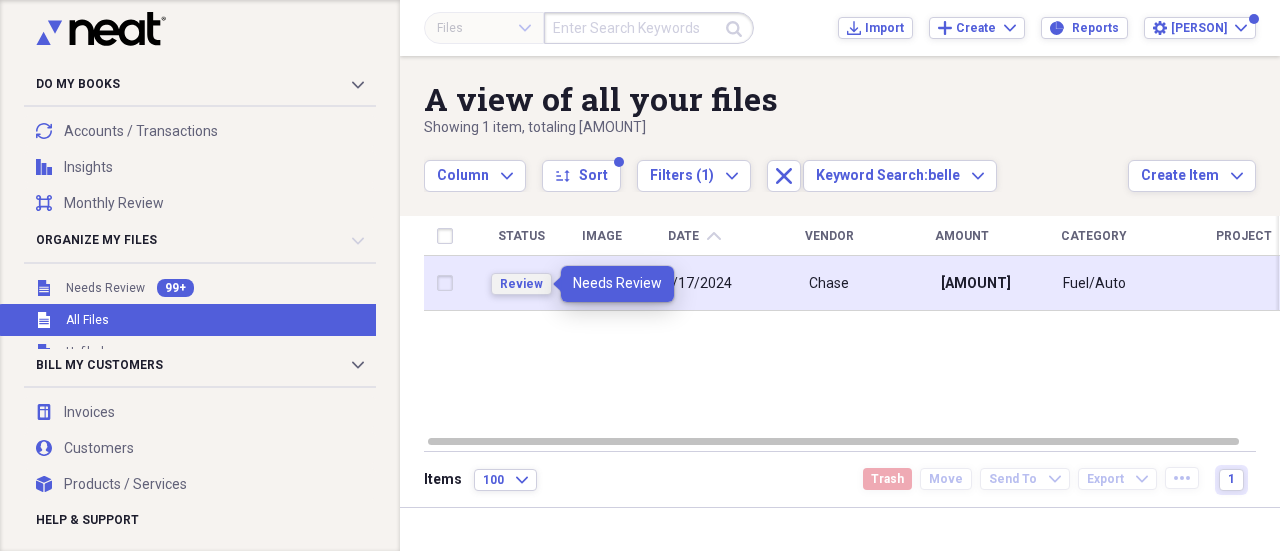 click on "Review" at bounding box center (521, 284) 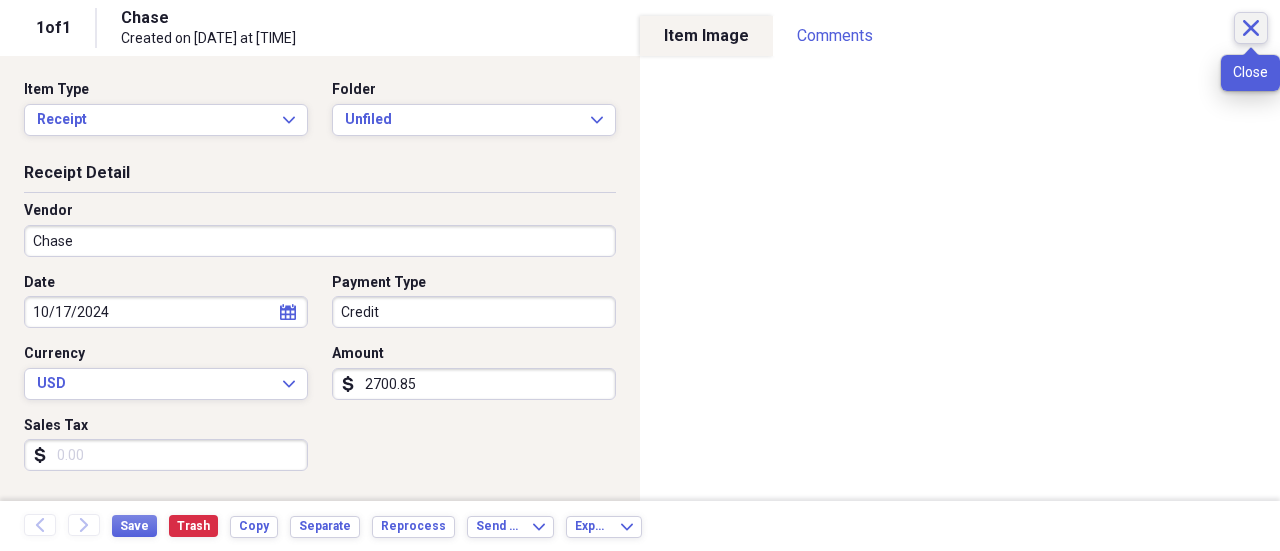 click on "Close" 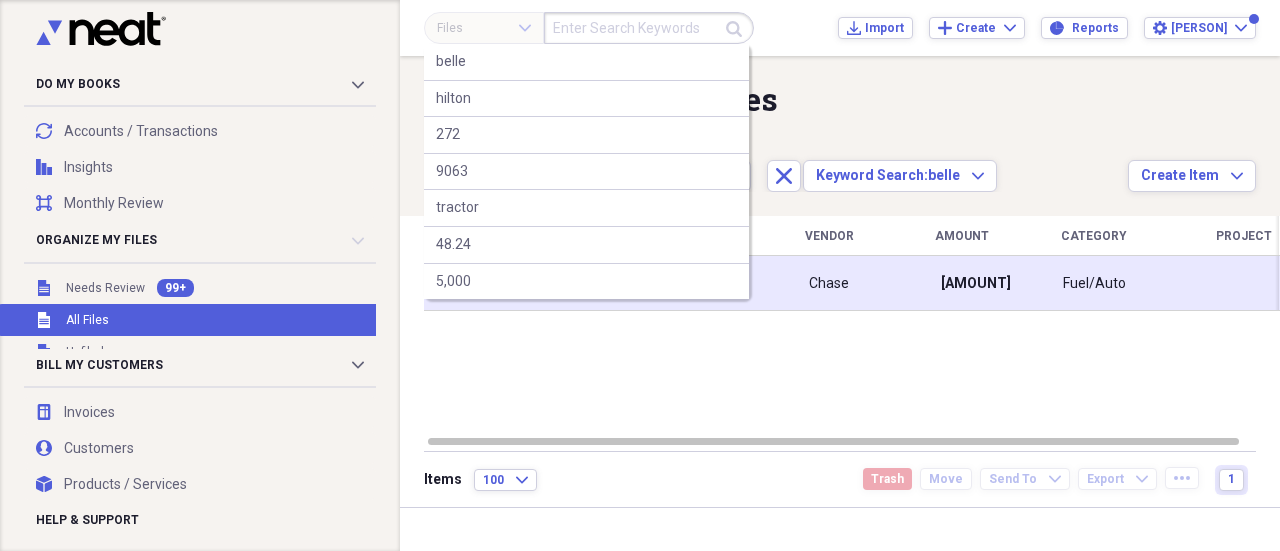 click at bounding box center (649, 28) 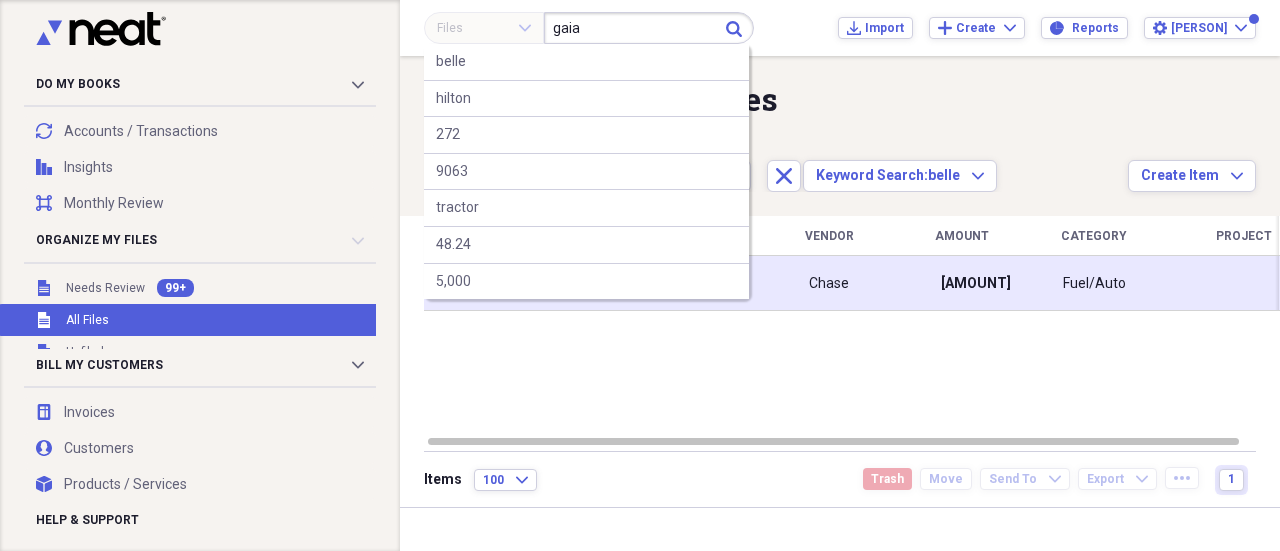 type on "gaia" 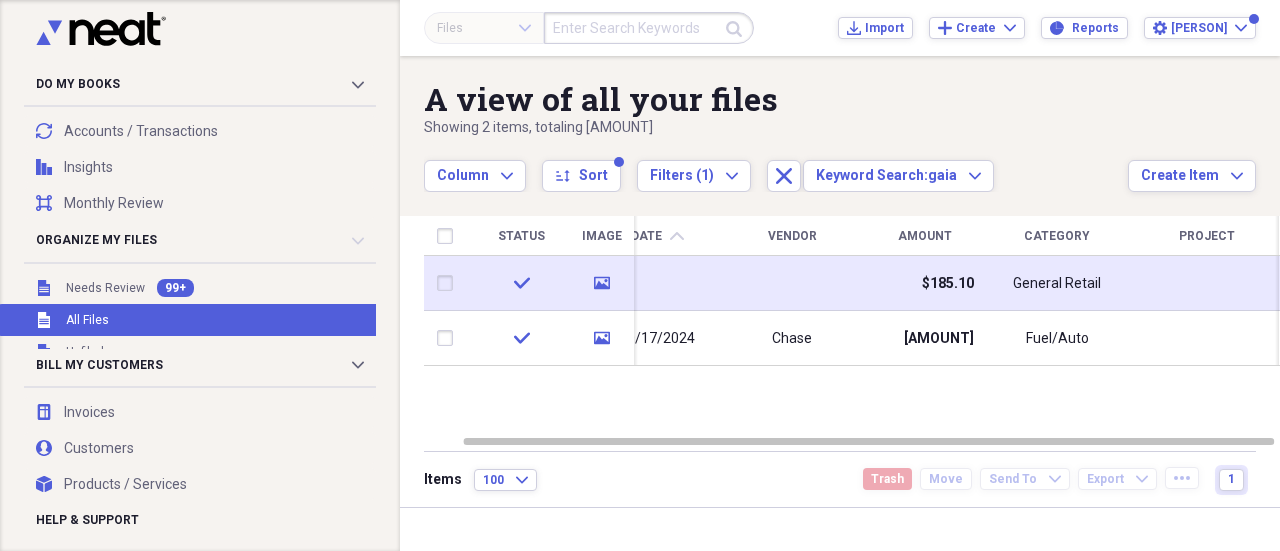 click on "media" 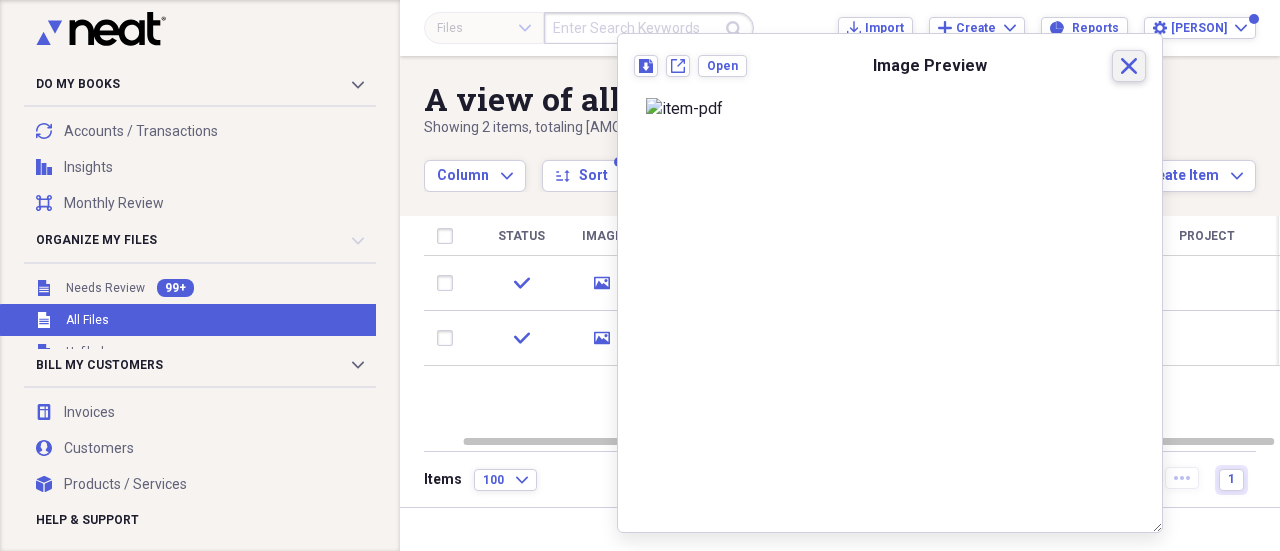 click on "Close" 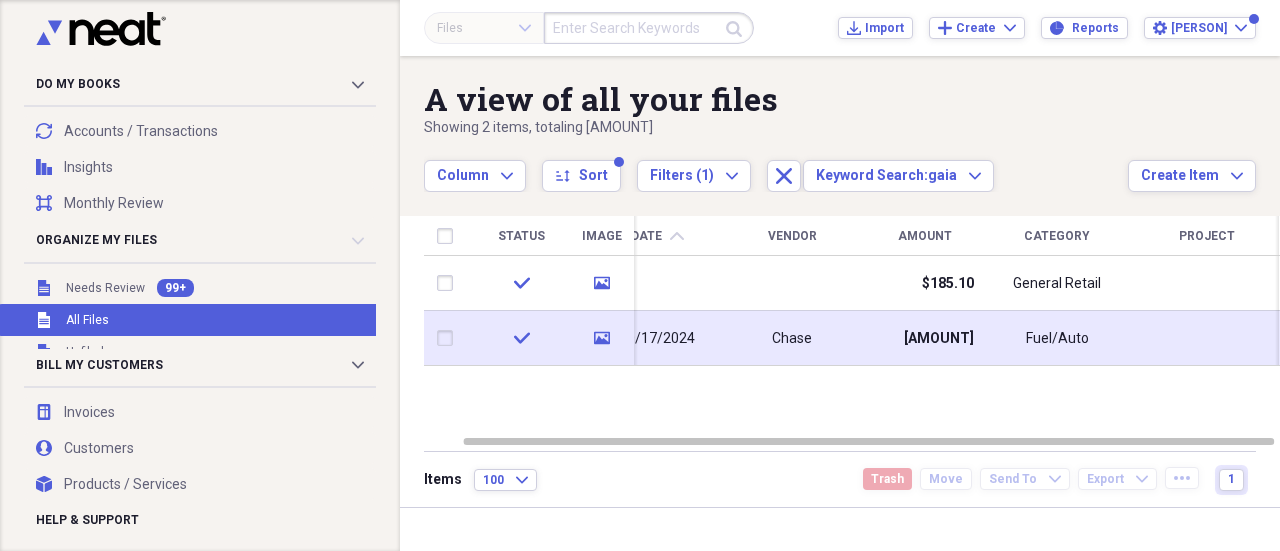 click on "media" 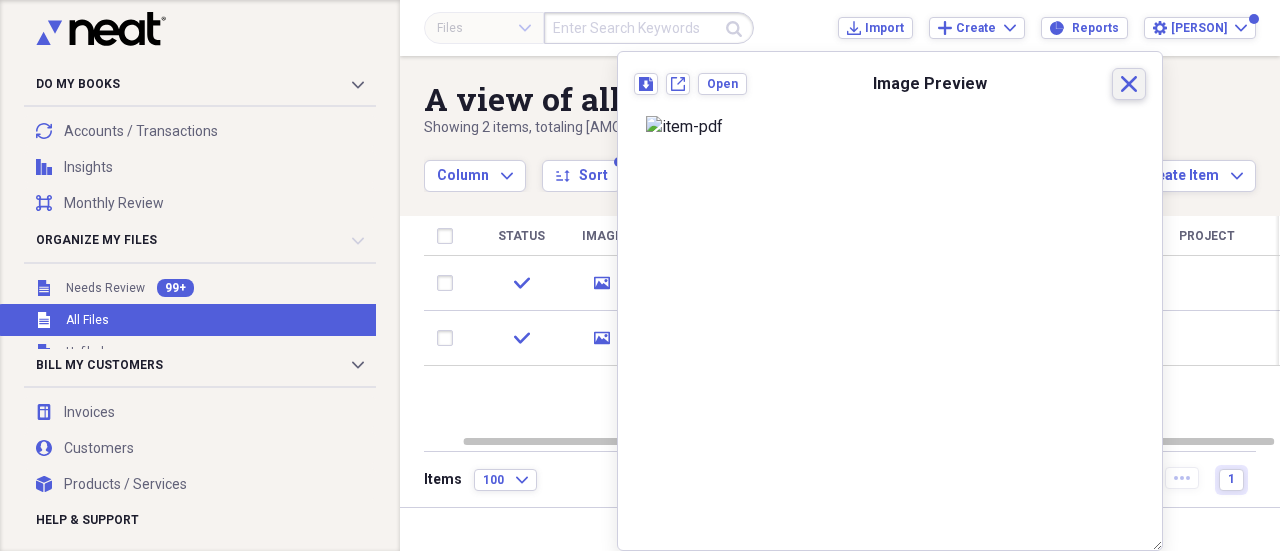 drag, startPoint x: 1103, startPoint y: 84, endPoint x: 1052, endPoint y: 271, distance: 193.82982 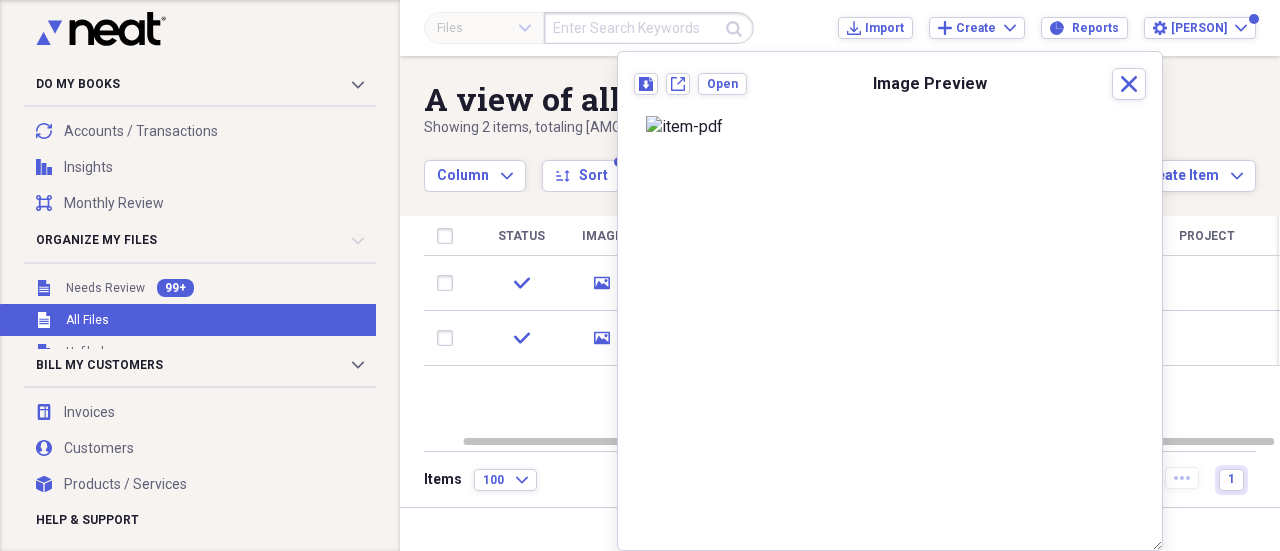 click at bounding box center (890, 127) 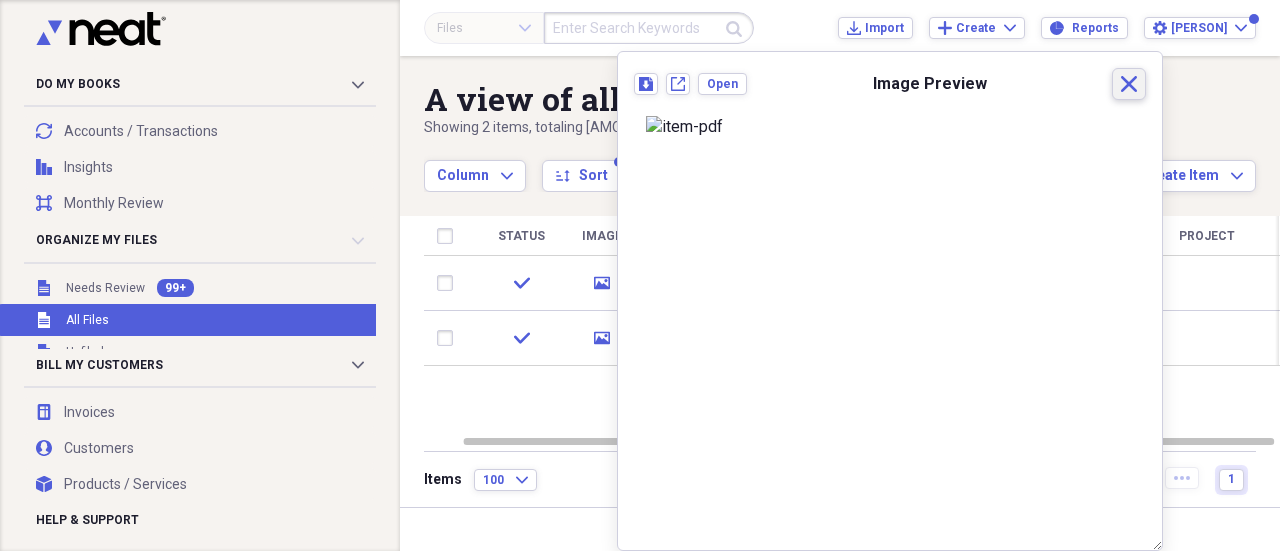 click 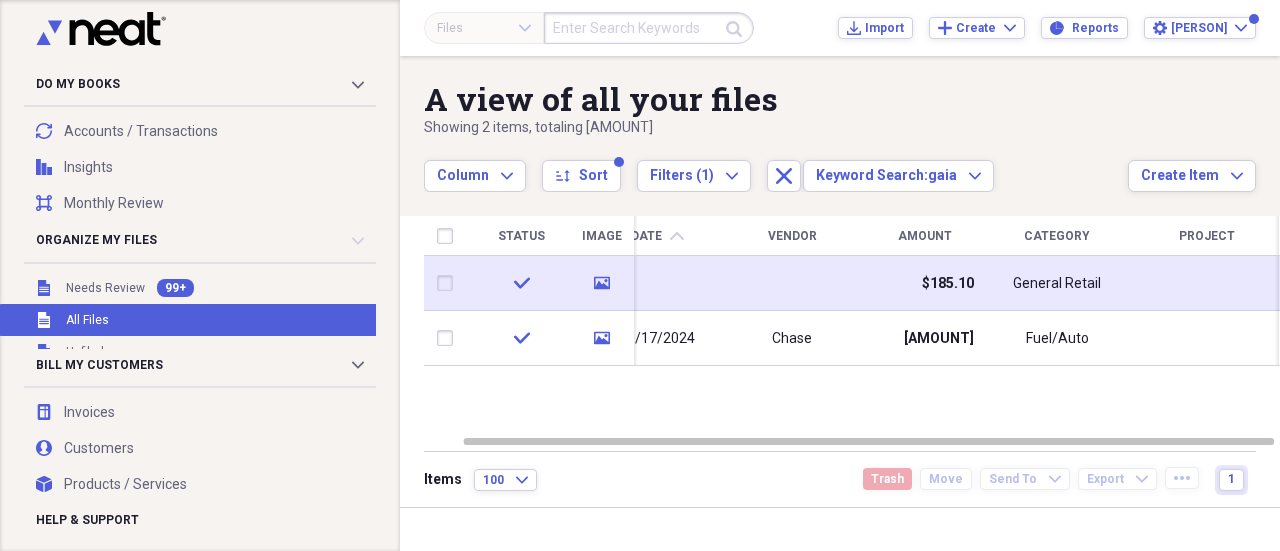click on "media" at bounding box center (602, 283) 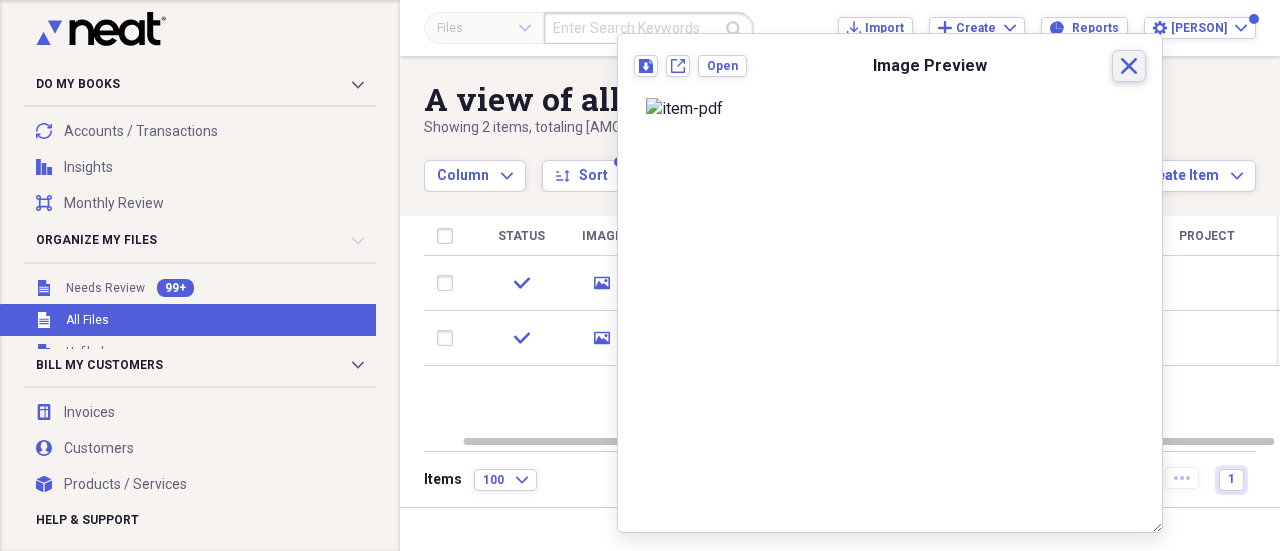 scroll, scrollTop: 13, scrollLeft: 0, axis: vertical 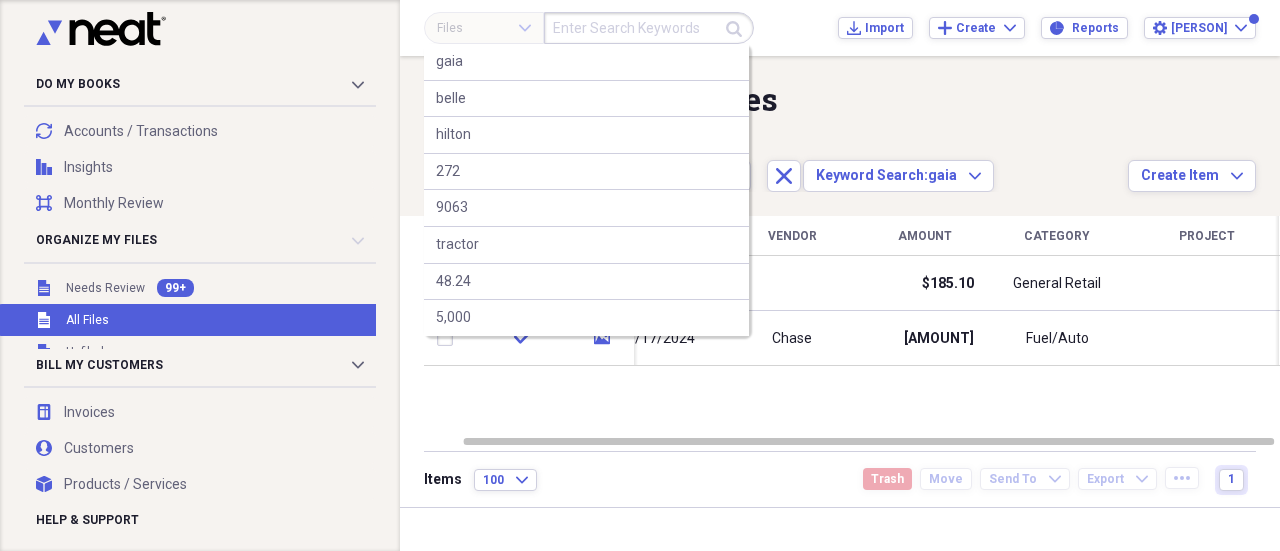 click at bounding box center (649, 28) 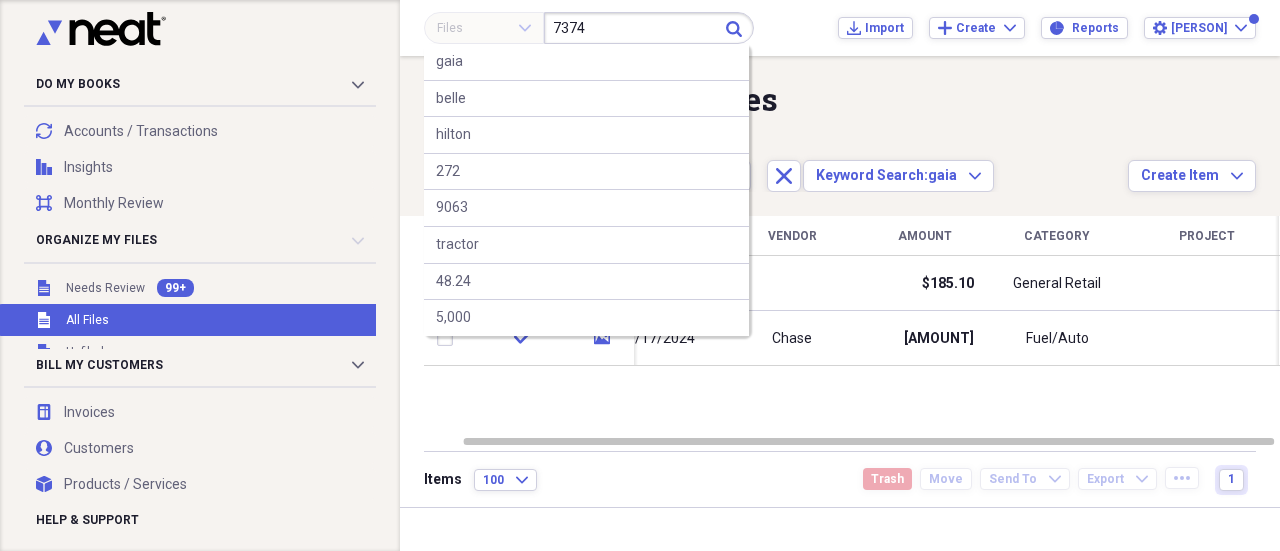 type on "7374" 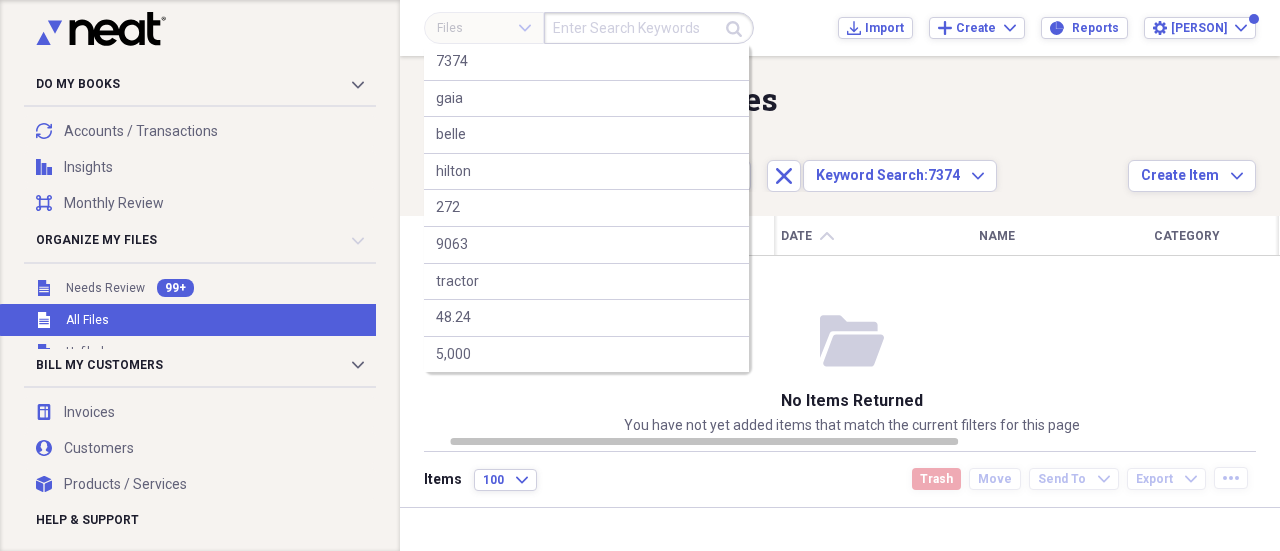 click at bounding box center (649, 28) 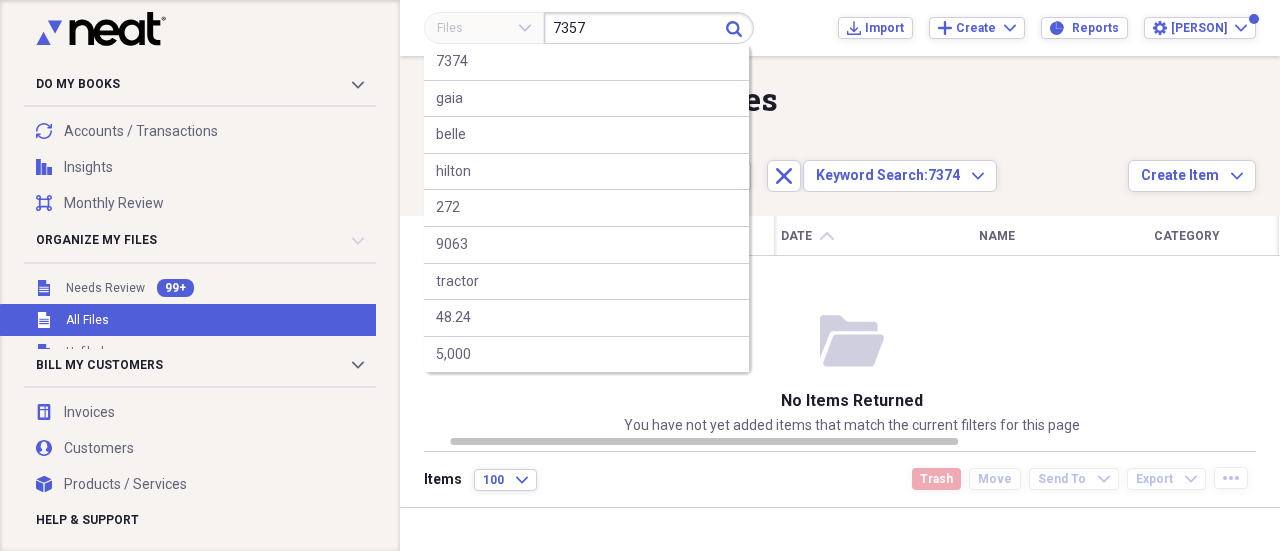 type on "7357" 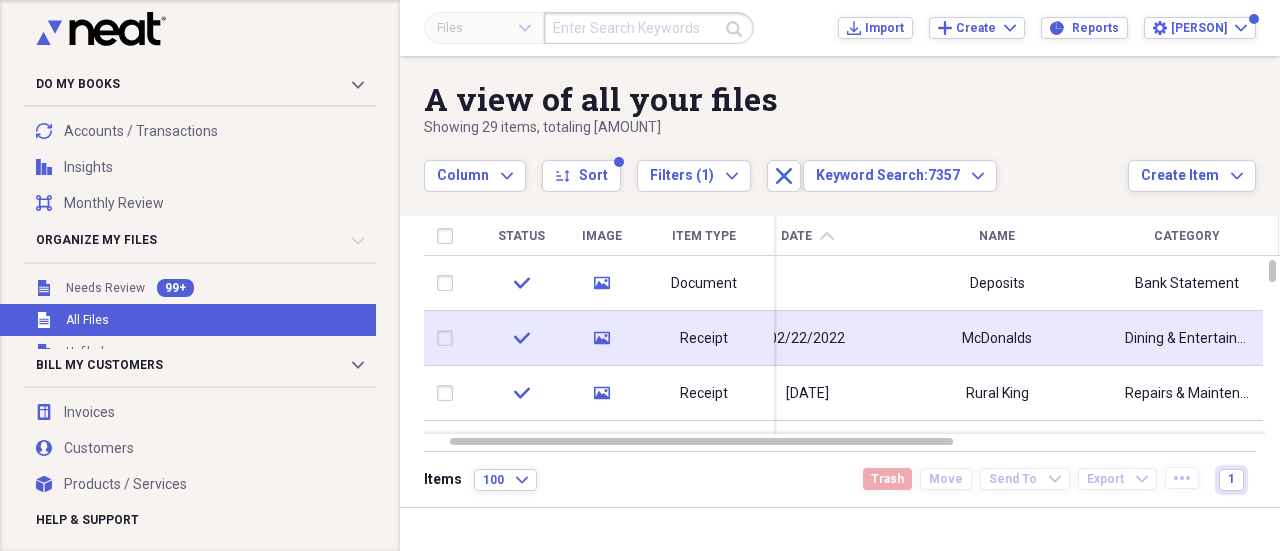 click on "media" 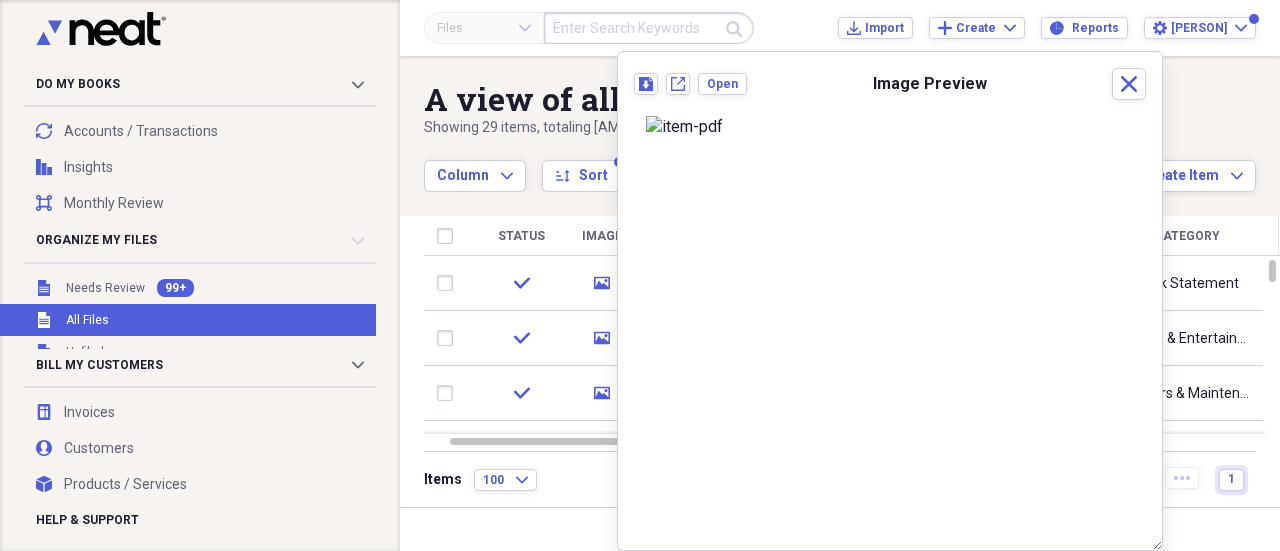 scroll, scrollTop: 869, scrollLeft: 0, axis: vertical 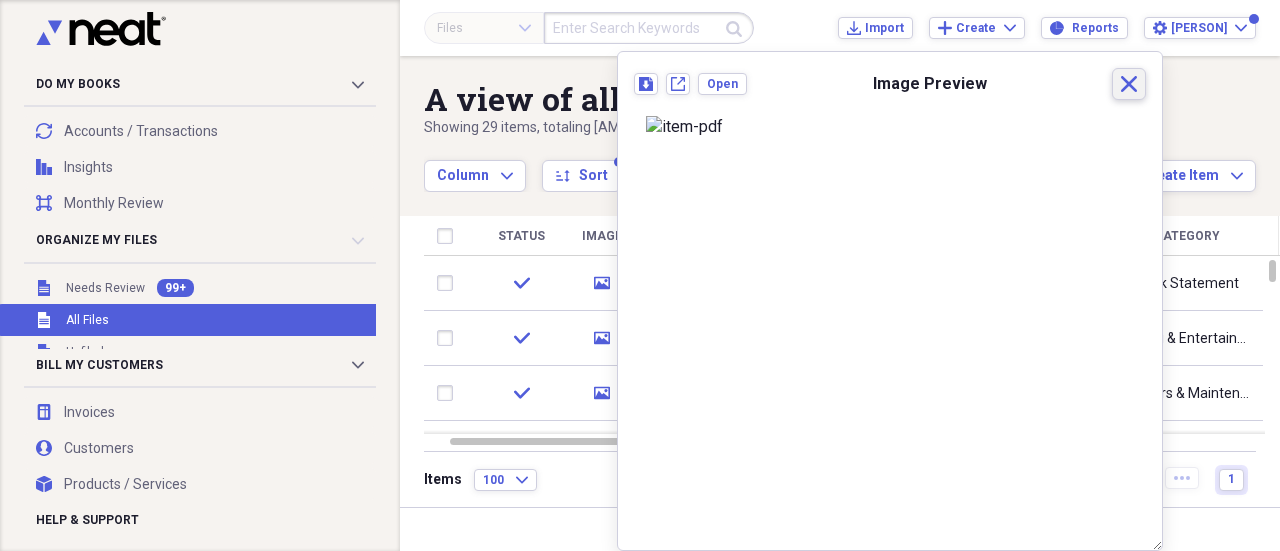 click on "Close" 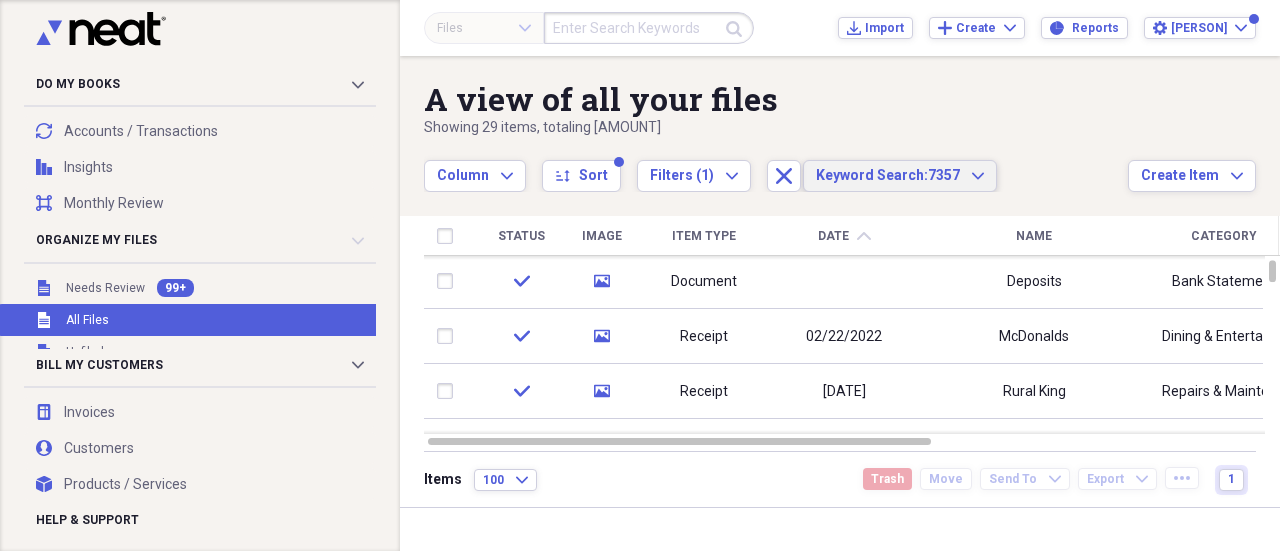 click on "Keyword Search:  7357" at bounding box center [888, 176] 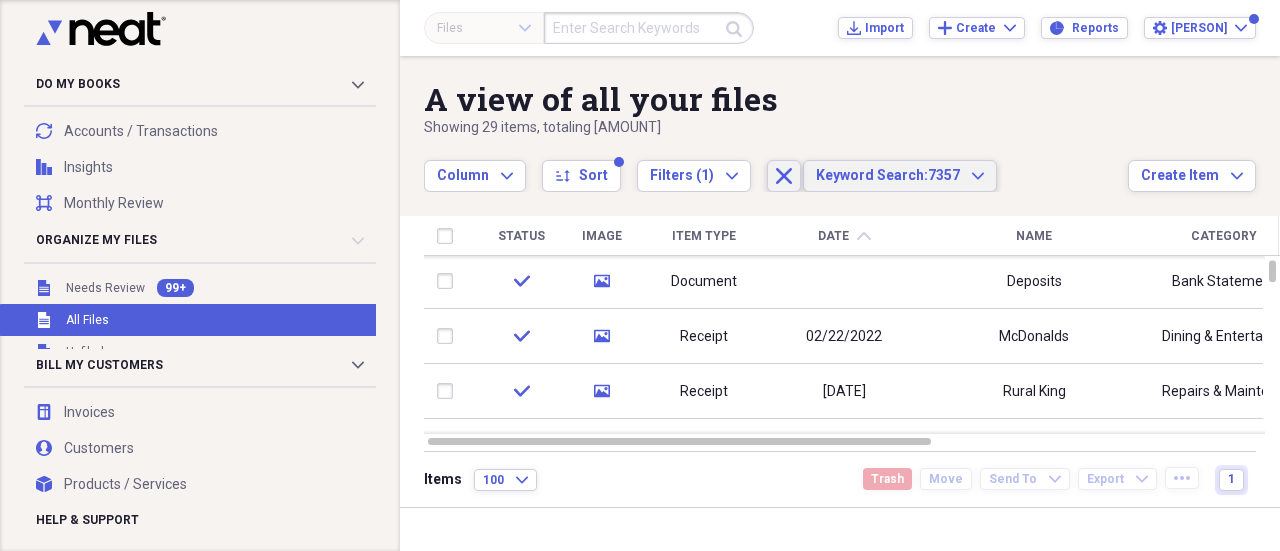 click on "Close" at bounding box center (784, 176) 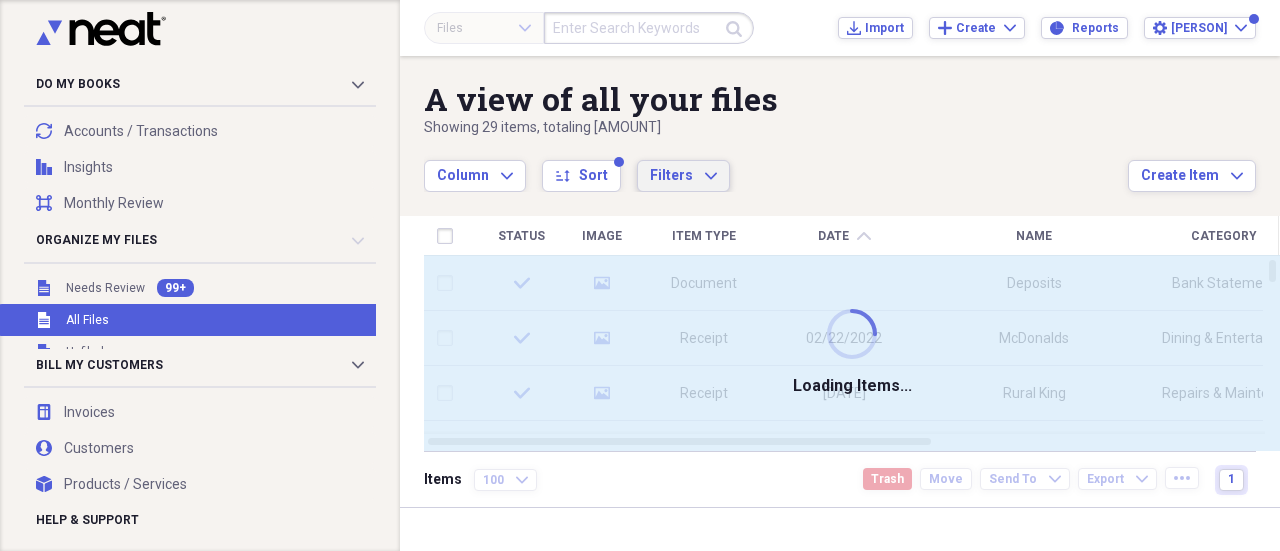 click on "Filters" at bounding box center [671, 175] 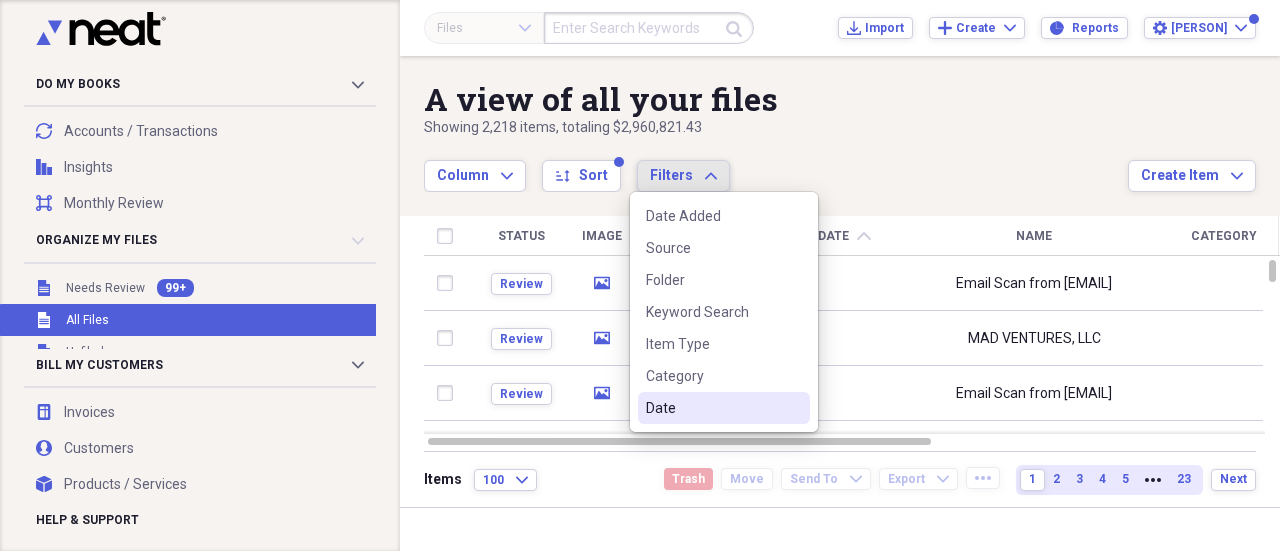 click on "Date" at bounding box center (724, 408) 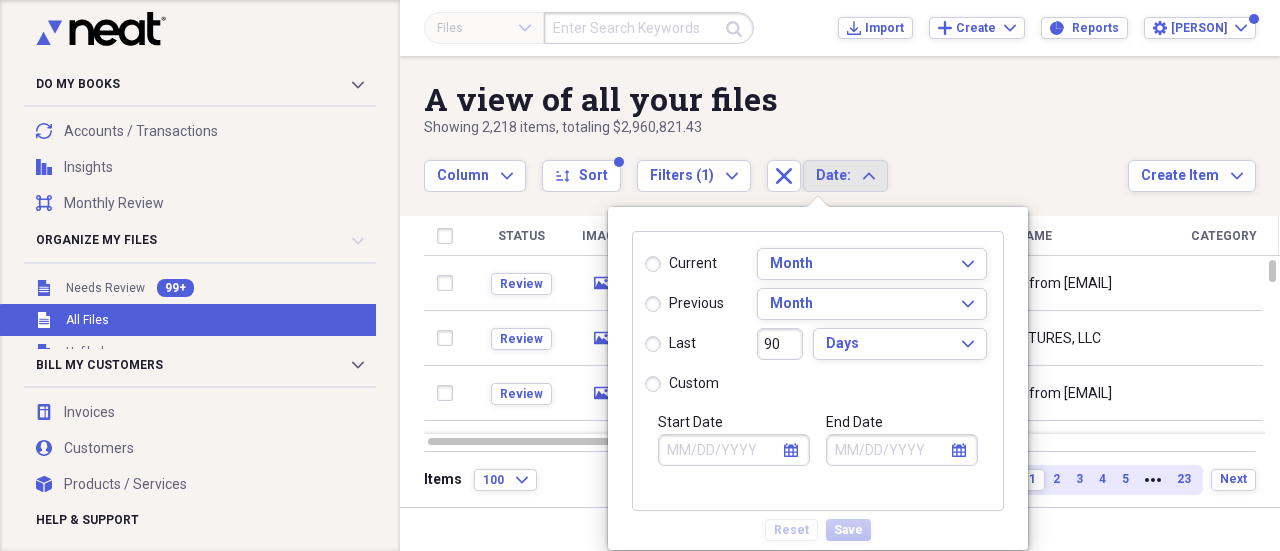 click on "current previous last custom Month Expand Month Expand 90 Days Expand Start Date calendar Calendar End Date calendar Calendar Reset Save" at bounding box center (818, 378) 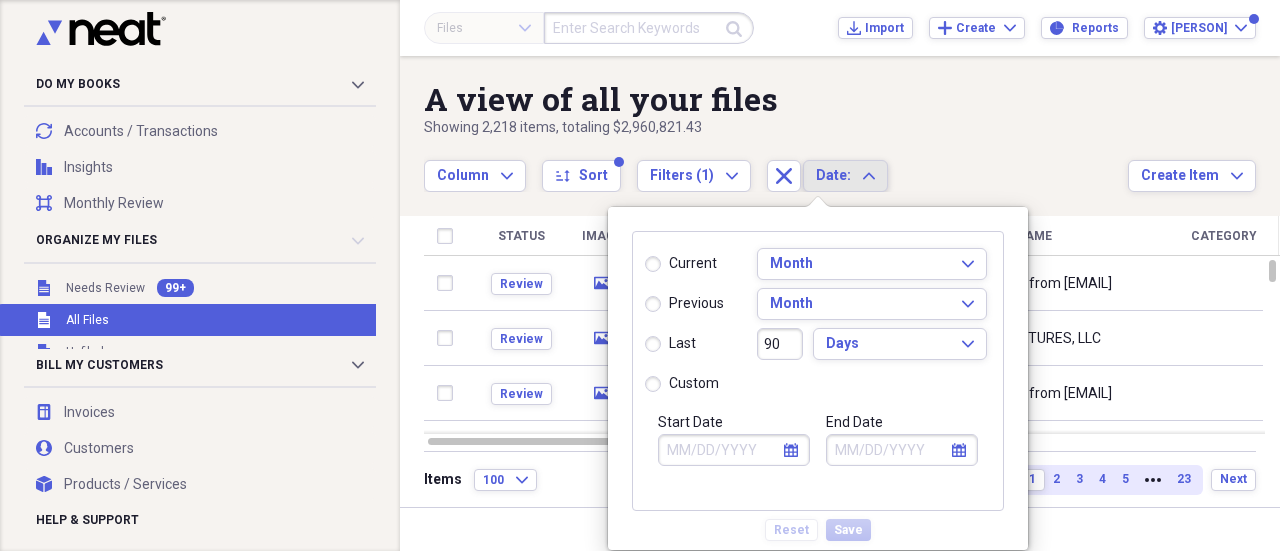 click on "Column Expand sort Sort Filters (1) Expand Close Date:  Expand" at bounding box center [776, 165] 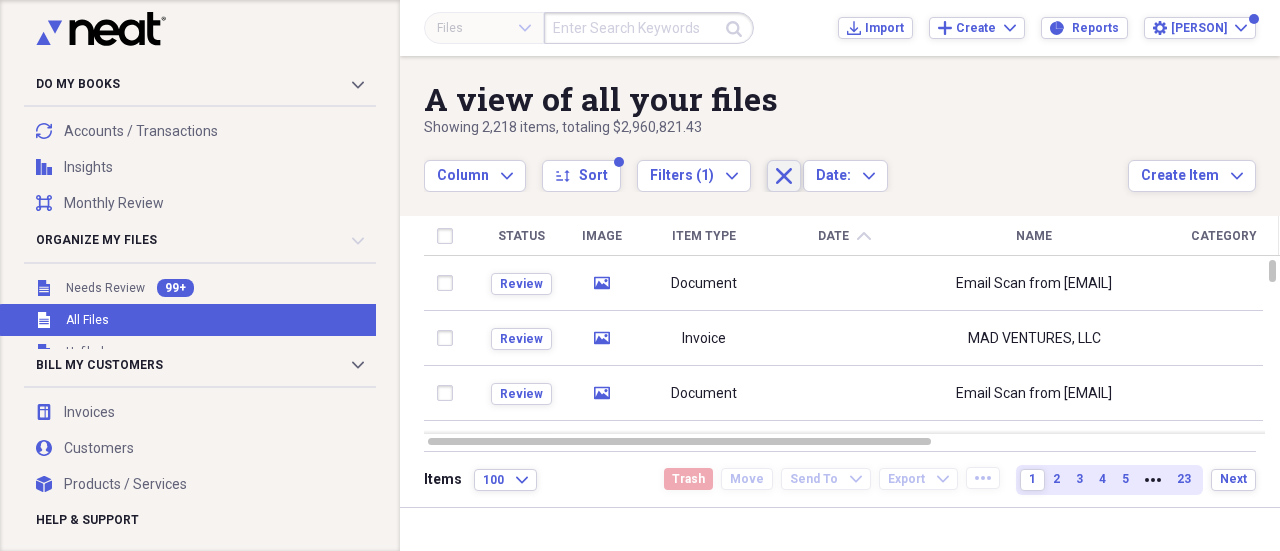 click on "Close" at bounding box center (784, 176) 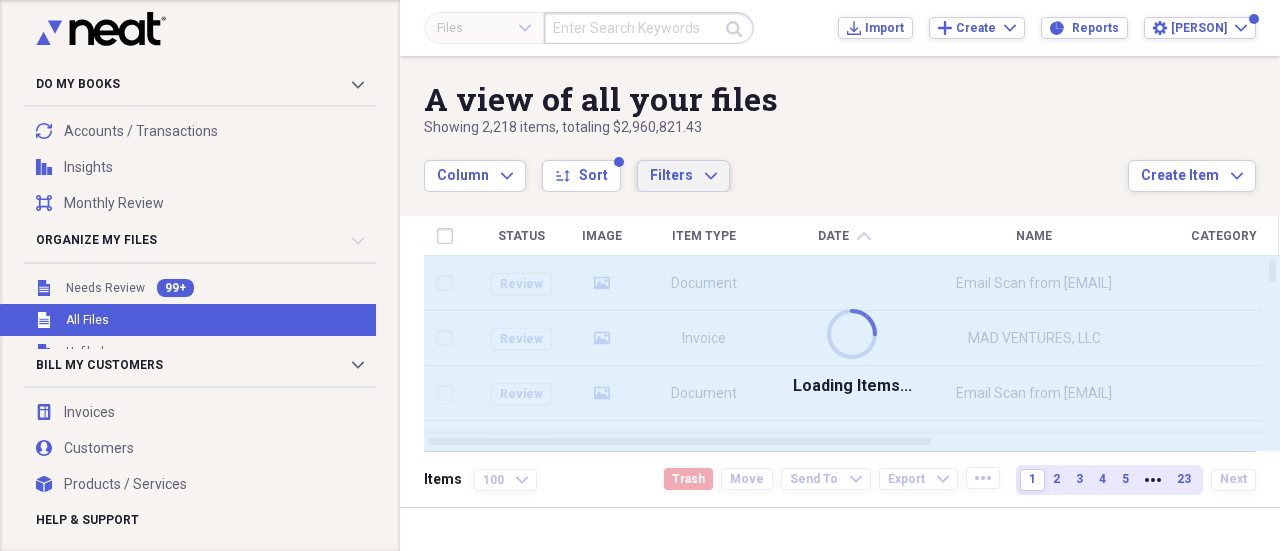 click on "Filters  Expand" at bounding box center (683, 176) 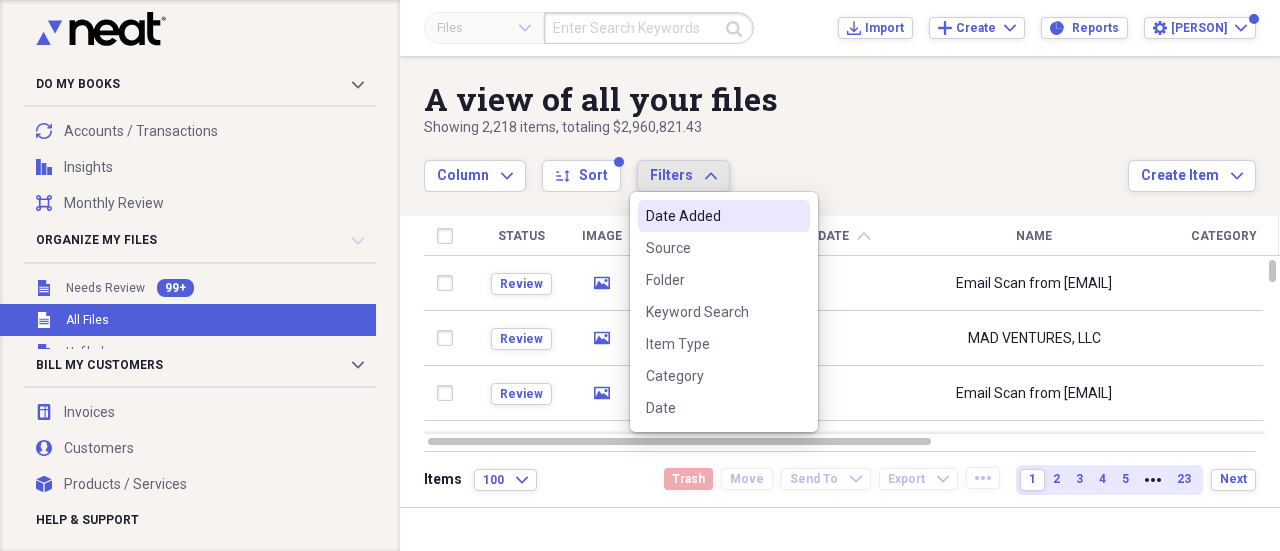 click on "Date Added" at bounding box center (712, 216) 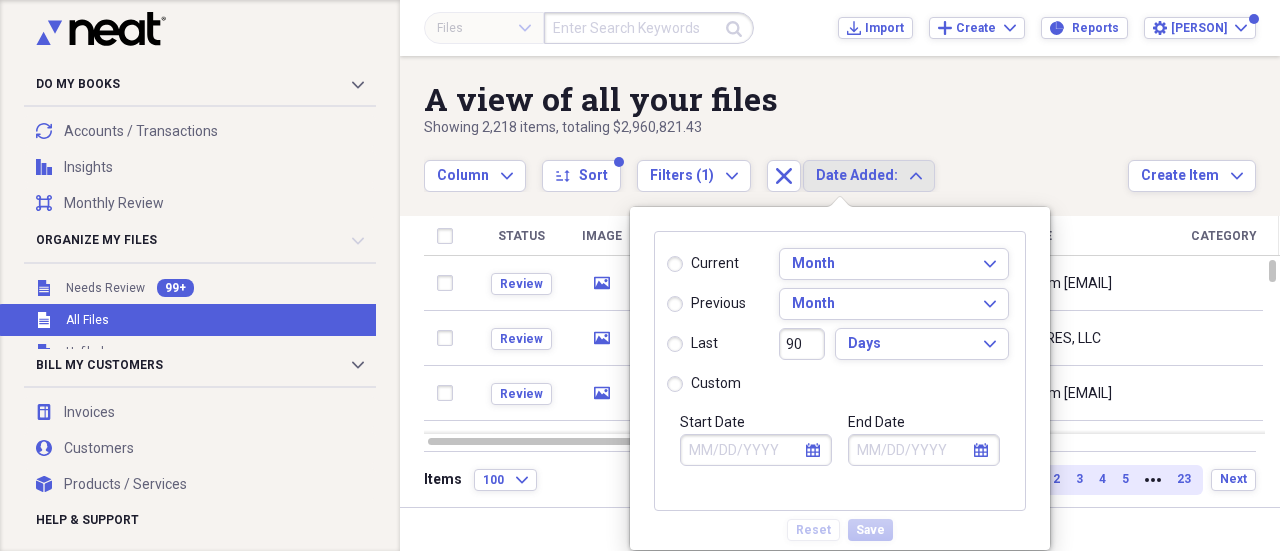 click on "Start Date" at bounding box center [756, 450] 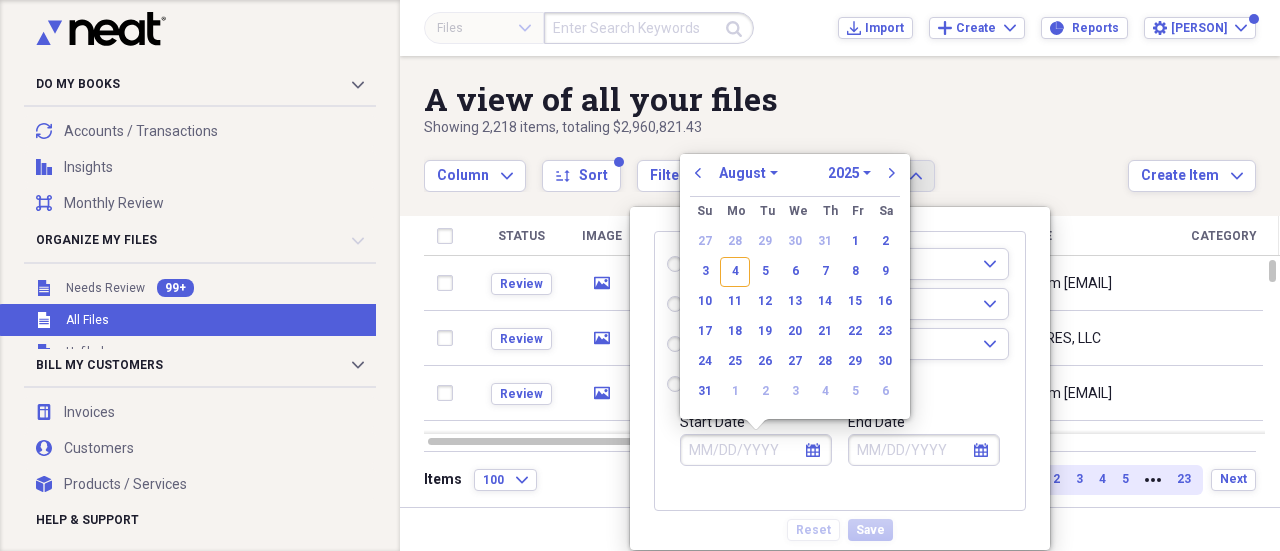 radio on "true" 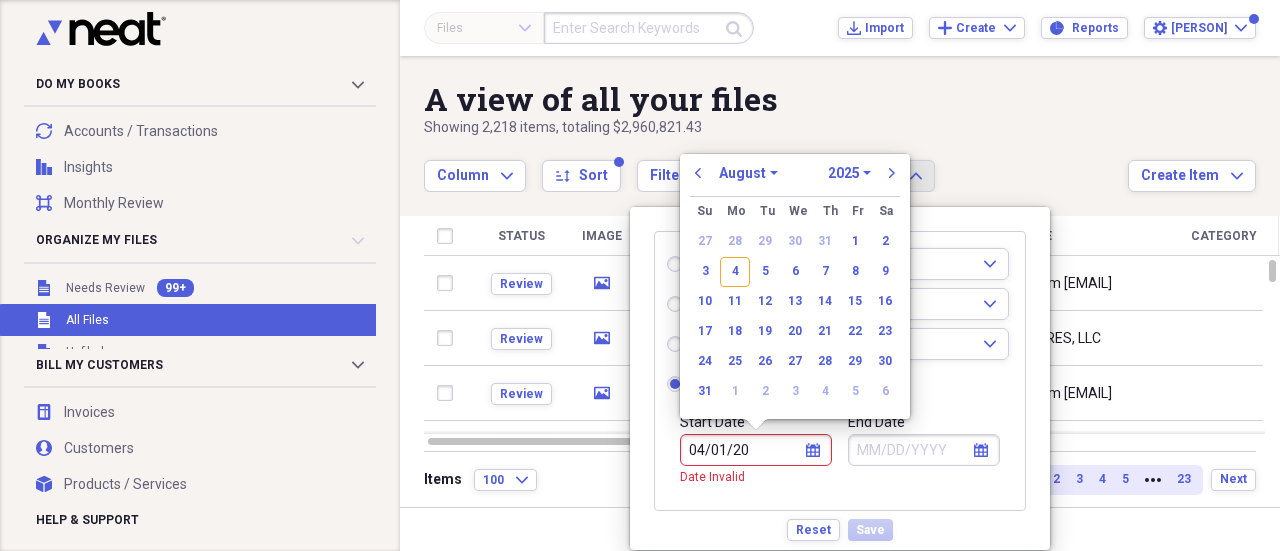 type on "04/01/202" 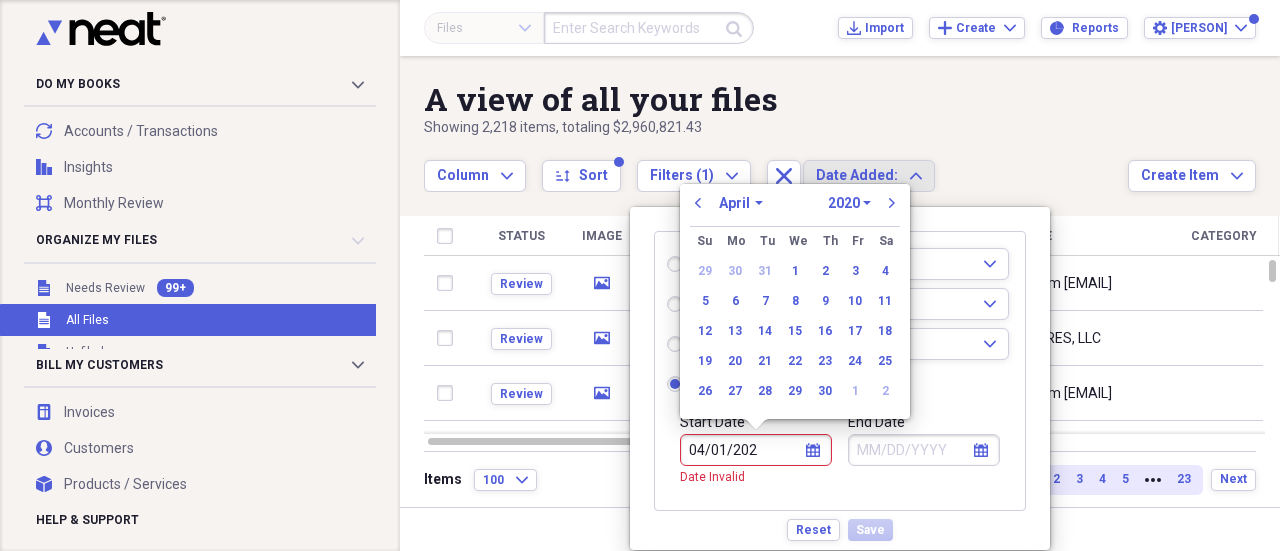 type on "04/01/2024" 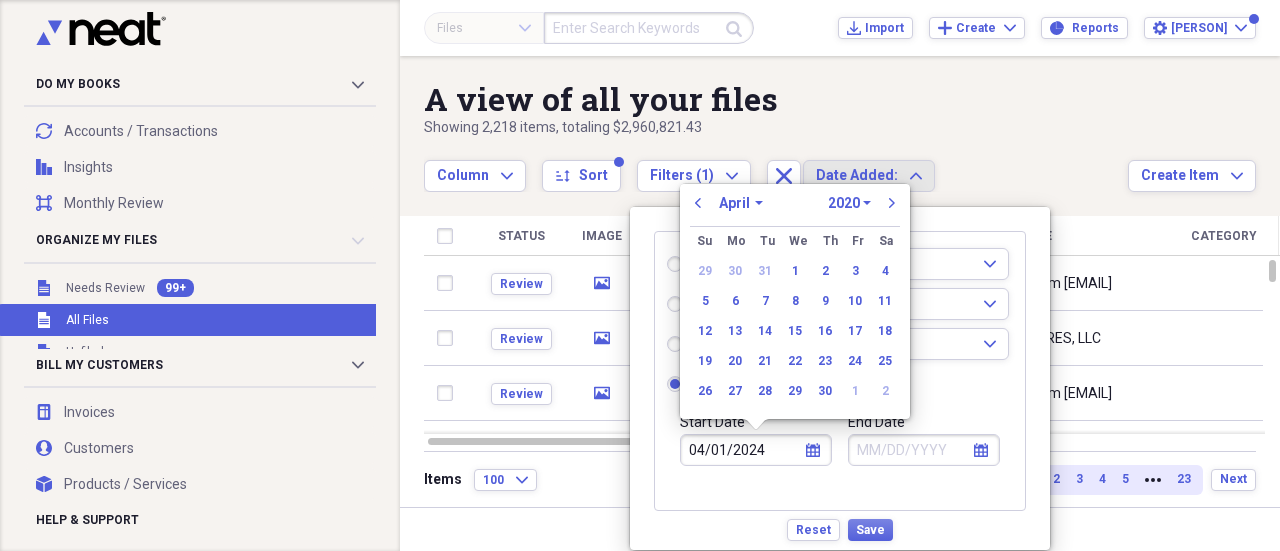 select on "2024" 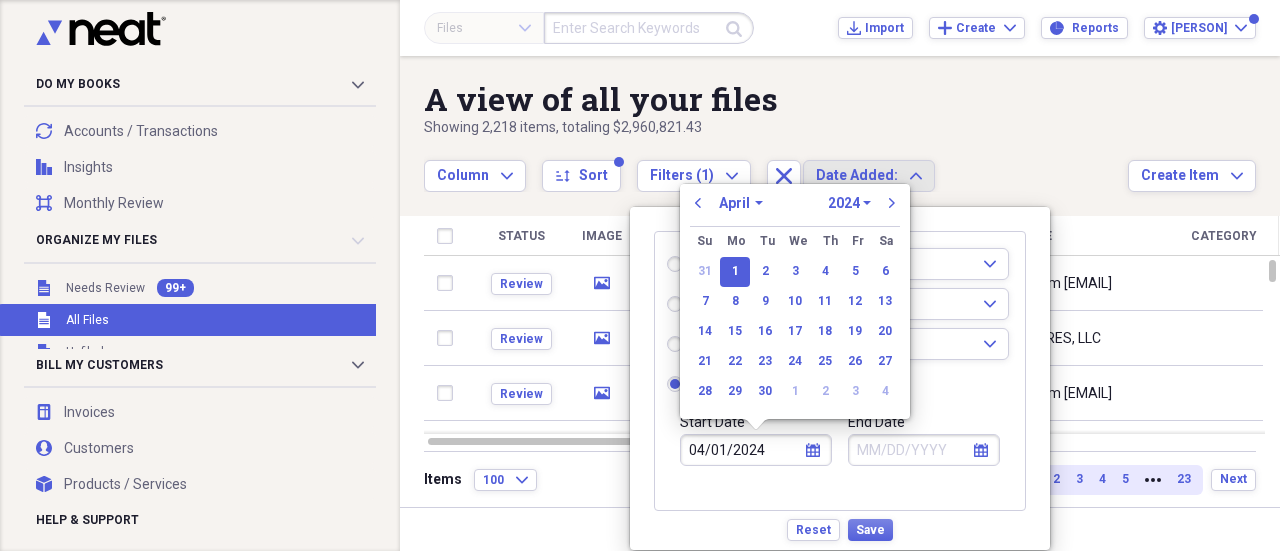 type on "04/01/2024" 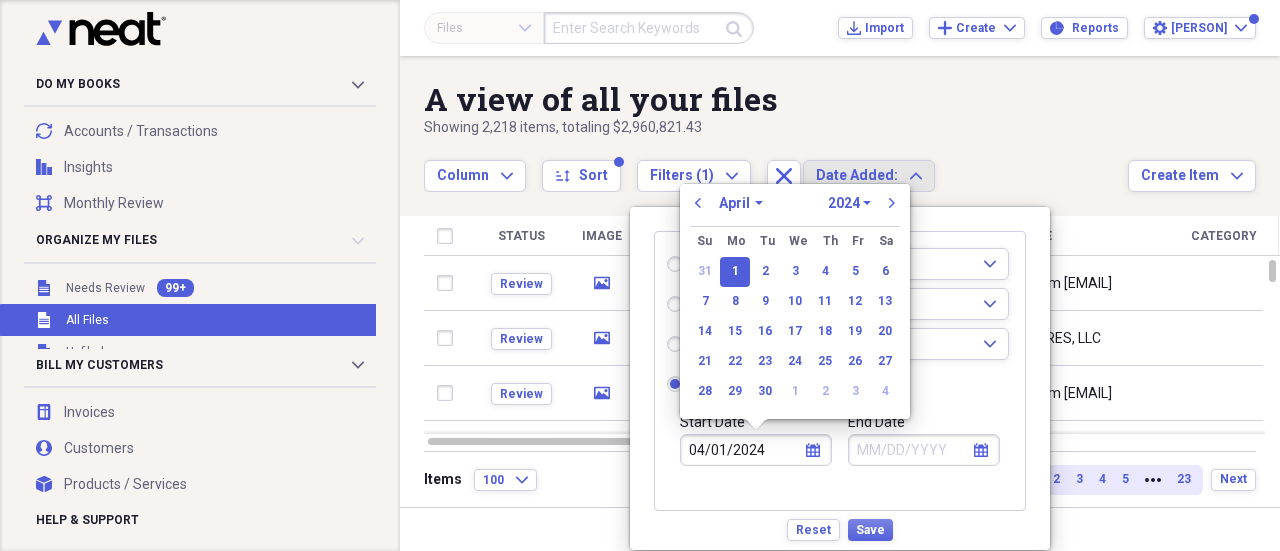 click on "End Date" at bounding box center (924, 450) 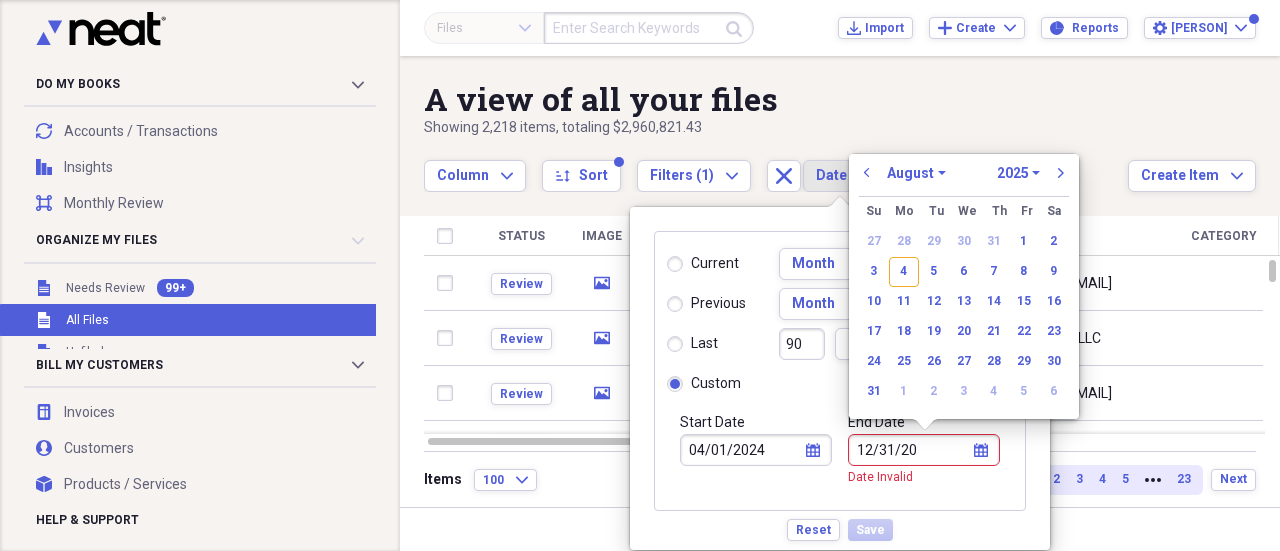 type on "12/31/202" 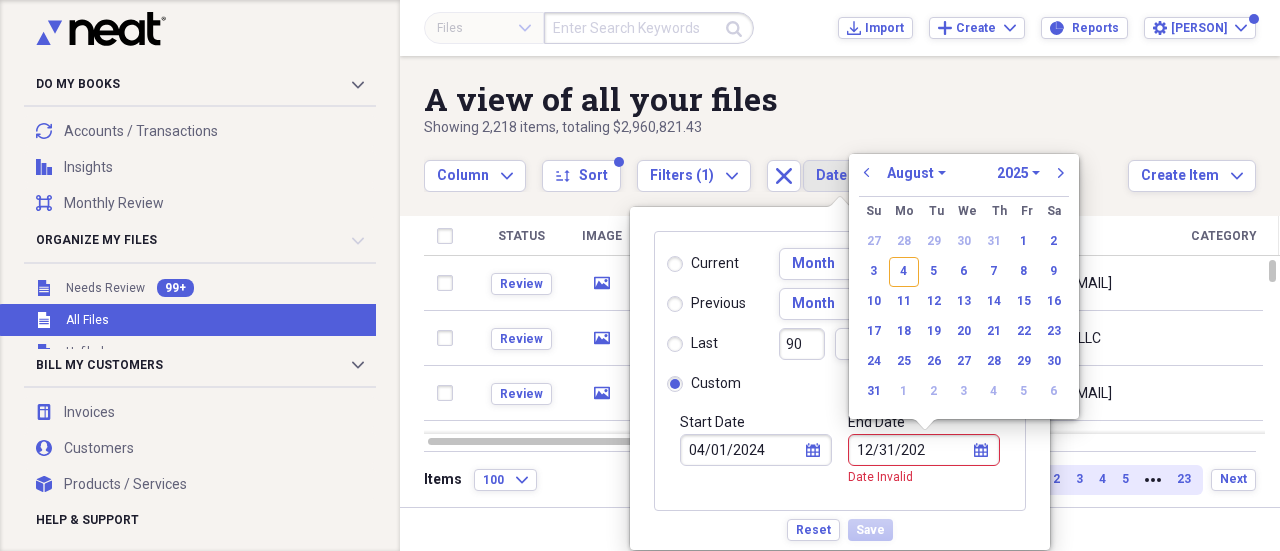 select on "11" 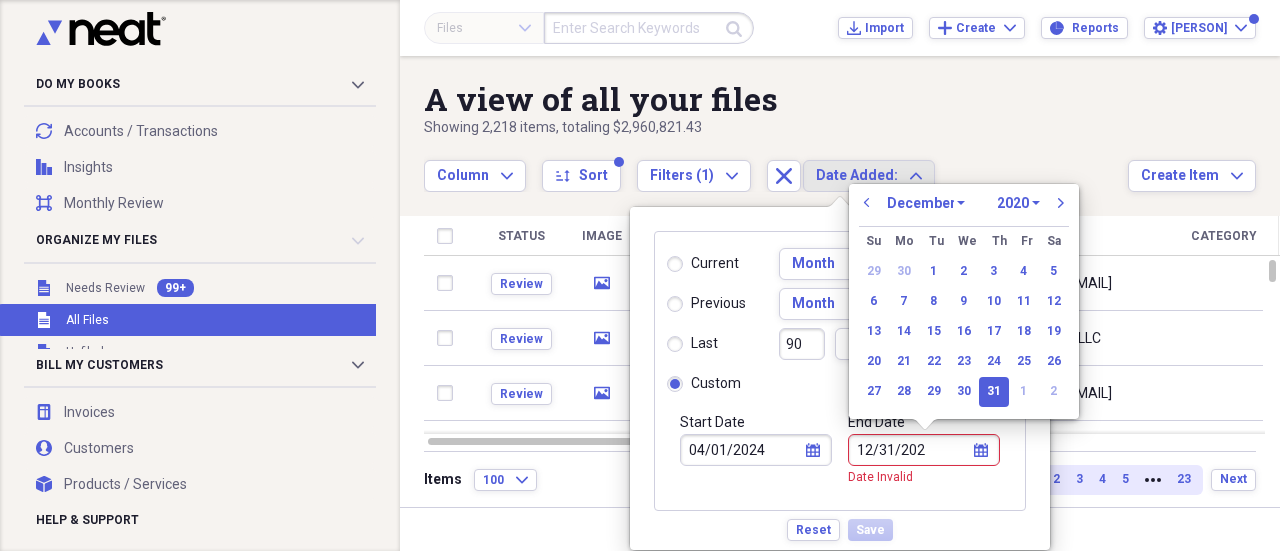 type on "12/31/2024" 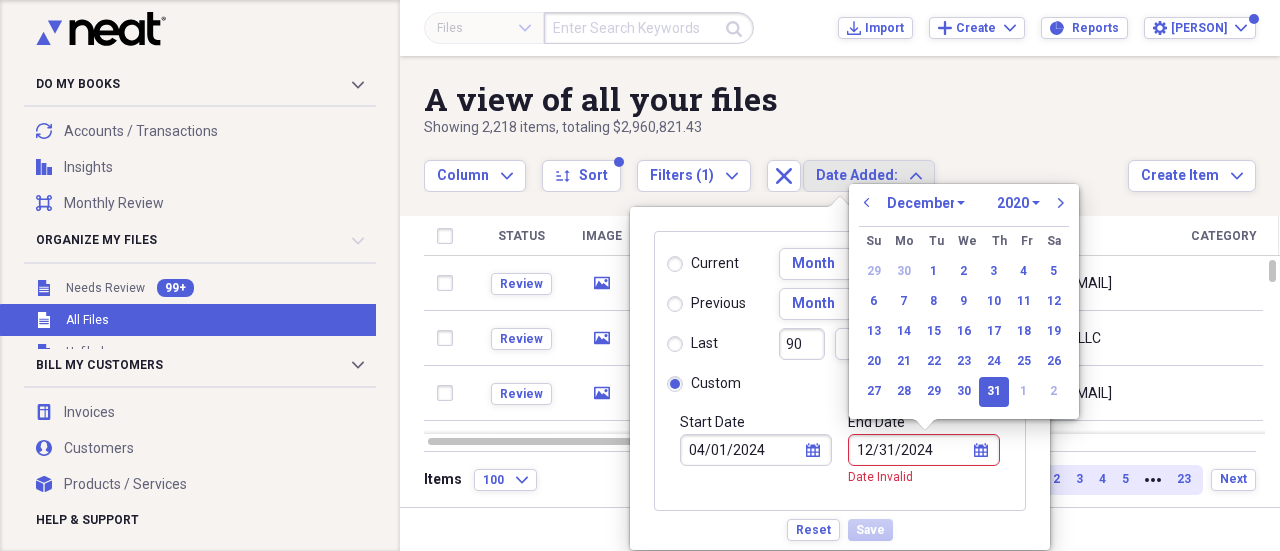 select on "2024" 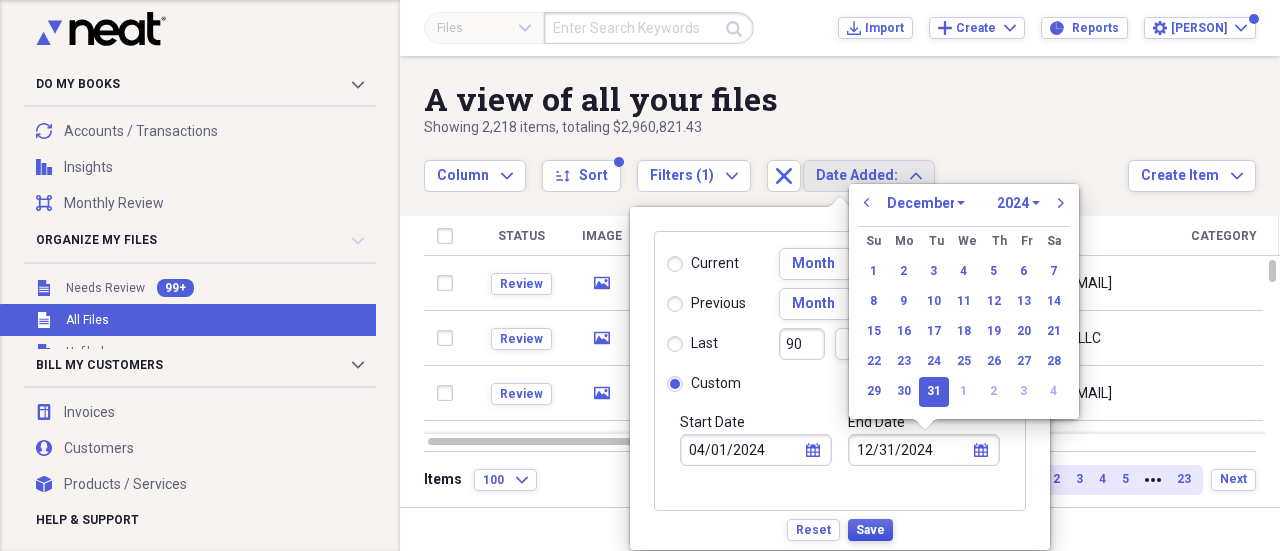 type on "12/31/2024" 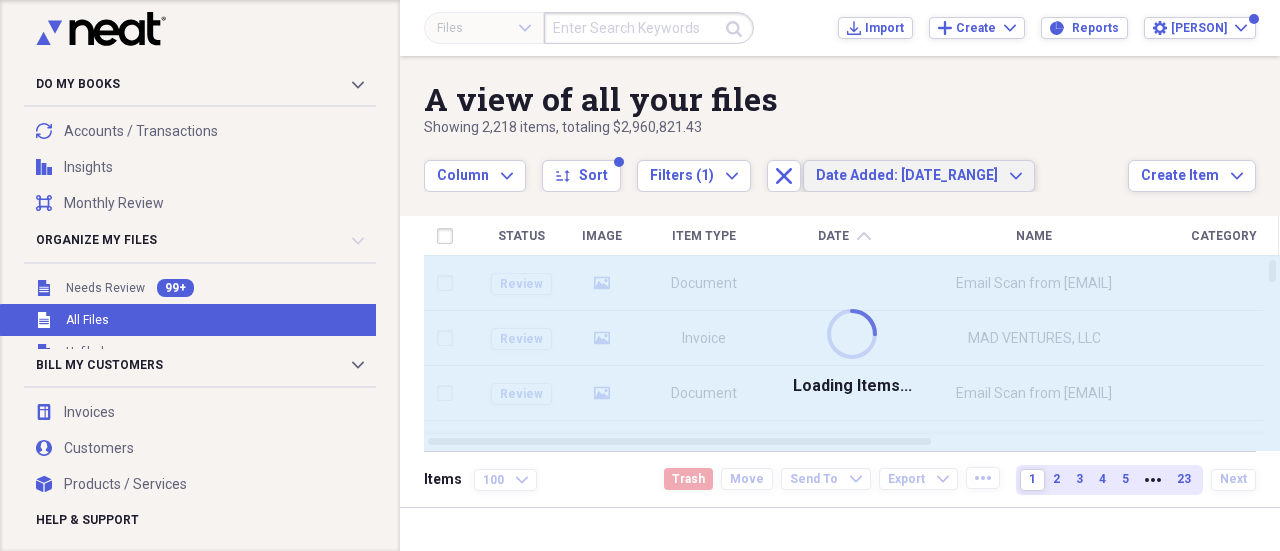 type 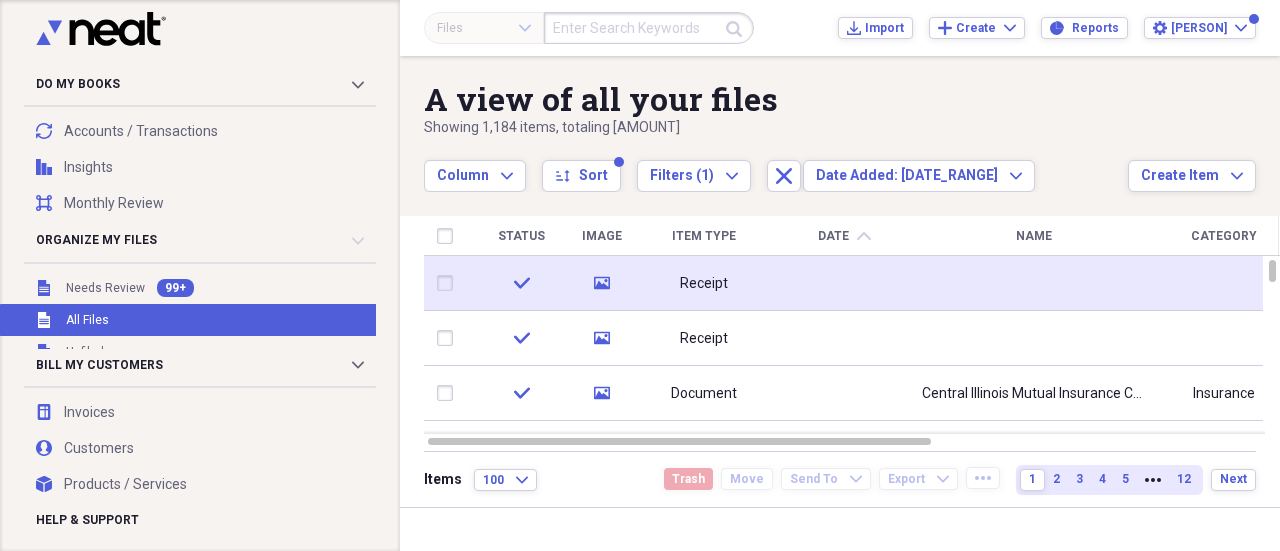 click on "media" 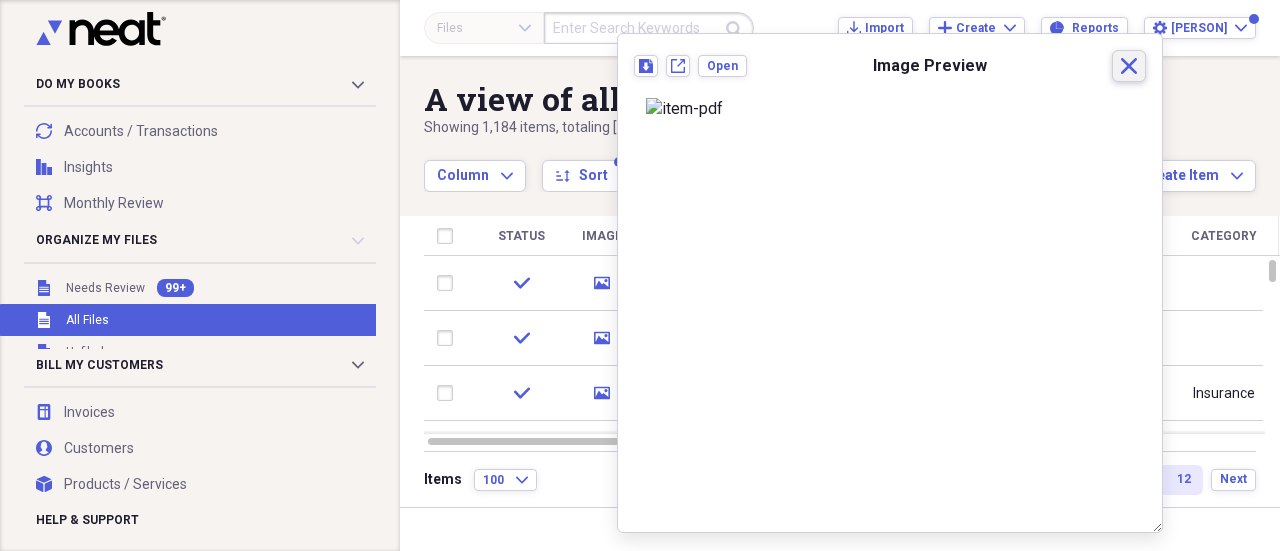 click on "Close" at bounding box center (1129, 66) 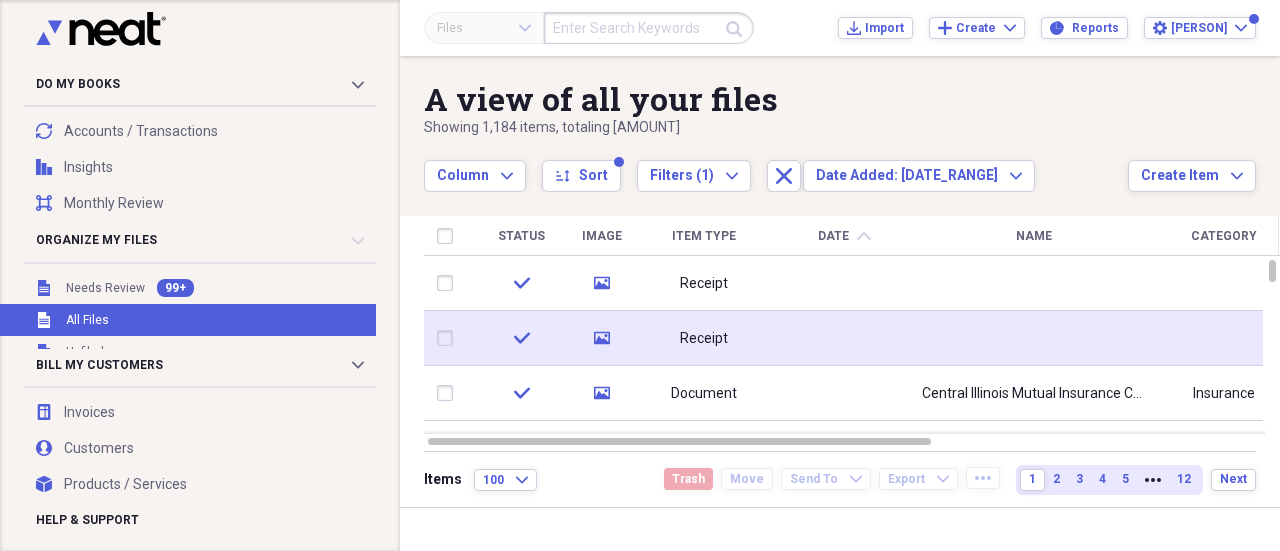 click on "media" 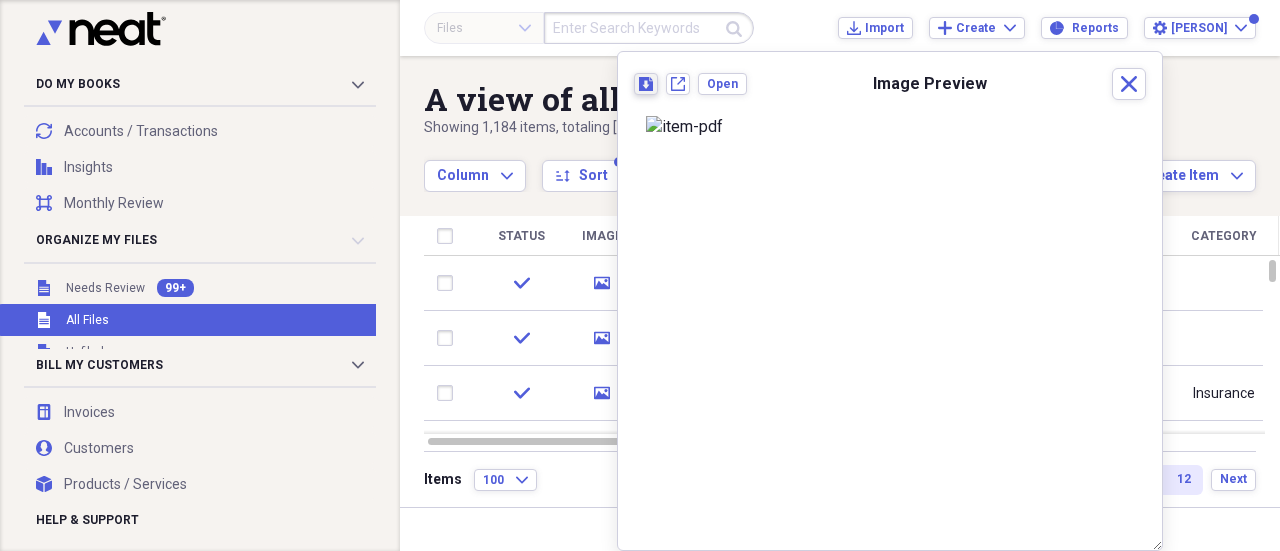click 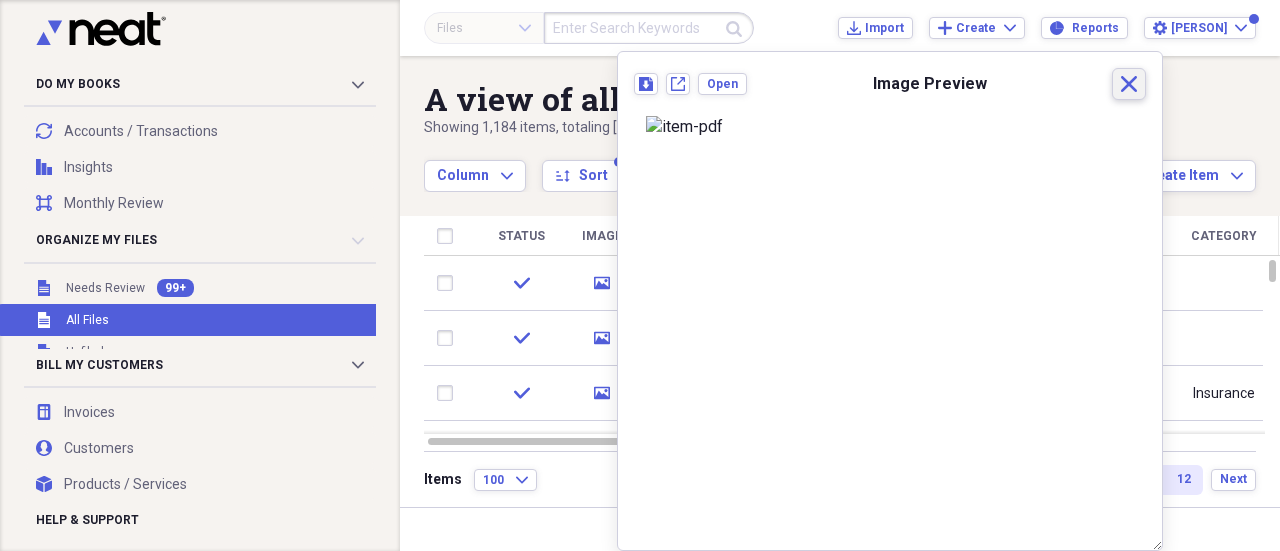 click on "Close" at bounding box center [1129, 84] 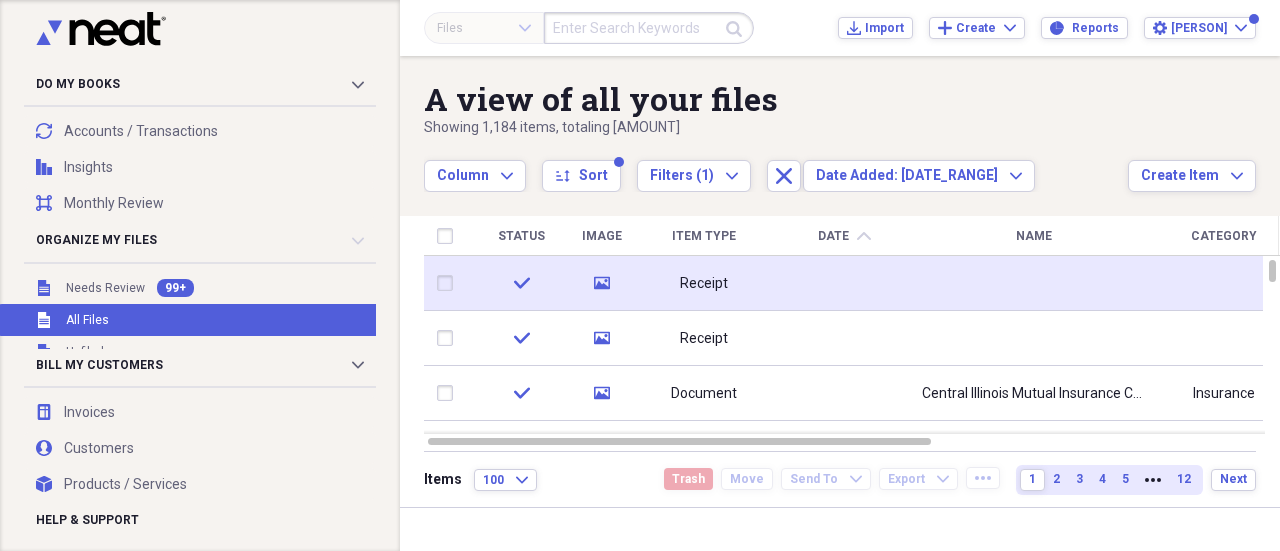 click 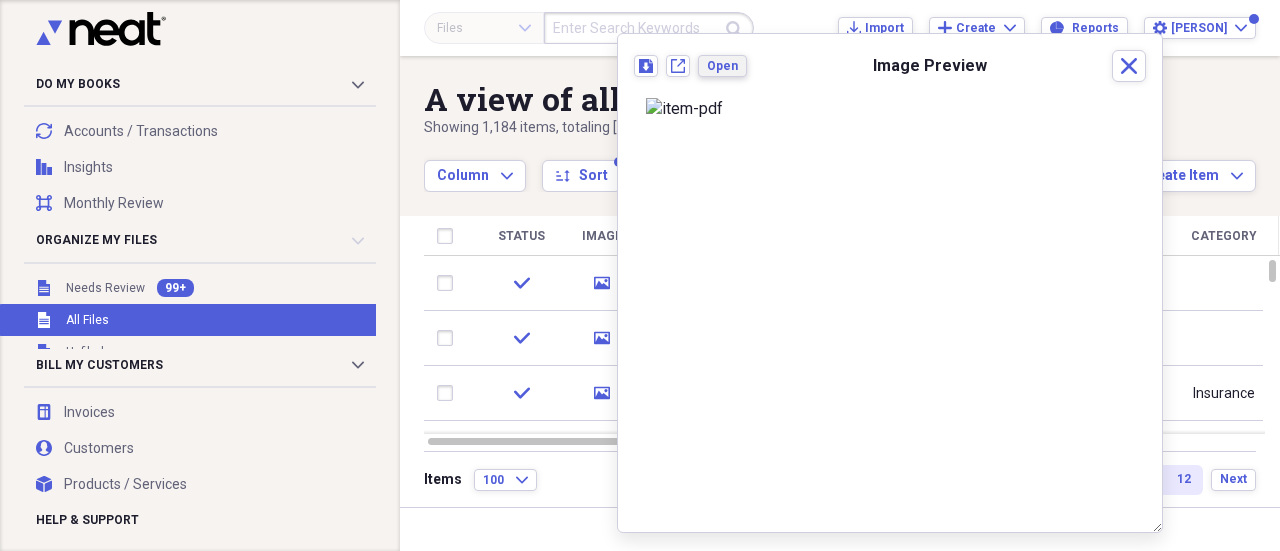 click on "Open" at bounding box center [722, 66] 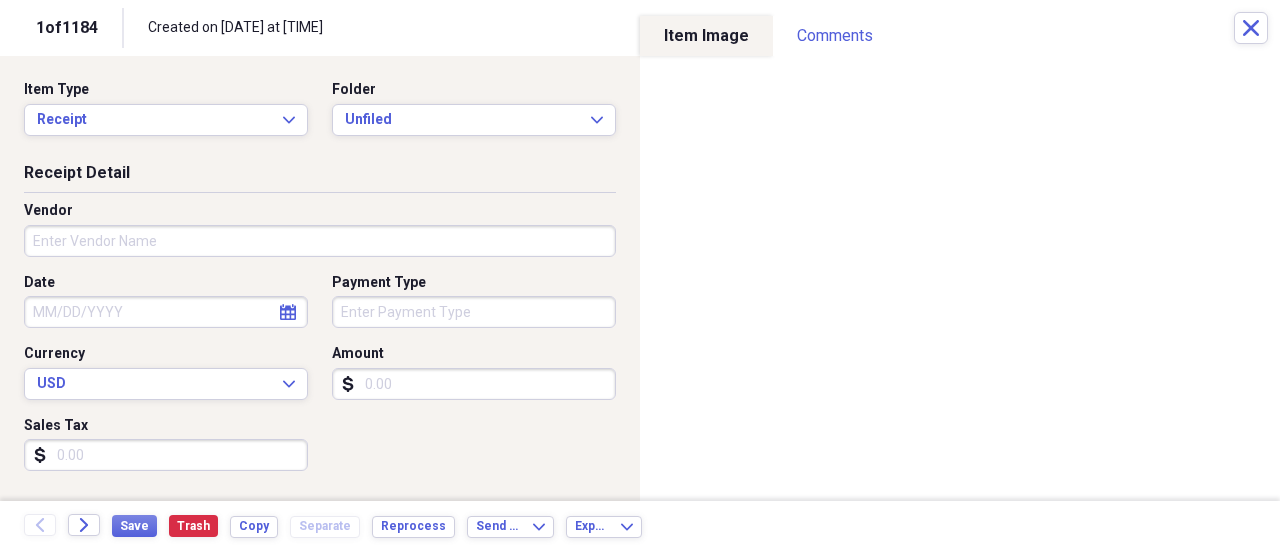 click on "Date calendar Calendar Payment Type Currency USD Expand Amount dollar-sign Sales Tax dollar-sign" at bounding box center [320, 380] 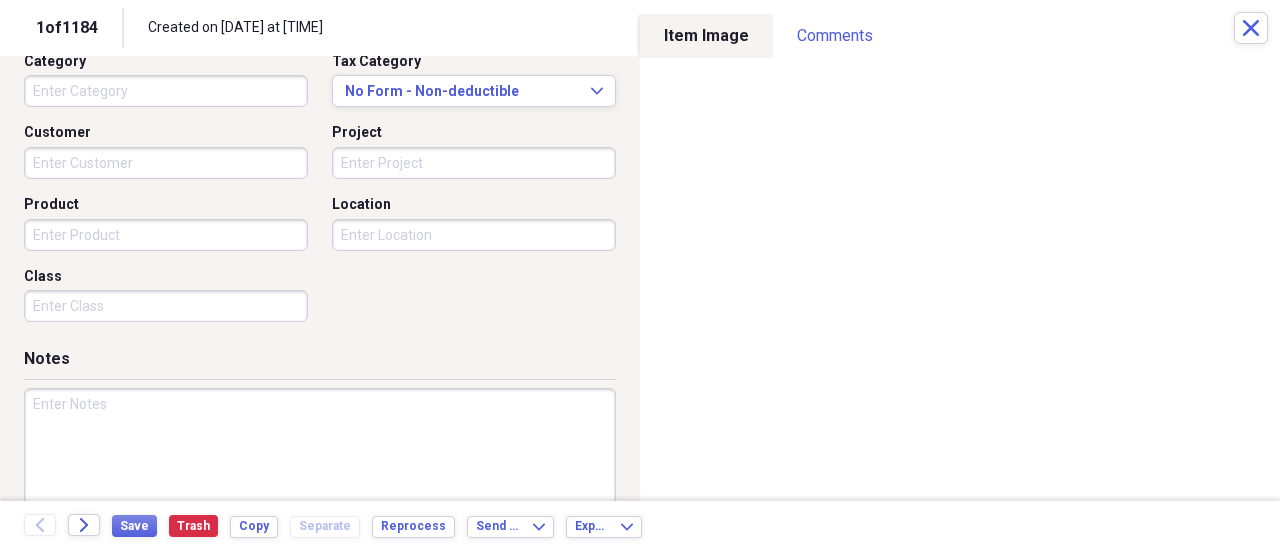 scroll, scrollTop: 573, scrollLeft: 0, axis: vertical 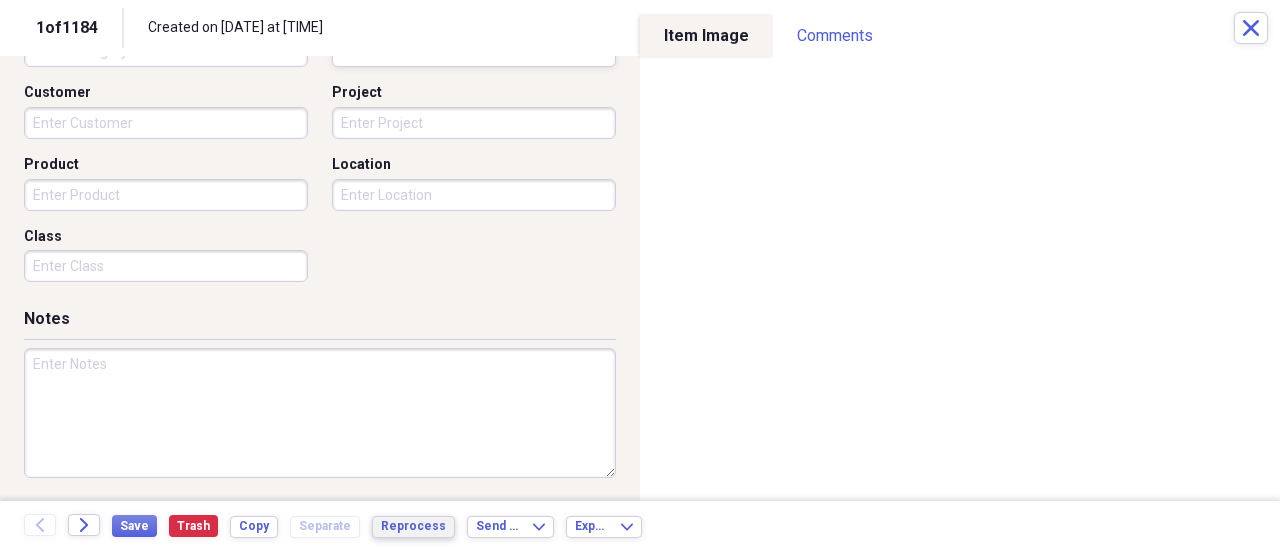 click on "Reprocess" at bounding box center [413, 527] 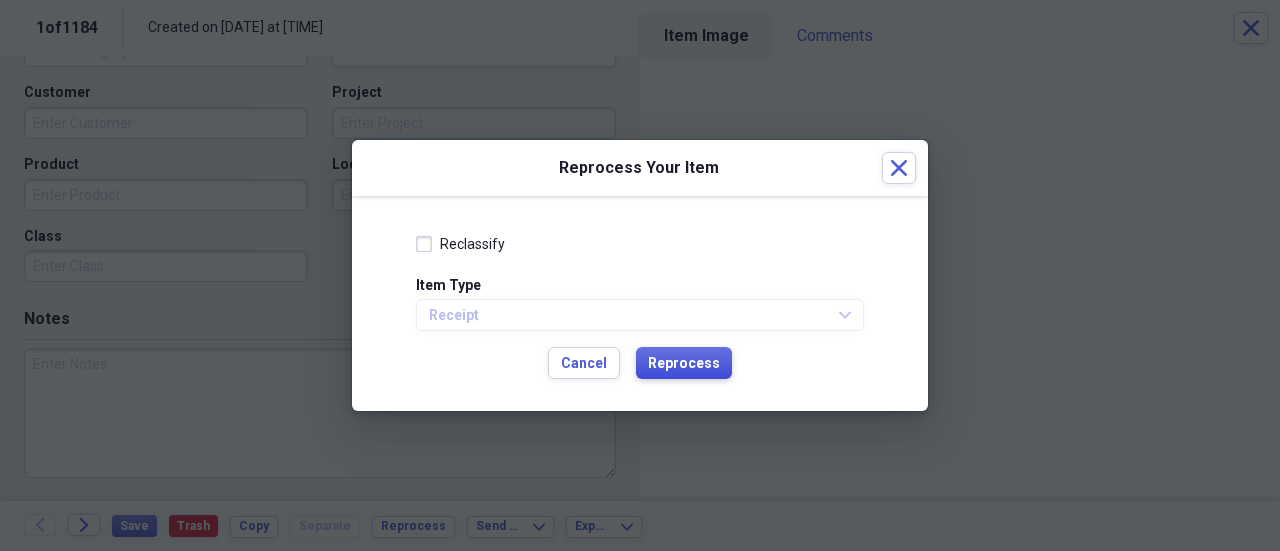 click on "Reprocess" at bounding box center [684, 364] 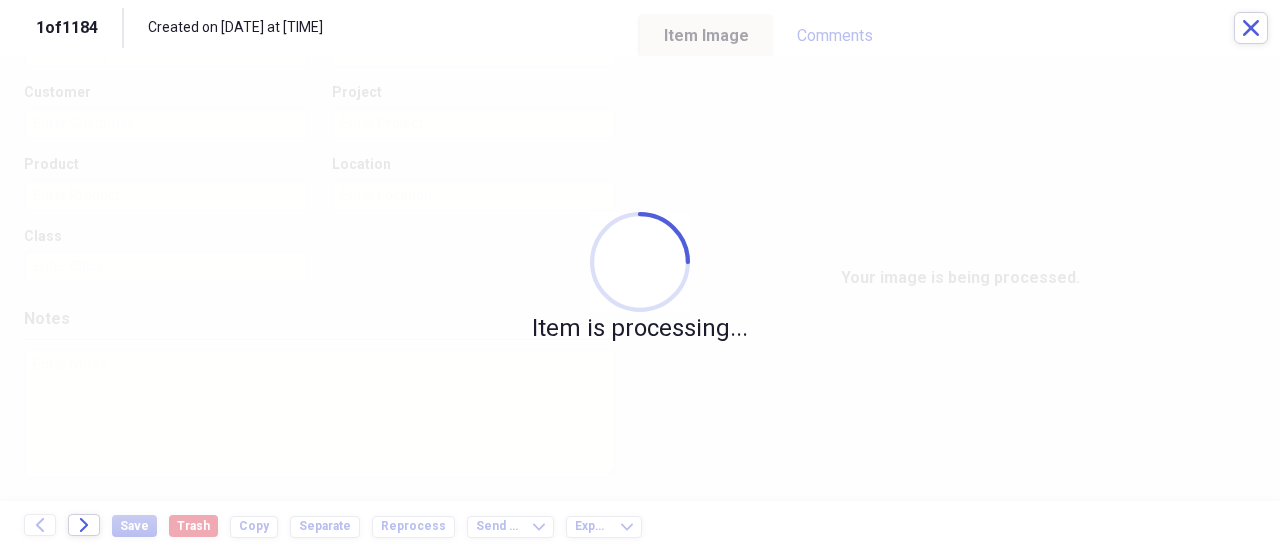 click on "Item is processing..." at bounding box center [640, 278] 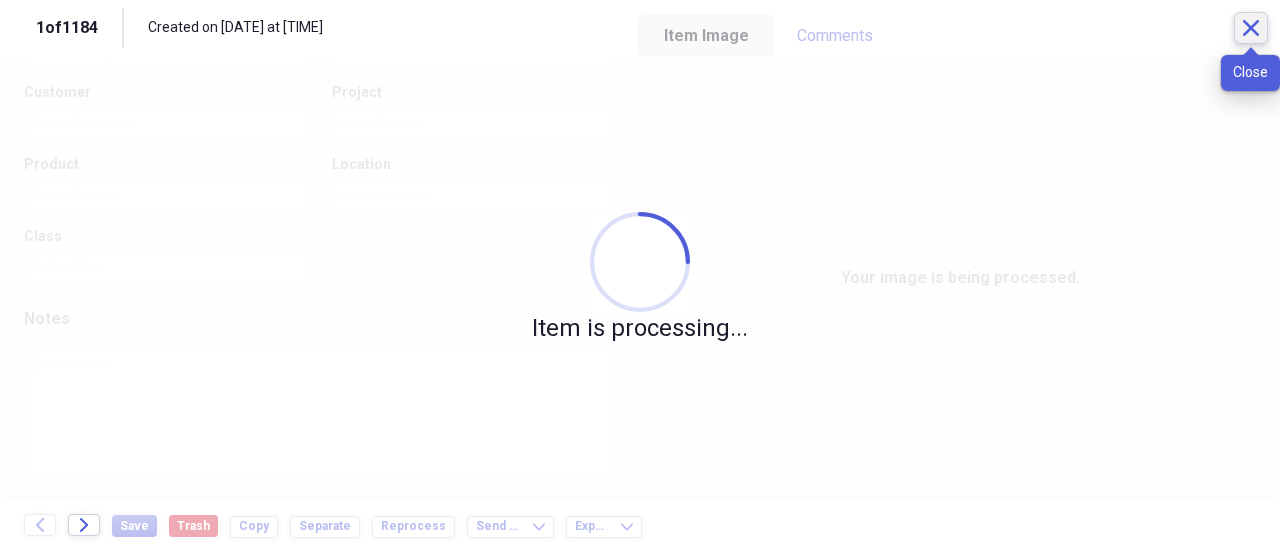 click on "Close" 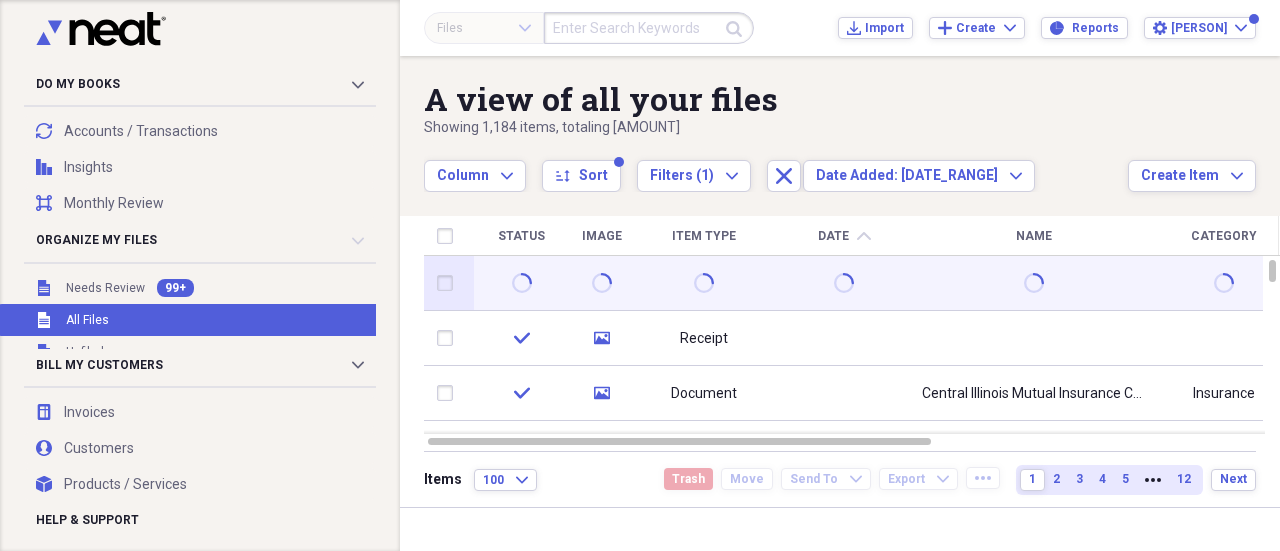 click at bounding box center [704, 283] 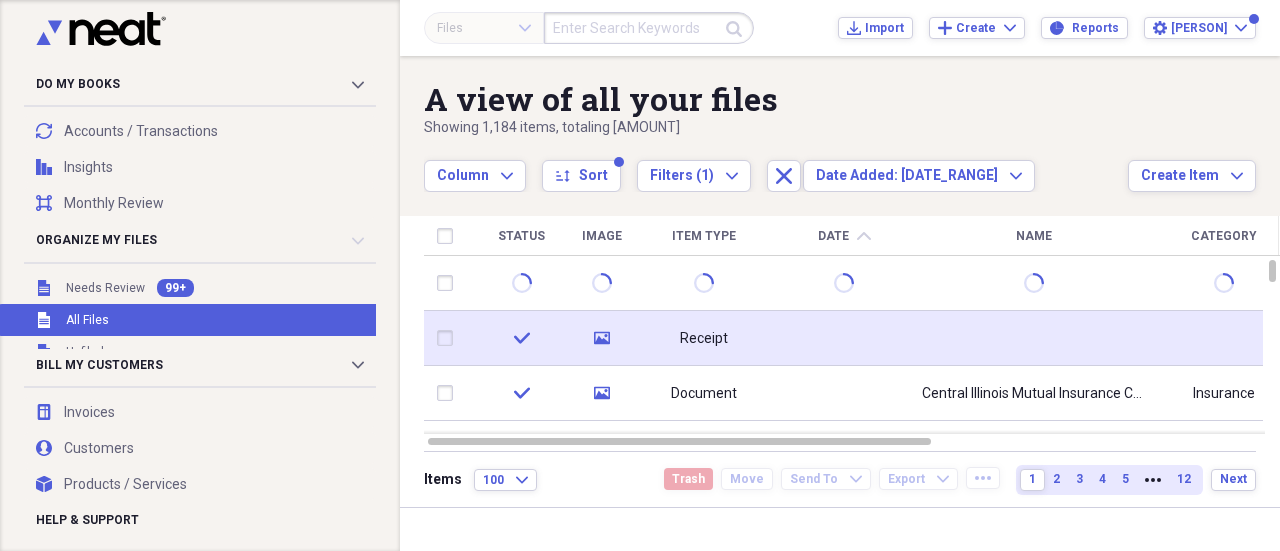click 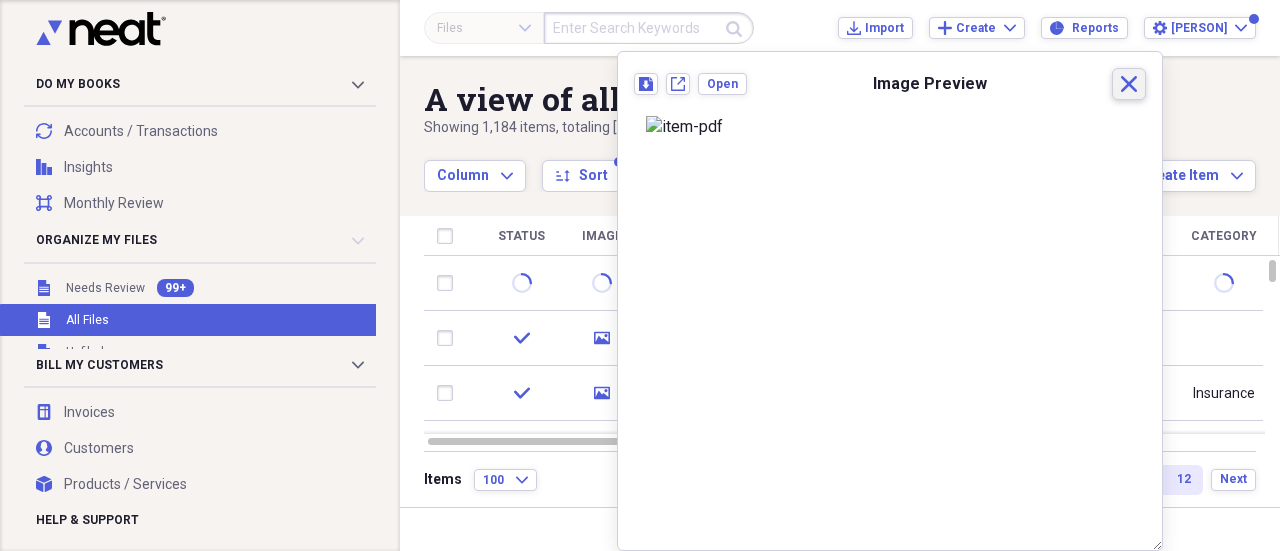 click on "Close" at bounding box center [1129, 84] 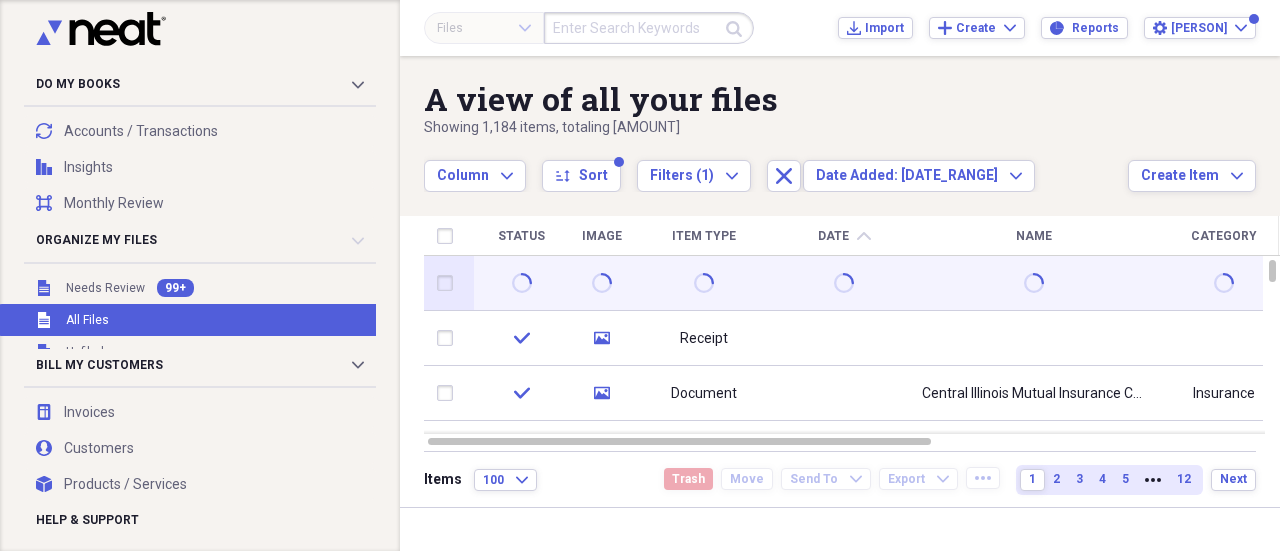 click at bounding box center [601, 283] 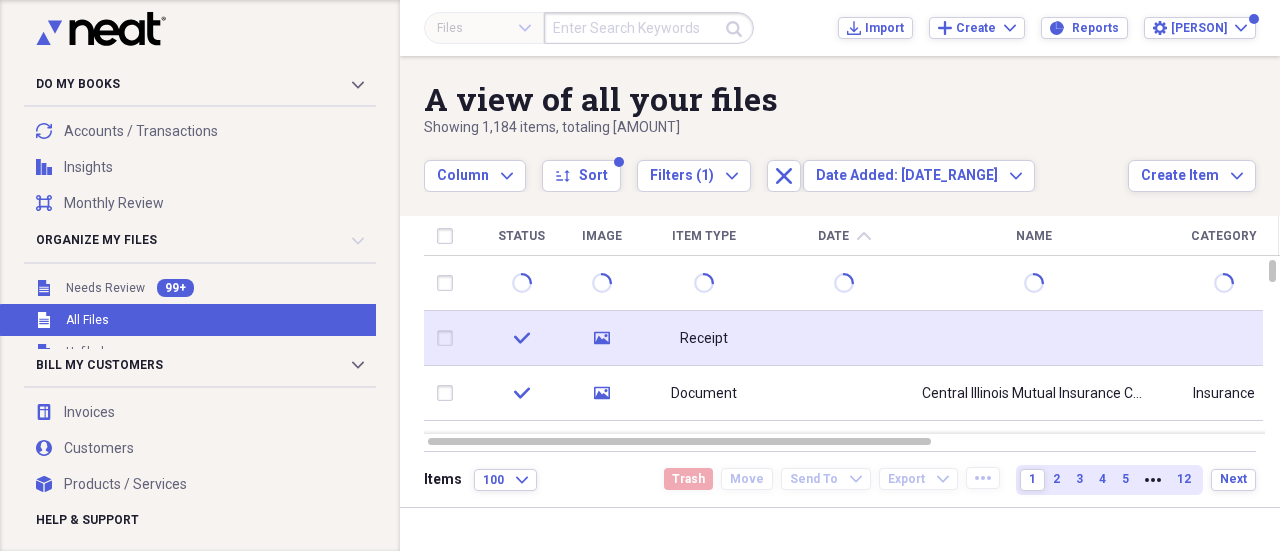 click on "media" at bounding box center (602, 338) 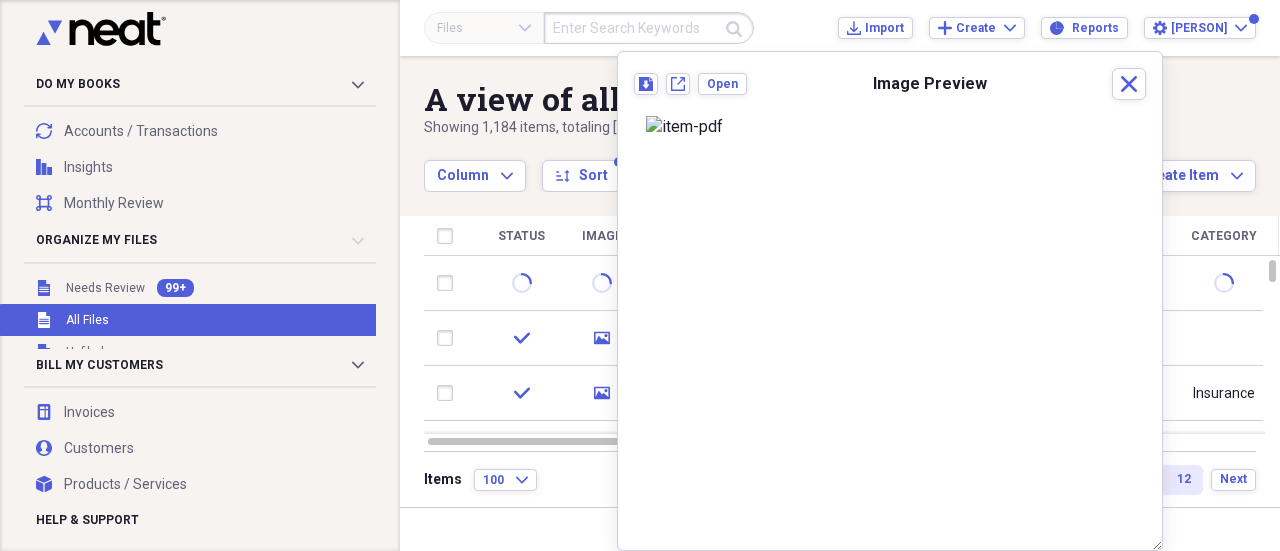 scroll, scrollTop: 1, scrollLeft: 0, axis: vertical 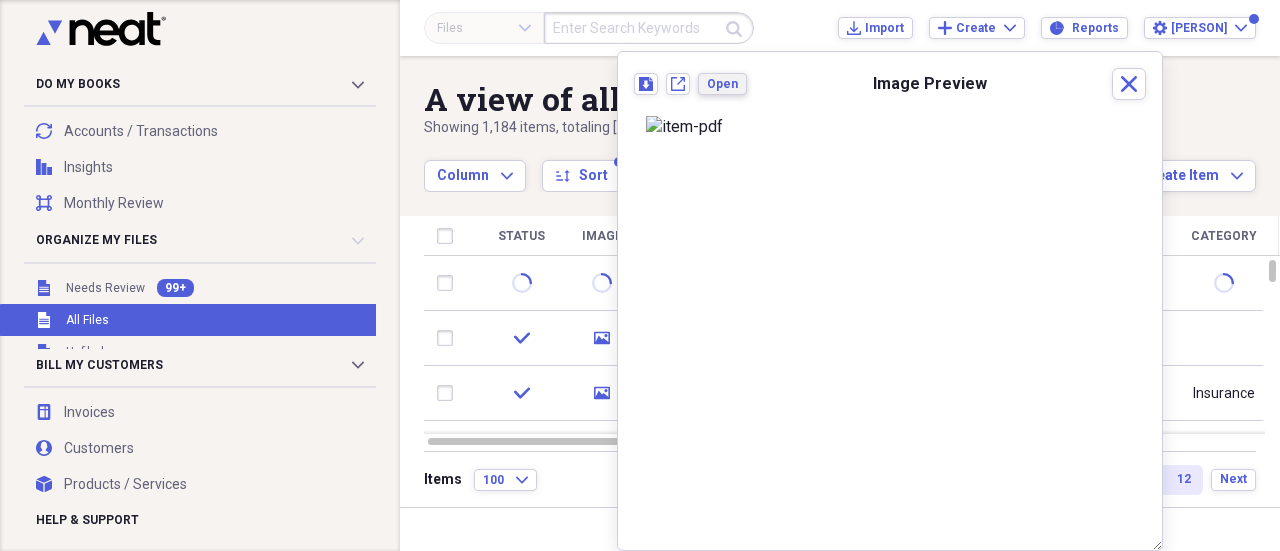 click on "Open" at bounding box center [722, 84] 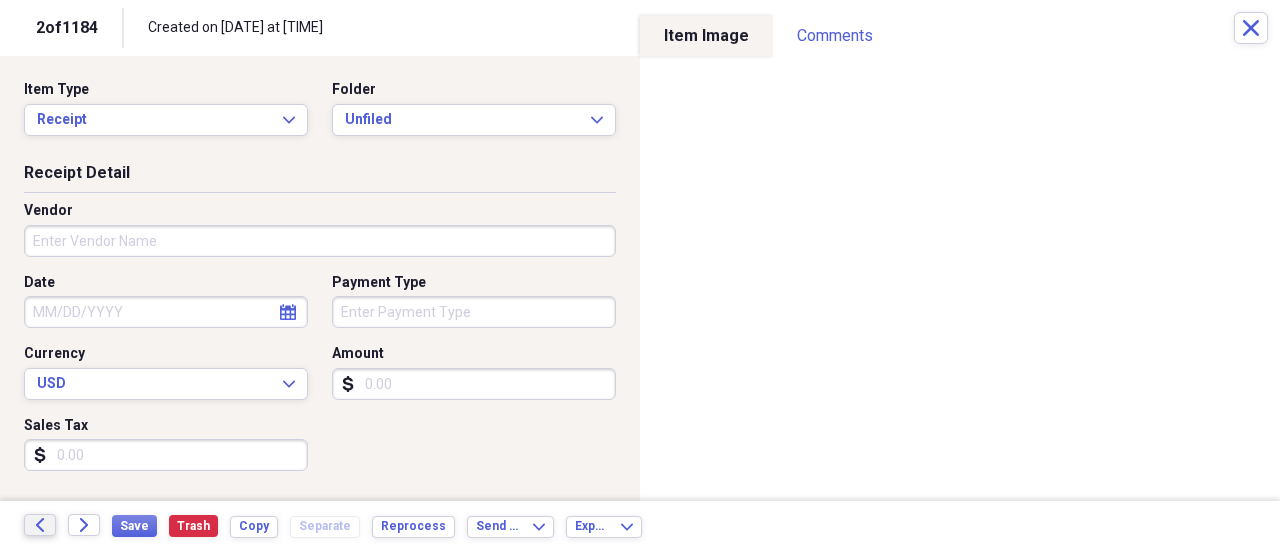 click on "Back" 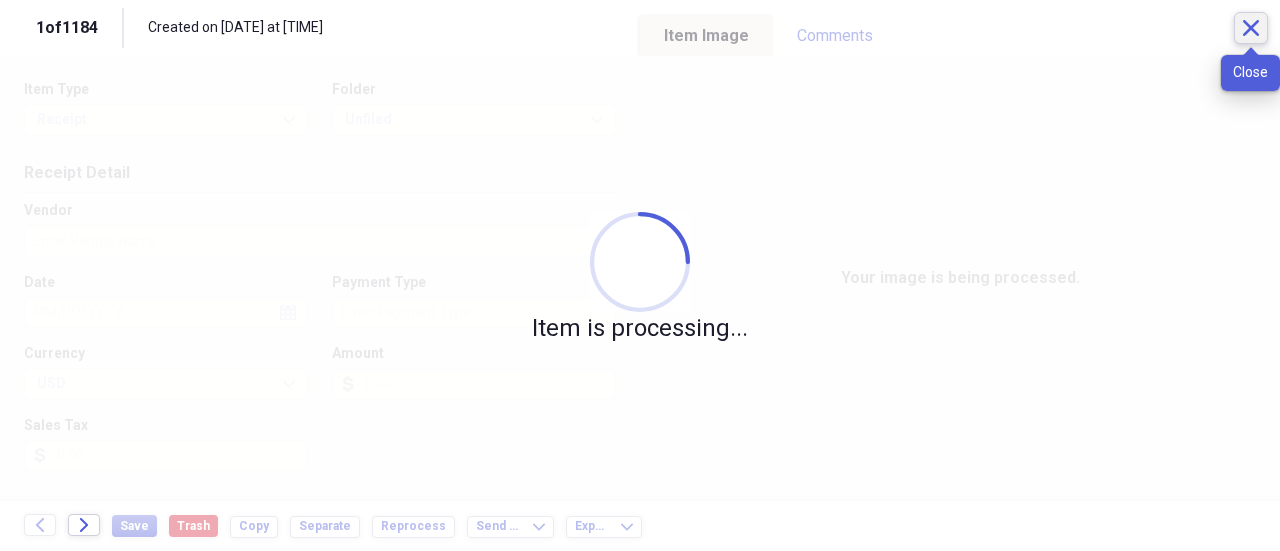 click on "Close" 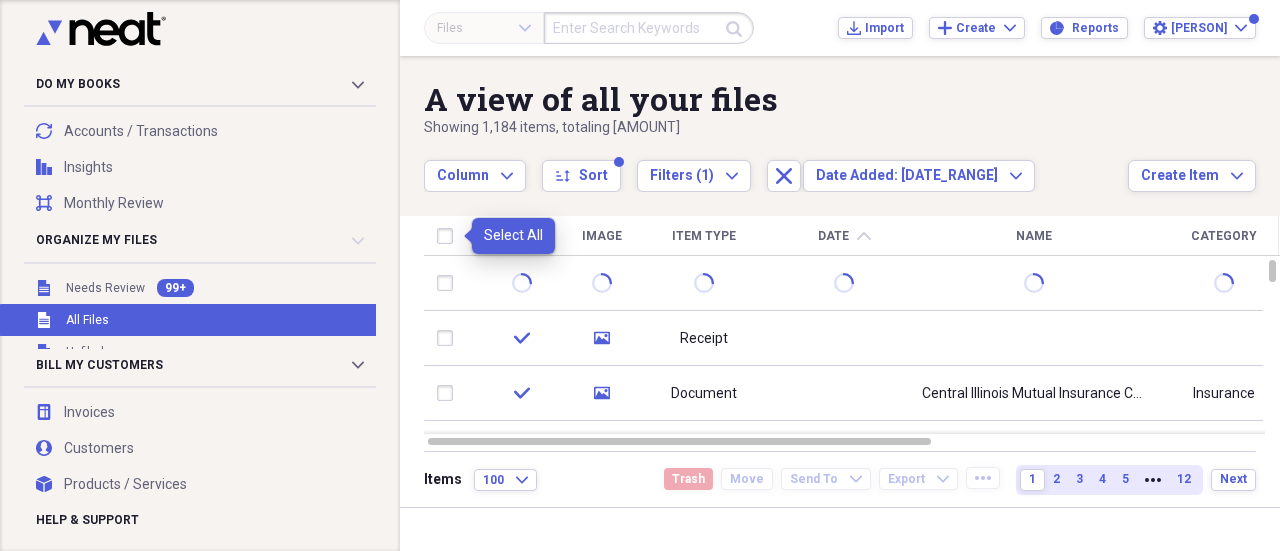 click at bounding box center (449, 236) 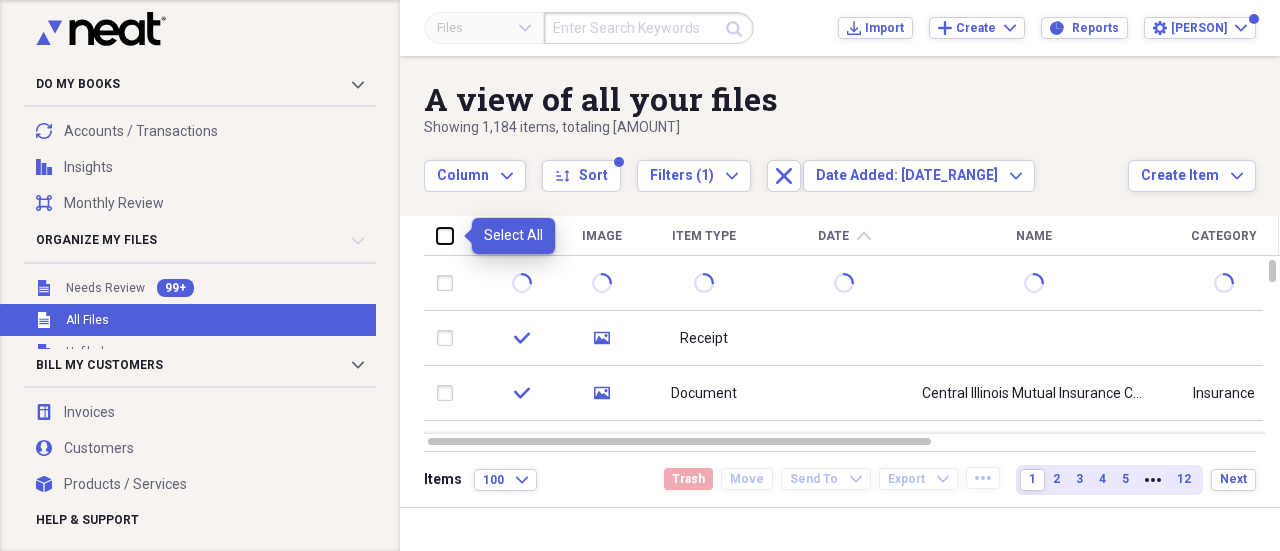 click at bounding box center (437, 235) 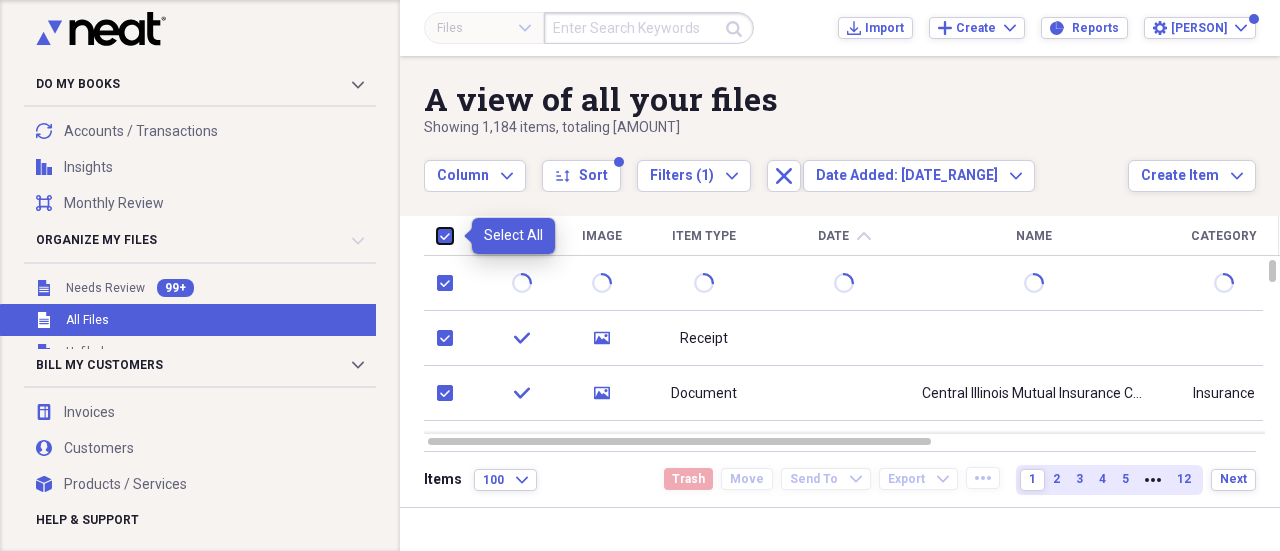 checkbox on "true" 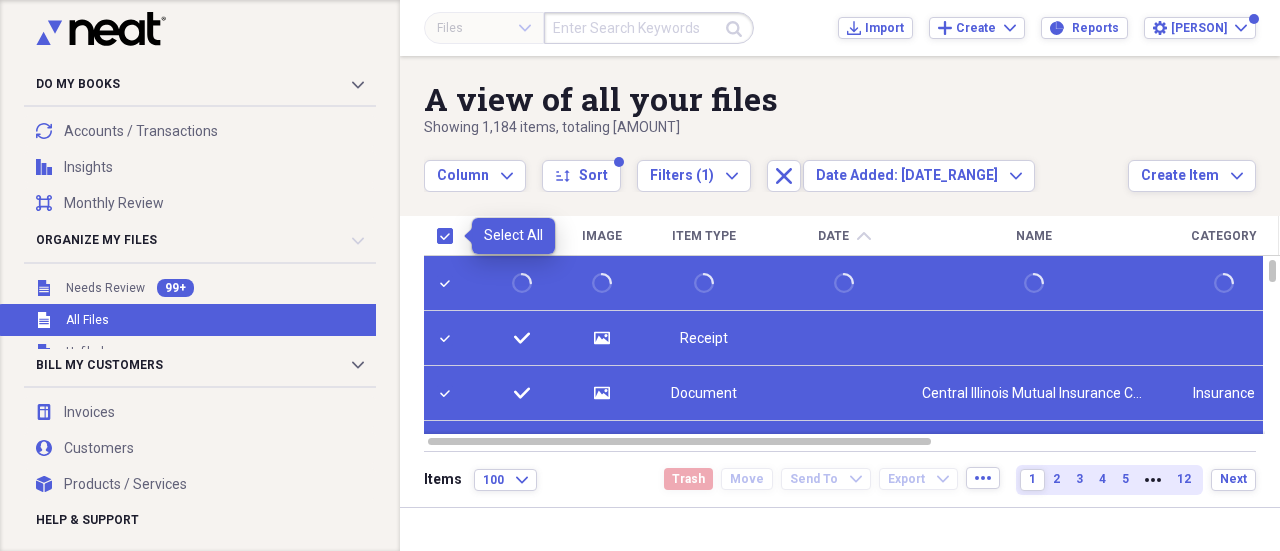 click at bounding box center [449, 236] 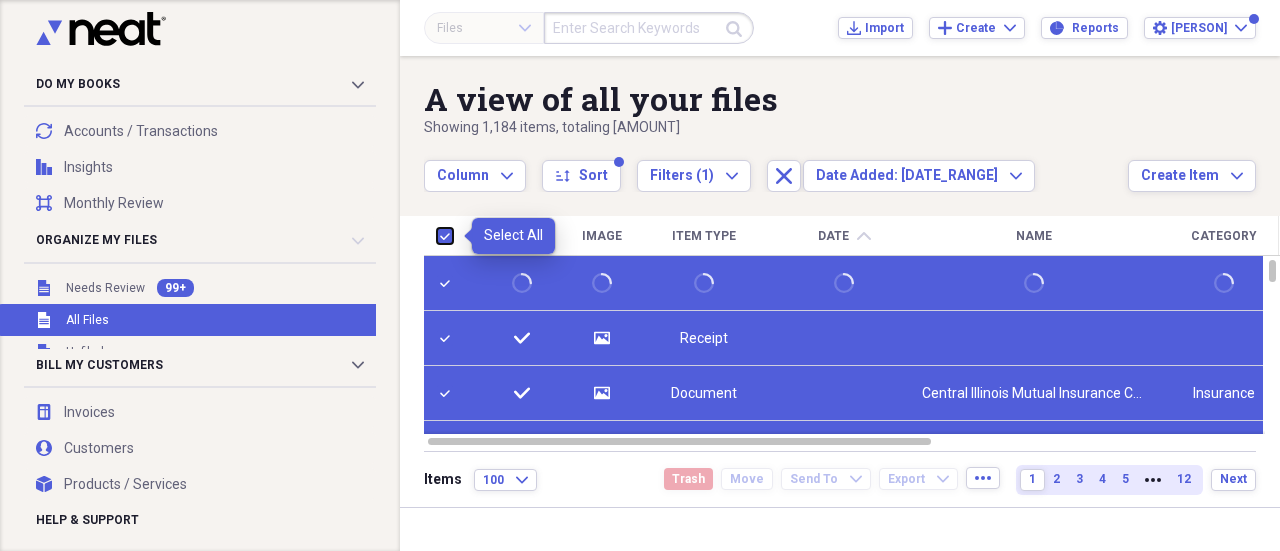 click at bounding box center [437, 235] 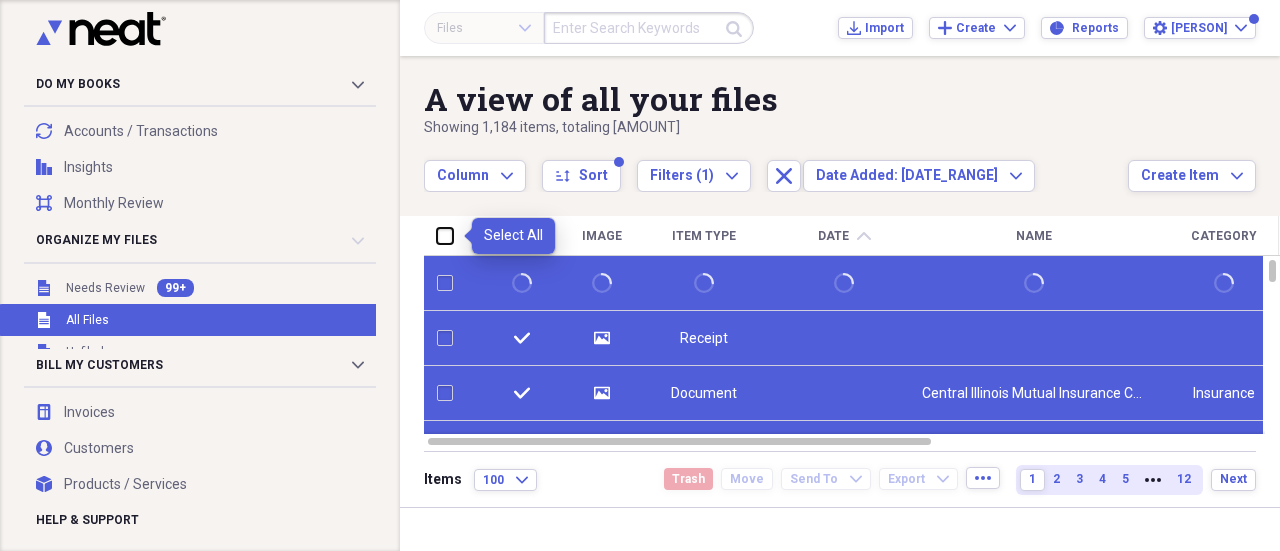 checkbox on "false" 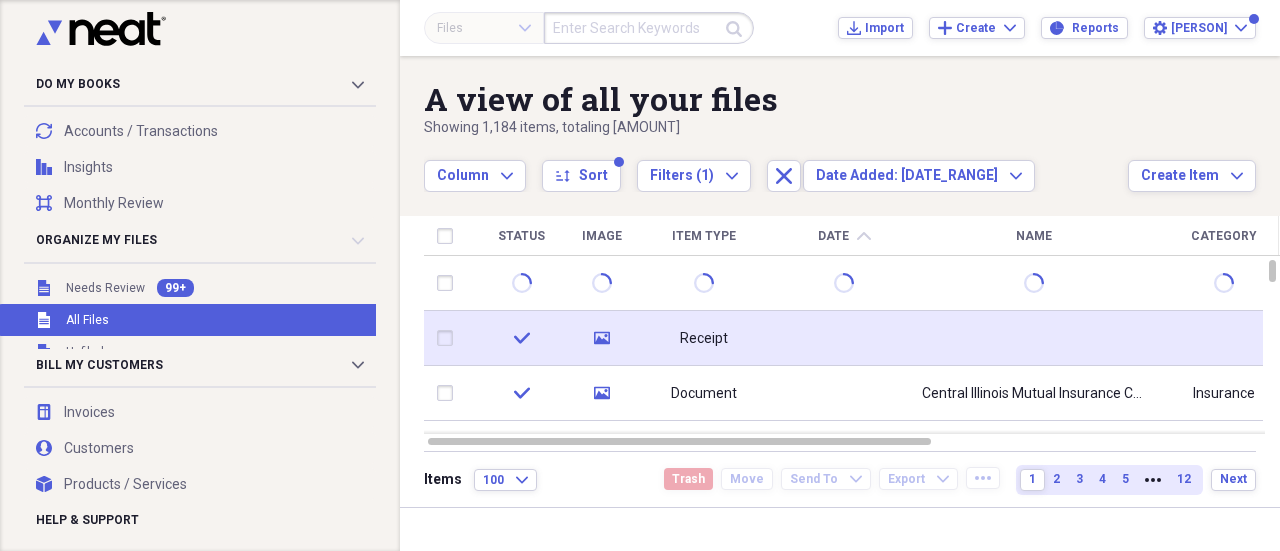 click at bounding box center (844, 338) 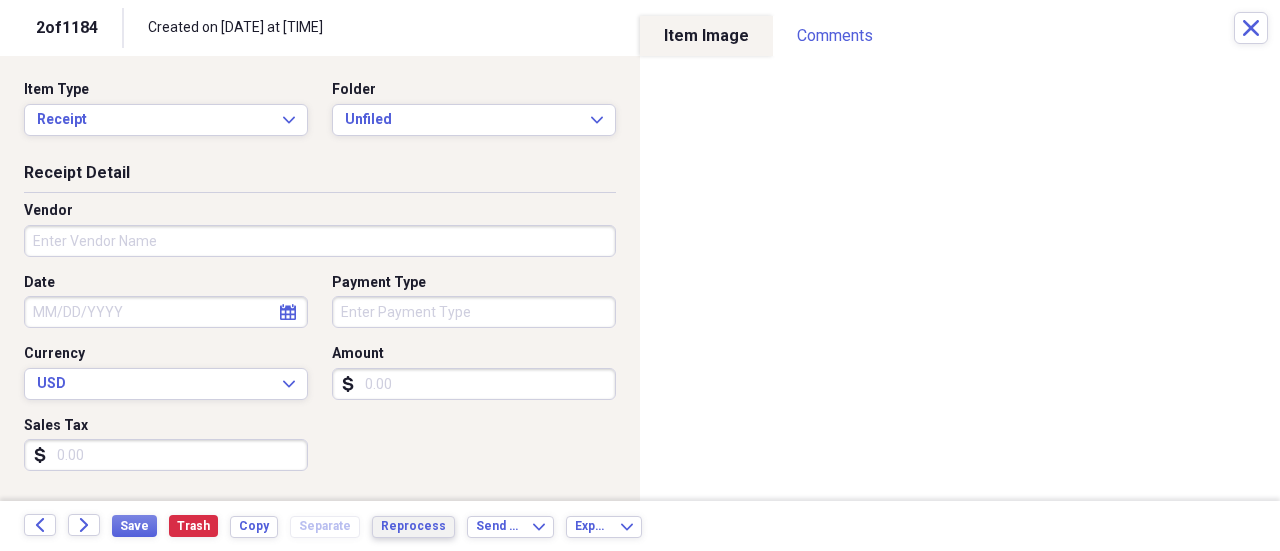 click on "Reprocess" at bounding box center [413, 526] 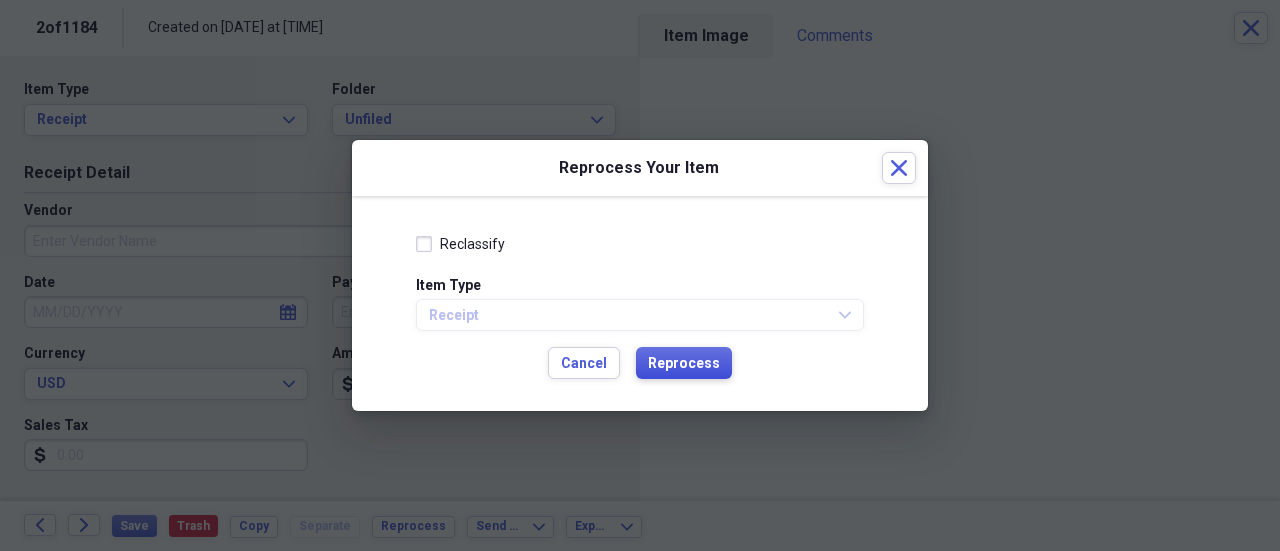 click on "Reprocess" at bounding box center (684, 364) 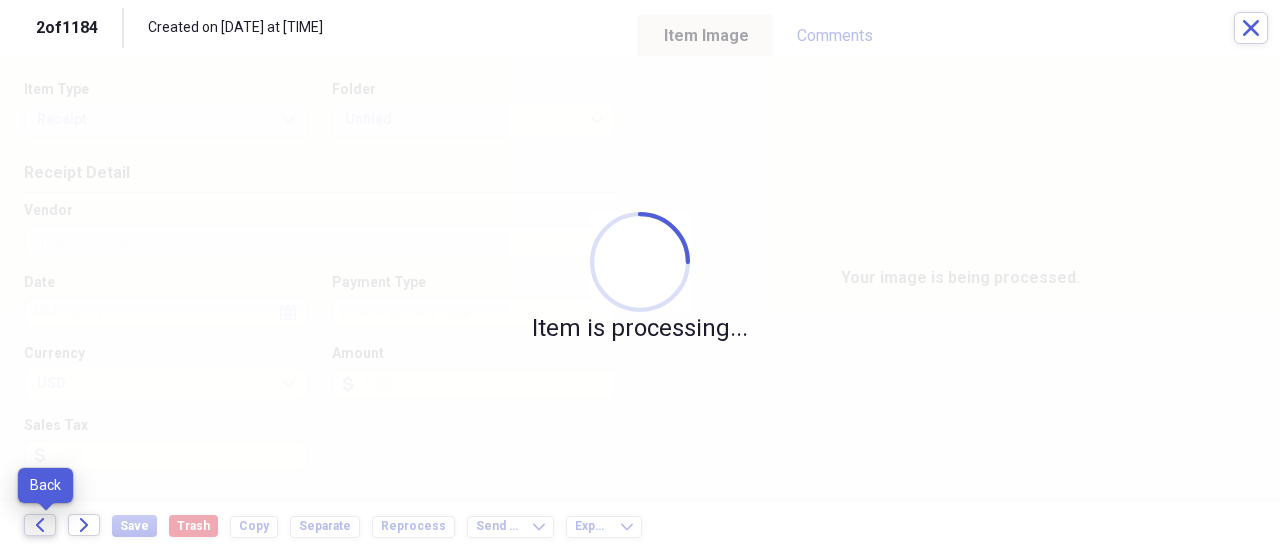 click on "Back" at bounding box center [40, 525] 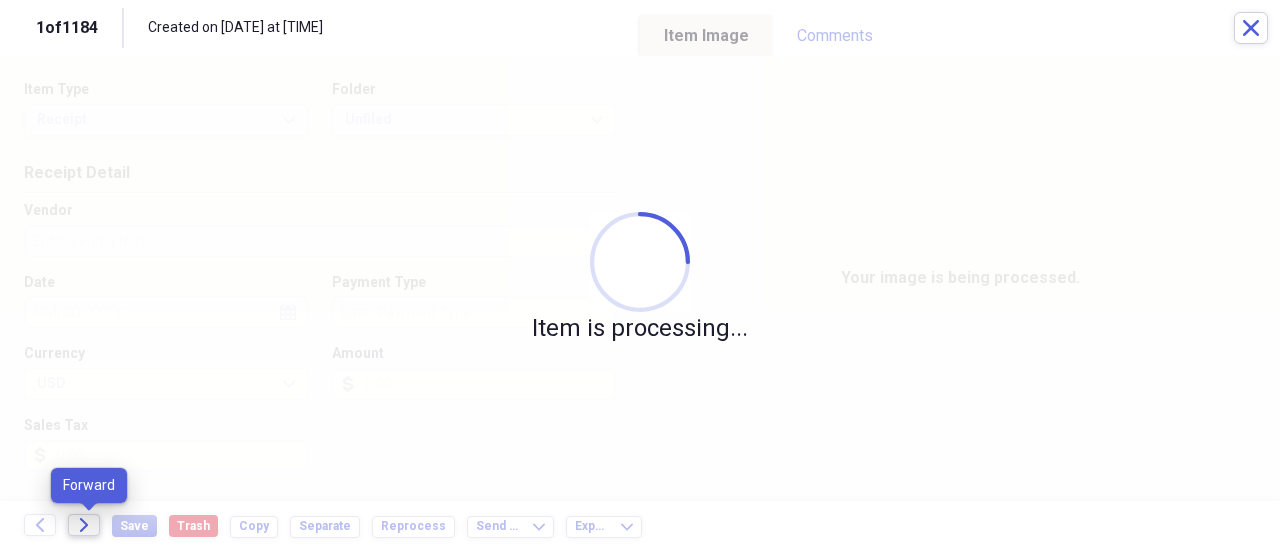 click on "Forward" at bounding box center (84, 525) 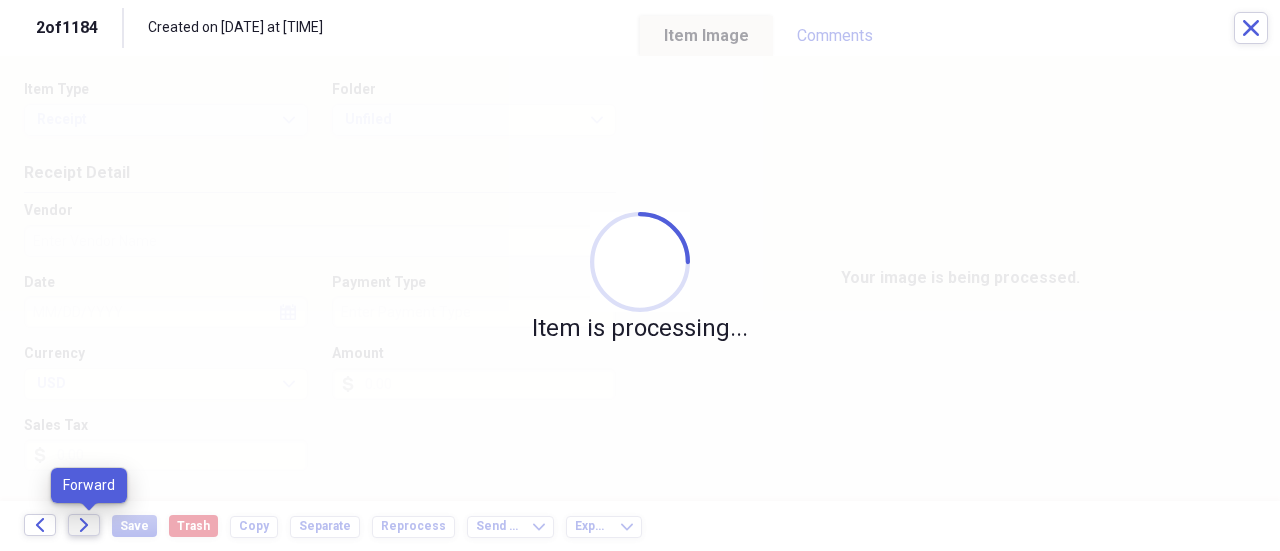 click on "Forward" at bounding box center [84, 525] 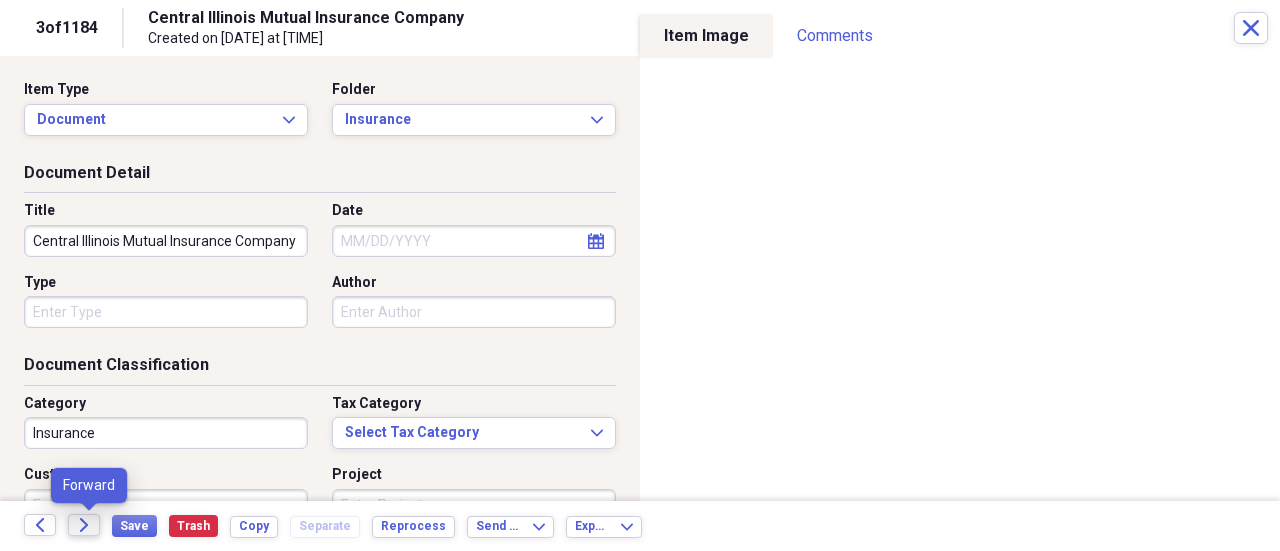 click on "Forward" at bounding box center (84, 525) 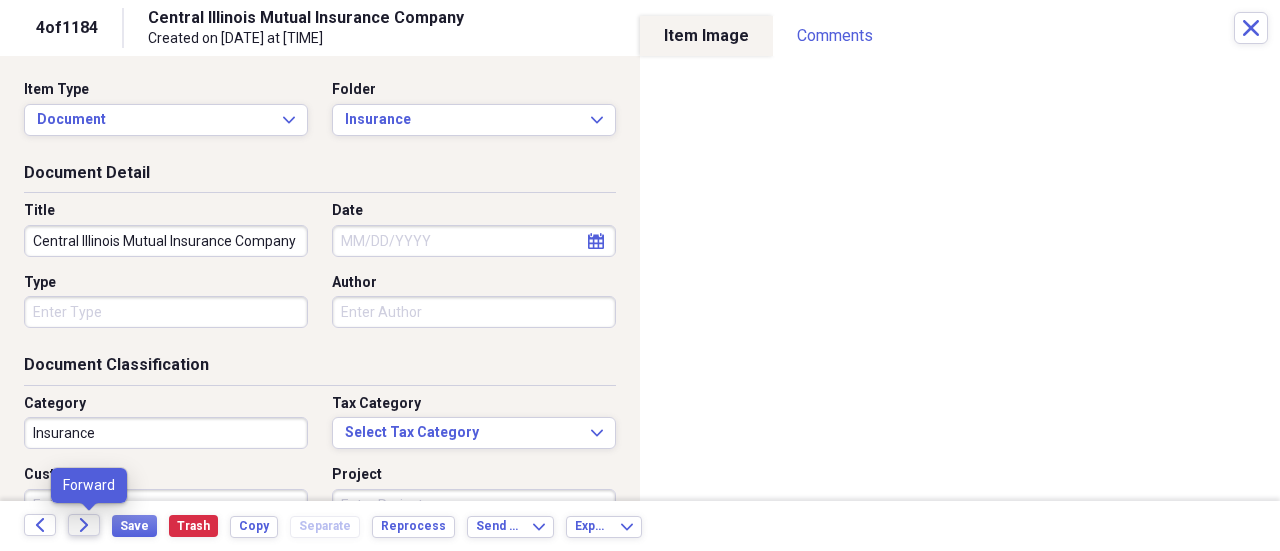 click on "Forward" at bounding box center [84, 525] 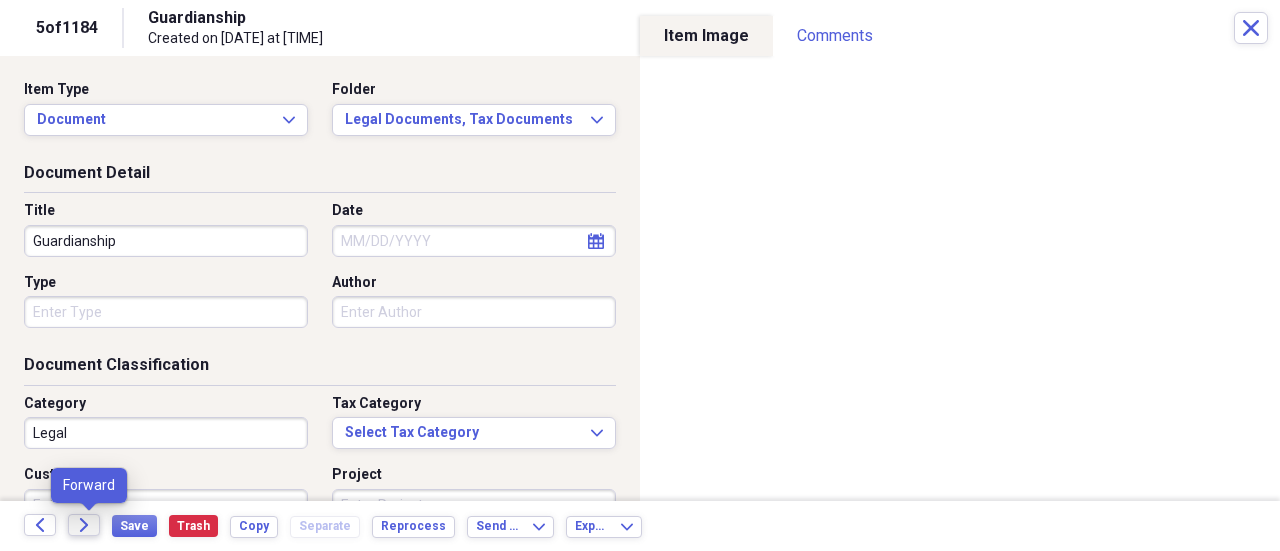 click on "Forward" at bounding box center (84, 525) 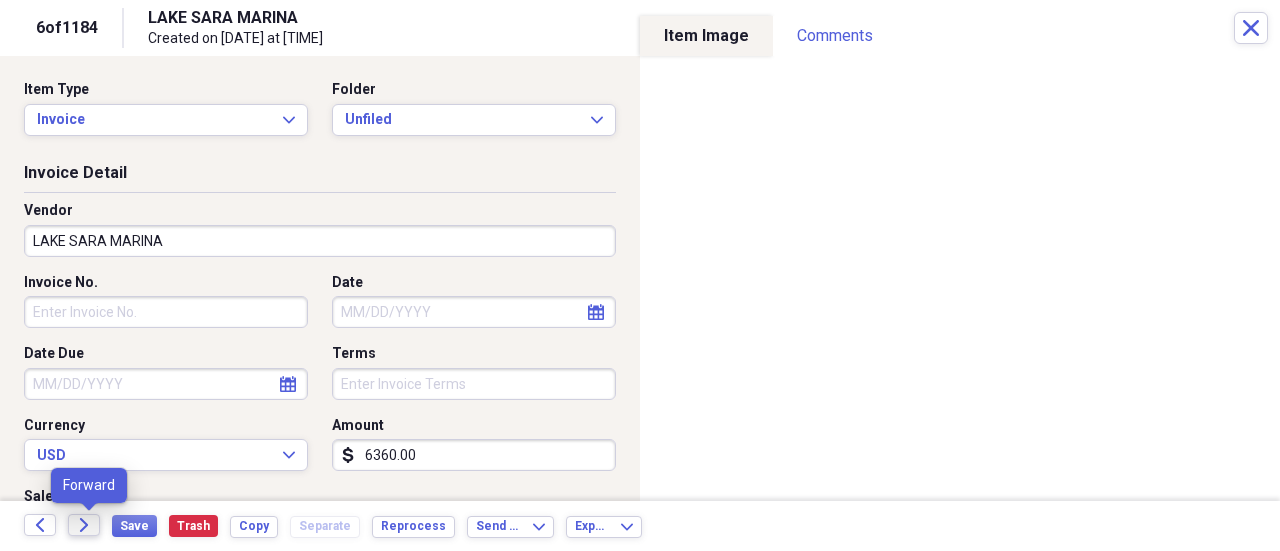 click on "Forward" at bounding box center (84, 525) 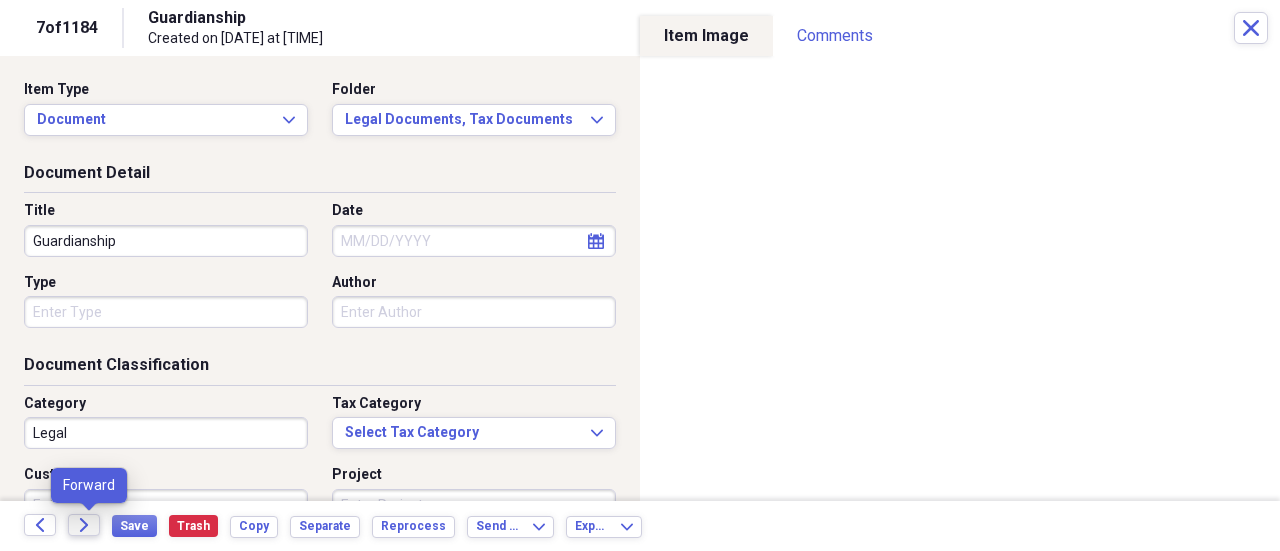 click on "Forward" at bounding box center (84, 525) 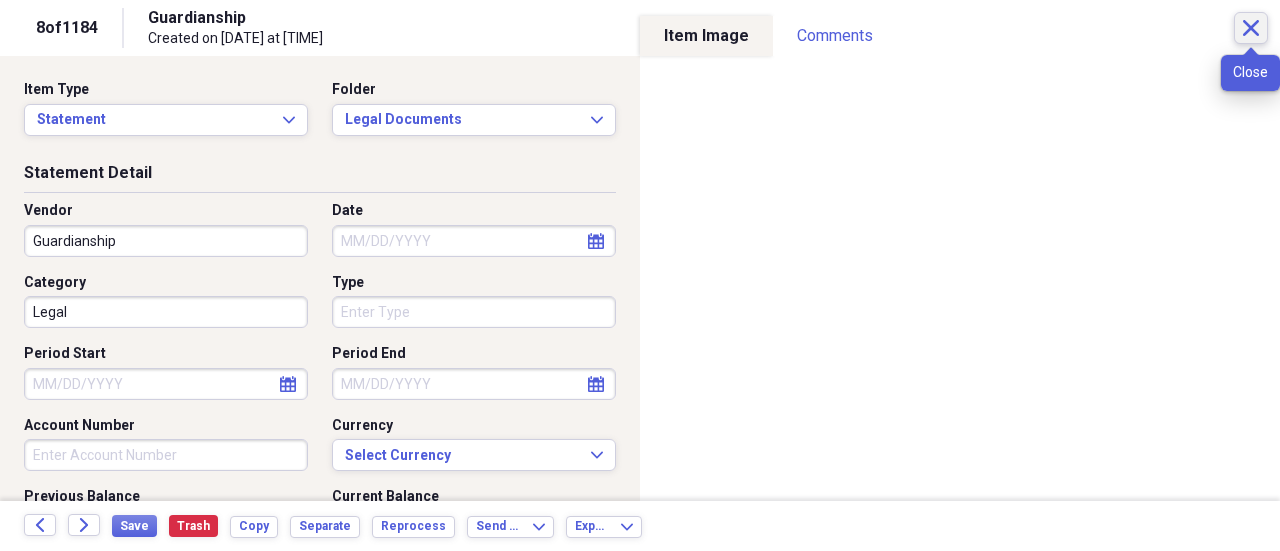 click 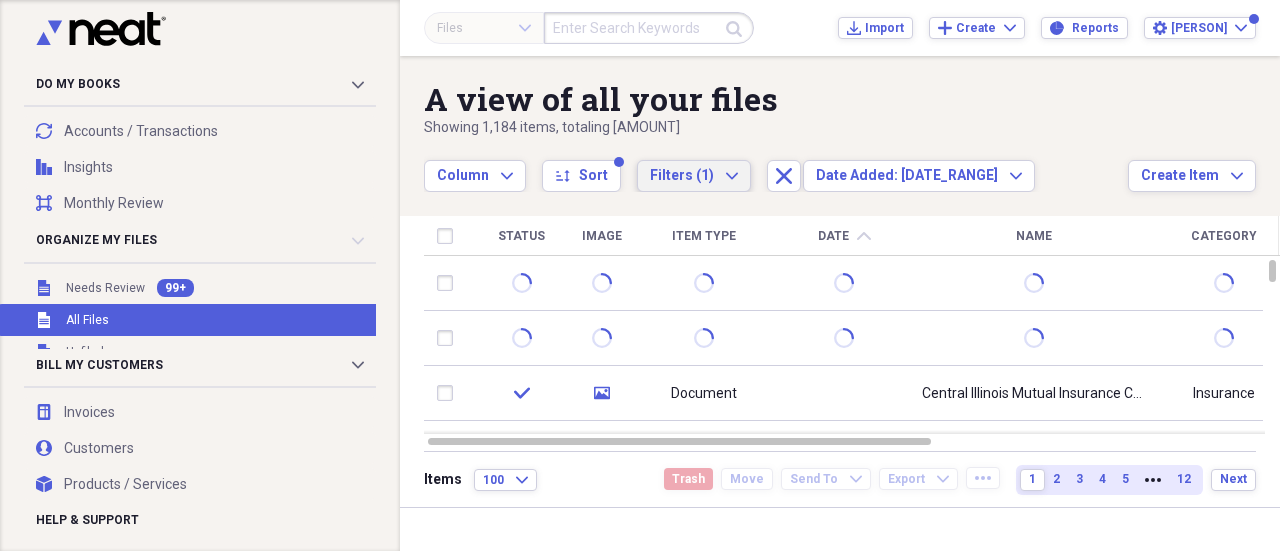 click on "Filters (1) Expand" at bounding box center [694, 176] 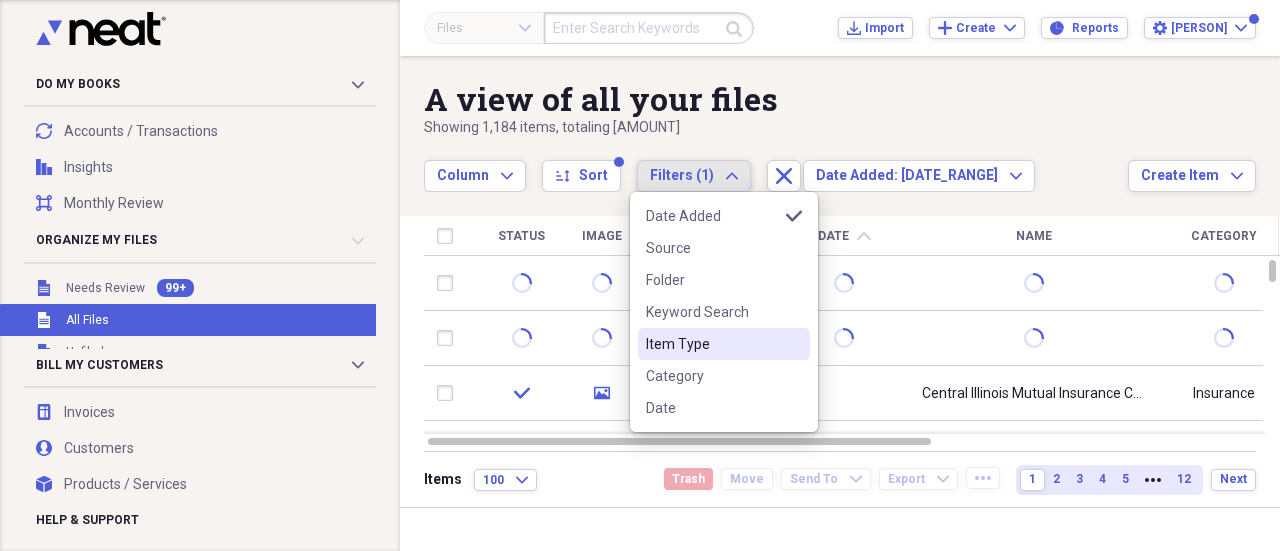 click on "Item Type" at bounding box center [712, 344] 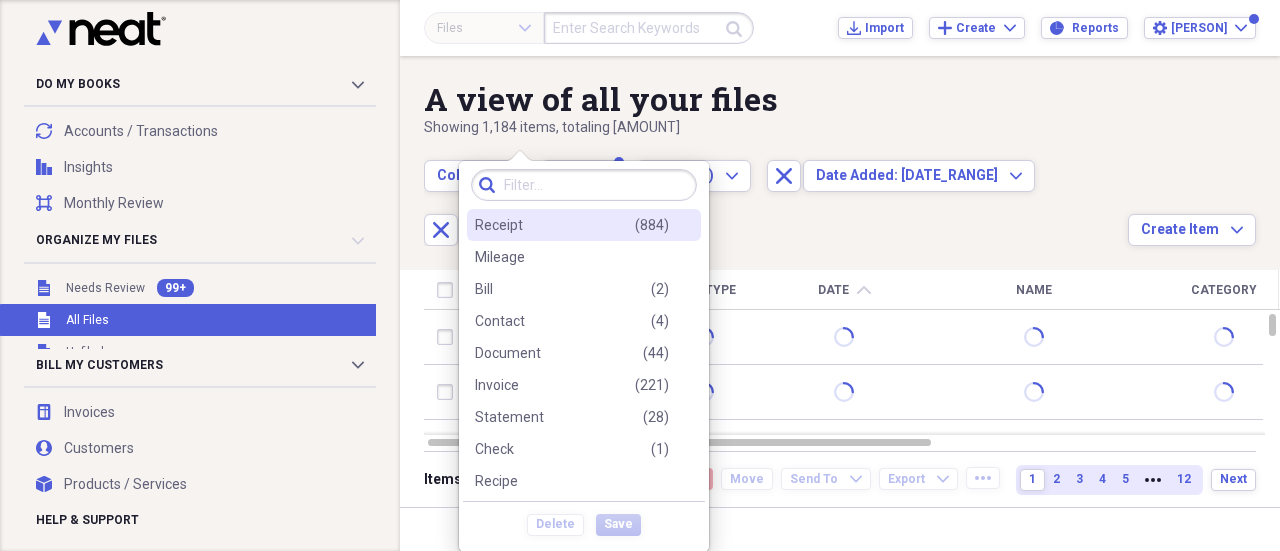 click on "Receipt ( 884 )" at bounding box center [584, 225] 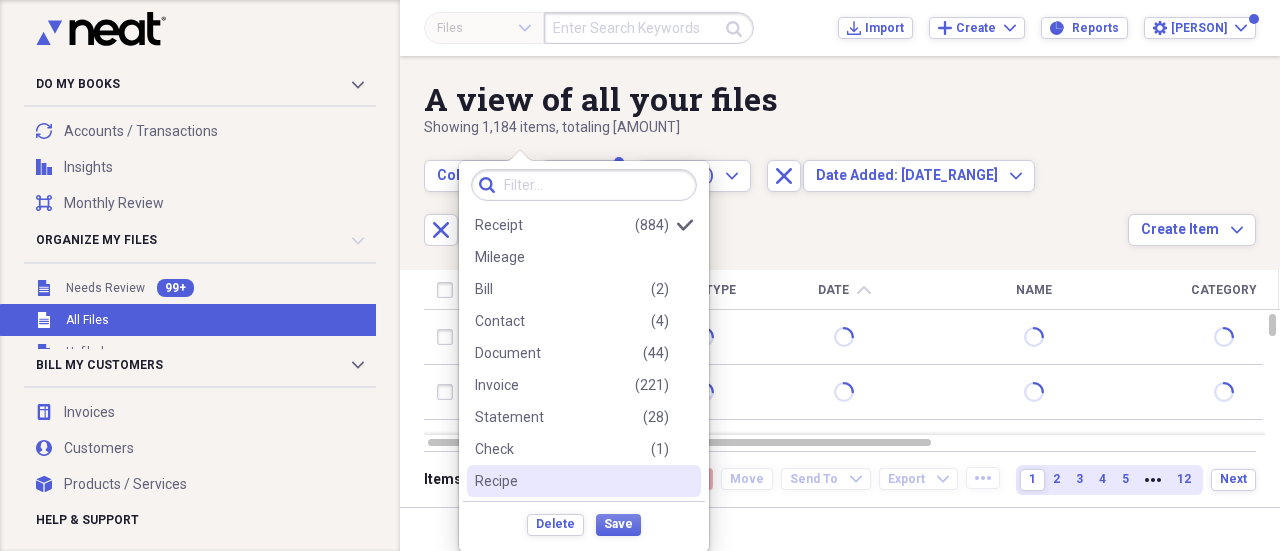 click on "Delete Save" at bounding box center (584, 524) 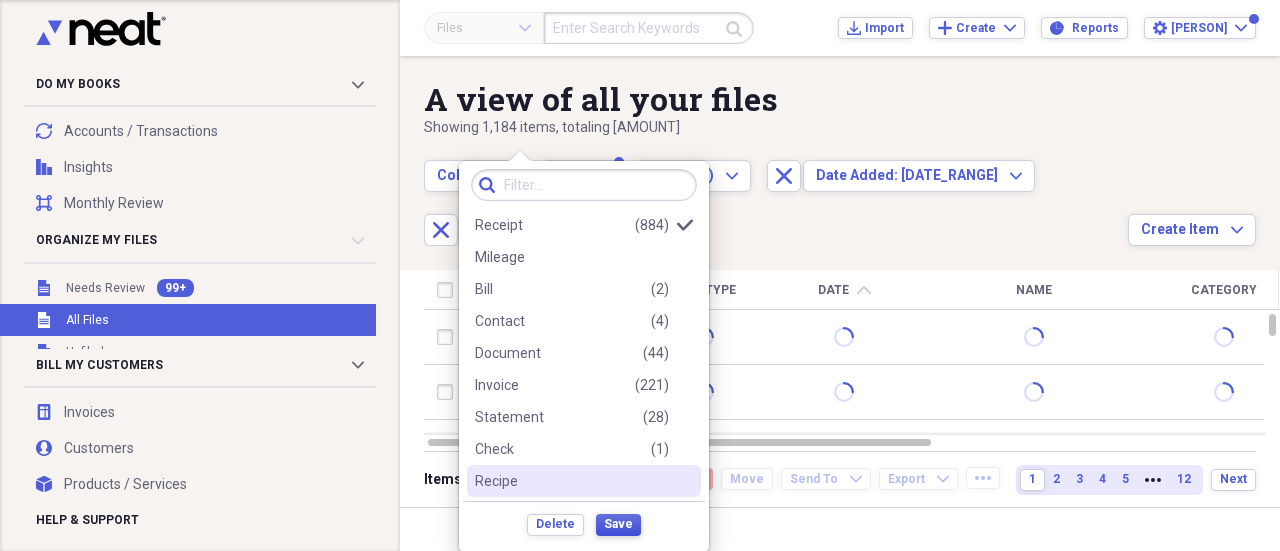 click on "Save" at bounding box center [618, 524] 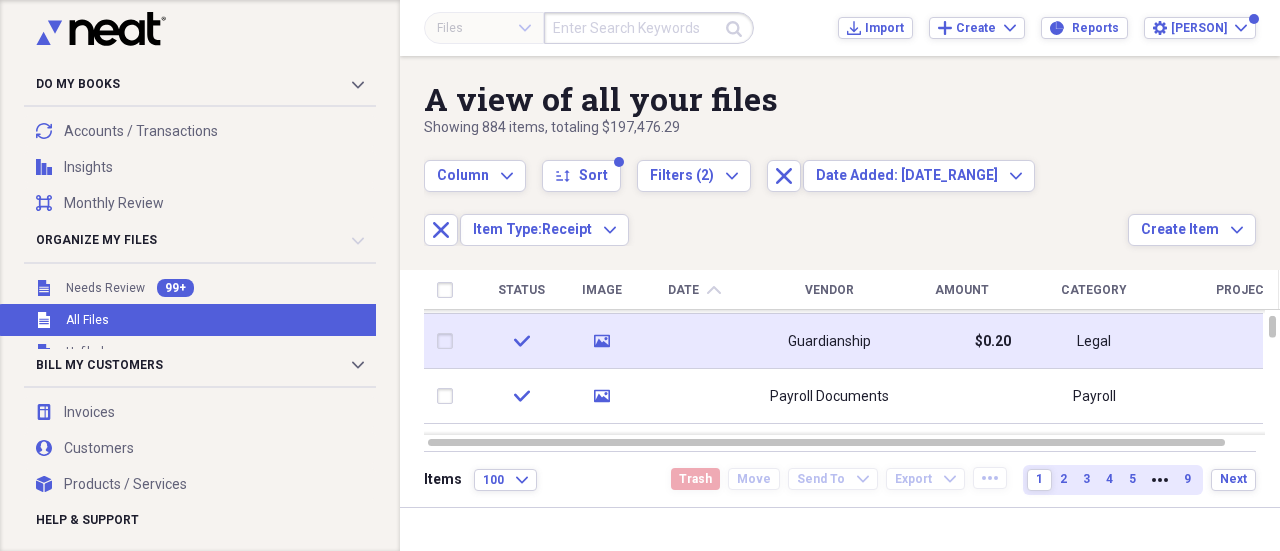 click 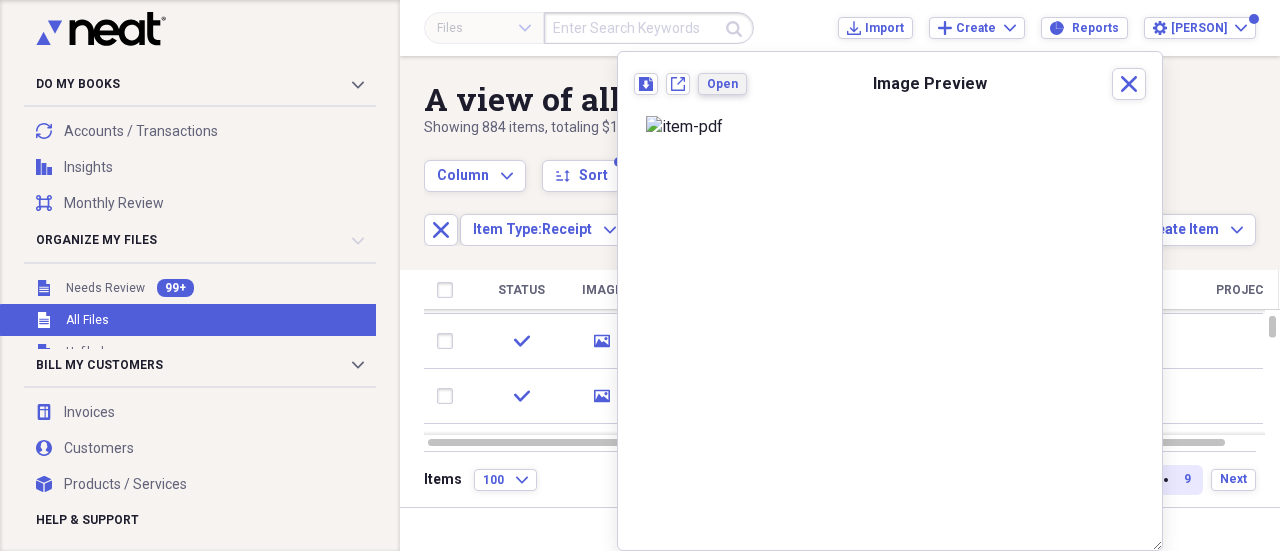 click on "Open" at bounding box center [722, 84] 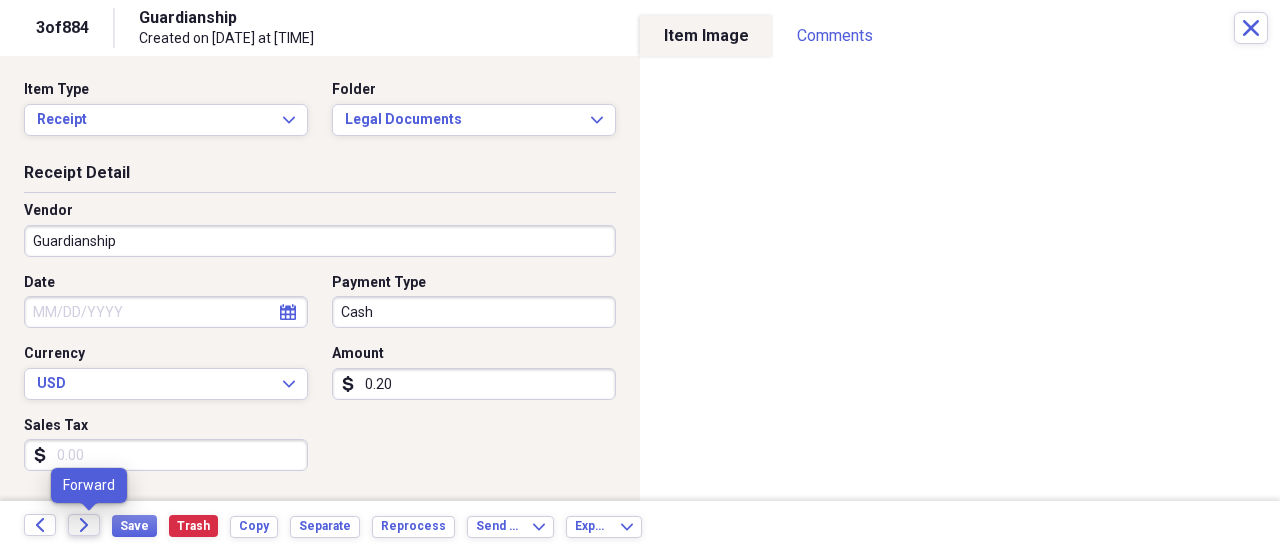 click on "Forward" 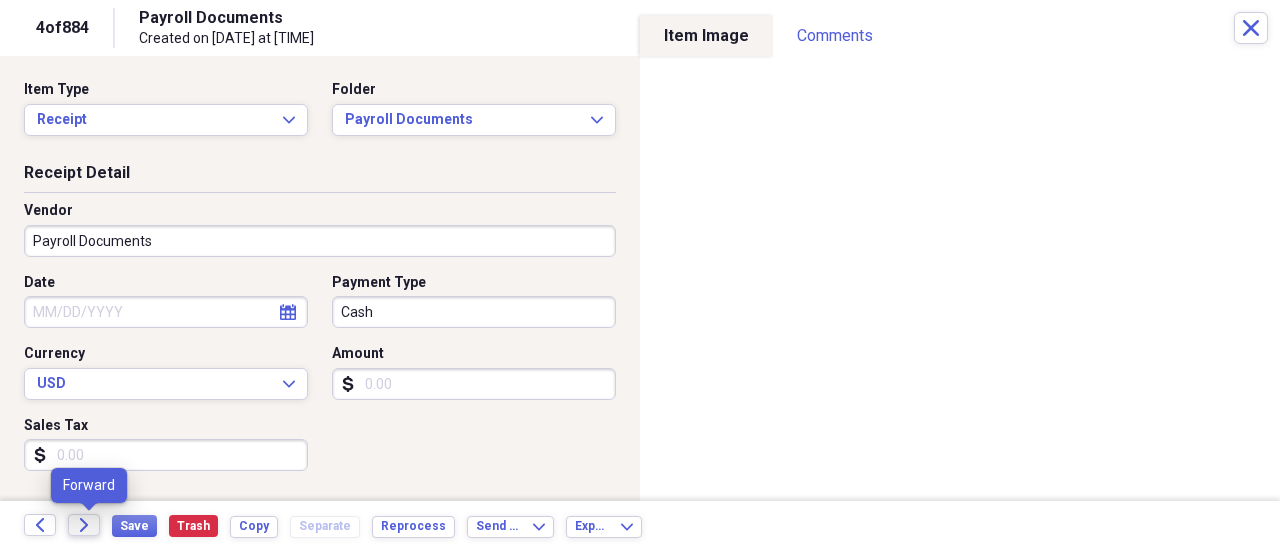 click on "Forward" 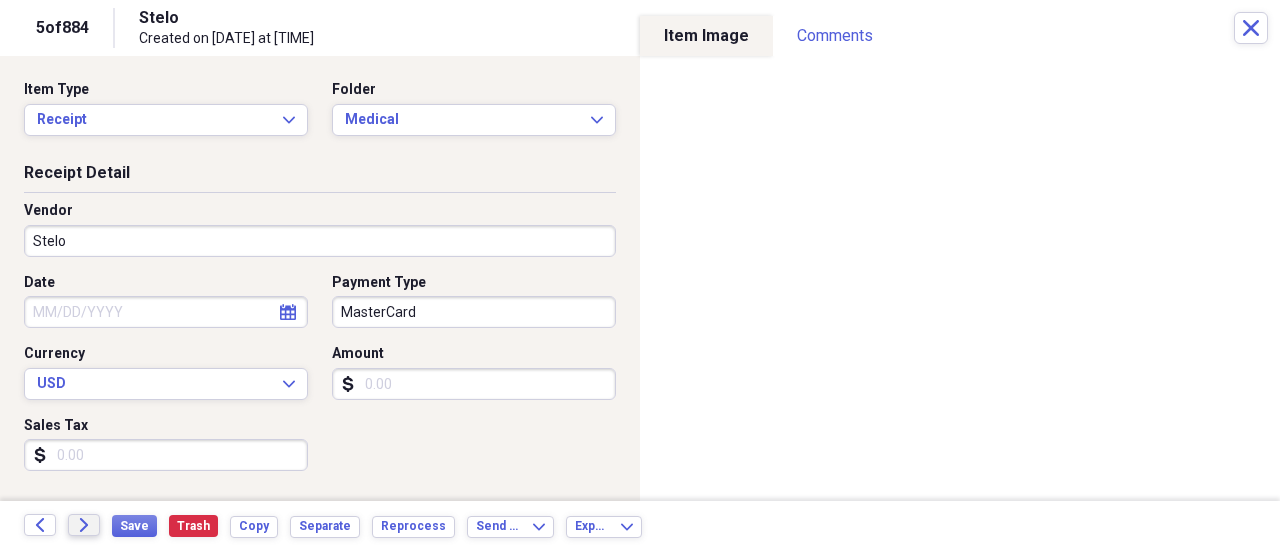 drag, startPoint x: 88, startPoint y: 528, endPoint x: 598, endPoint y: 355, distance: 538.5434 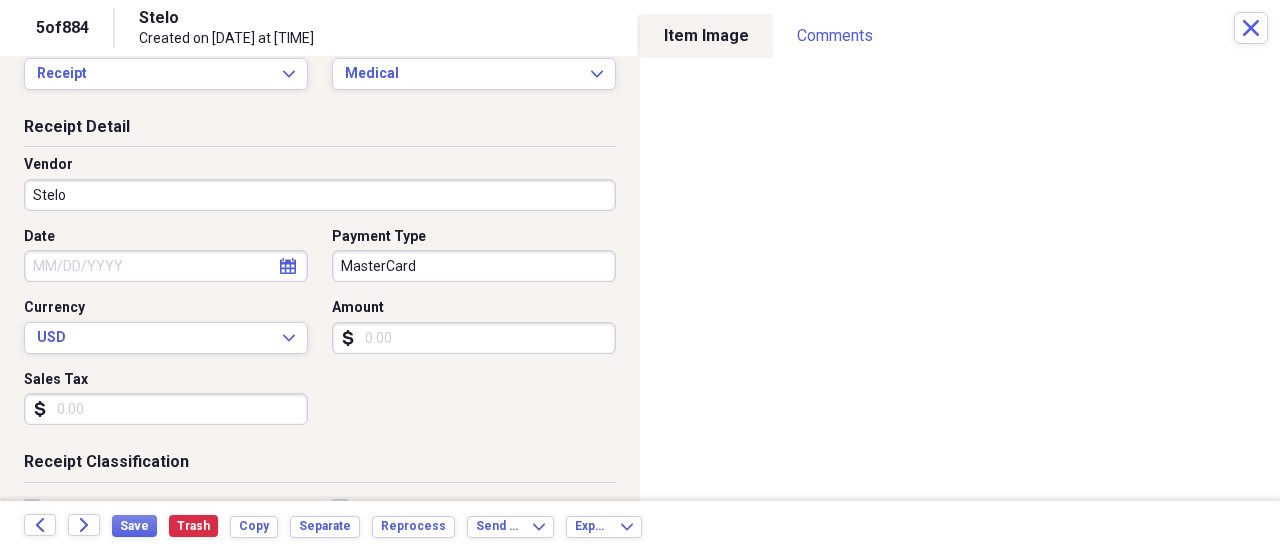 click on "Do My Books Collapse transactions Accounts / Transactions insights Insights reconciliation Monthly Review Organize My Files 99+ Collapse Unfiled Needs Review 99+ Unfiled All Files Unfiled Unfiled Unfiled Saved Reports Collapse My Cabinet MJM DWN MAD Ventures, LLC Add Folder Folder ***Needs to be paid!! MJM DWN MAD Add Folder Folder 11918 Apple shed property Add Folder Expand Folder 1377 Toledo Property Add Folder Folder 6318 Farm Account Add Folder Folder Cost of Goods Add Folder Expand Folder Important purchase receipts and Documents Add Folder Folder Licenses-Keys-Codes Add Folder Expand Folder MAD VENTURES, LLC and Willis \u0026 Willis partnership Business Expense Add Folder Collapse Open Folder Mike and Doug Add Folder Folder Ask Mike Add Folder Folder Bank Statements Add Folder Folder Business Expenses Add Folder Folder Credit Card Statement Add Folder Folder Diesel Add Folder Folder Dining and Entertainment Add Folder Folder Documents Add Folder Folder Gas/Fuel Add Folder Folder Grocery Expense Add Folder 1" at bounding box center [640, 275] 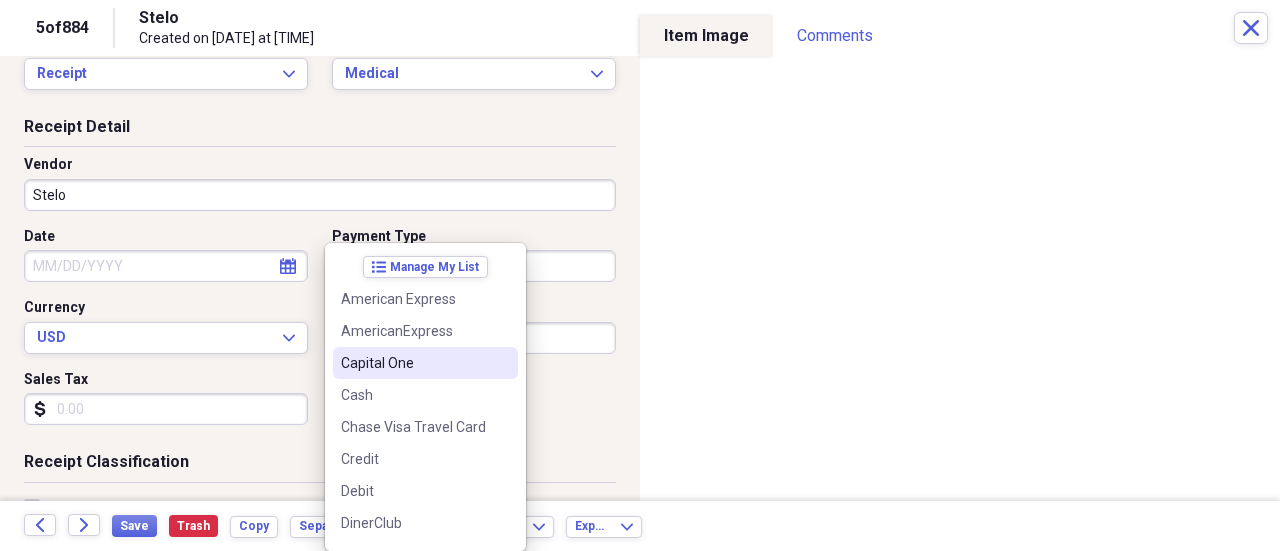 click on "Receipt Detail" at bounding box center (320, 131) 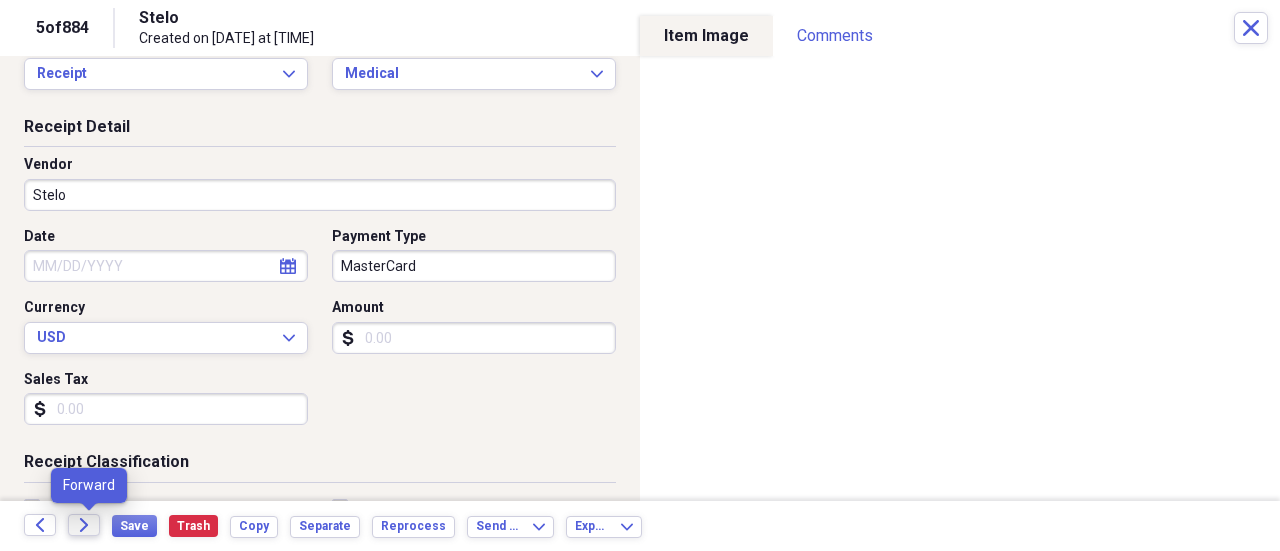 click on "Forward" at bounding box center [84, 525] 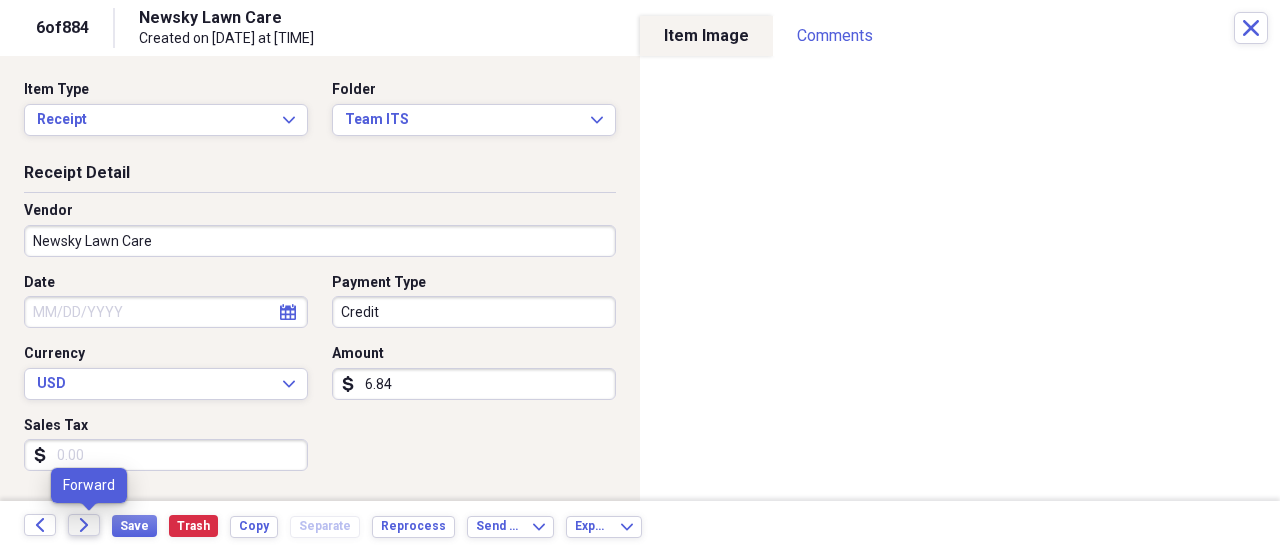 click on "Forward" 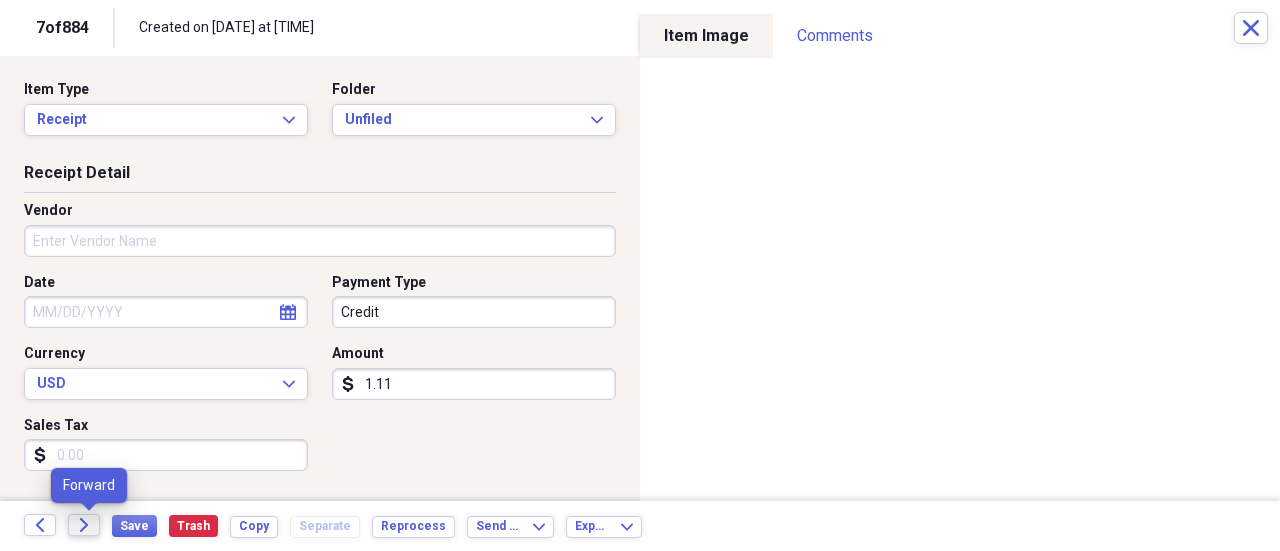 click on "Forward" 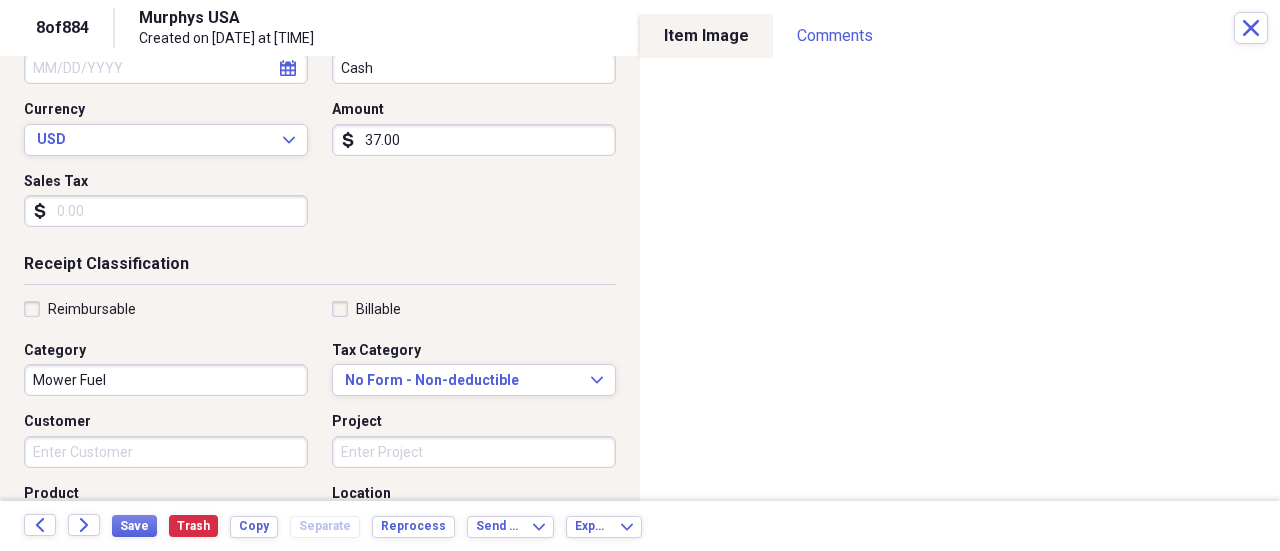 scroll, scrollTop: 290, scrollLeft: 0, axis: vertical 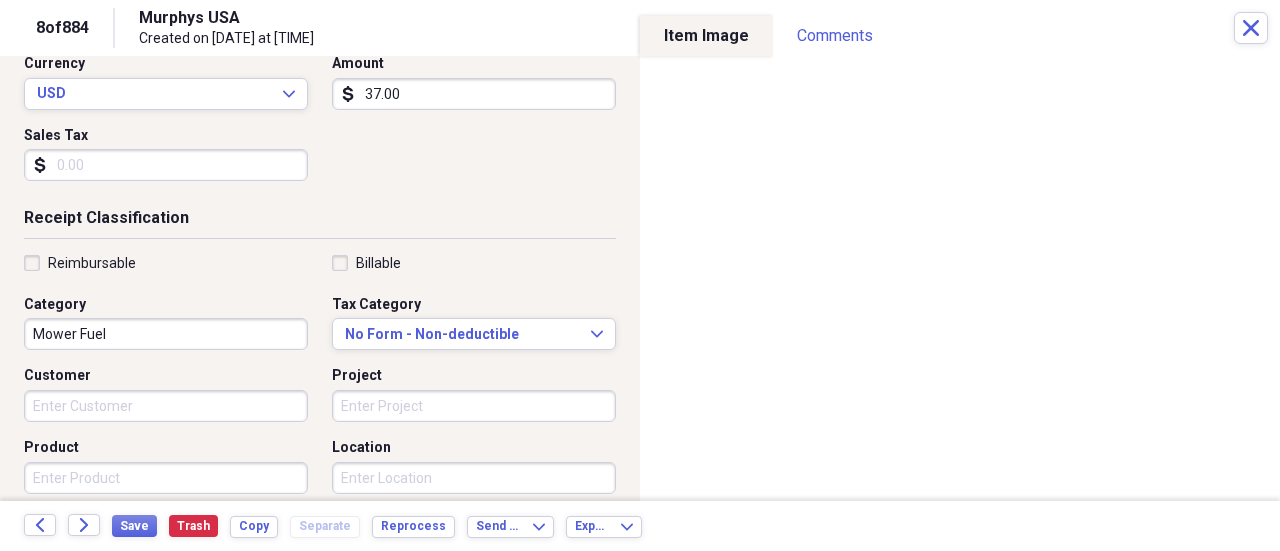 click on "Project" at bounding box center [474, 406] 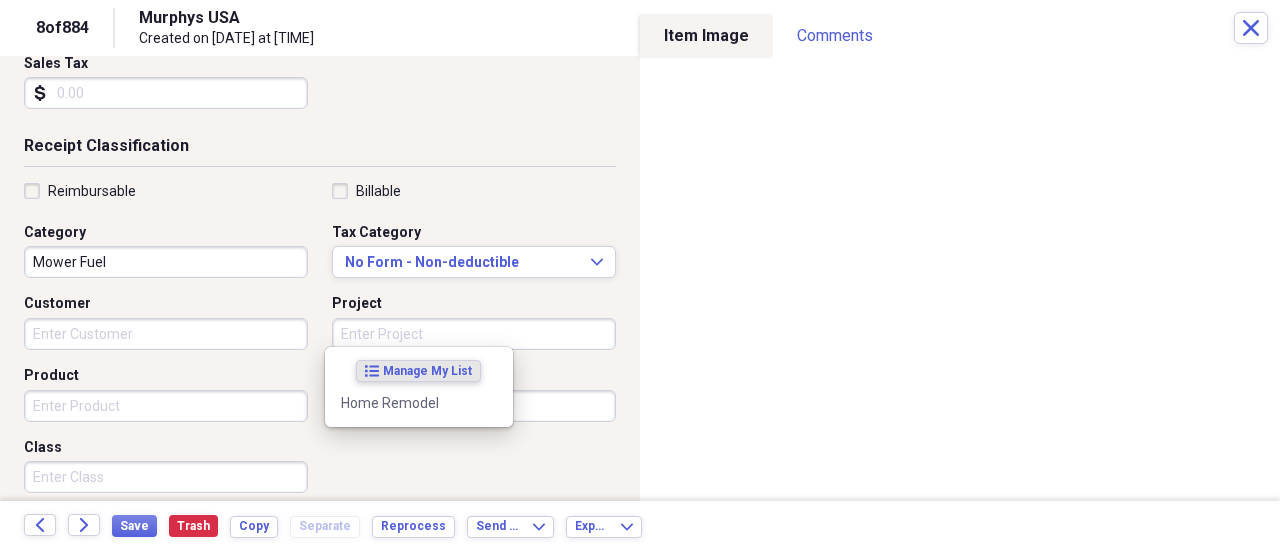 scroll, scrollTop: 364, scrollLeft: 0, axis: vertical 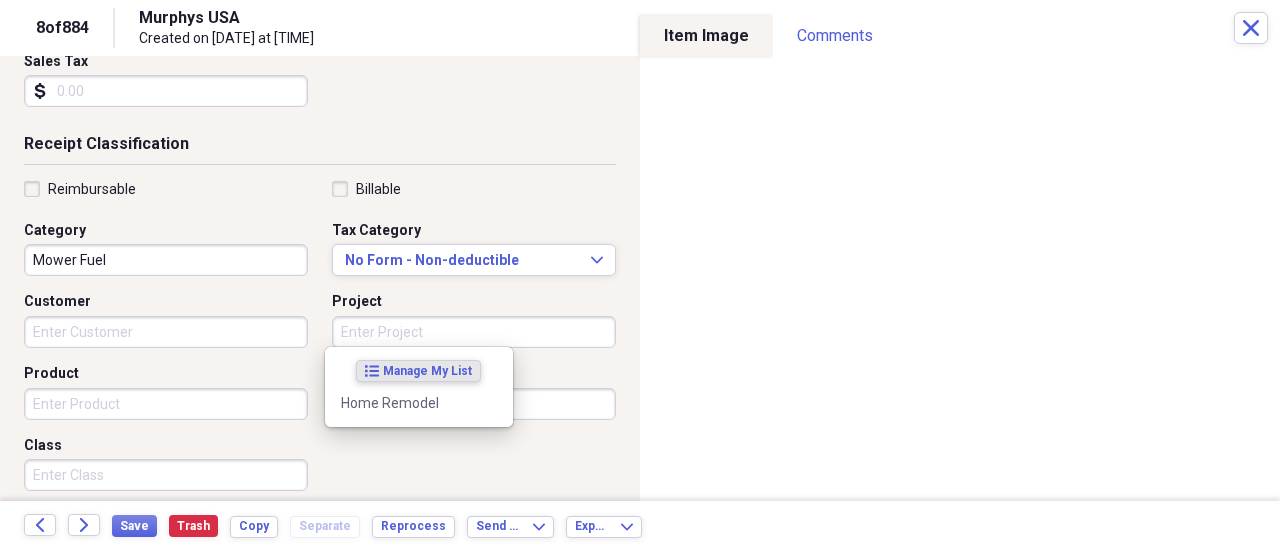click on "Receipt Classification" at bounding box center [320, 148] 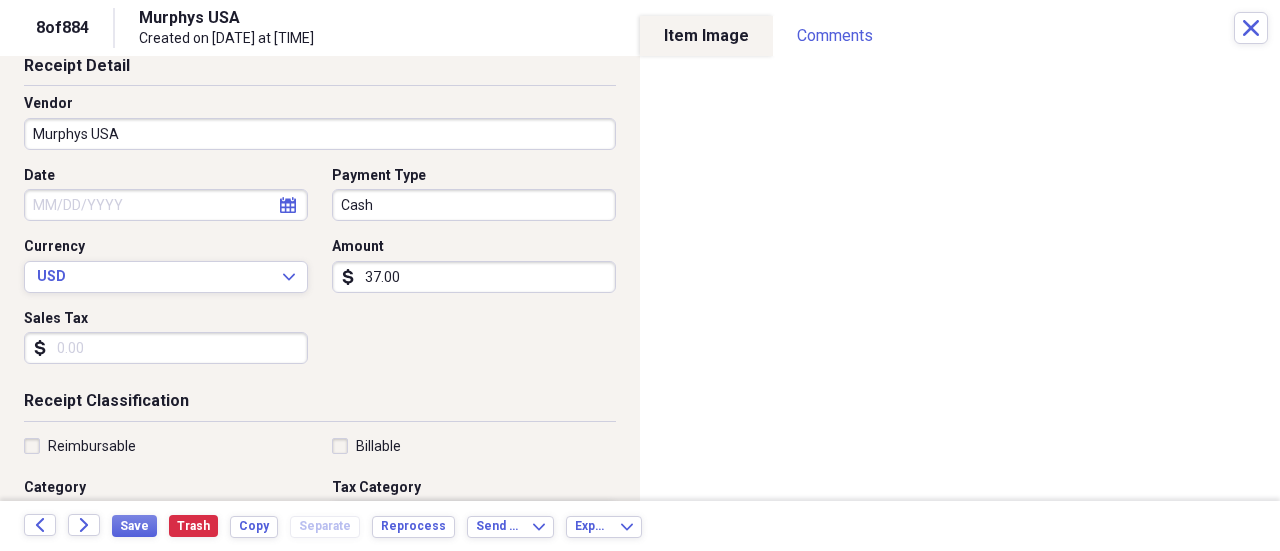 scroll, scrollTop: 108, scrollLeft: 0, axis: vertical 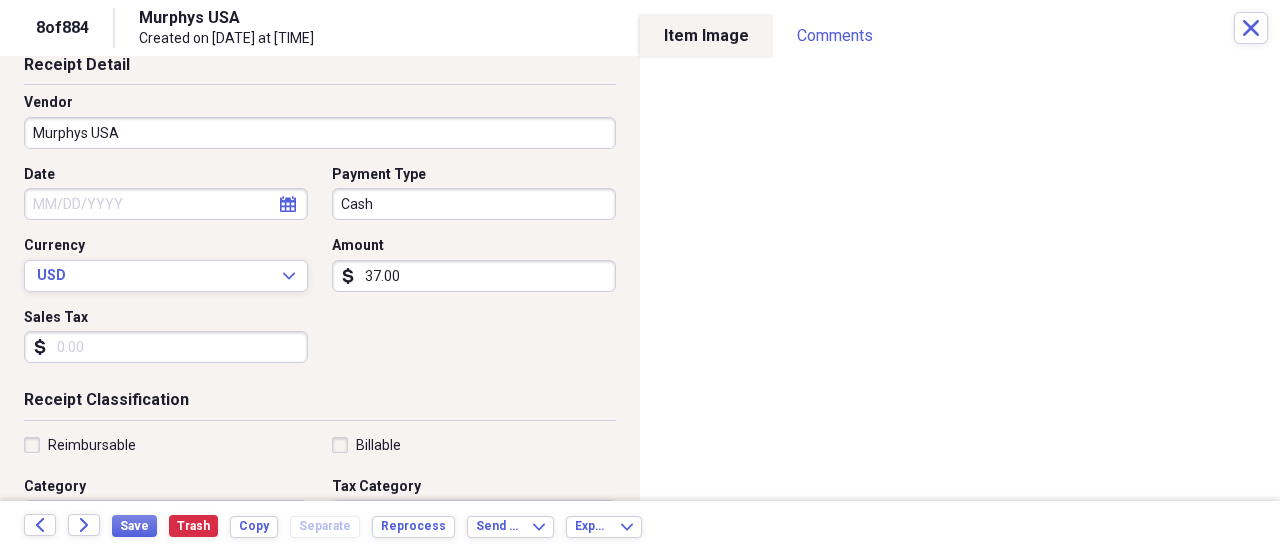 click on "Cash" at bounding box center (474, 204) 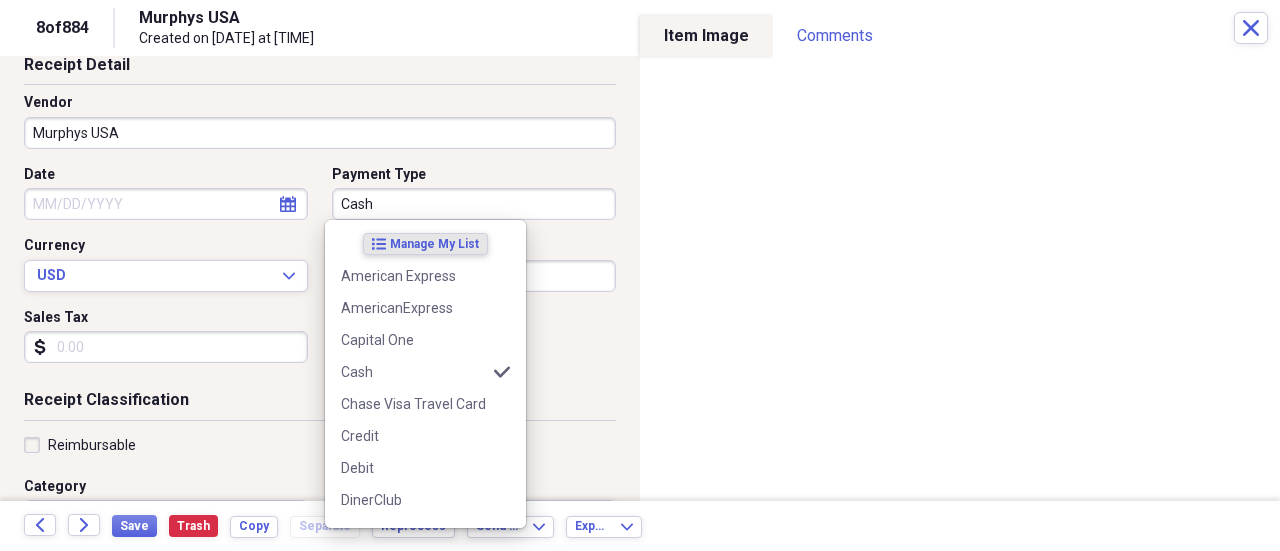 click on "Cash" at bounding box center [474, 204] 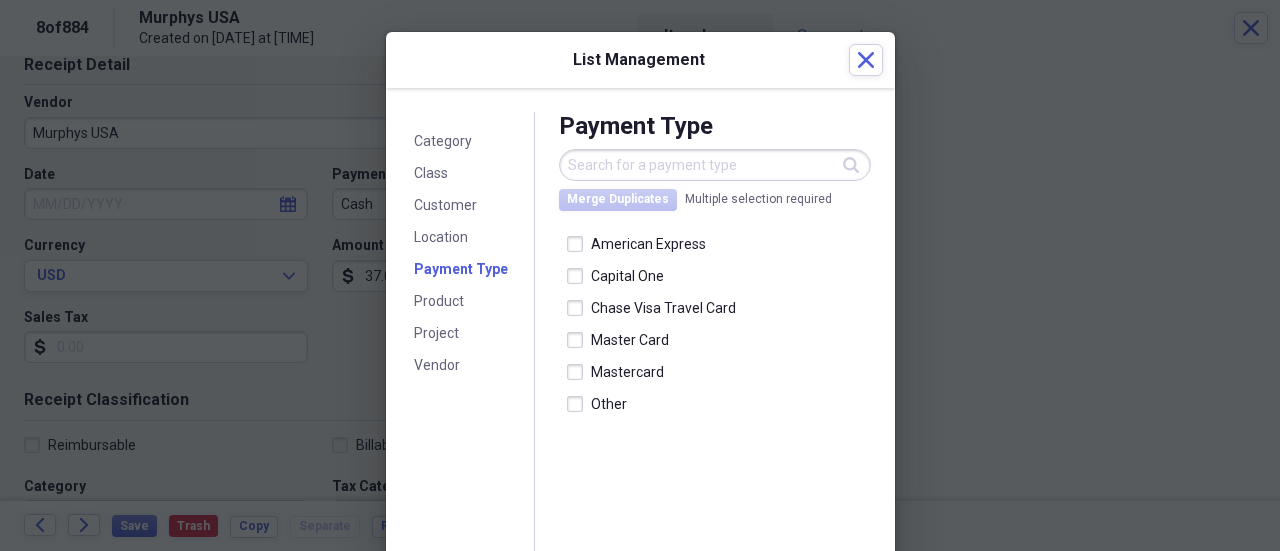 click at bounding box center (715, 165) 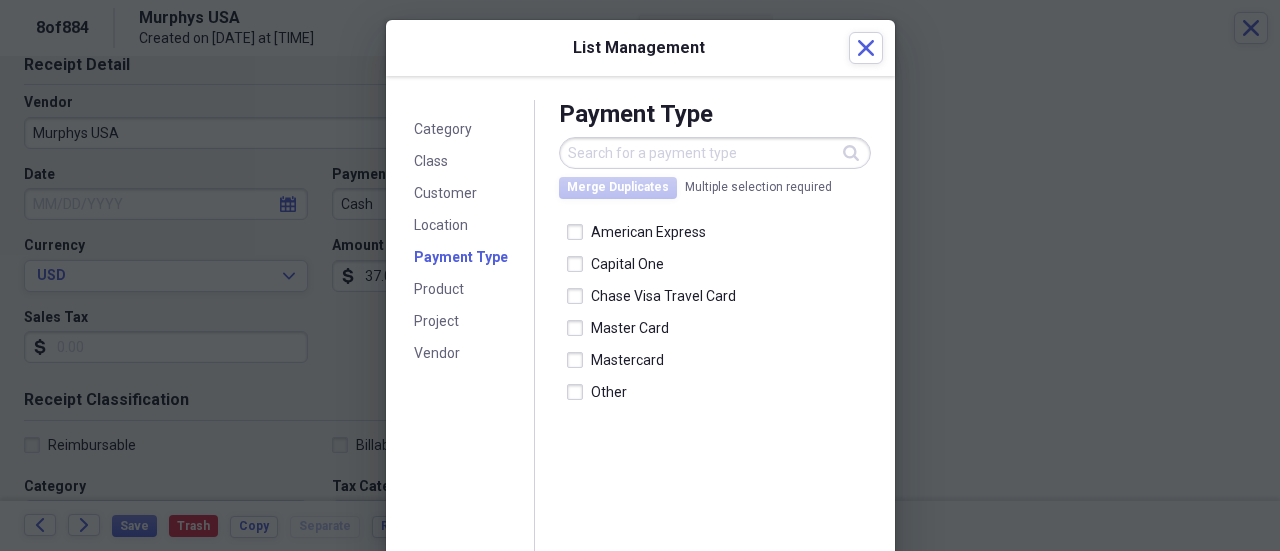 scroll, scrollTop: 22, scrollLeft: 0, axis: vertical 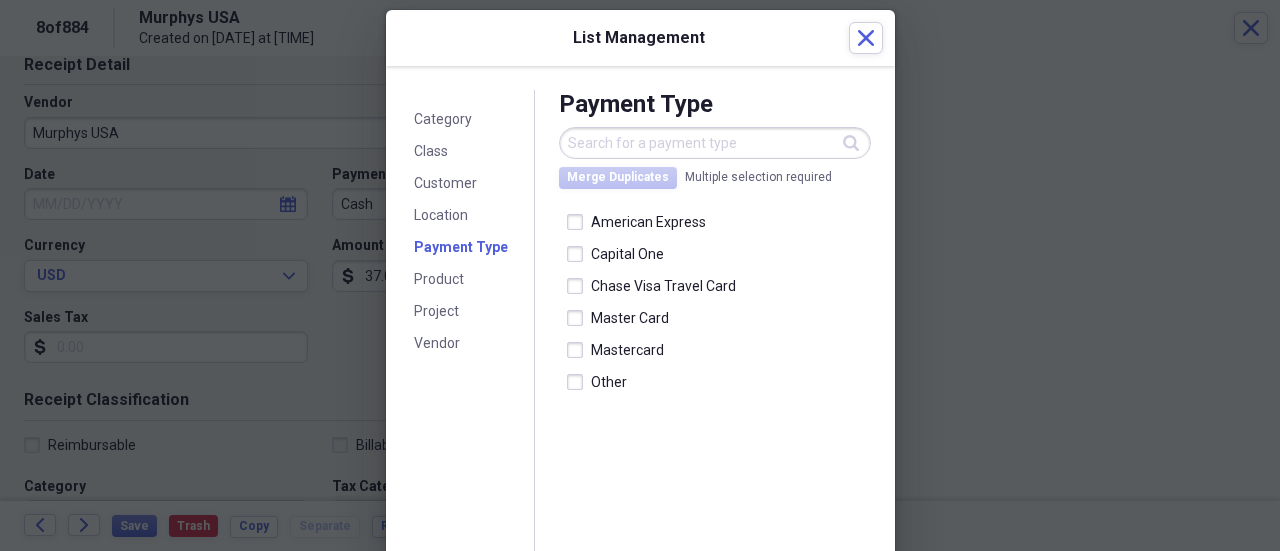 click at bounding box center (715, 143) 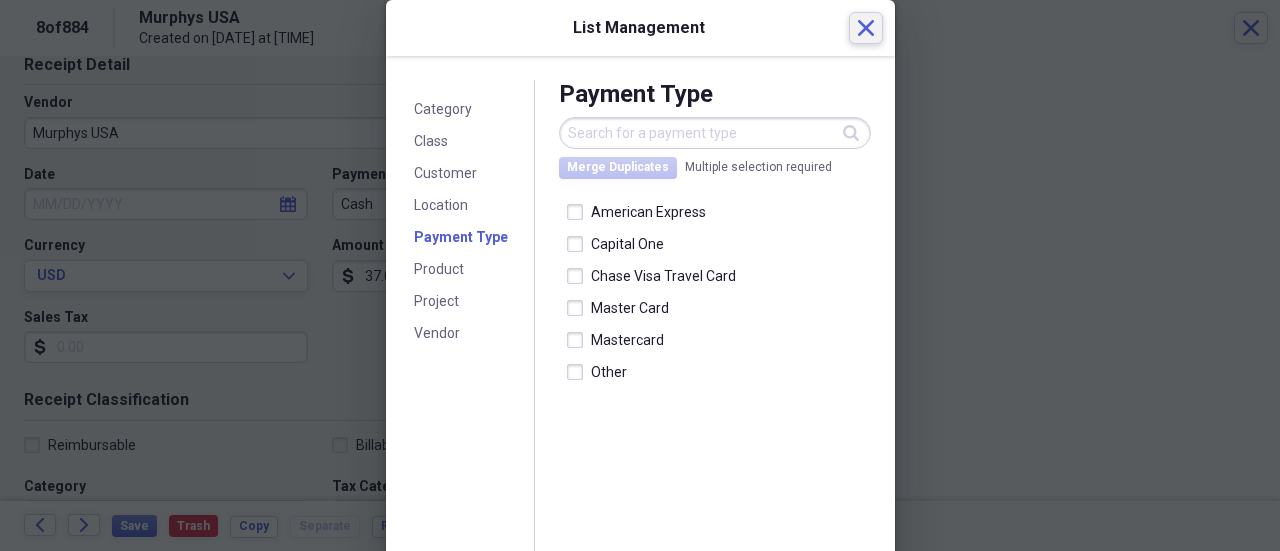 scroll, scrollTop: 32, scrollLeft: 0, axis: vertical 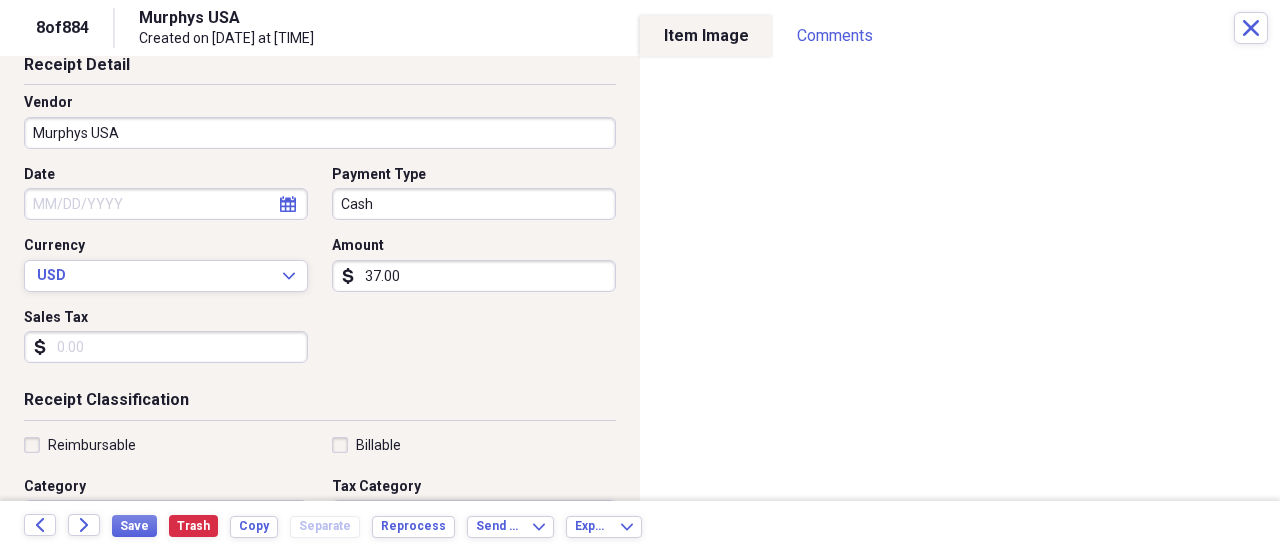 click on "Date calendar Calendar Payment Type Cash Currency USD Expand Amount dollar-sign [AMOUNT] Sales Tax dollar-sign" at bounding box center (320, 272) 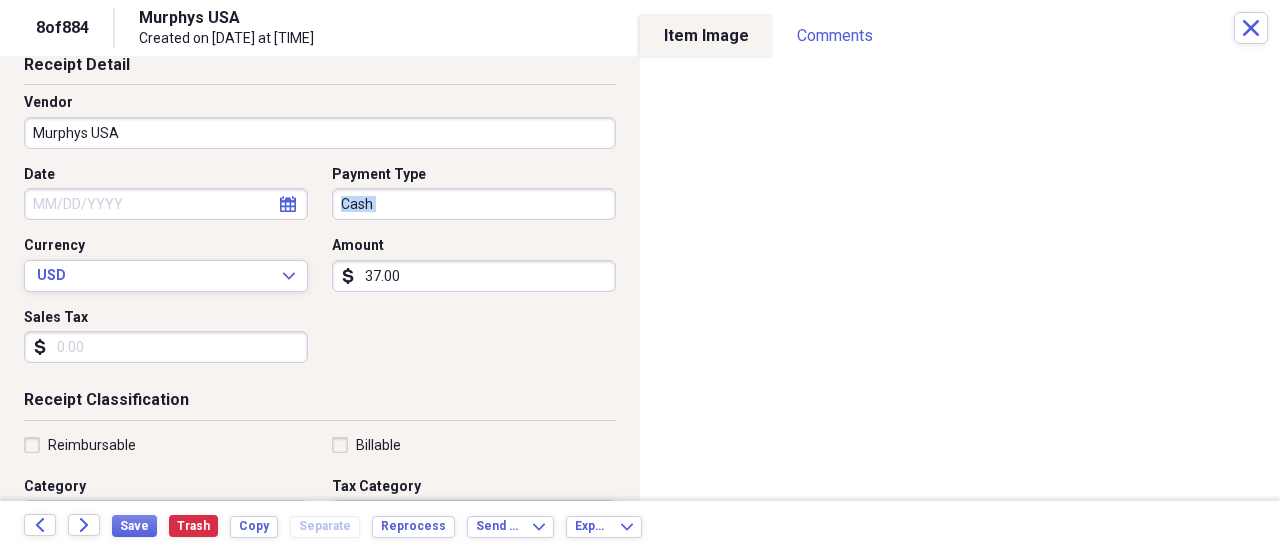 click on "Date calendar Calendar Payment Type Cash Currency USD Expand Amount dollar-sign [AMOUNT] Sales Tax dollar-sign" at bounding box center [320, 272] 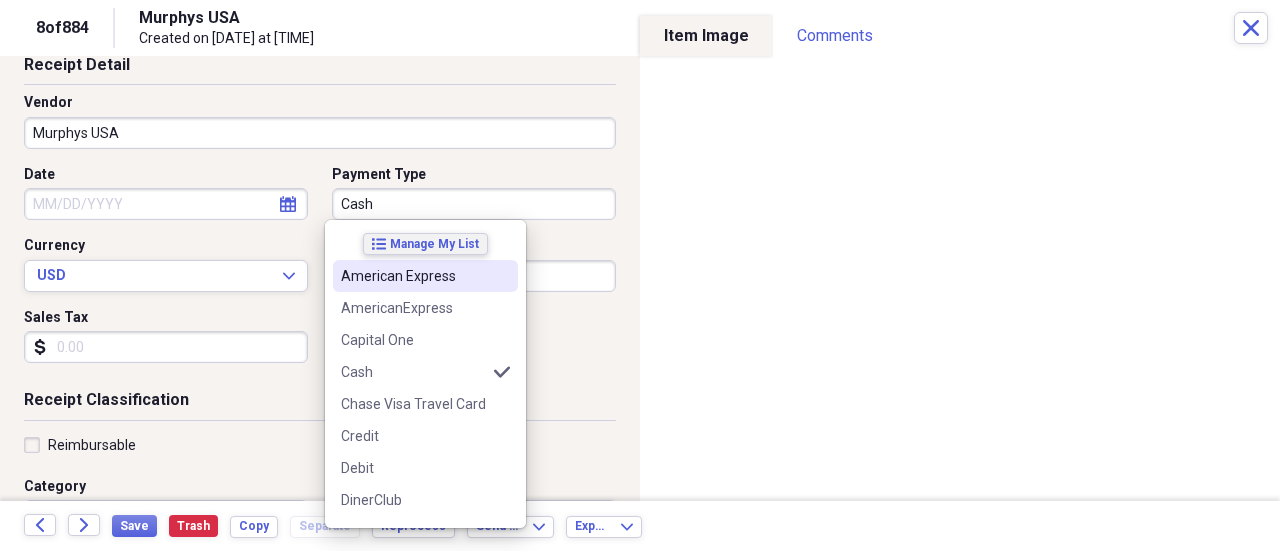 click on "Manage My List" at bounding box center [434, 244] 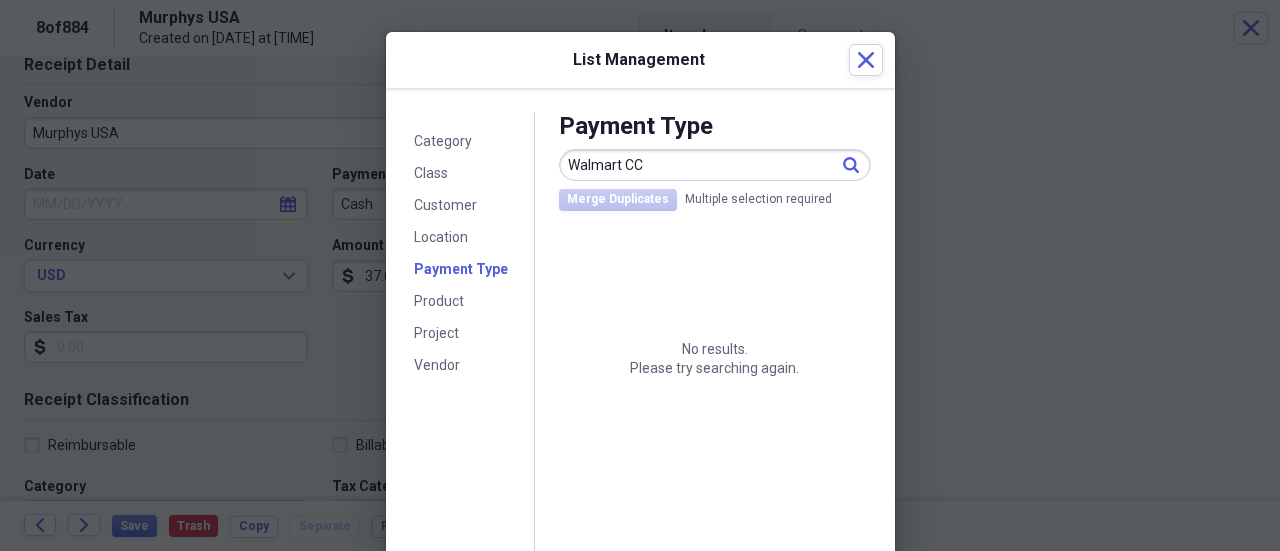 click on "Multiple selection required" at bounding box center [758, 199] 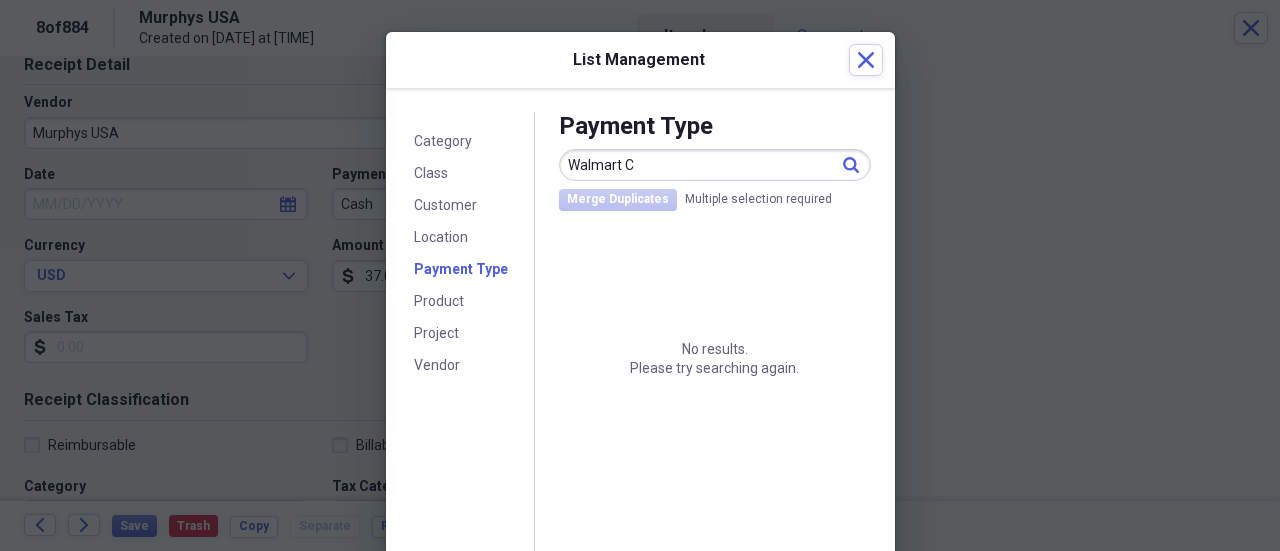 drag, startPoint x: 644, startPoint y: 169, endPoint x: 446, endPoint y: 169, distance: 198 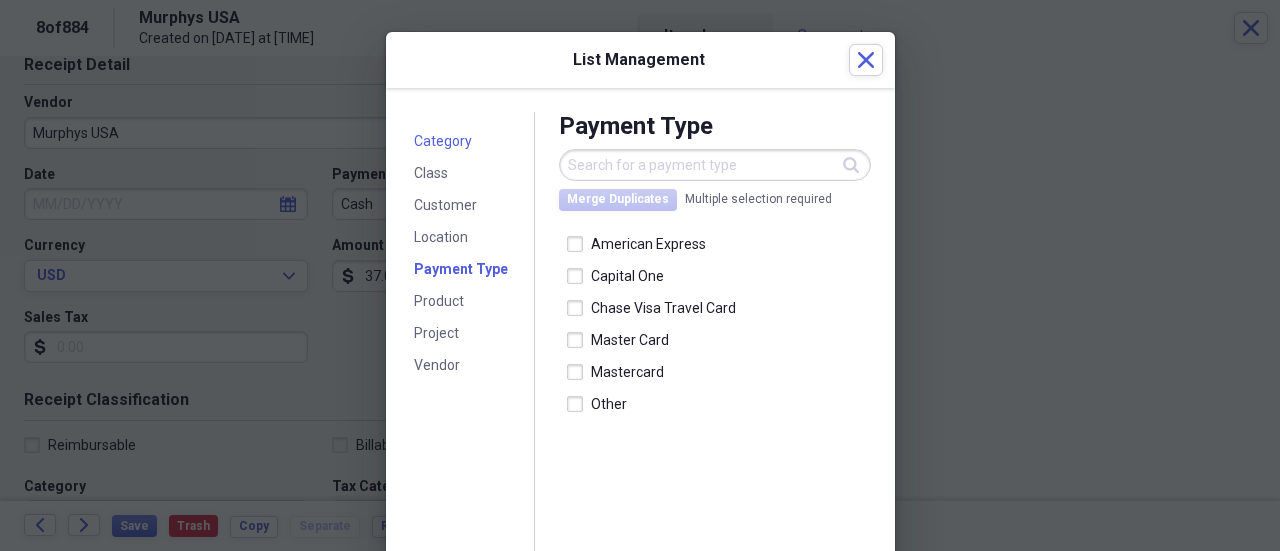 type 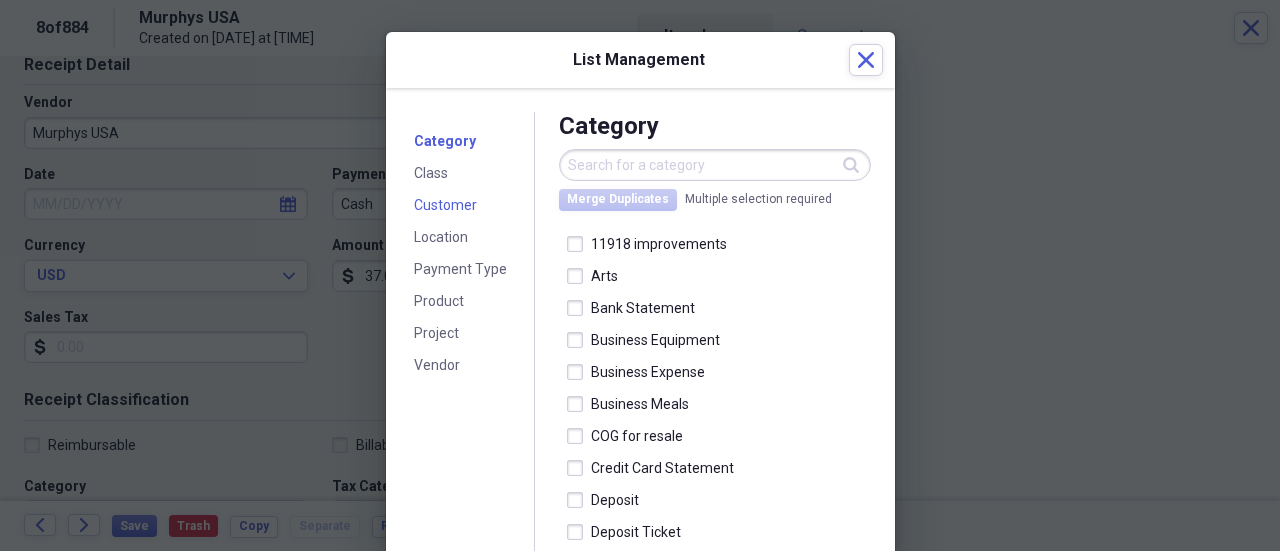 click on "Customer" at bounding box center [445, 206] 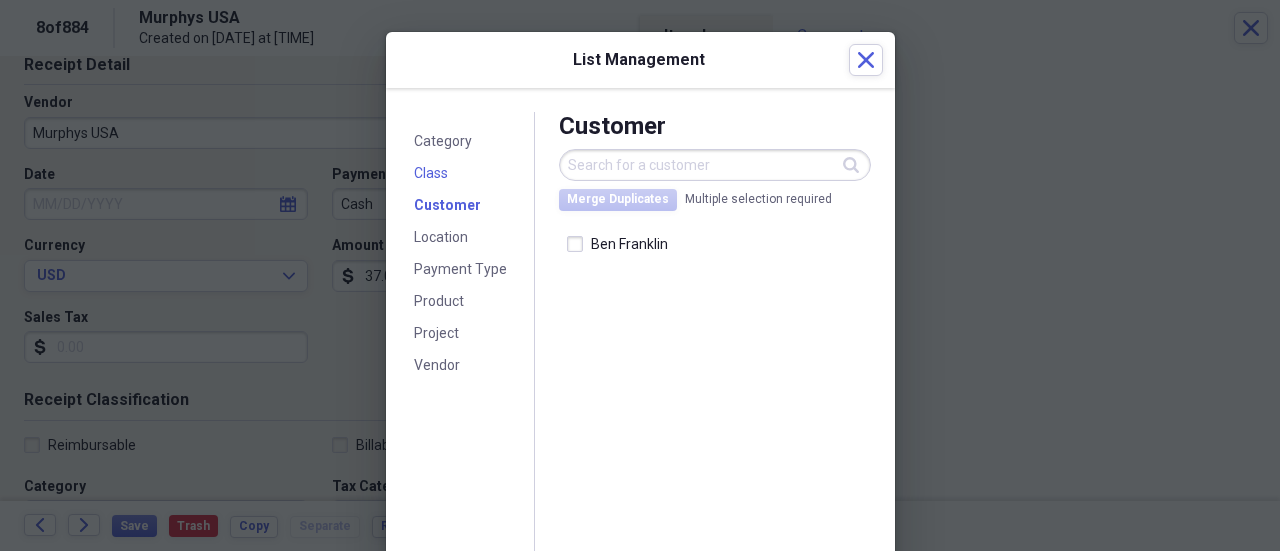 click on "Class" at bounding box center [431, 173] 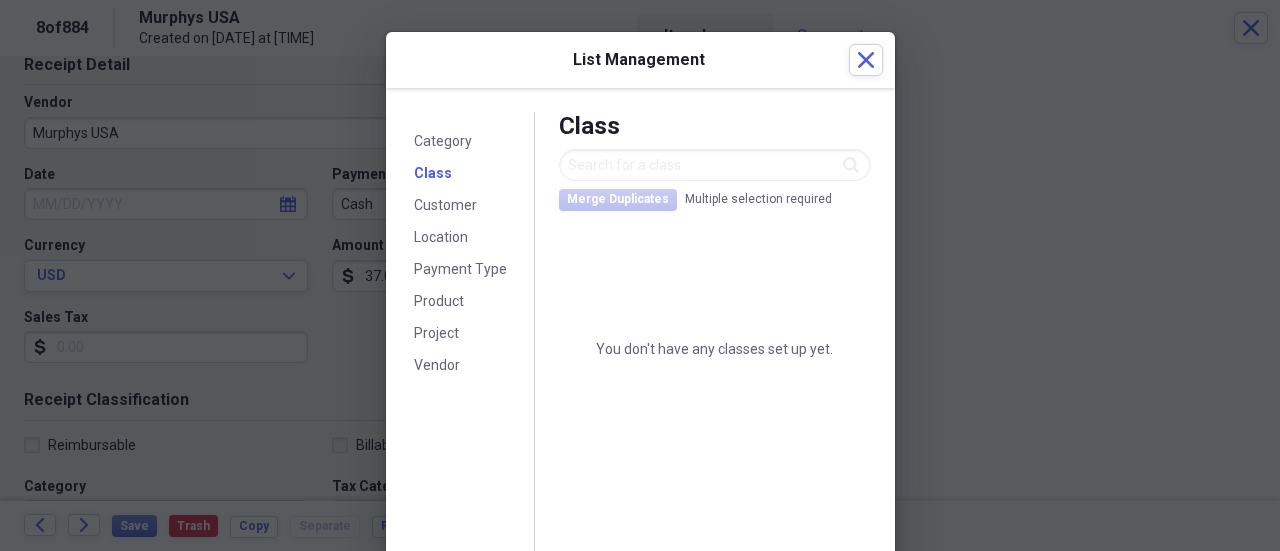 click on "You don't have any classes set up yet." at bounding box center [715, 287] 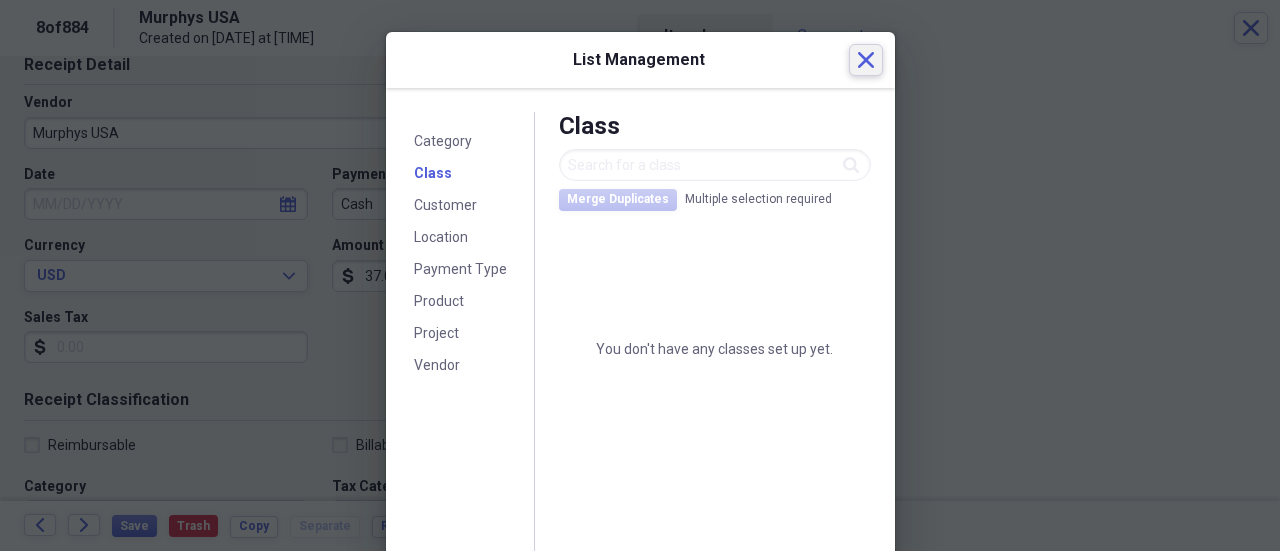 click on "Close" at bounding box center [866, 60] 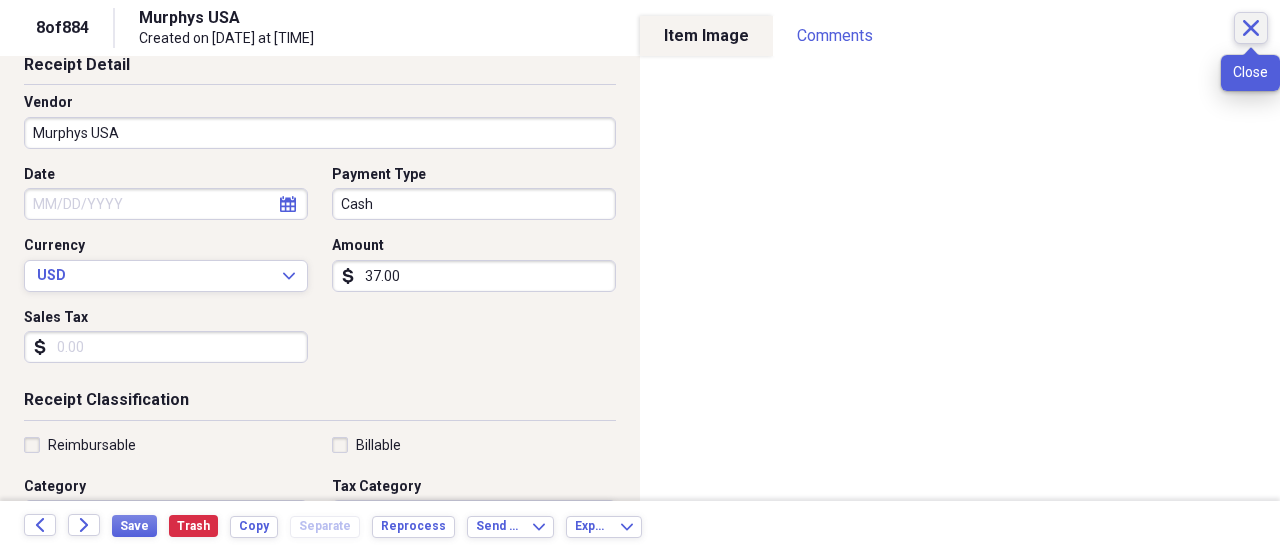 click on "Close" 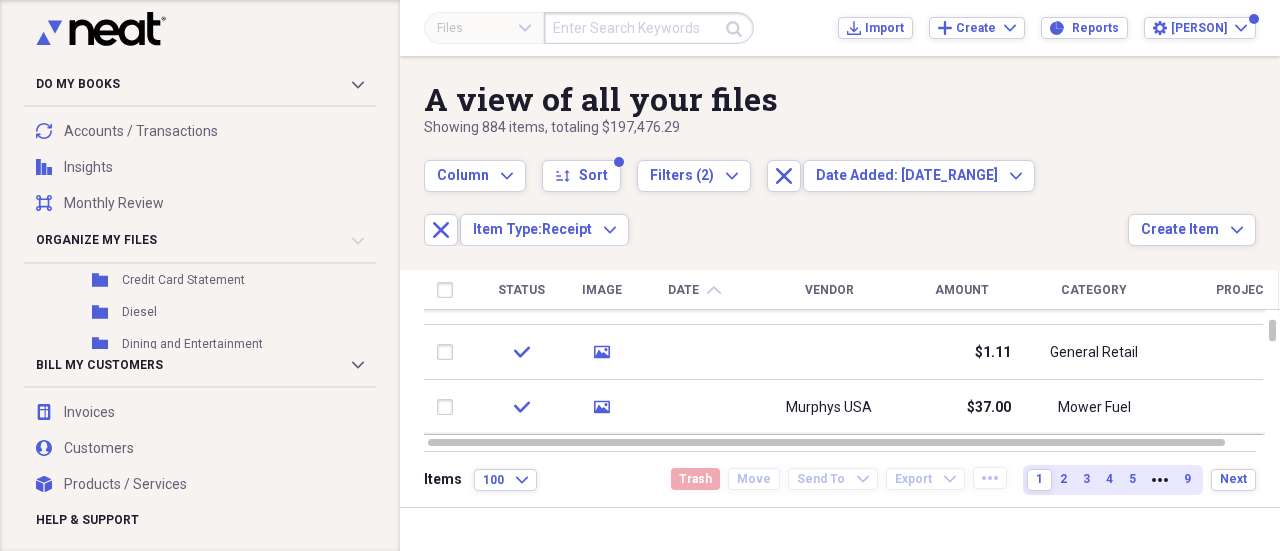 scroll, scrollTop: 553, scrollLeft: 0, axis: vertical 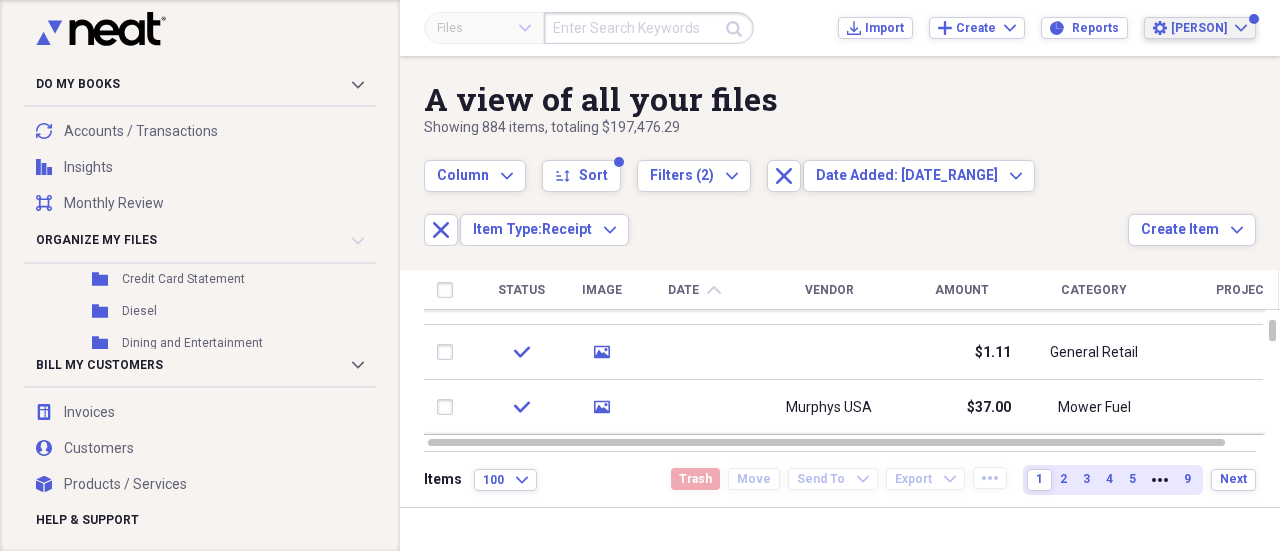 click on "[PERSON]" at bounding box center [1199, 28] 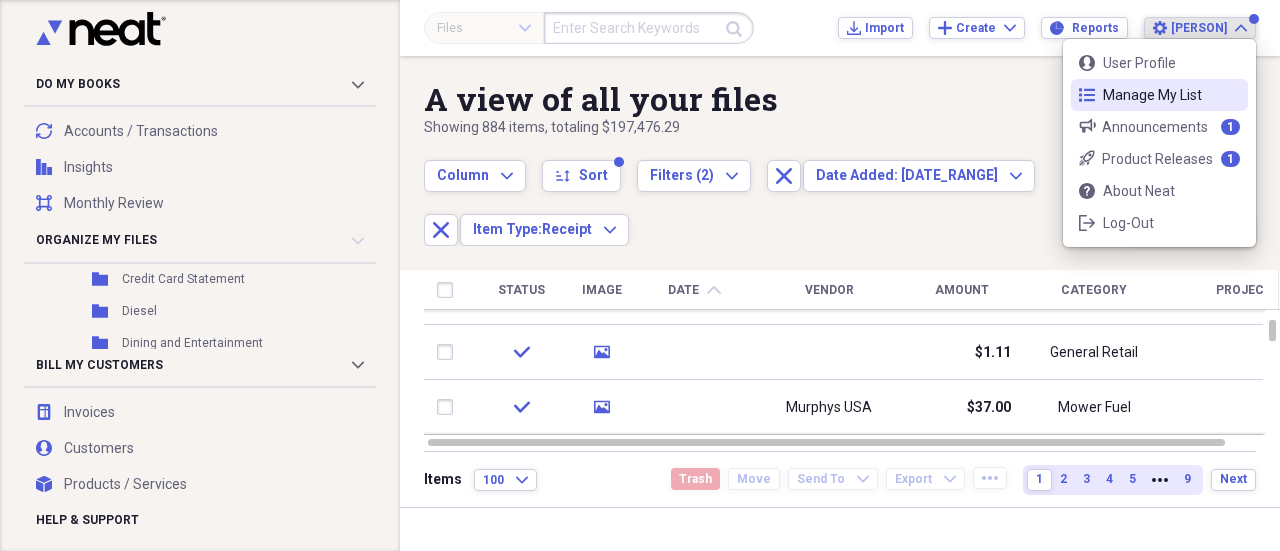 click on "Manage My List" at bounding box center (1159, 95) 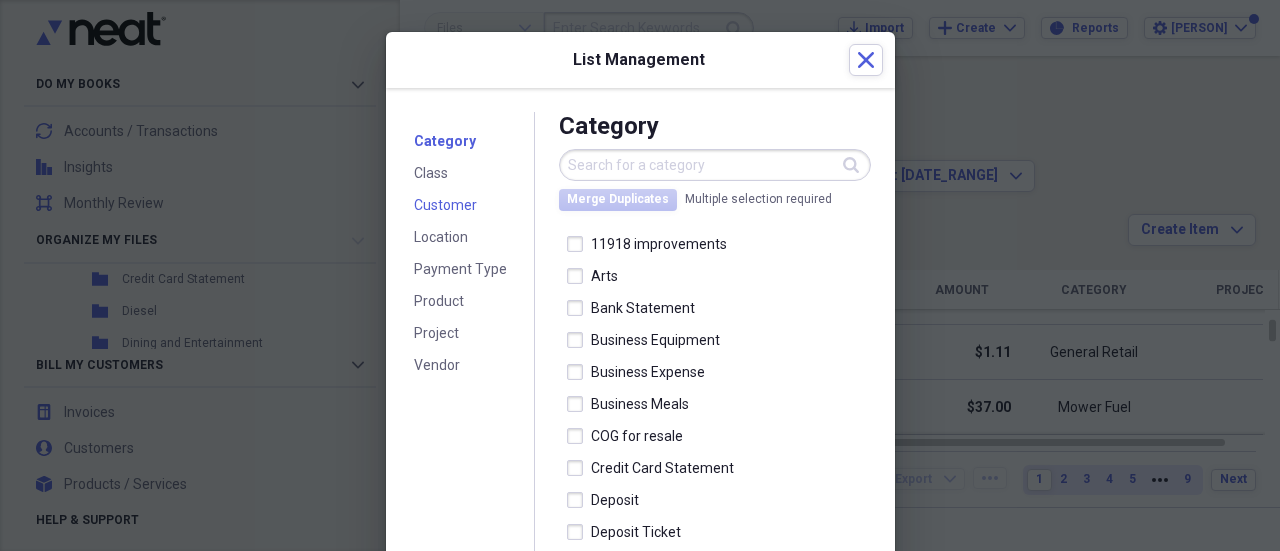 click on "Customer" at bounding box center (445, 205) 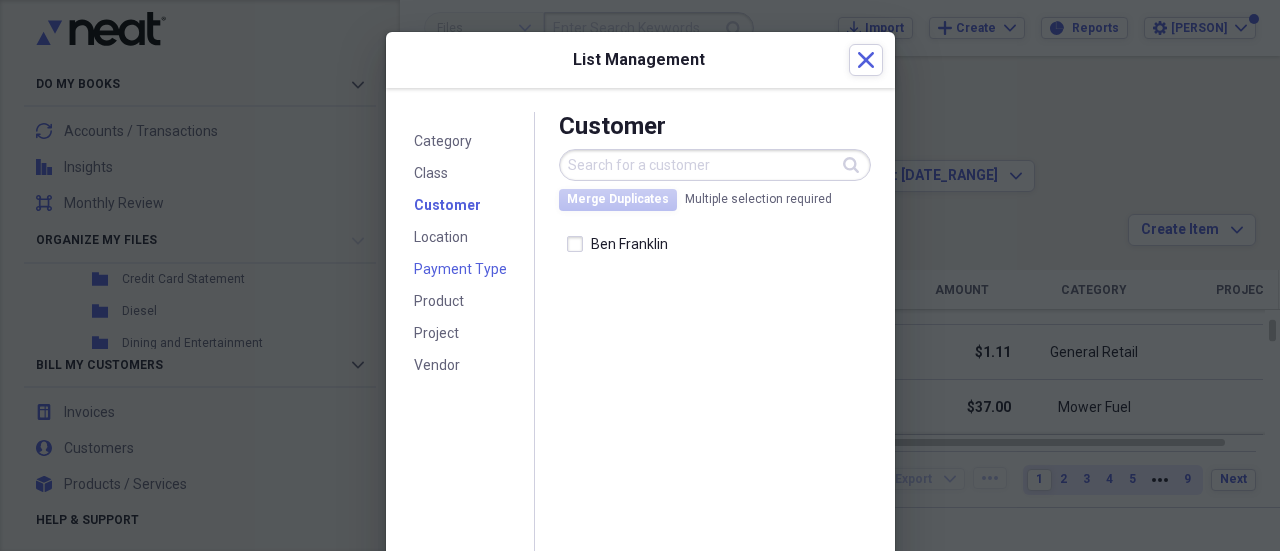 click on "Payment Type" at bounding box center (460, 269) 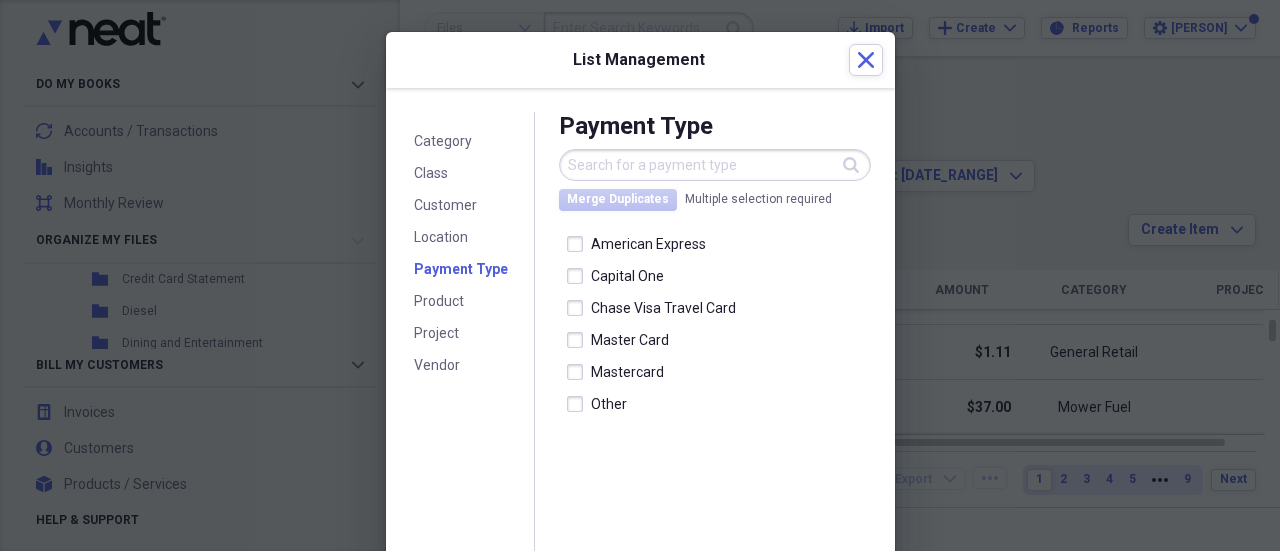 click on "Payment Type Search Merge Duplicates Multiple selection required American Express Capital One Chase Visa Travel Card Master Card Mastercard Other" at bounding box center [703, 378] 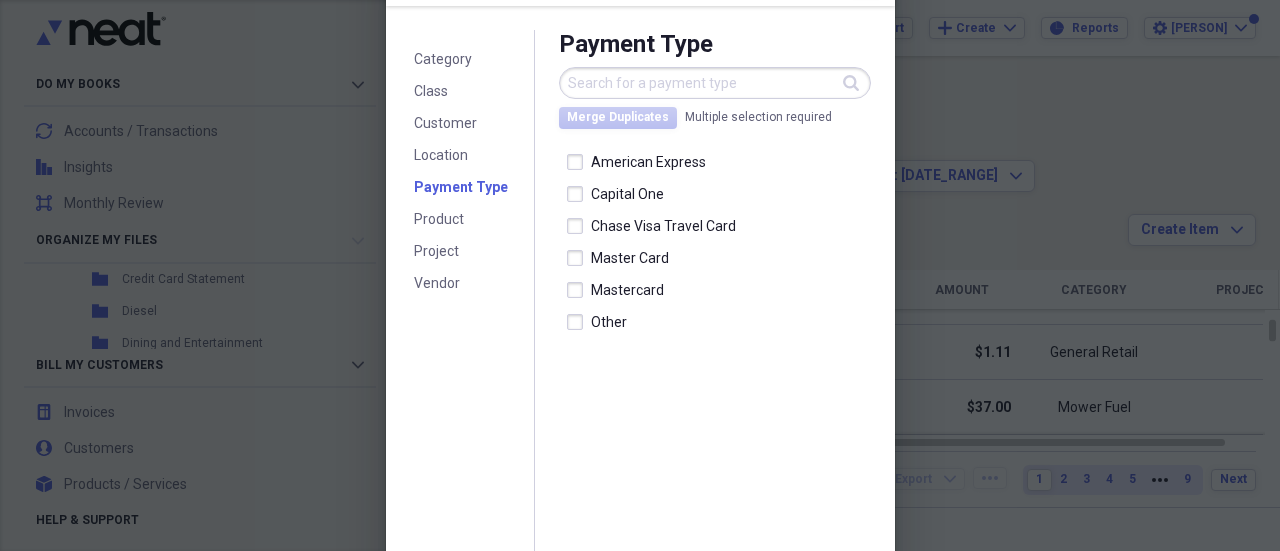 scroll, scrollTop: 62, scrollLeft: 0, axis: vertical 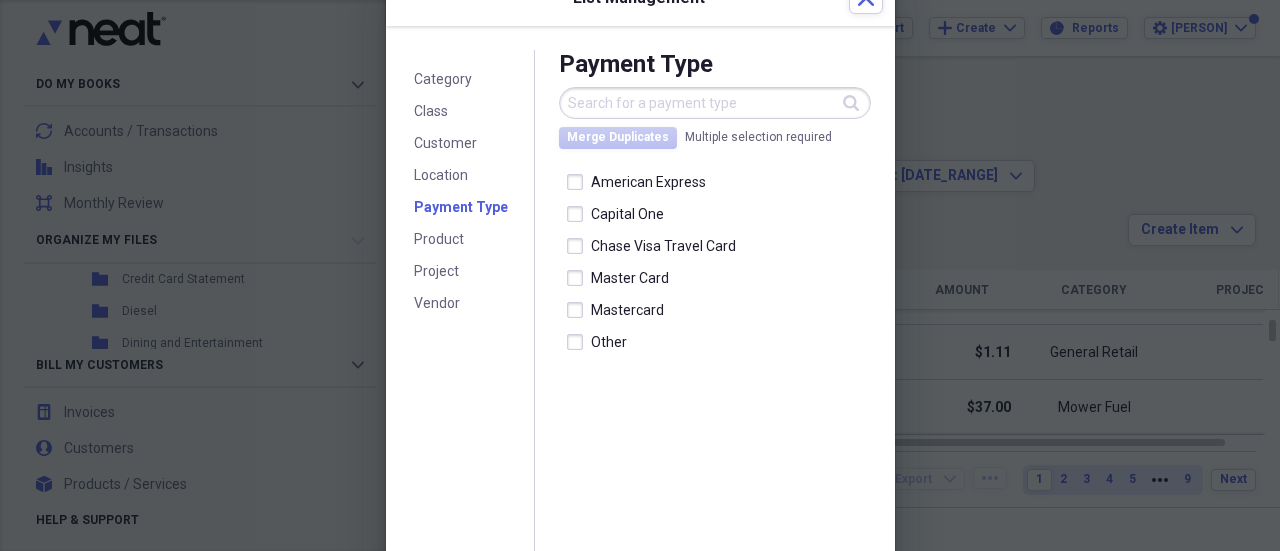 click at bounding box center [715, 103] 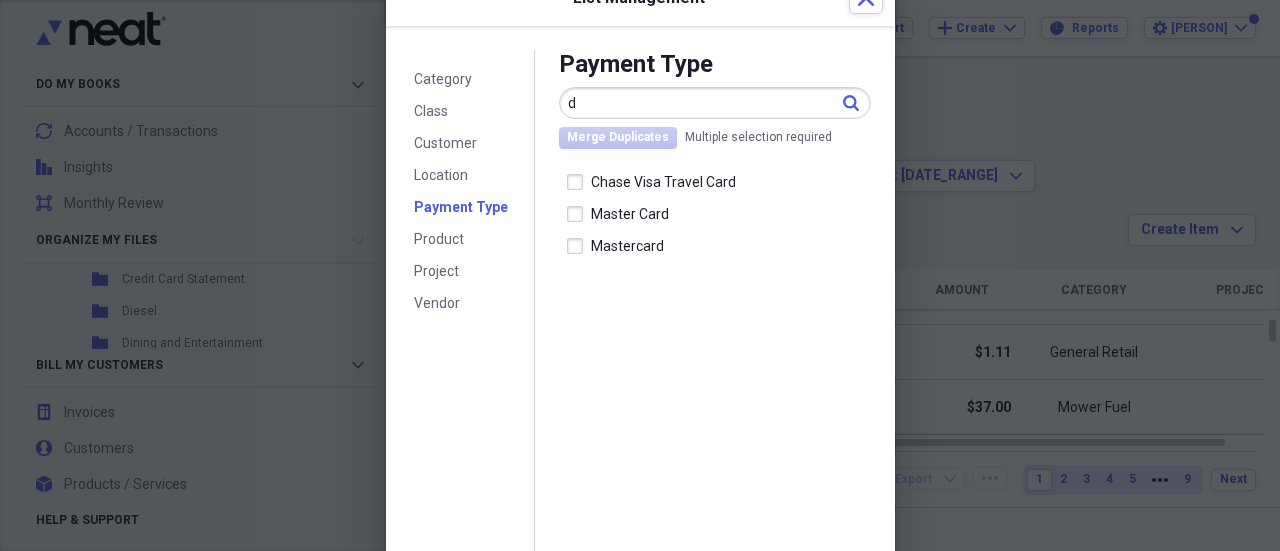 type on "d" 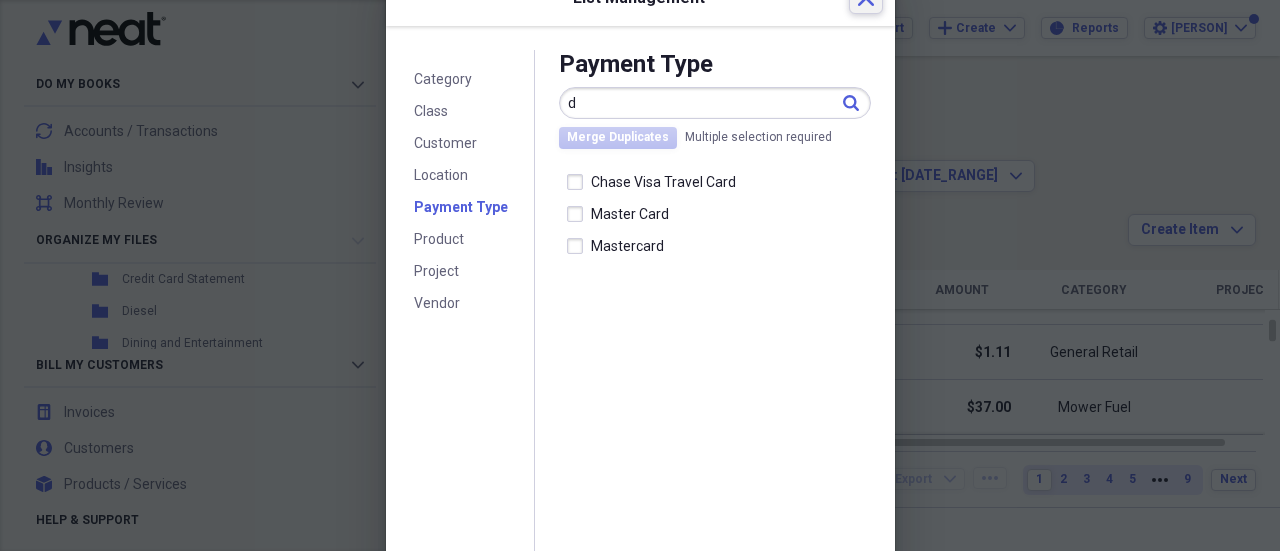 click on "Close" at bounding box center (866, -2) 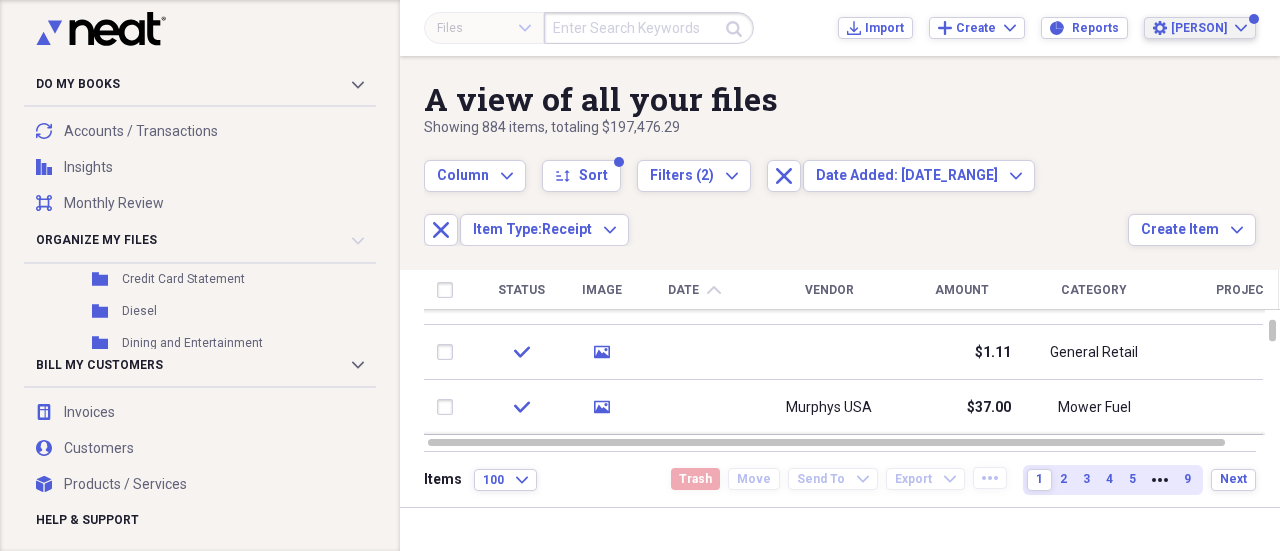 click on "[PERSON]" at bounding box center [1199, 28] 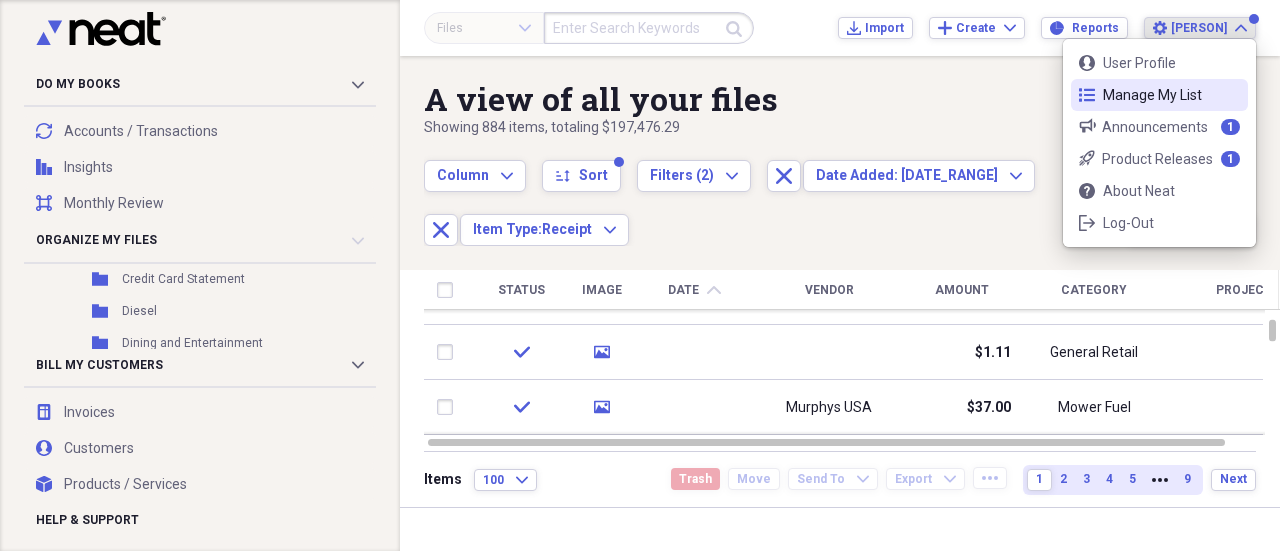 click on "list Manage My List" at bounding box center (1159, 95) 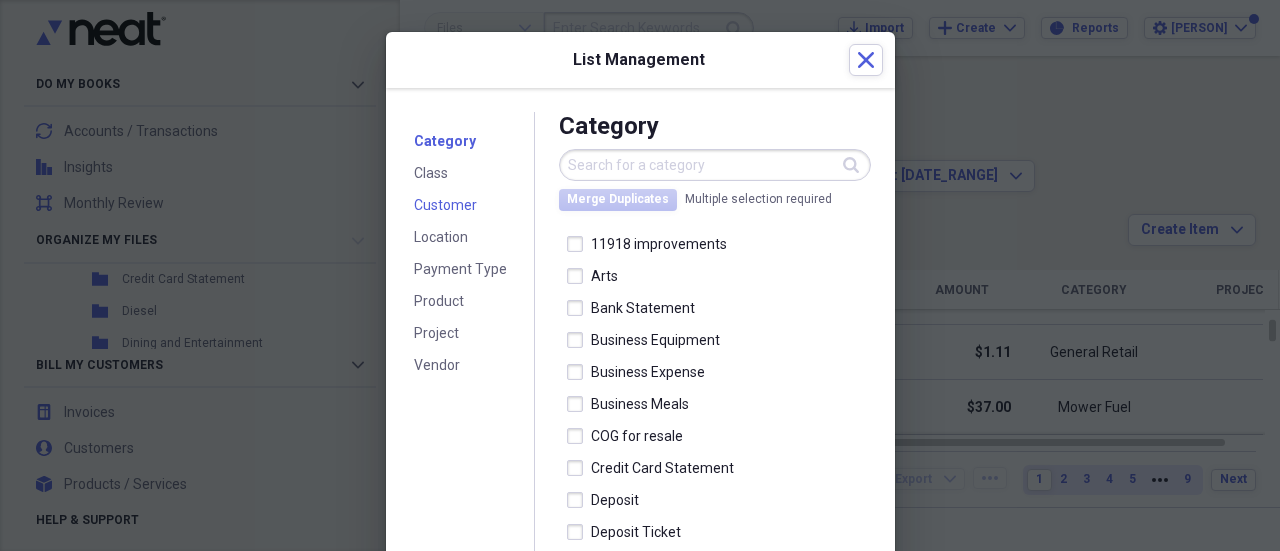 click on "Customer" at bounding box center (445, 205) 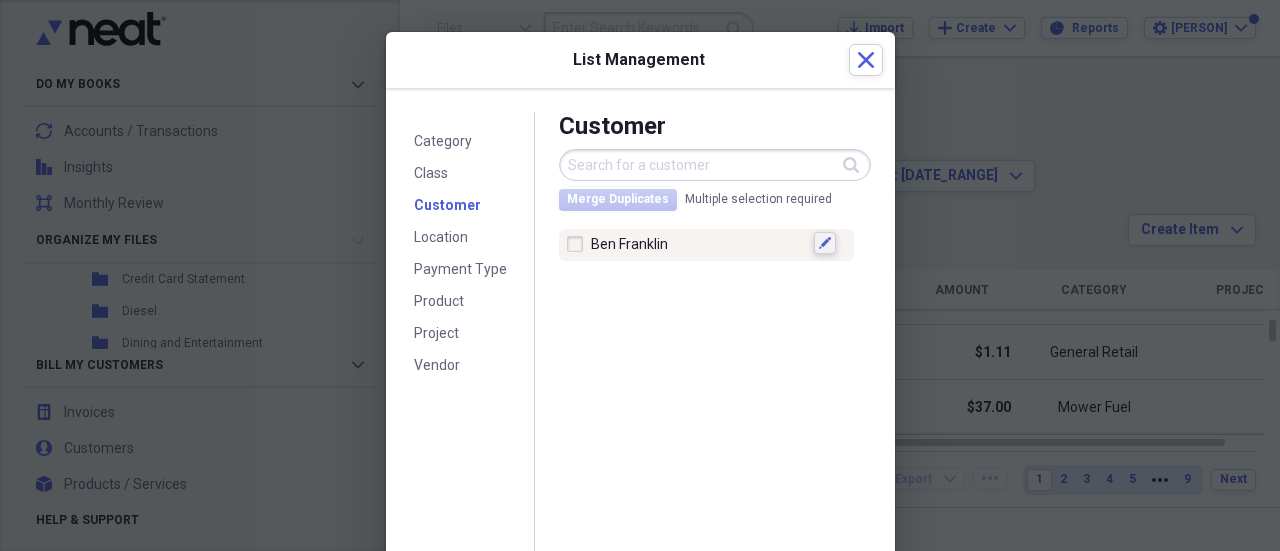 click on "Edit" at bounding box center (825, 243) 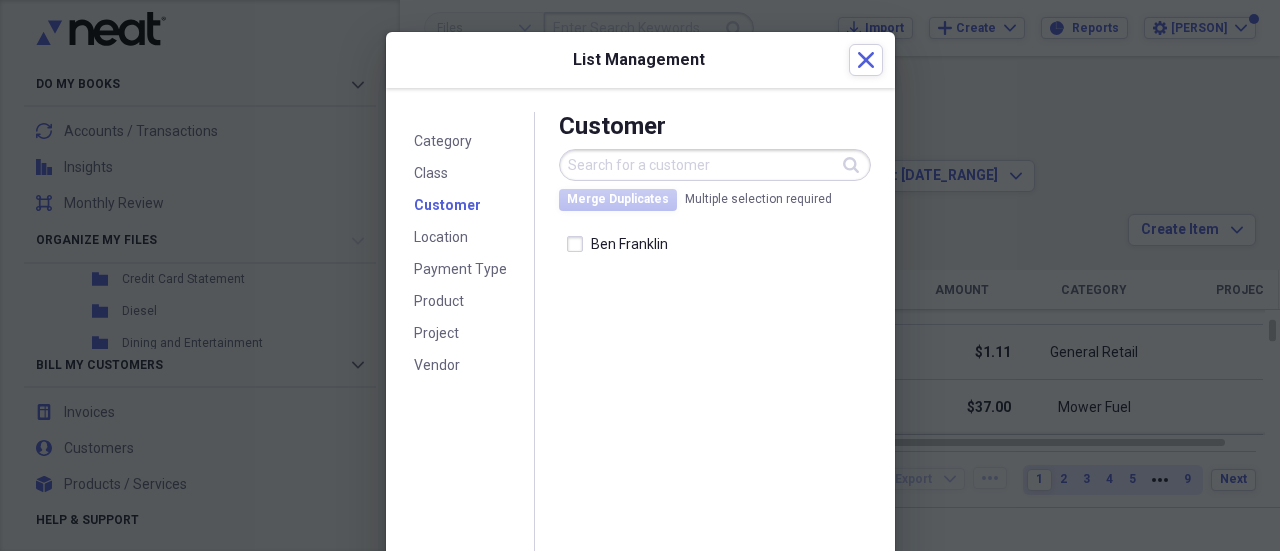 click on "Ben Franklin" at bounding box center (715, 430) 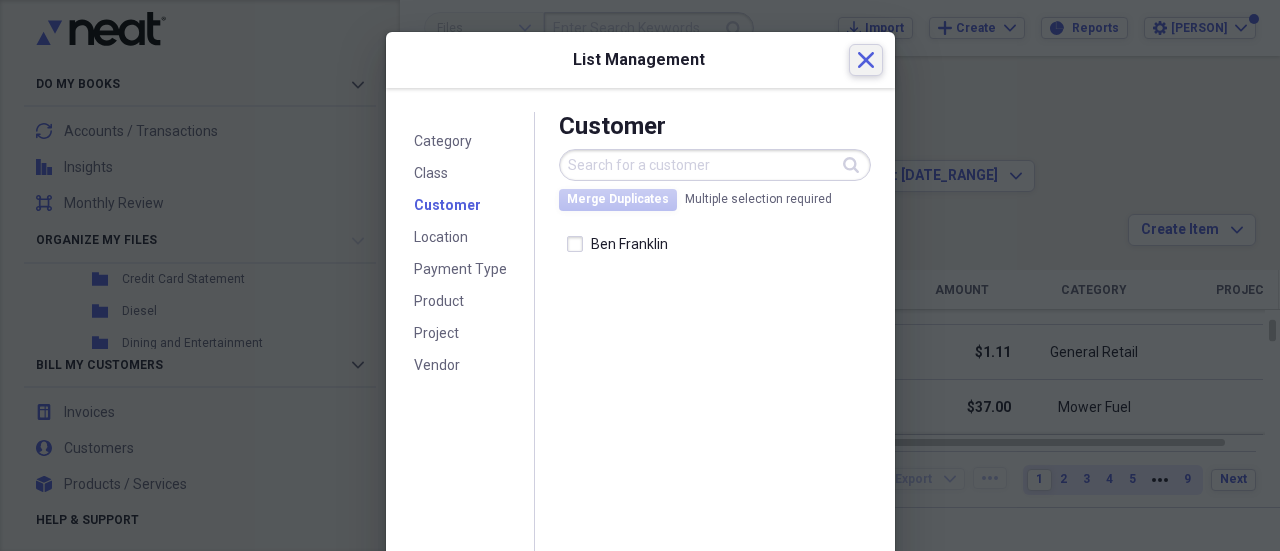 click on "Close" at bounding box center (866, 60) 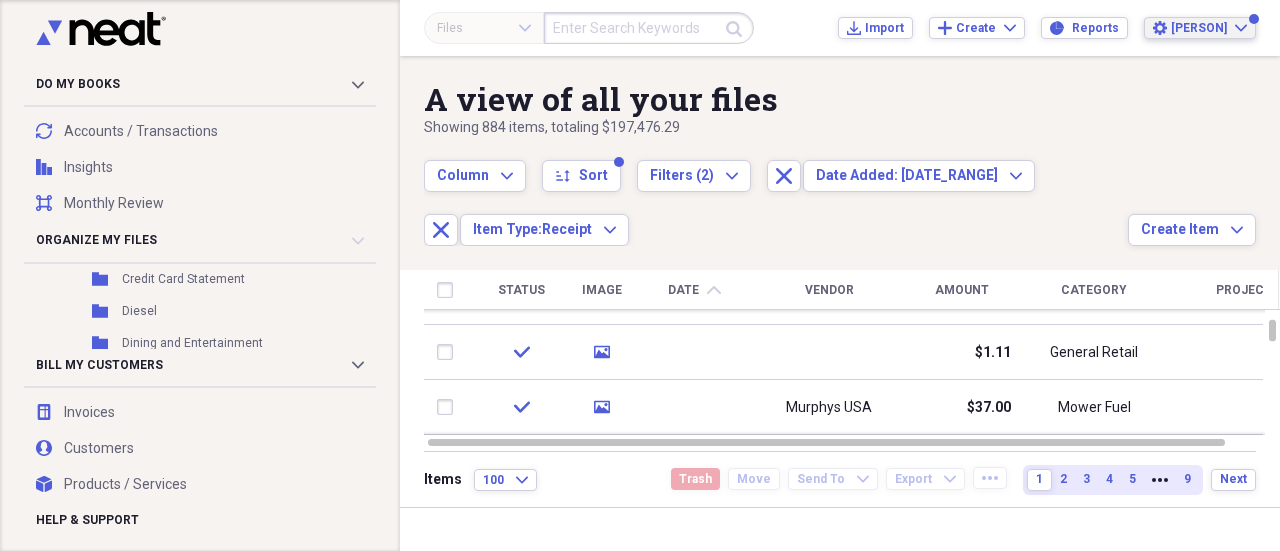 click 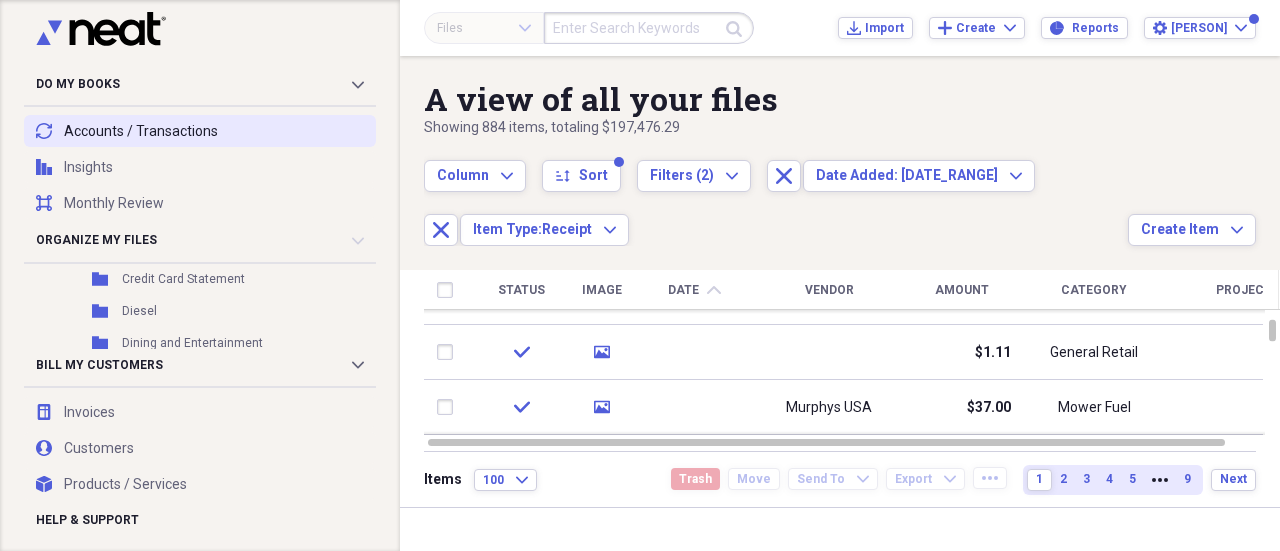click on "transactions Accounts / Transactions" at bounding box center (200, 131) 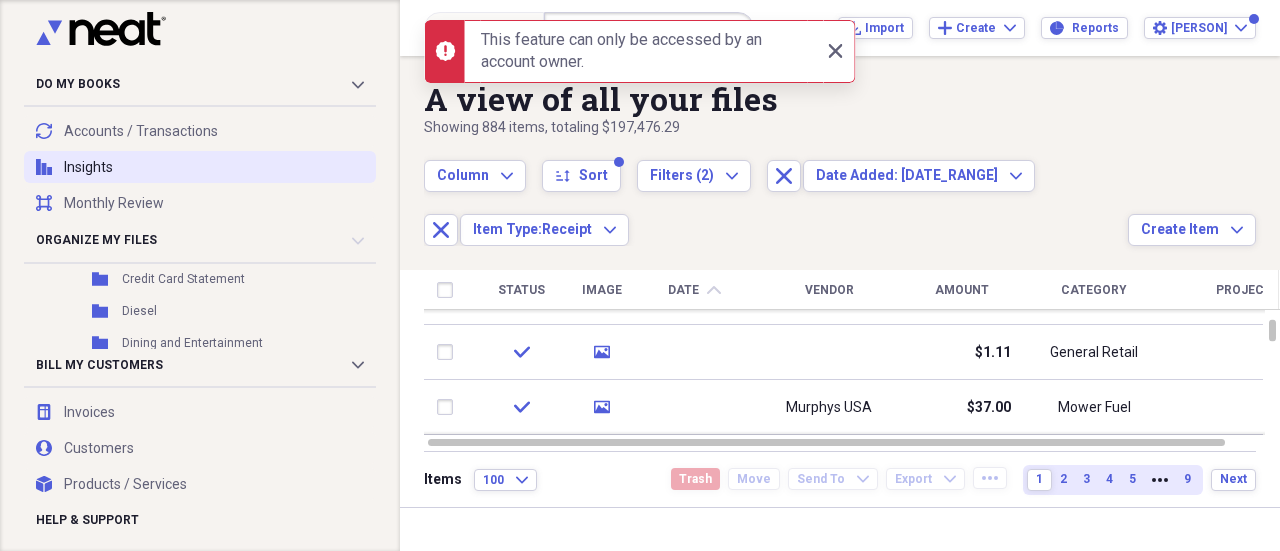 click on "insights Insights" at bounding box center (200, 167) 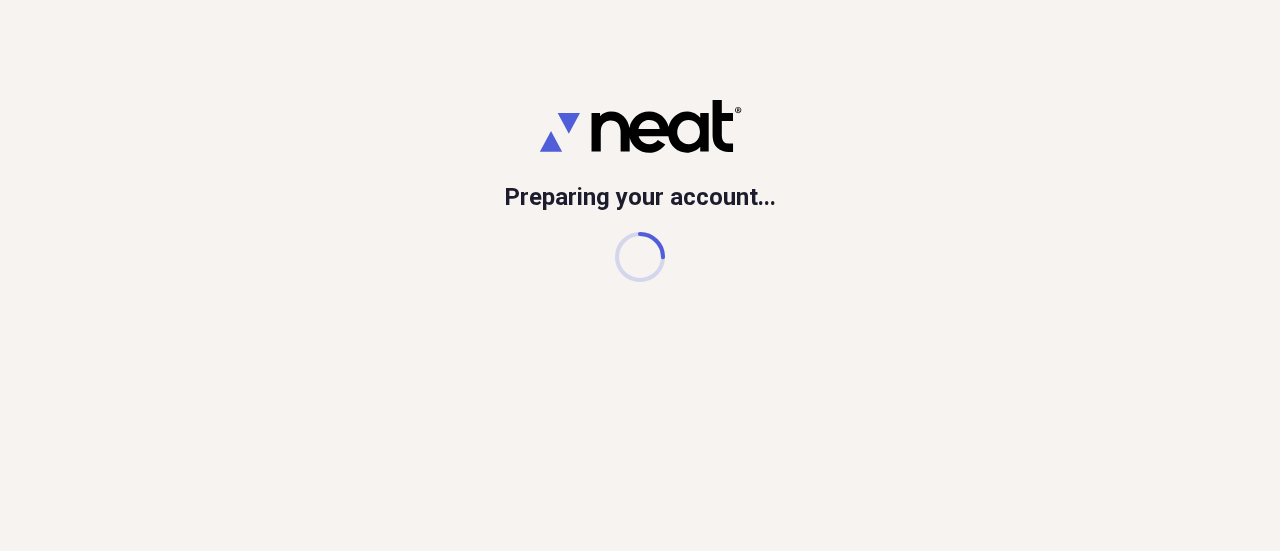 scroll, scrollTop: 0, scrollLeft: 0, axis: both 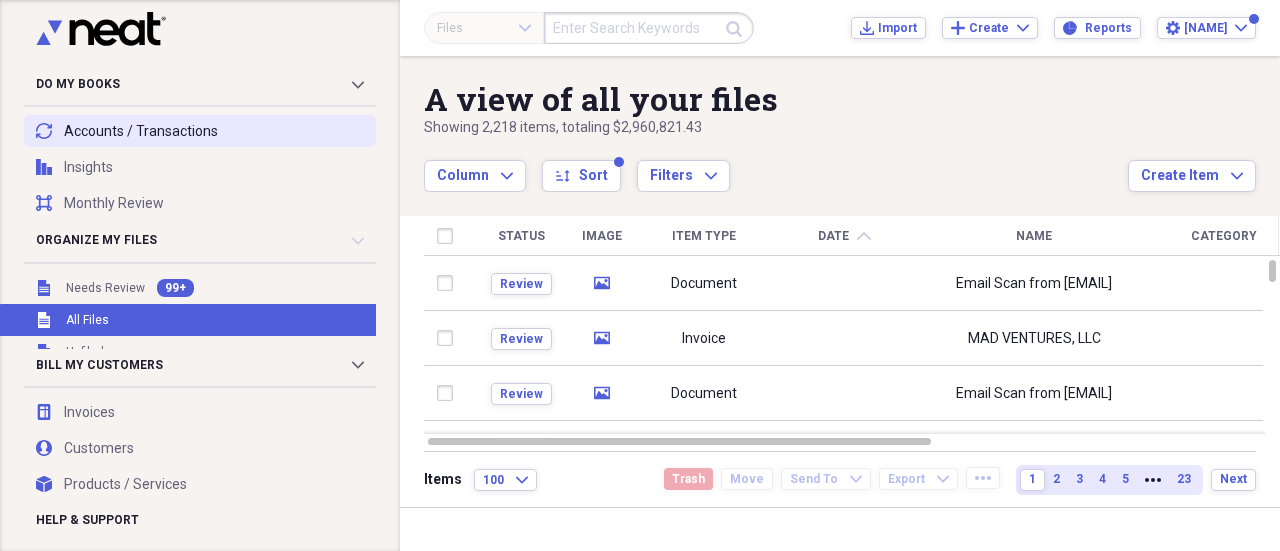 click on "transactions Accounts / Transactions" at bounding box center [200, 131] 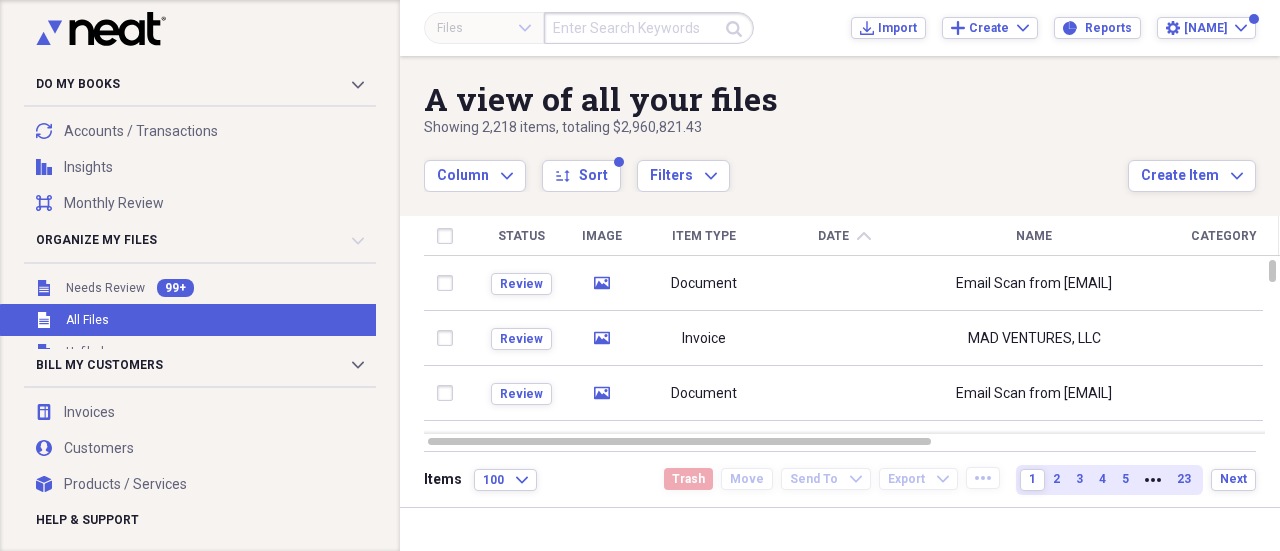 click on "Filters  Expand" at bounding box center (683, 165) 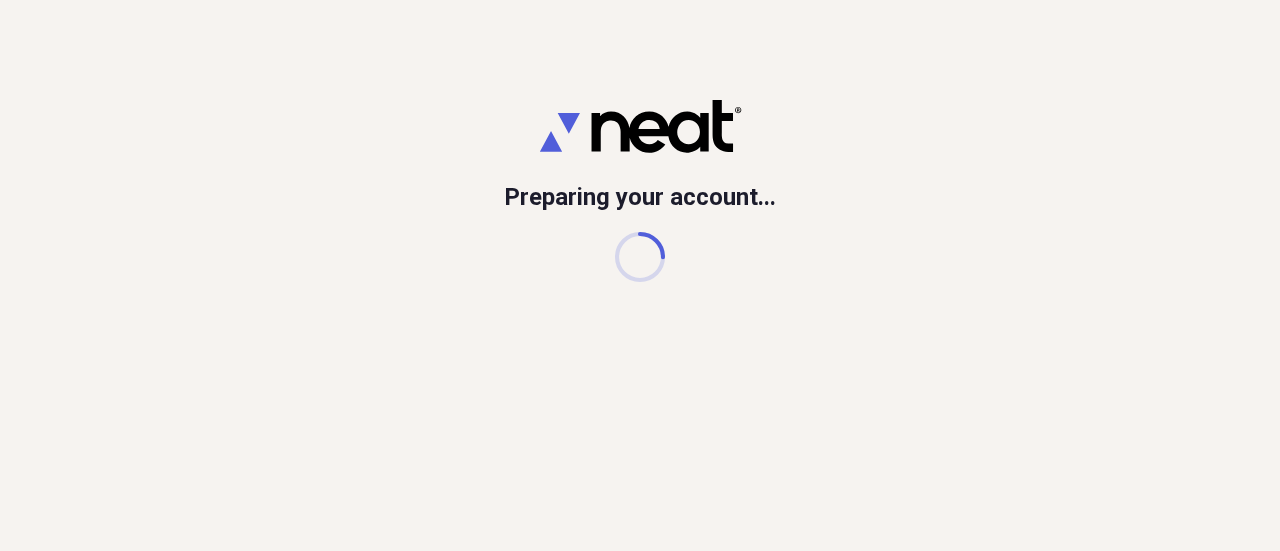 scroll, scrollTop: 0, scrollLeft: 0, axis: both 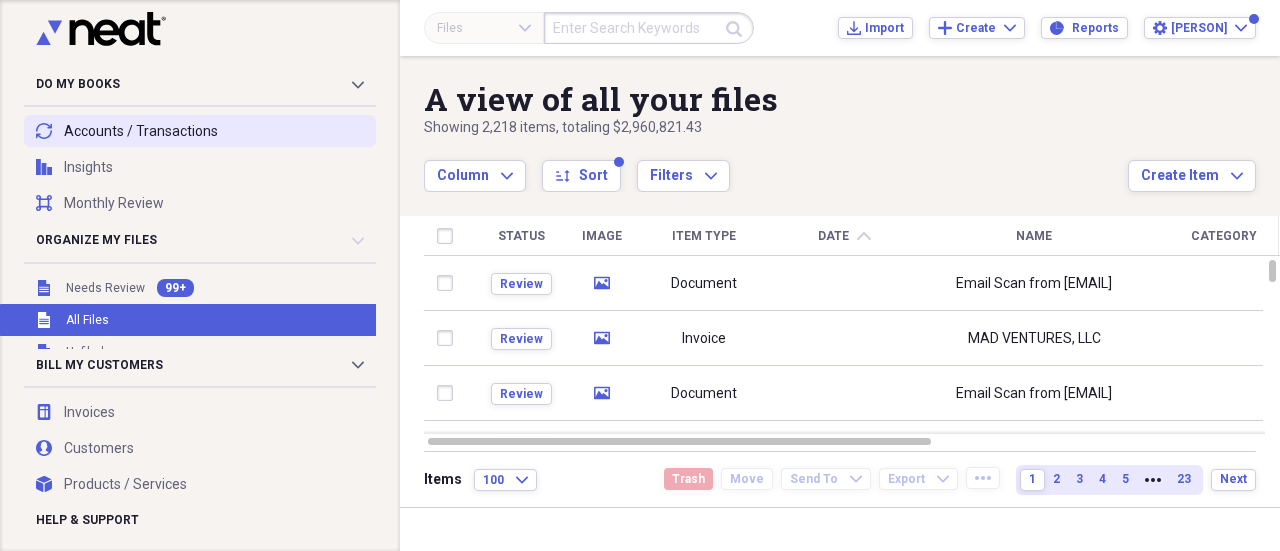 click on "transactions Accounts / Transactions" at bounding box center [200, 131] 